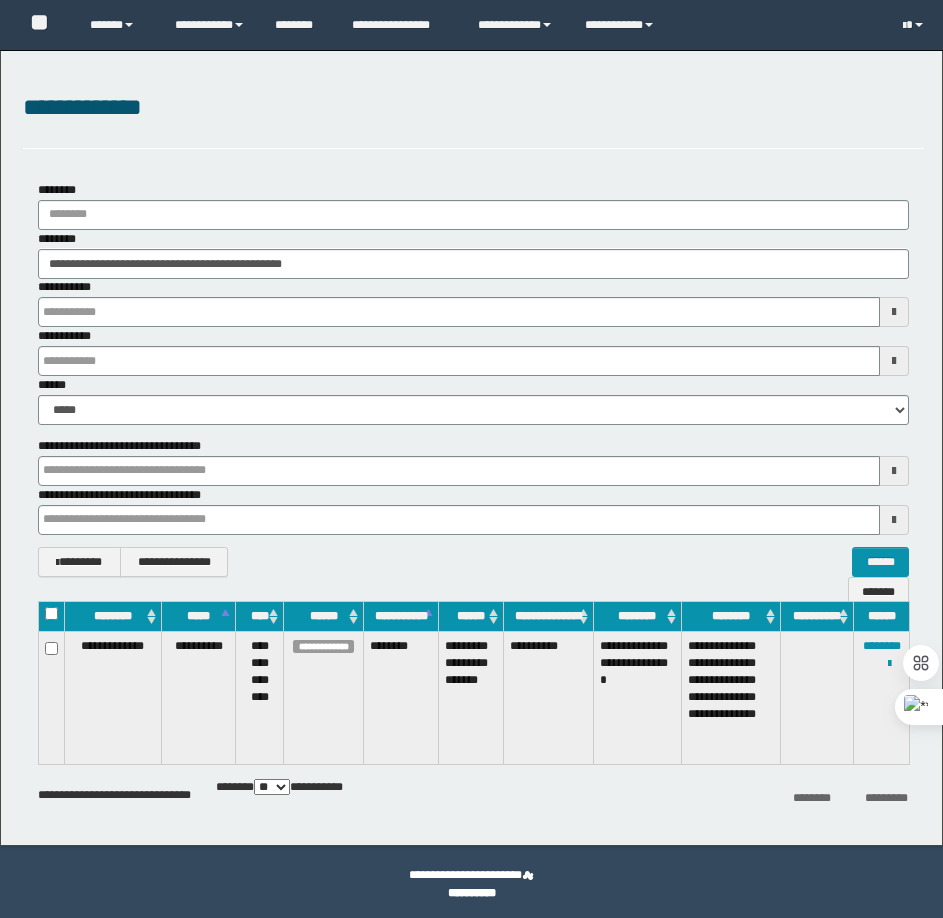 scroll, scrollTop: 0, scrollLeft: 0, axis: both 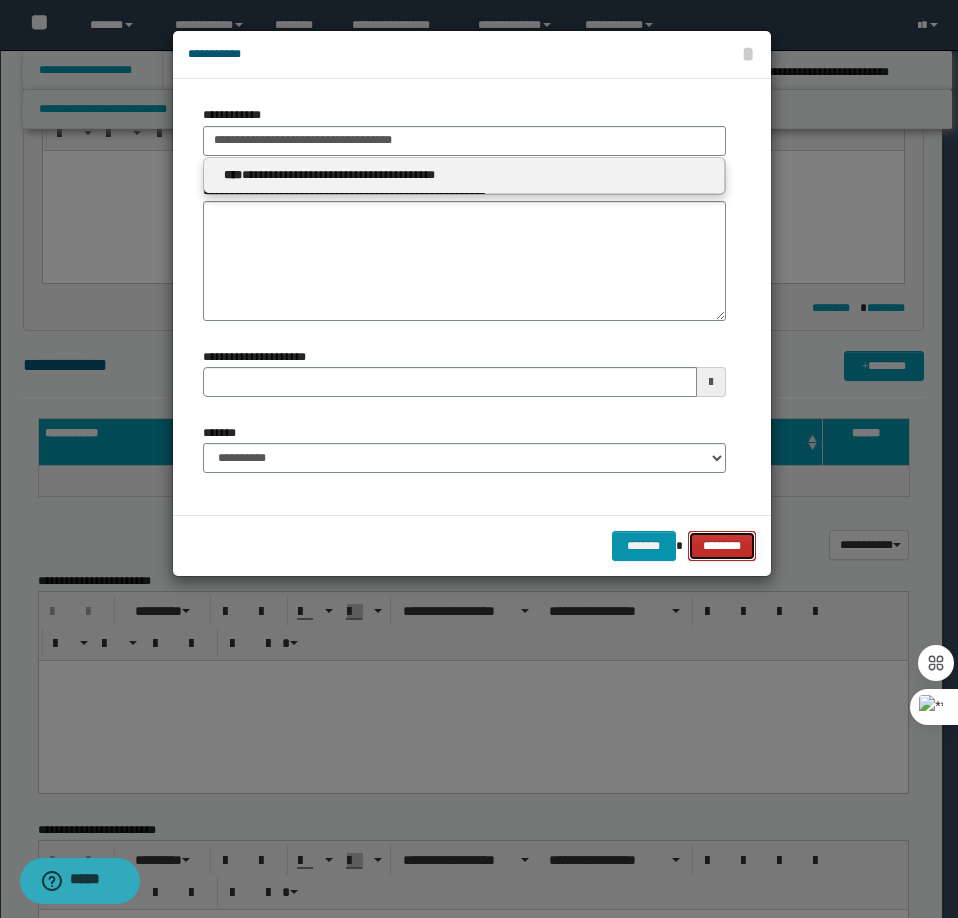 type 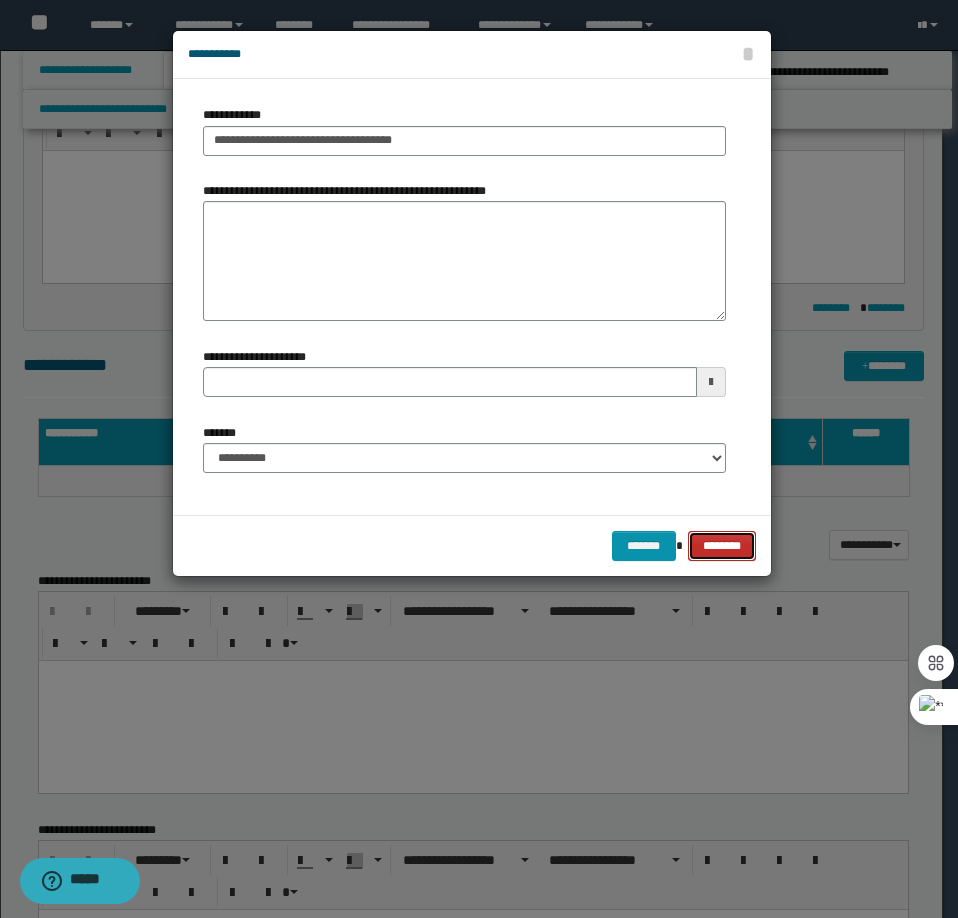 click on "********" at bounding box center [721, 546] 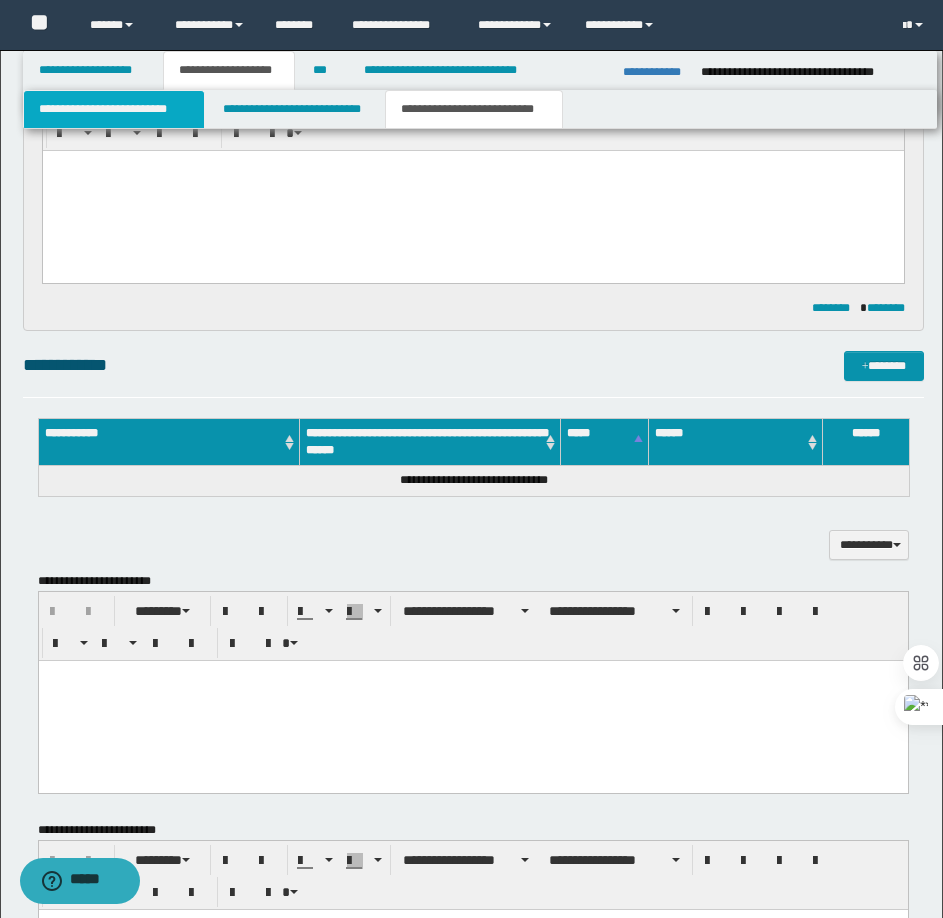 click on "**********" at bounding box center (114, 109) 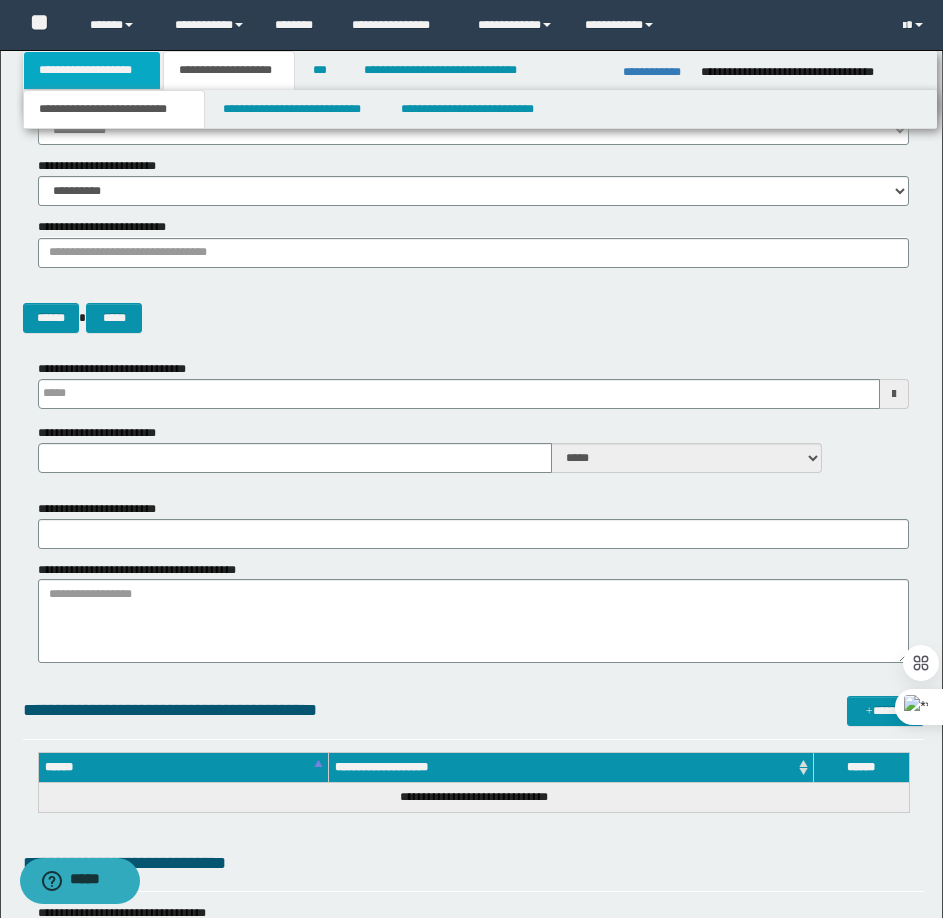 click on "**********" at bounding box center (92, 70) 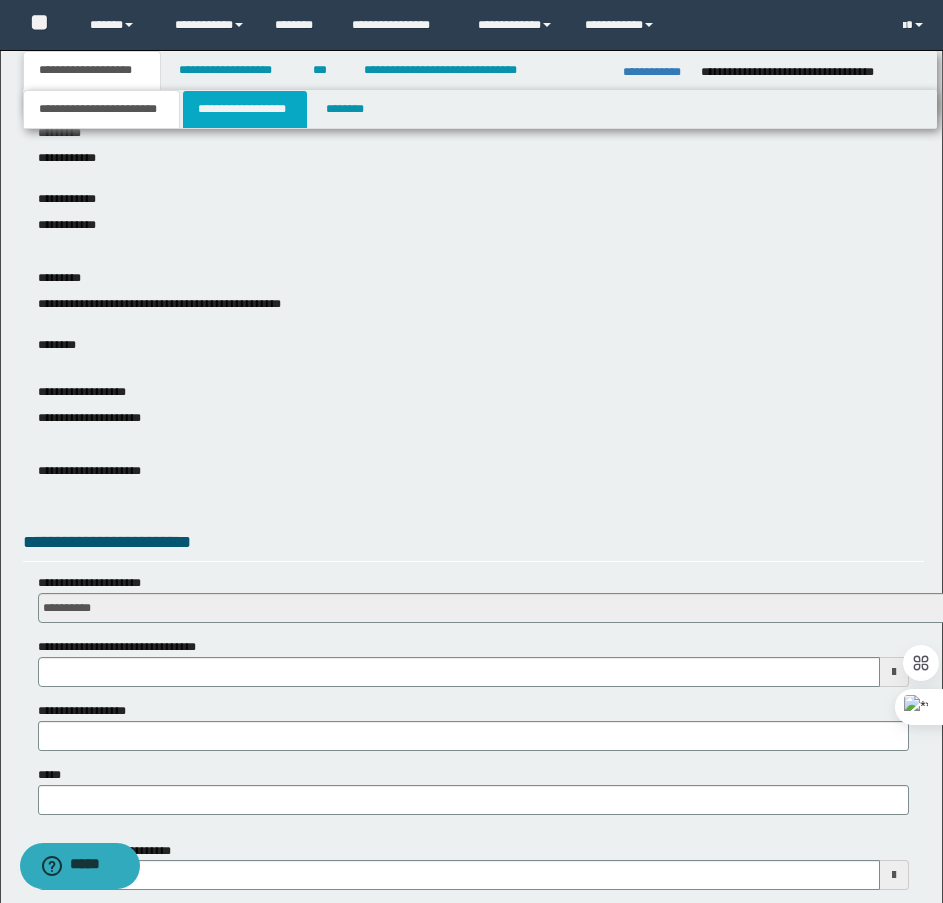 click on "**********" at bounding box center [245, 109] 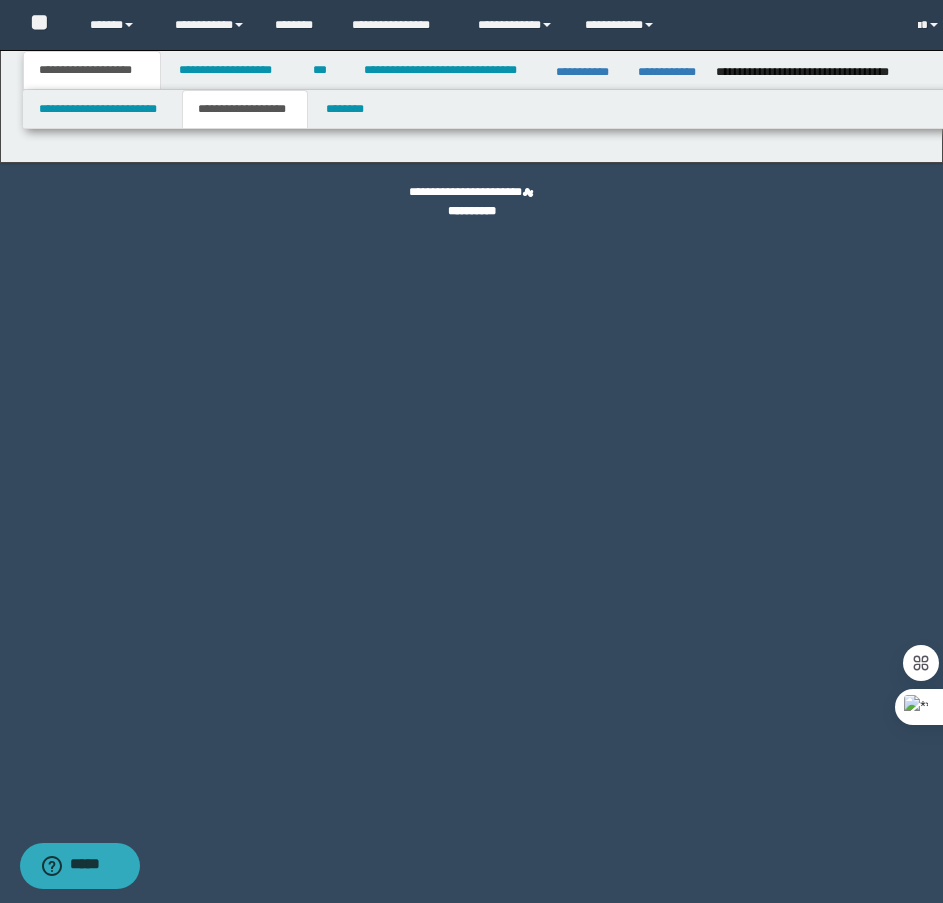 scroll, scrollTop: 0, scrollLeft: 0, axis: both 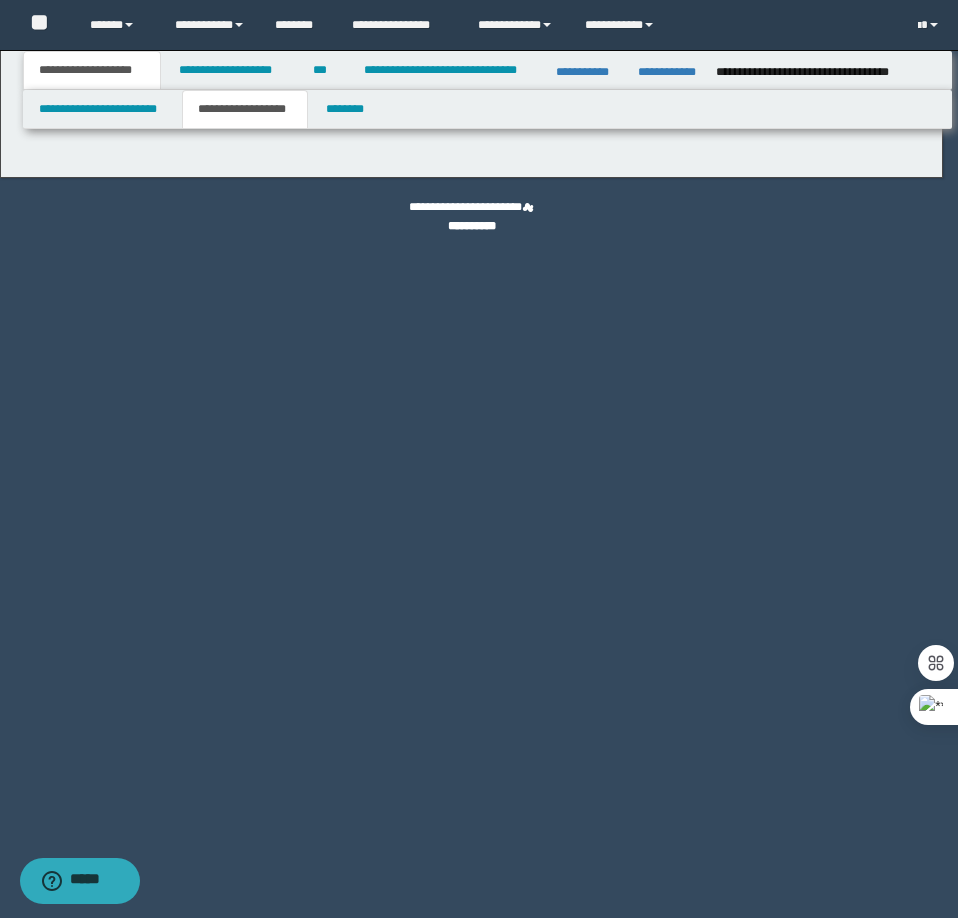 type on "**********" 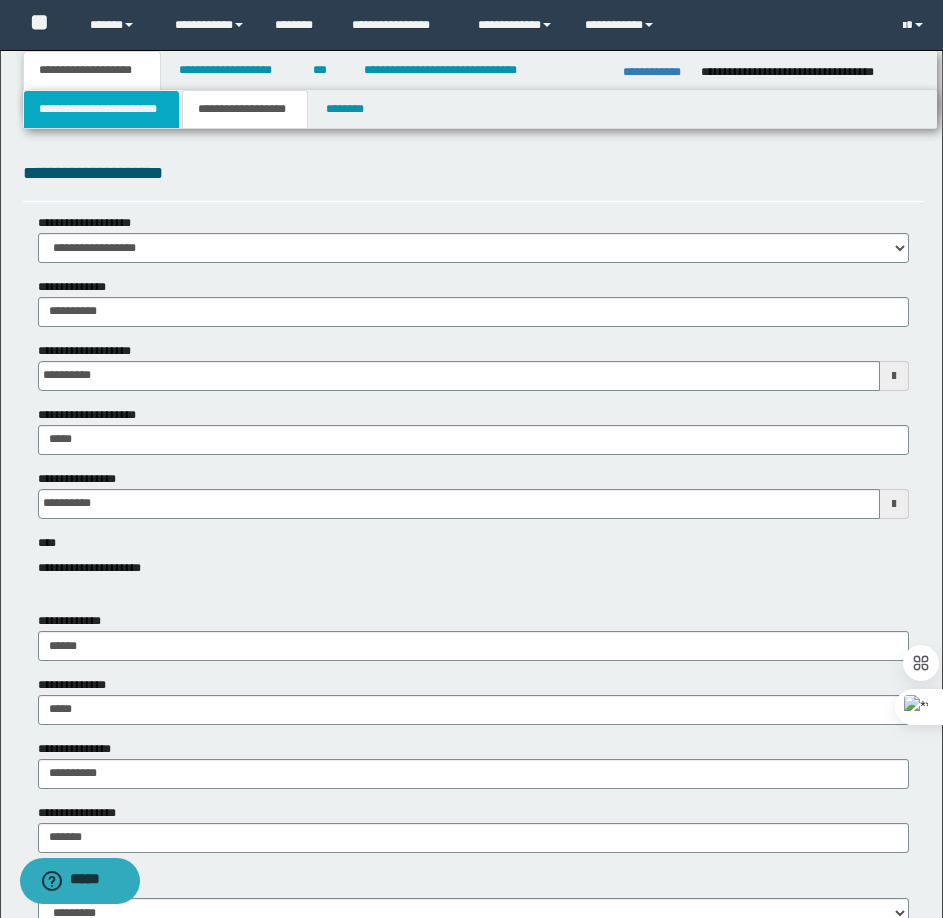 click on "**********" at bounding box center (101, 109) 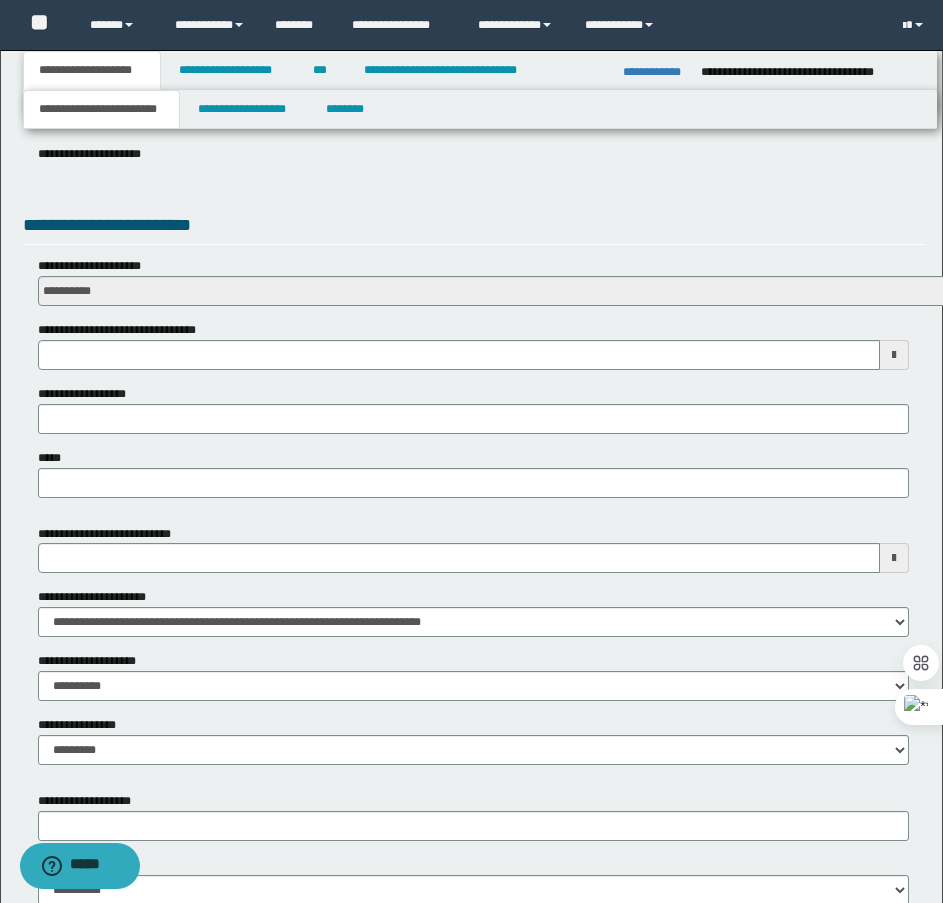 scroll, scrollTop: 700, scrollLeft: 0, axis: vertical 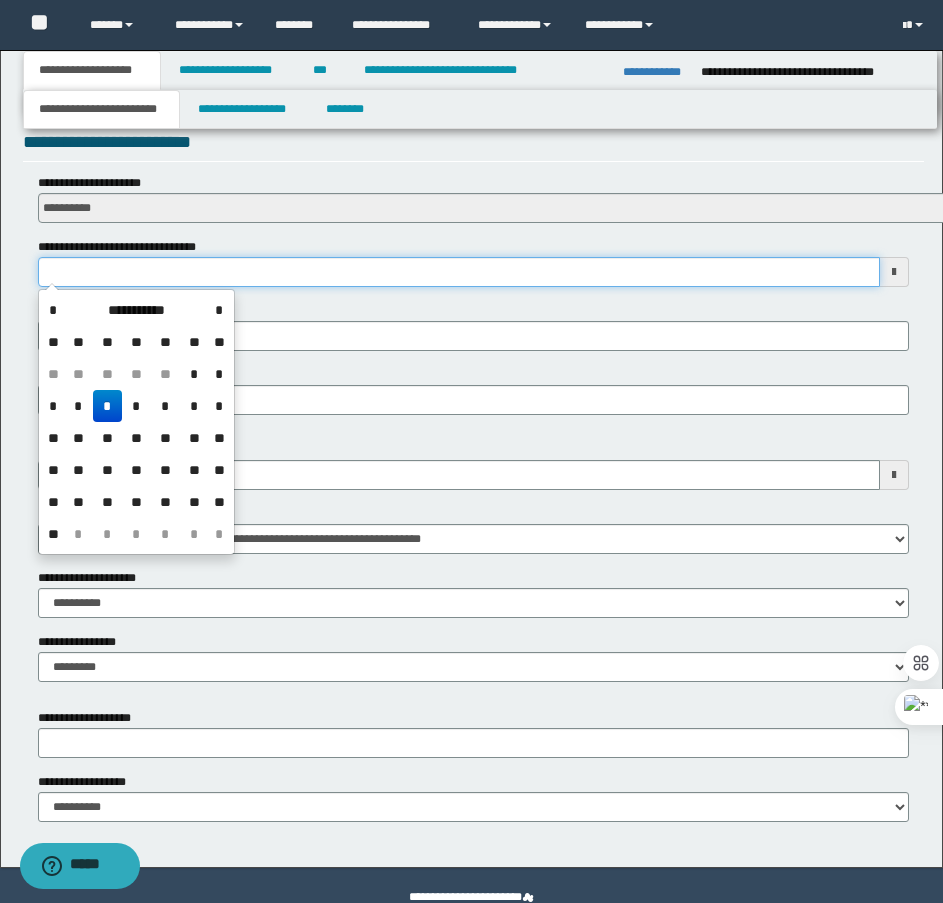 click on "**********" at bounding box center [459, 272] 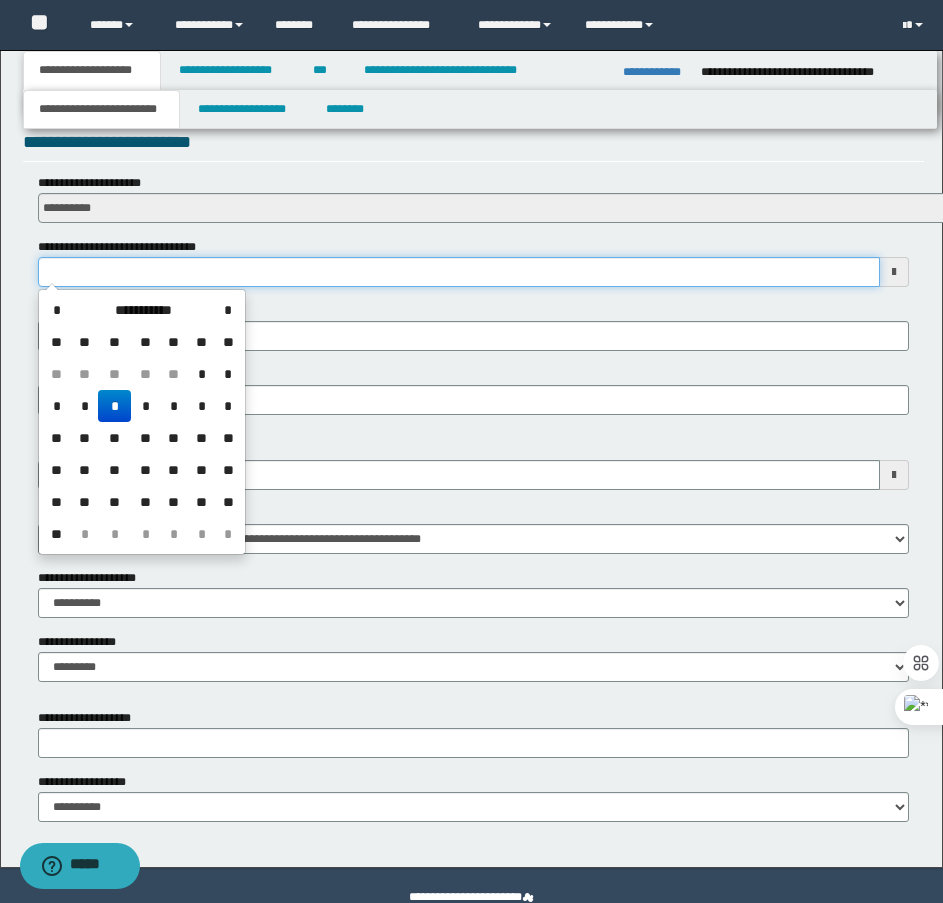 type on "**********" 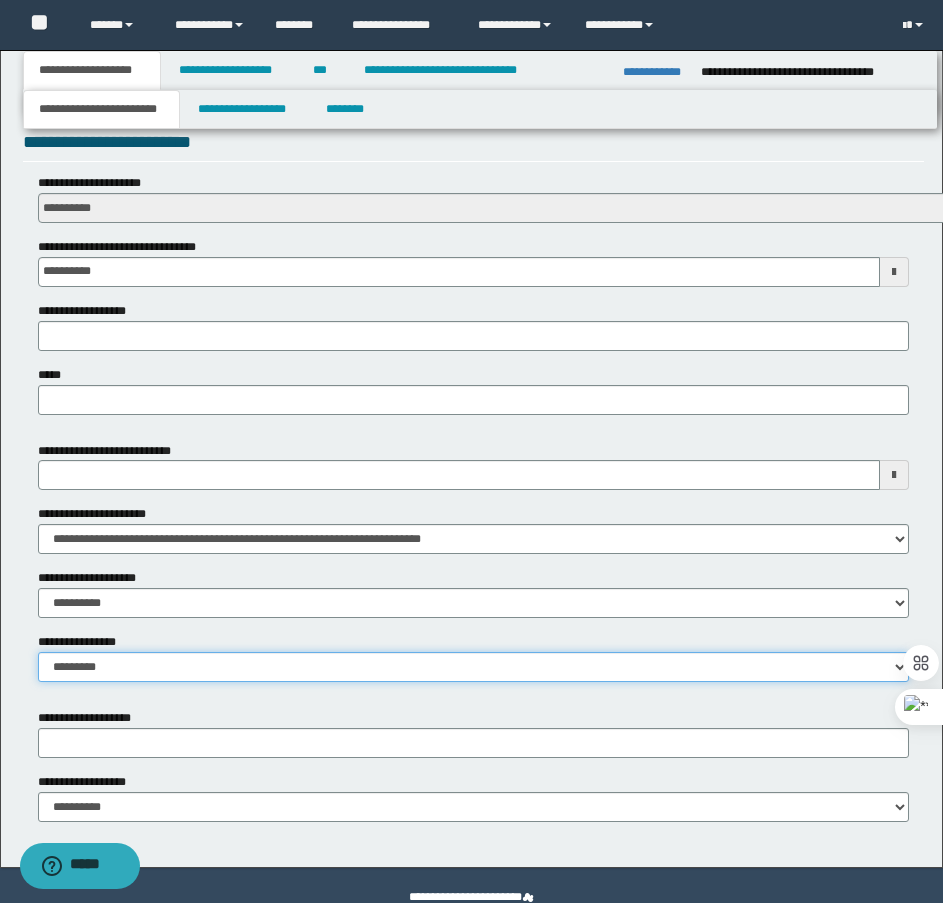 click on "**********" at bounding box center (473, 667) 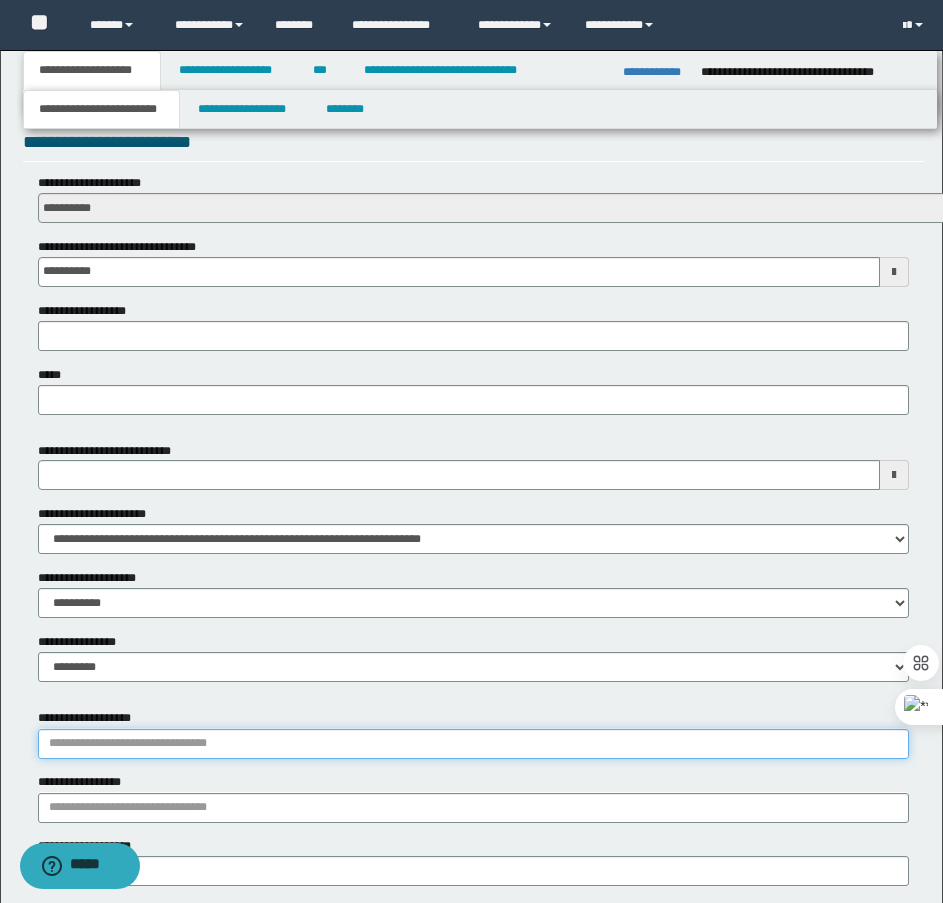 click on "**********" at bounding box center [473, 744] 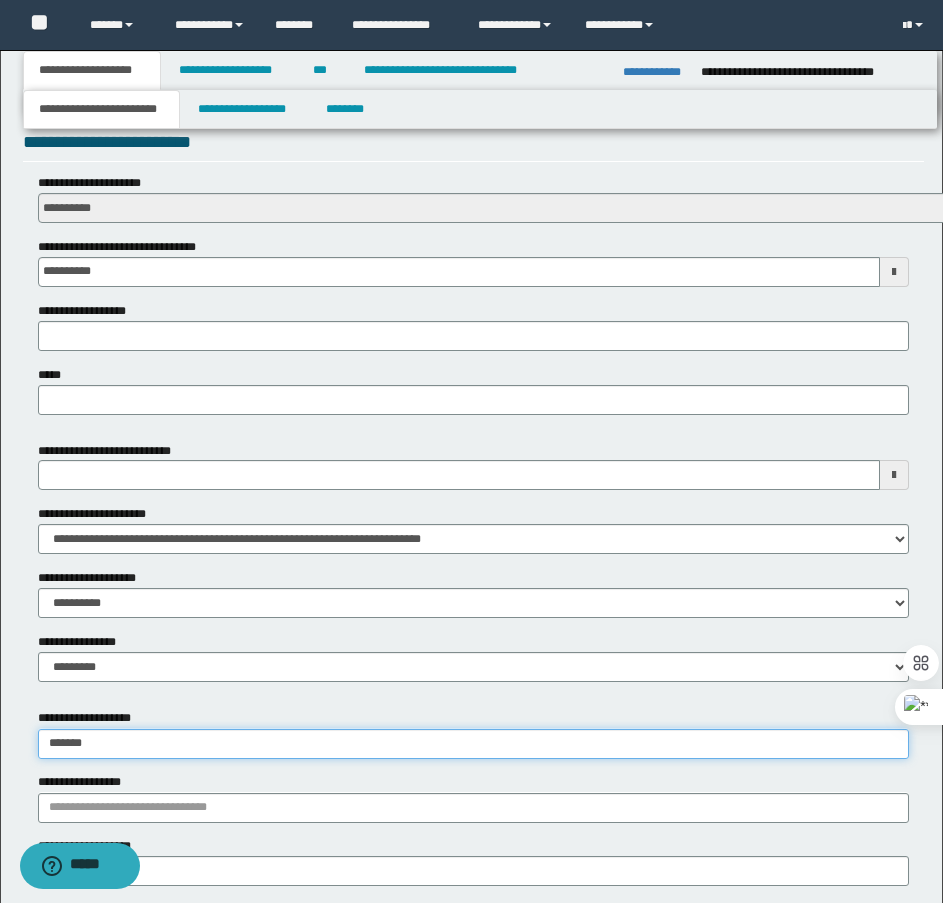 type on "********" 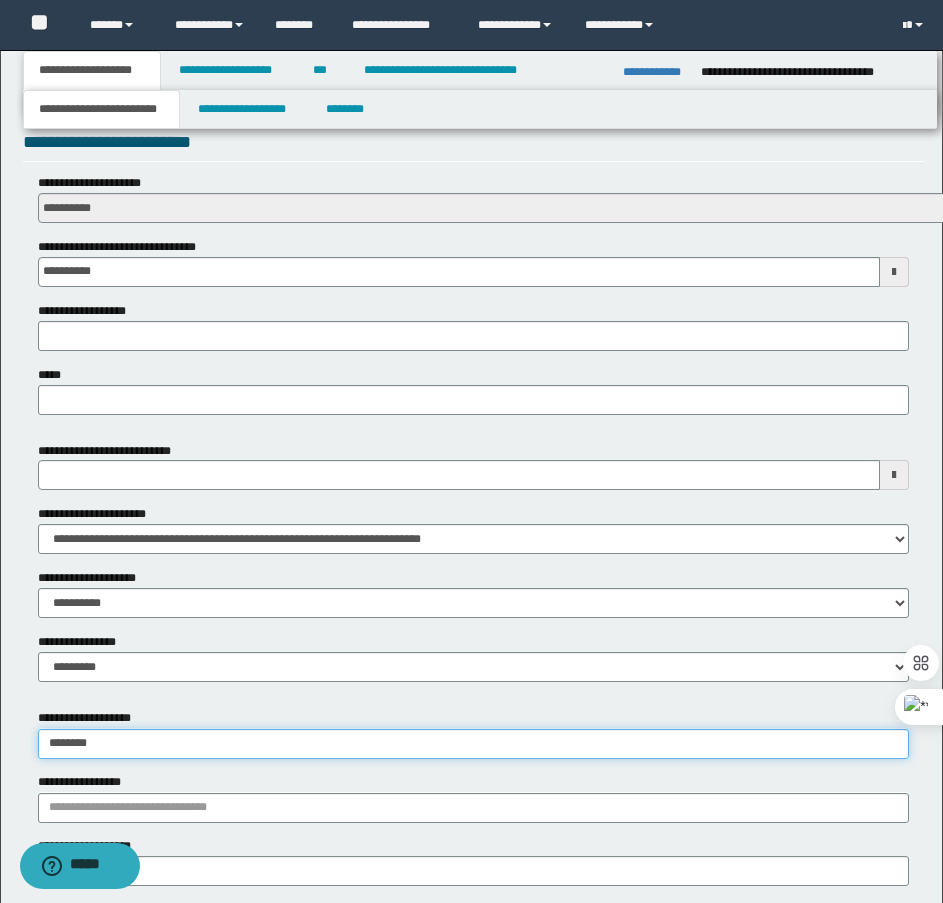 type on "********" 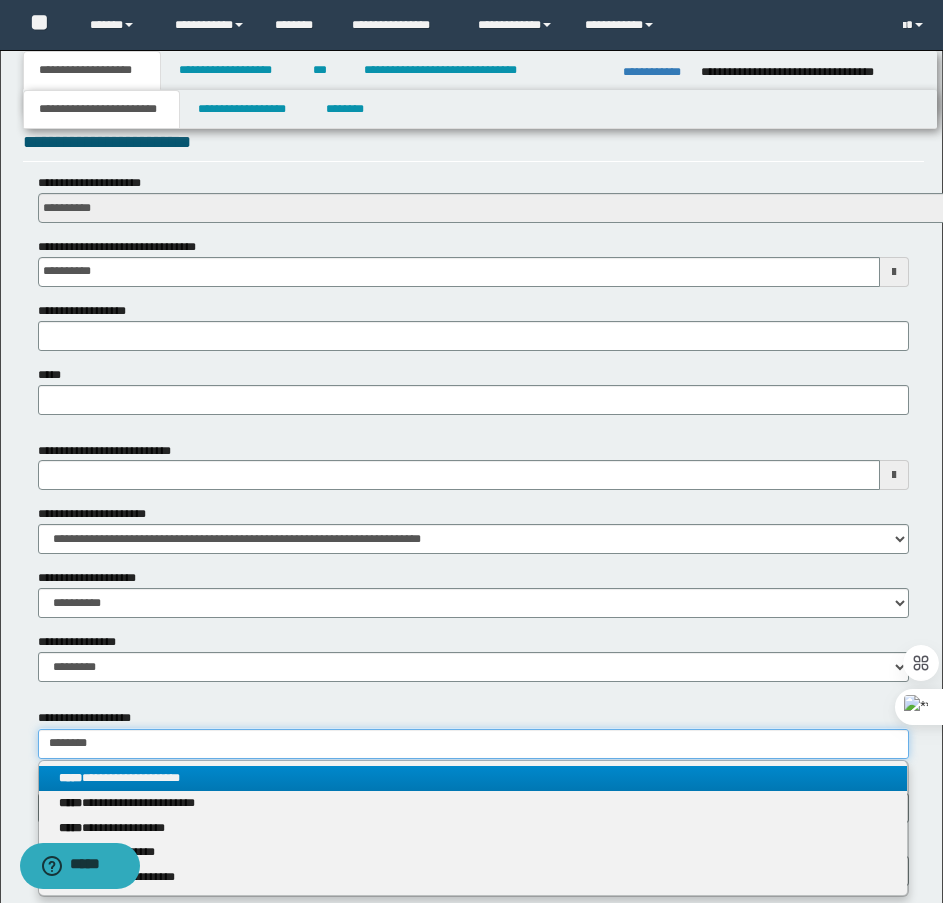 type on "********" 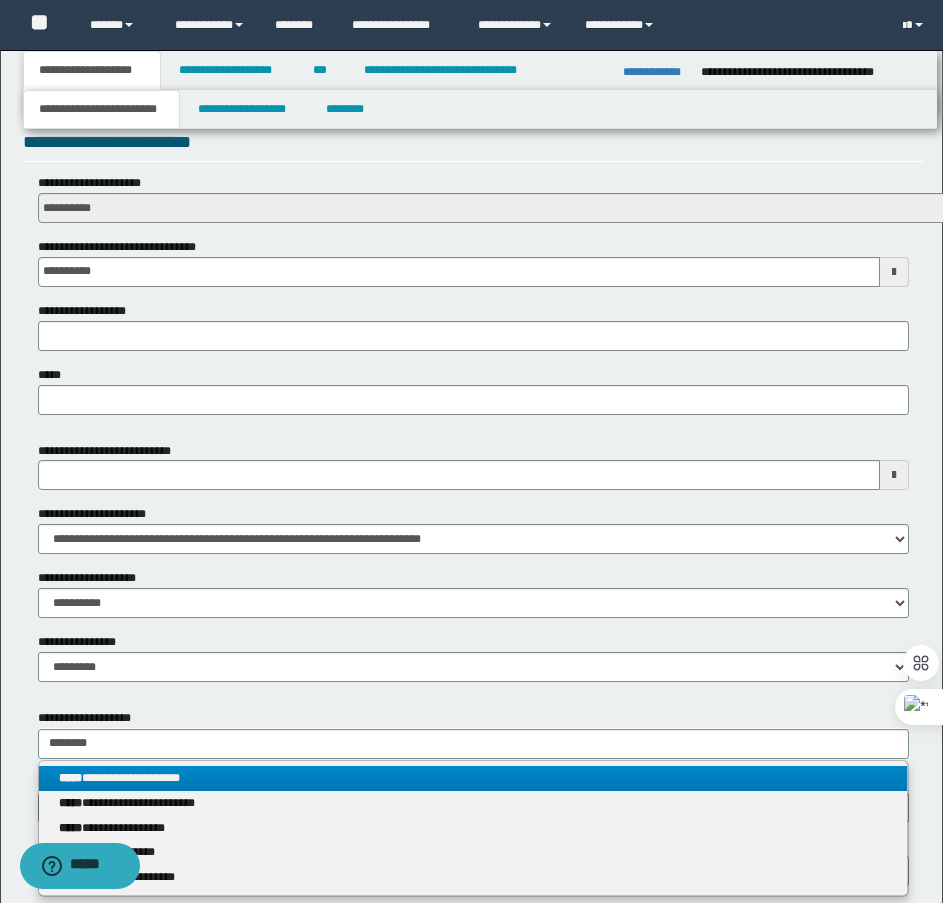 click on "**********" at bounding box center (473, 778) 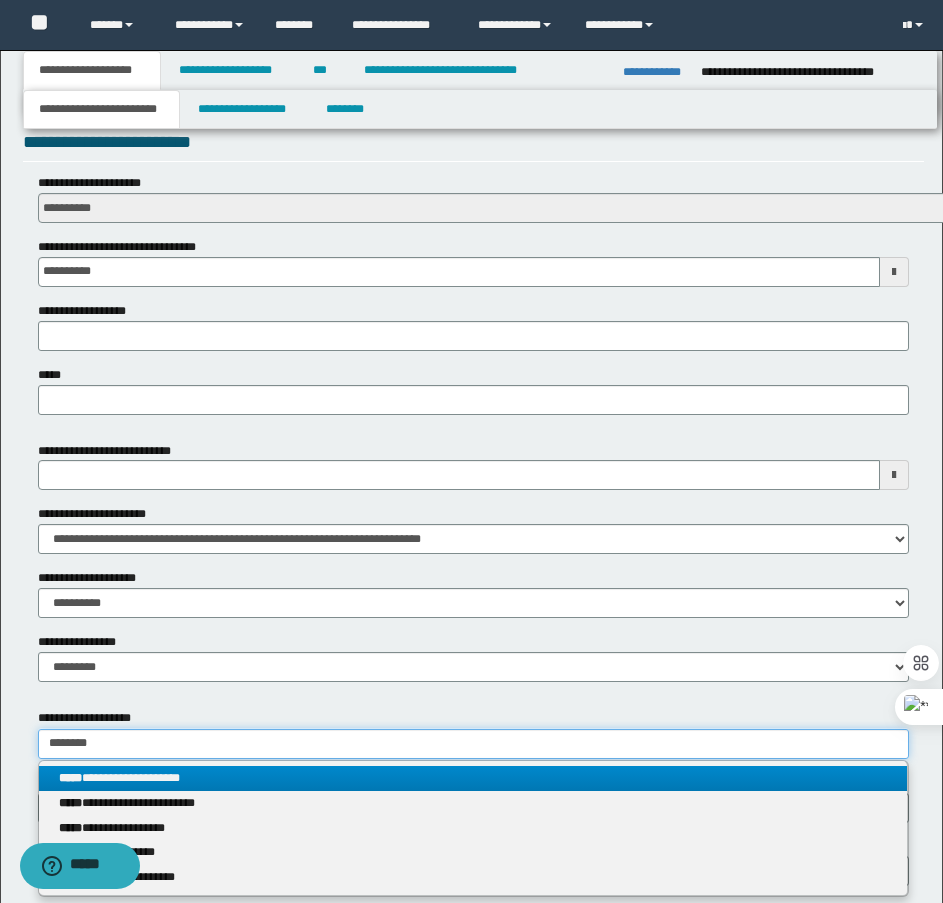 type 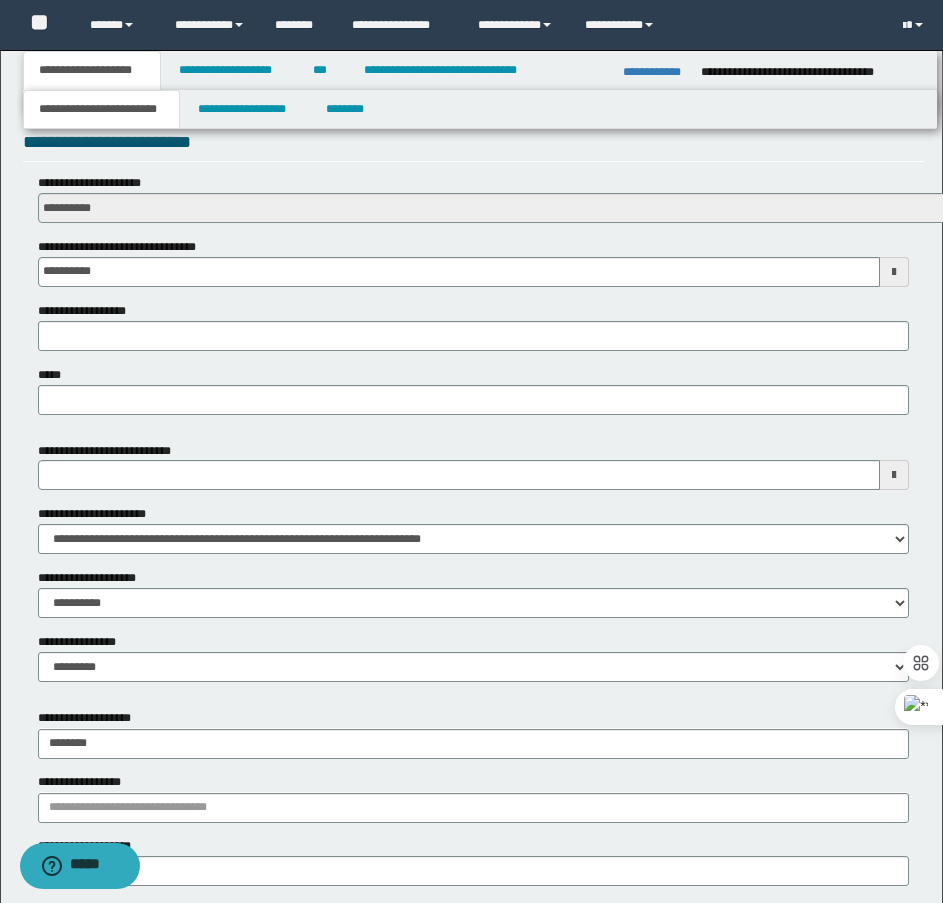 drag, startPoint x: 132, startPoint y: 789, endPoint x: 140, endPoint y: 815, distance: 27.202942 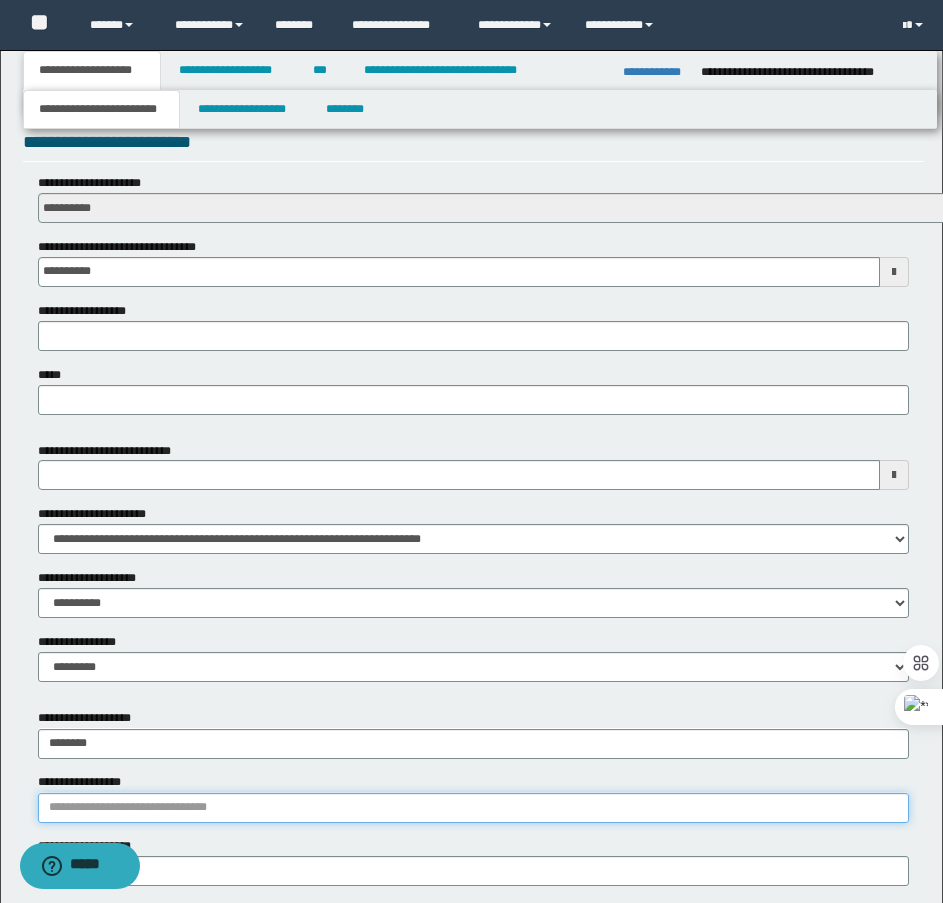 click on "**********" at bounding box center [473, 808] 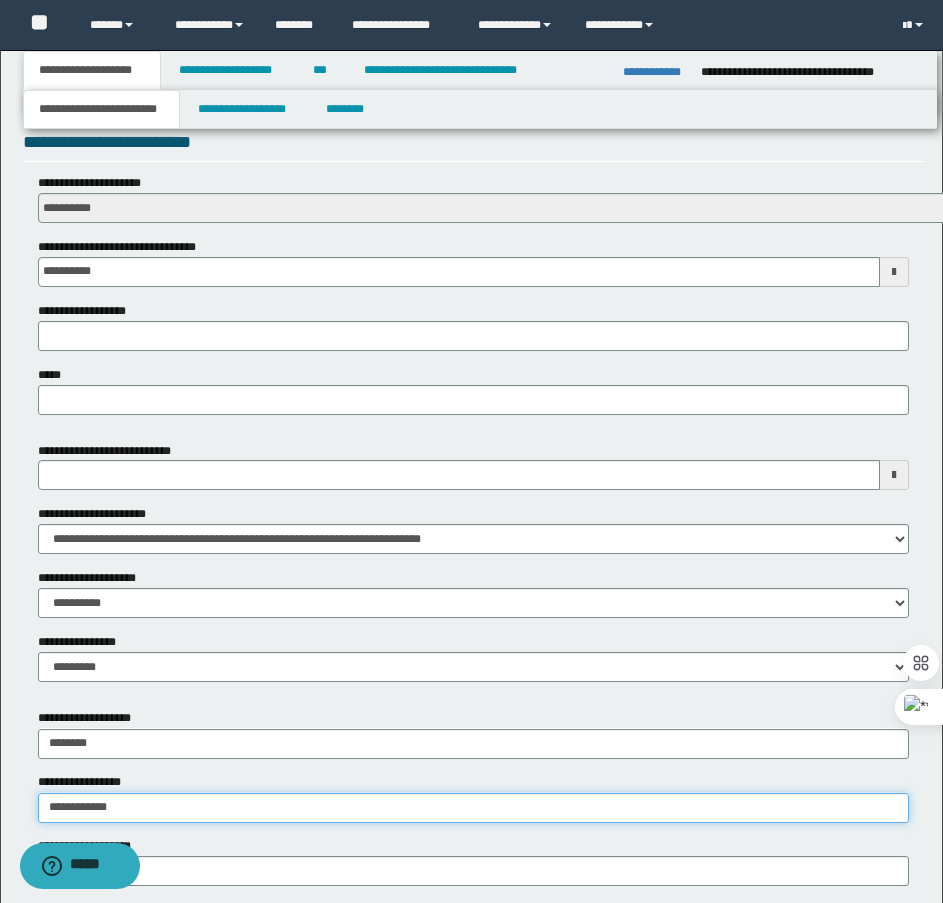 type on "**********" 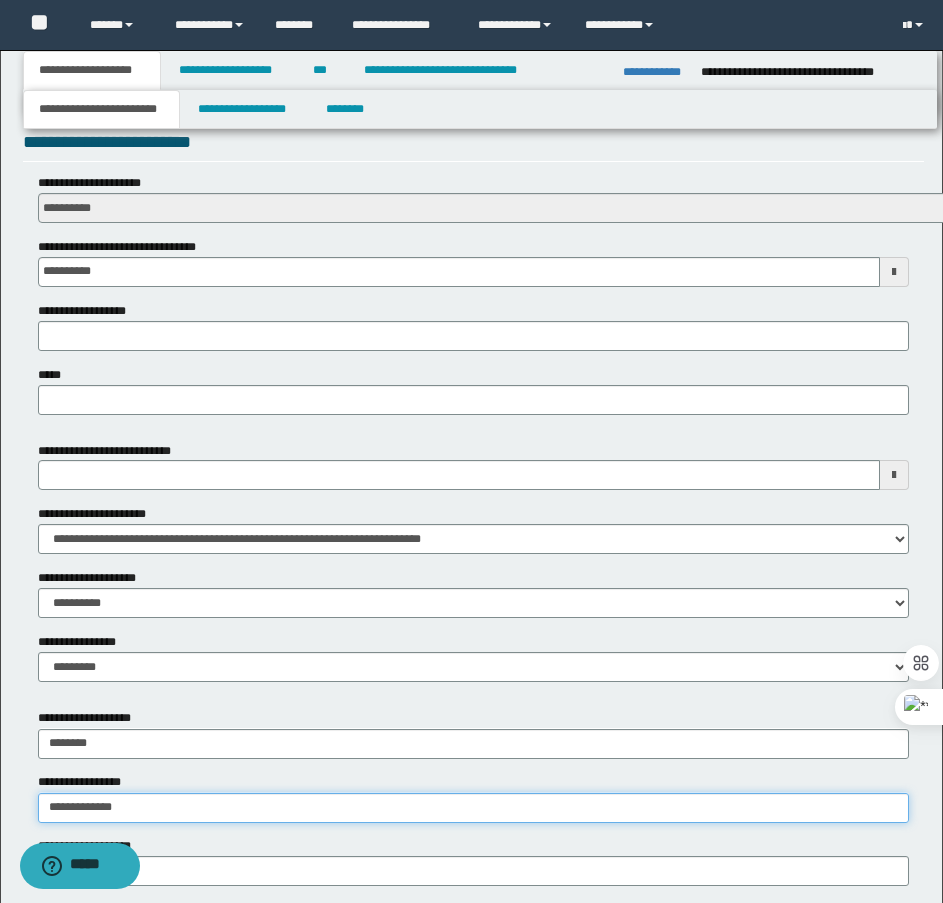 type on "**********" 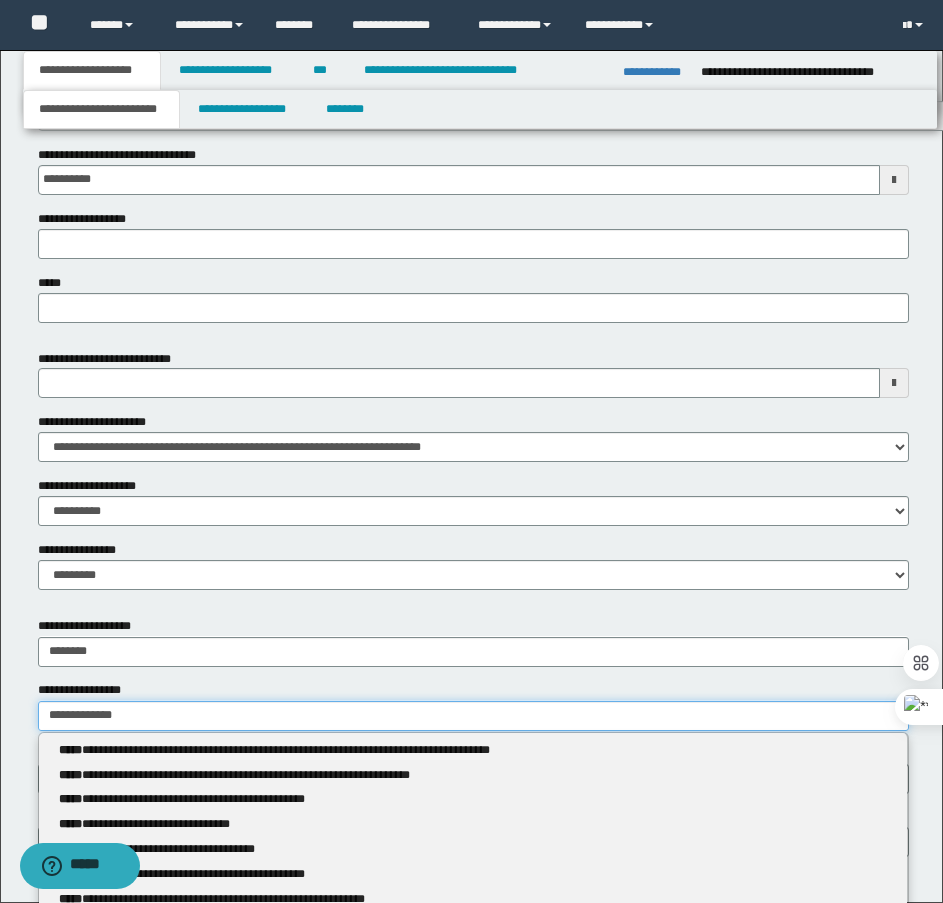 scroll, scrollTop: 870, scrollLeft: 0, axis: vertical 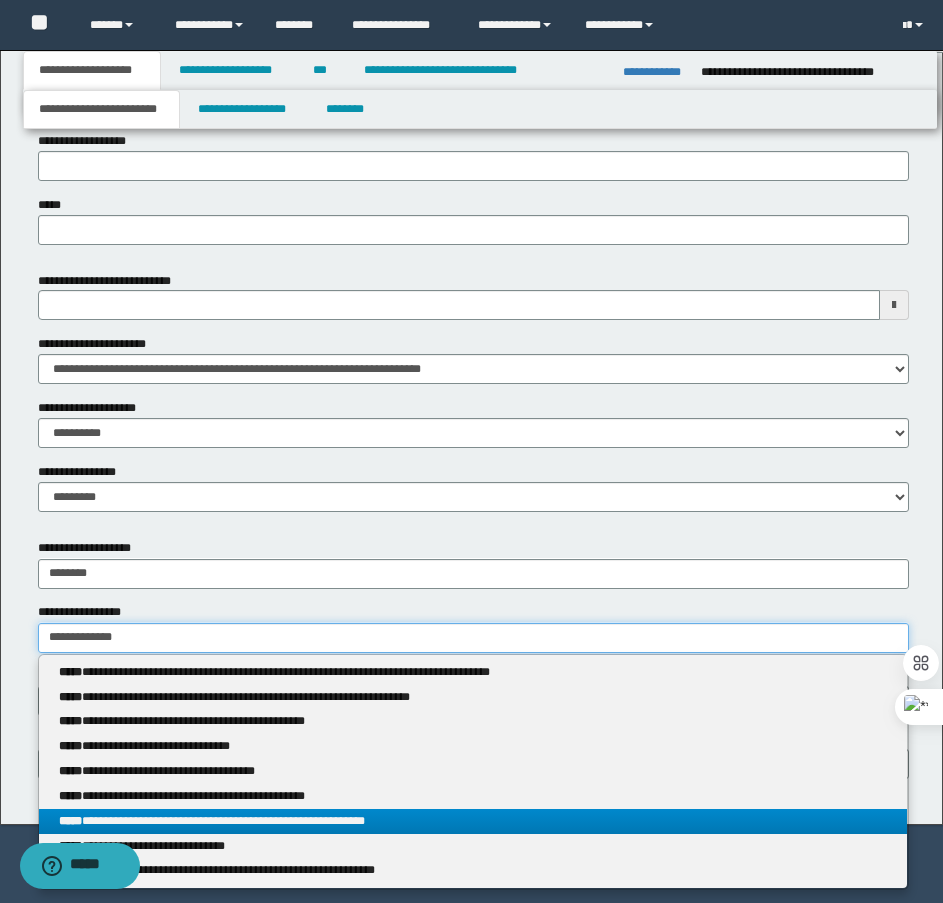 type on "**********" 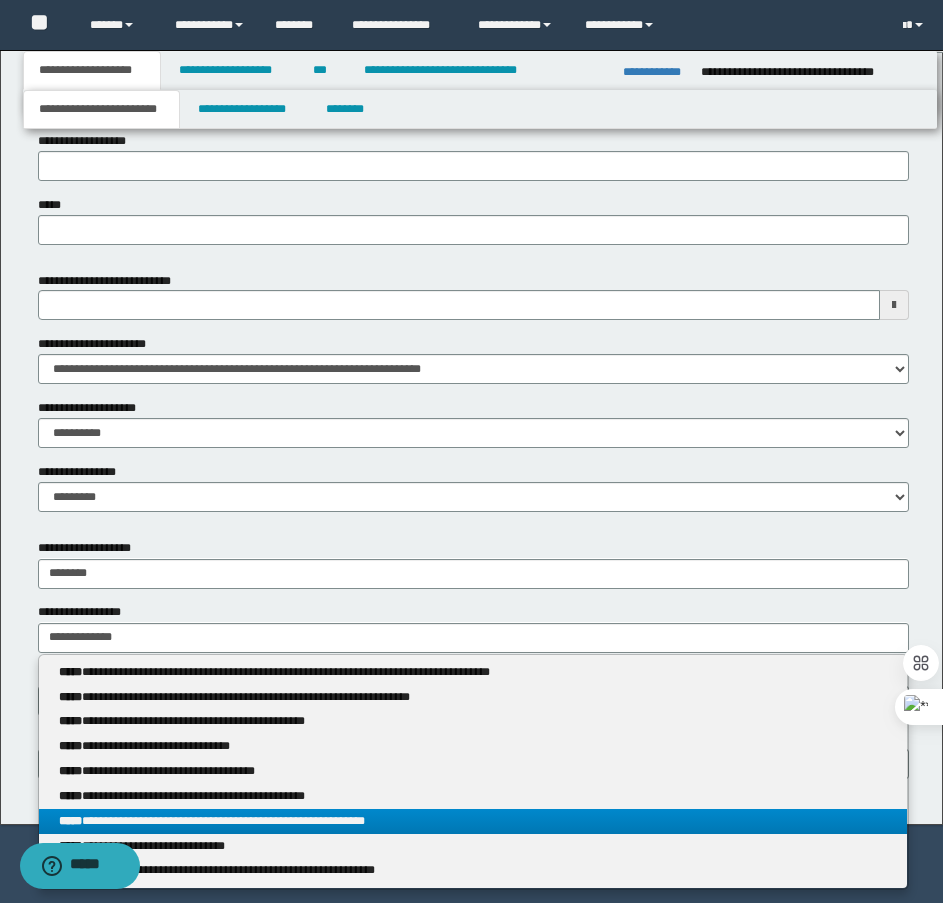 drag, startPoint x: 262, startPoint y: 816, endPoint x: 304, endPoint y: 828, distance: 43.68066 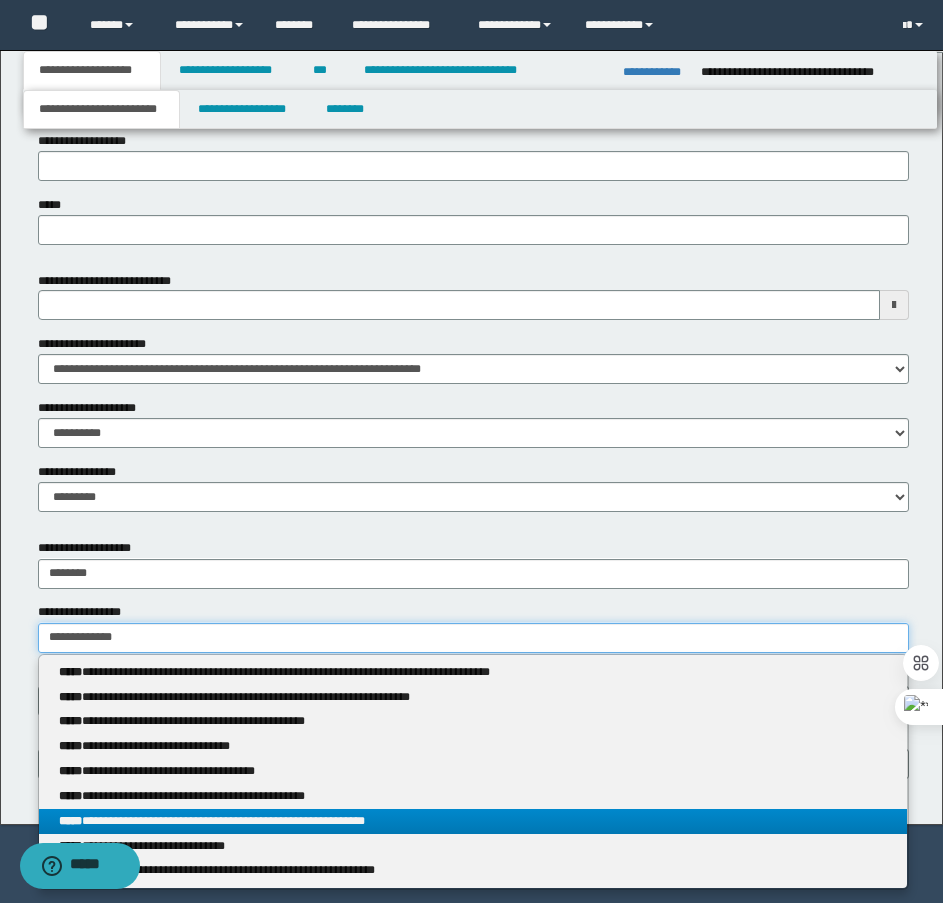 type 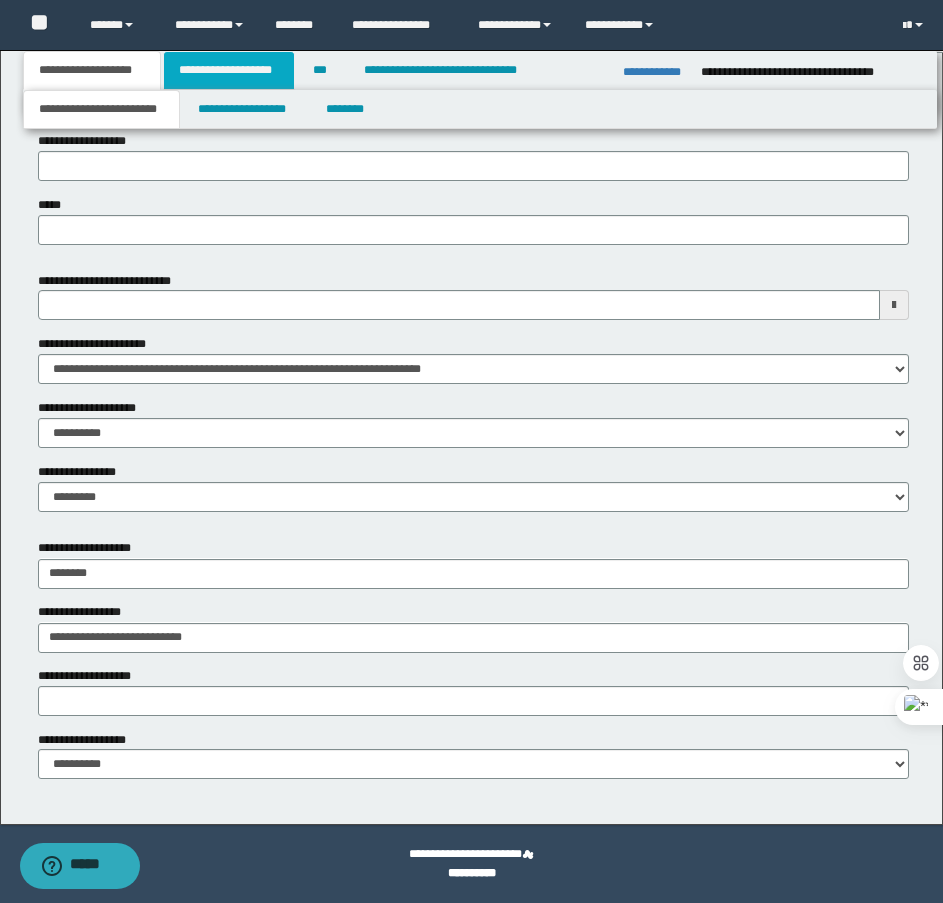 click on "**********" at bounding box center (229, 70) 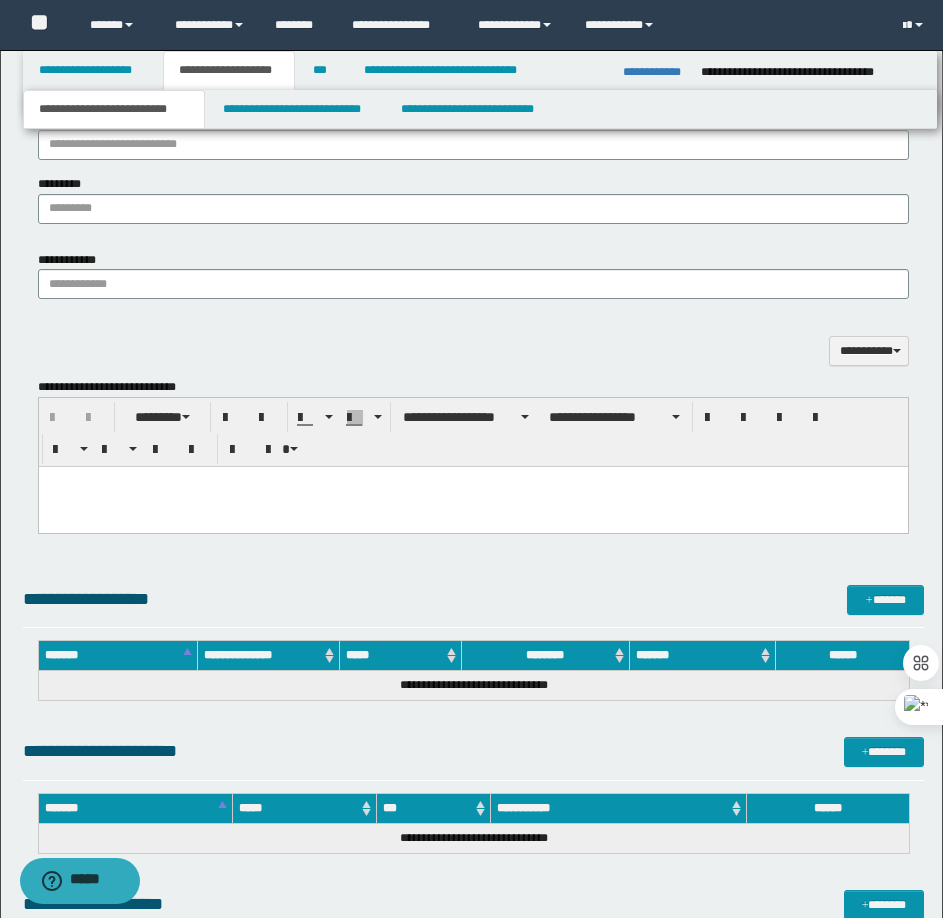 scroll, scrollTop: 1182, scrollLeft: 0, axis: vertical 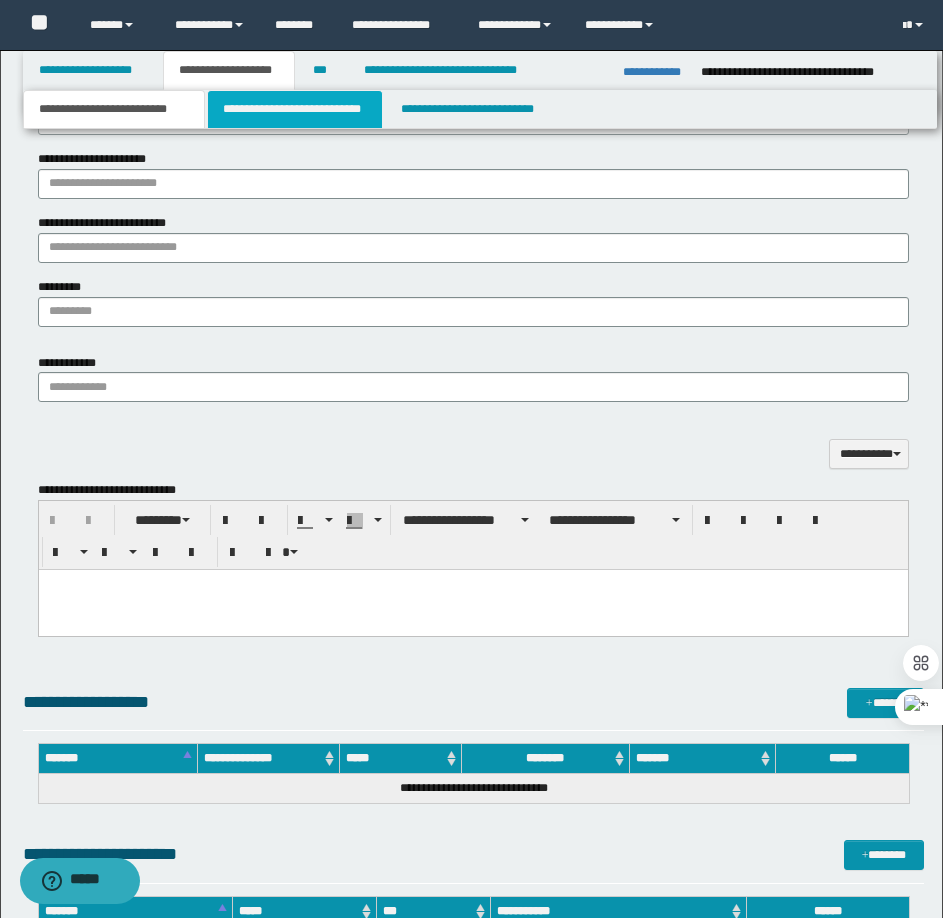 click on "**********" at bounding box center [295, 109] 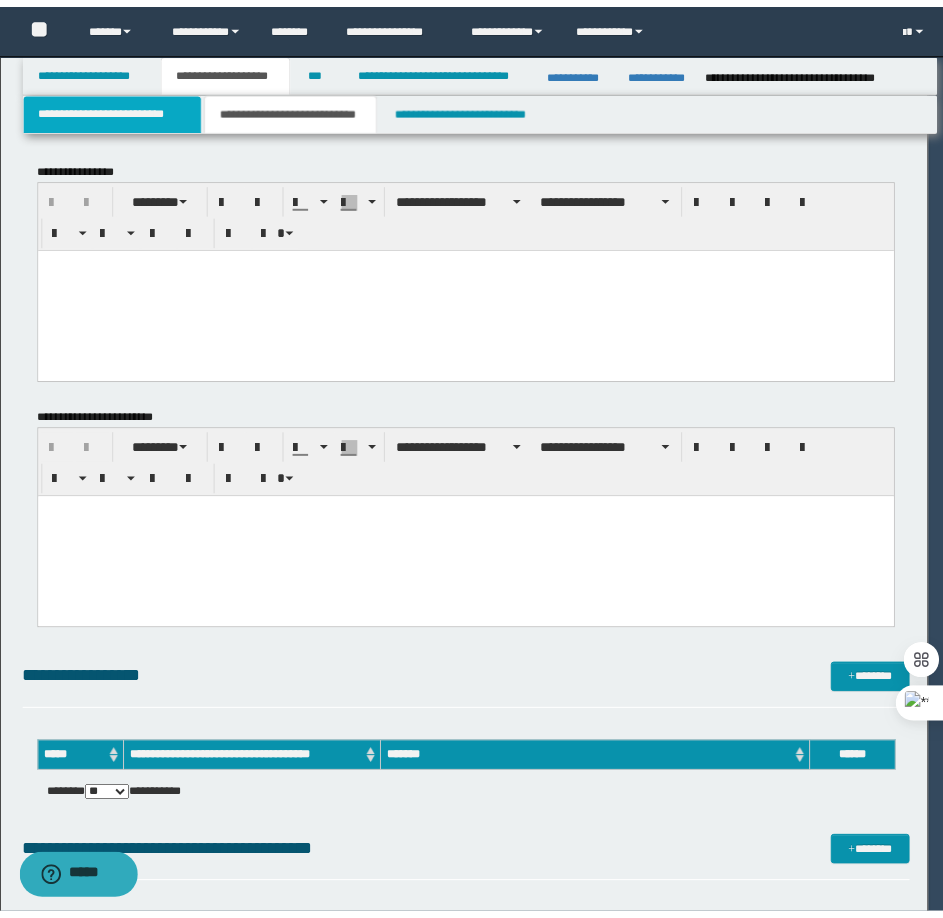 scroll, scrollTop: 0, scrollLeft: 0, axis: both 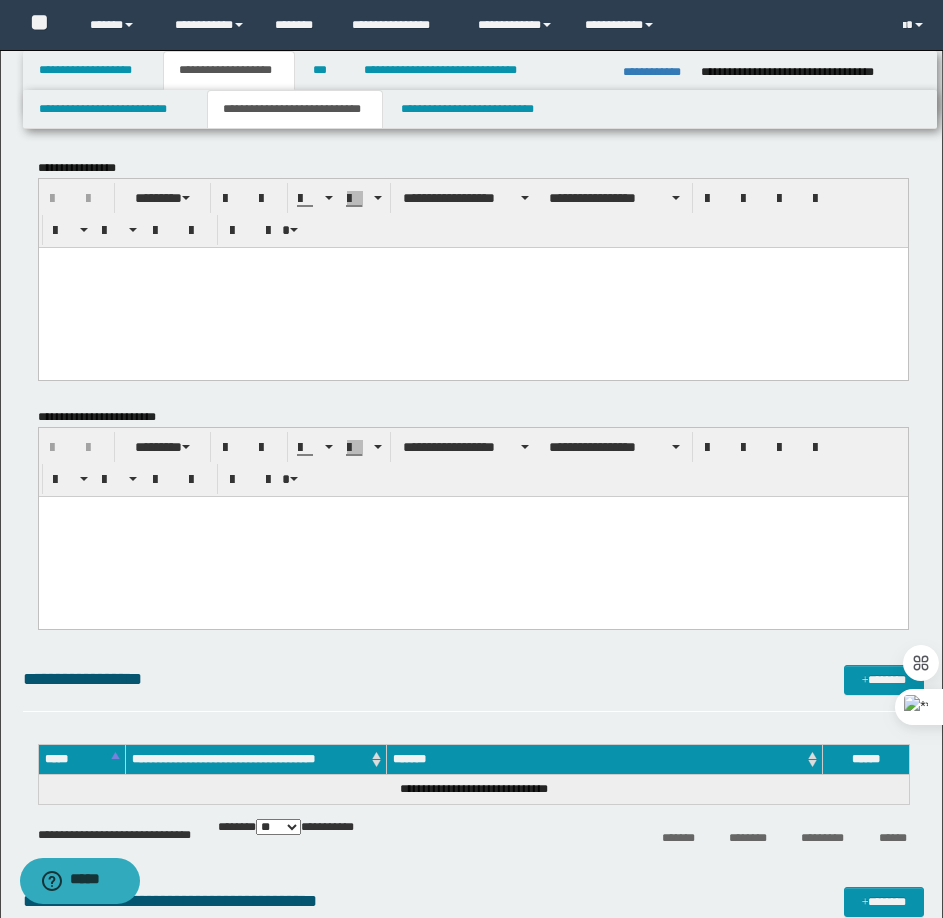 click at bounding box center [472, 262] 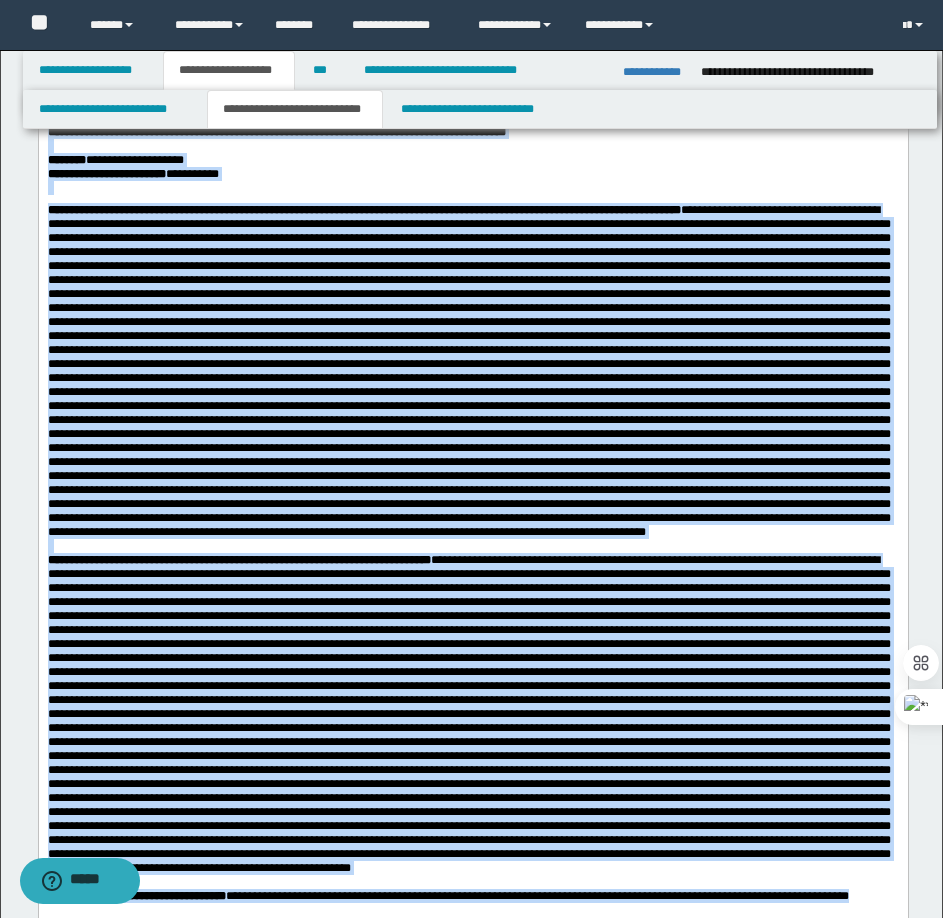 scroll, scrollTop: 0, scrollLeft: 0, axis: both 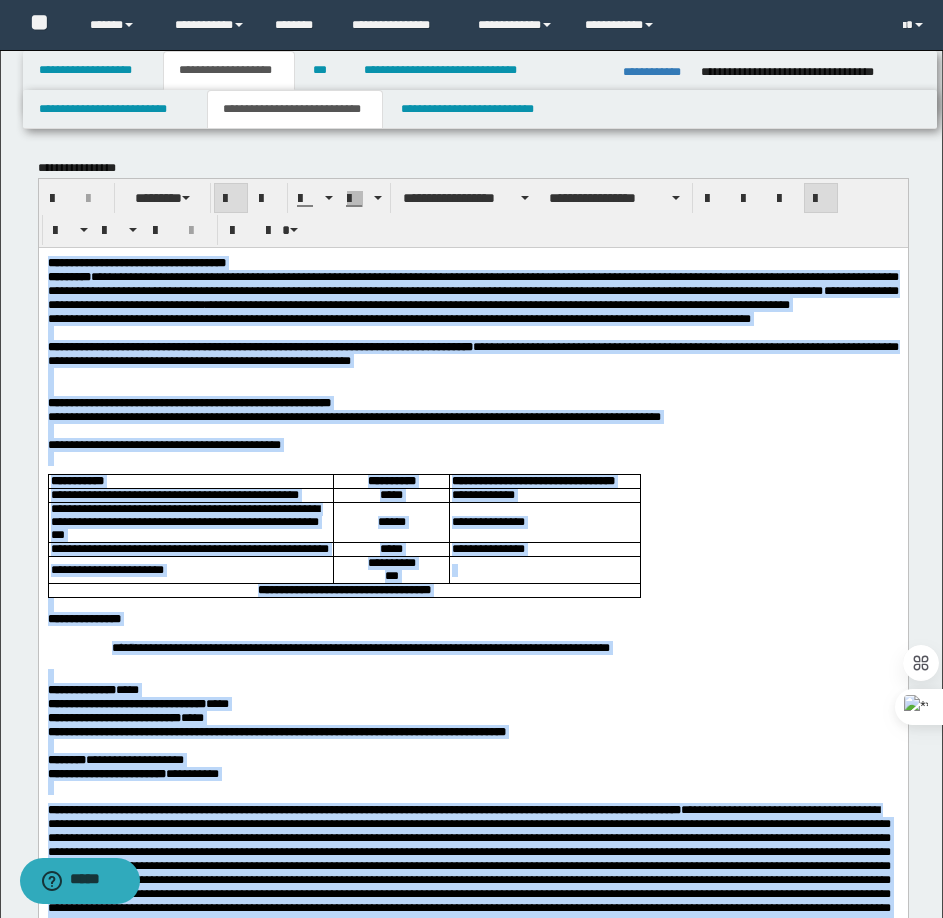 drag, startPoint x: 875, startPoint y: 1714, endPoint x: 43, endPoint y: 260, distance: 1675.2134 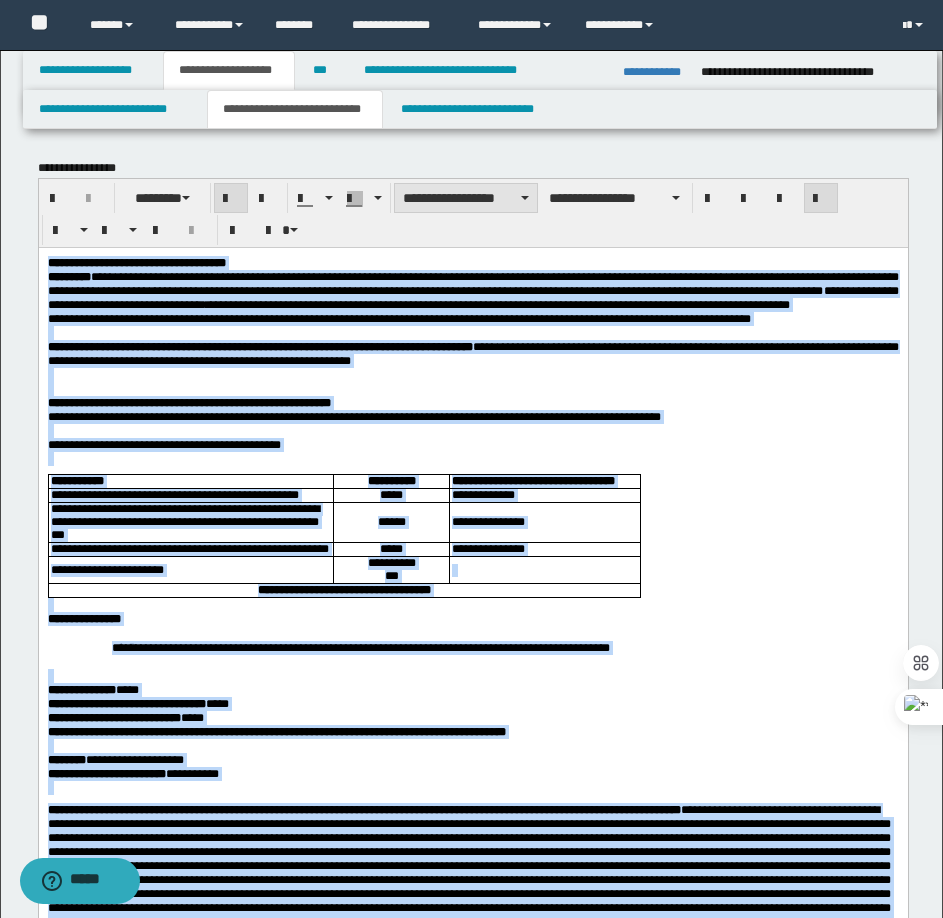 click on "**********" at bounding box center [466, 198] 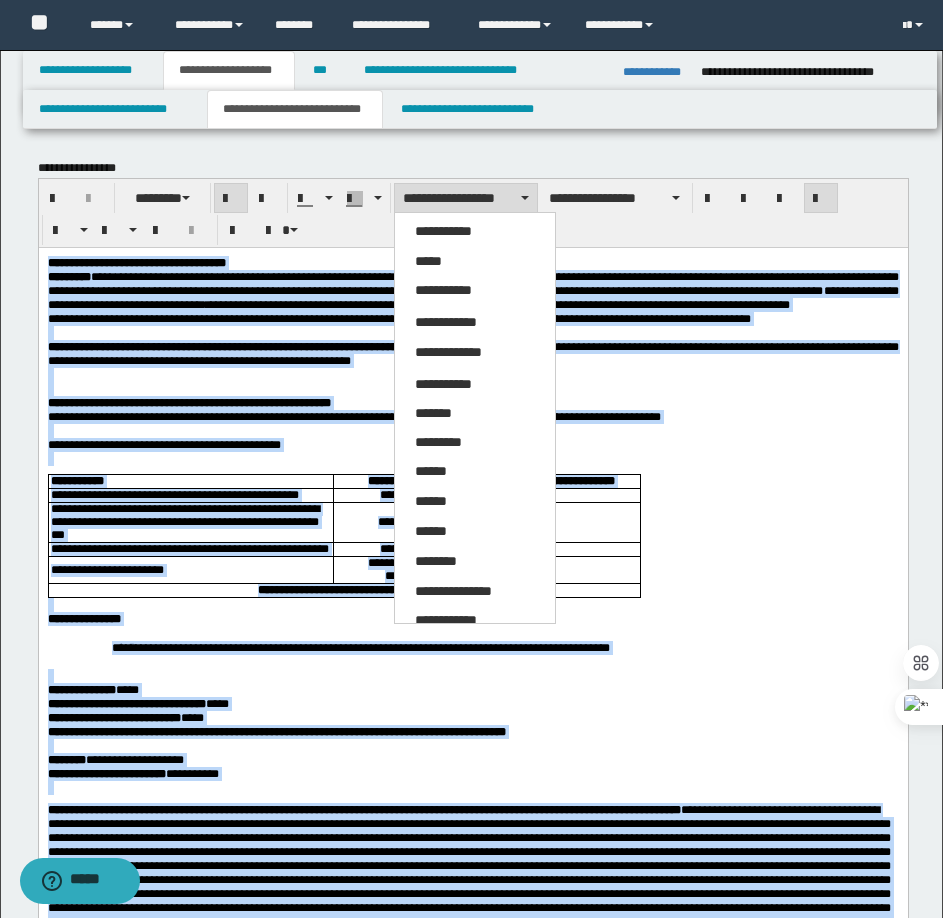 drag, startPoint x: 442, startPoint y: 258, endPoint x: 521, endPoint y: 218, distance: 88.54942 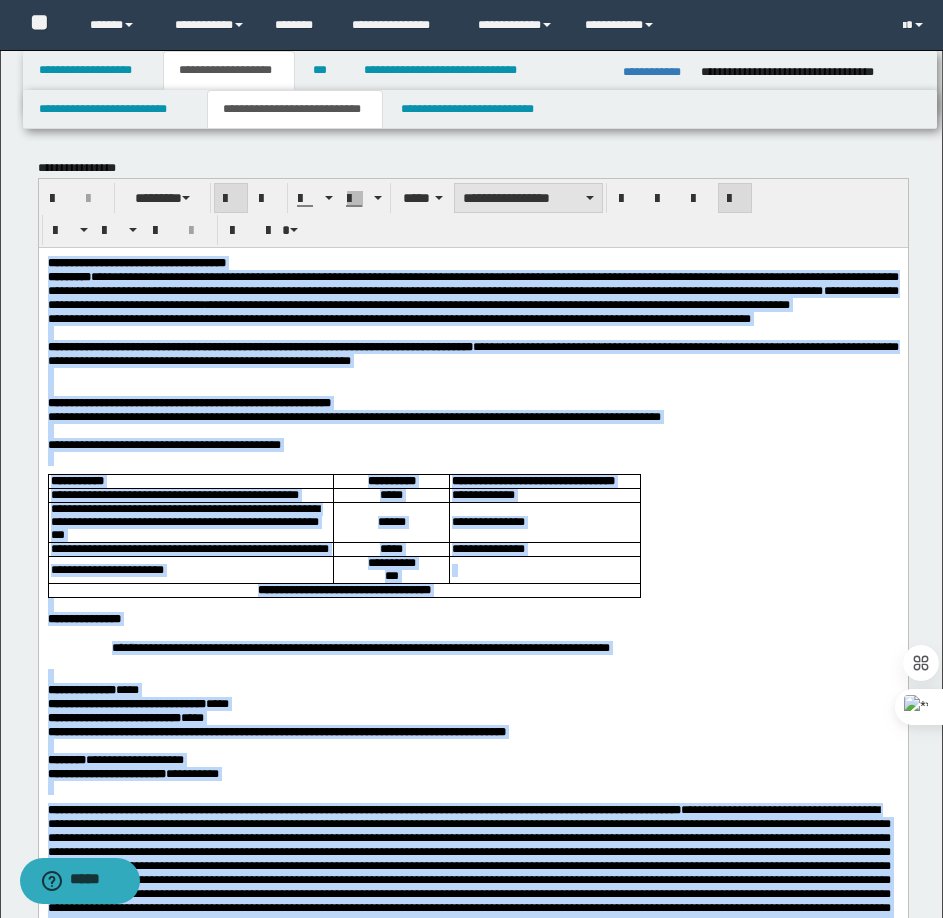 click on "**********" at bounding box center (528, 198) 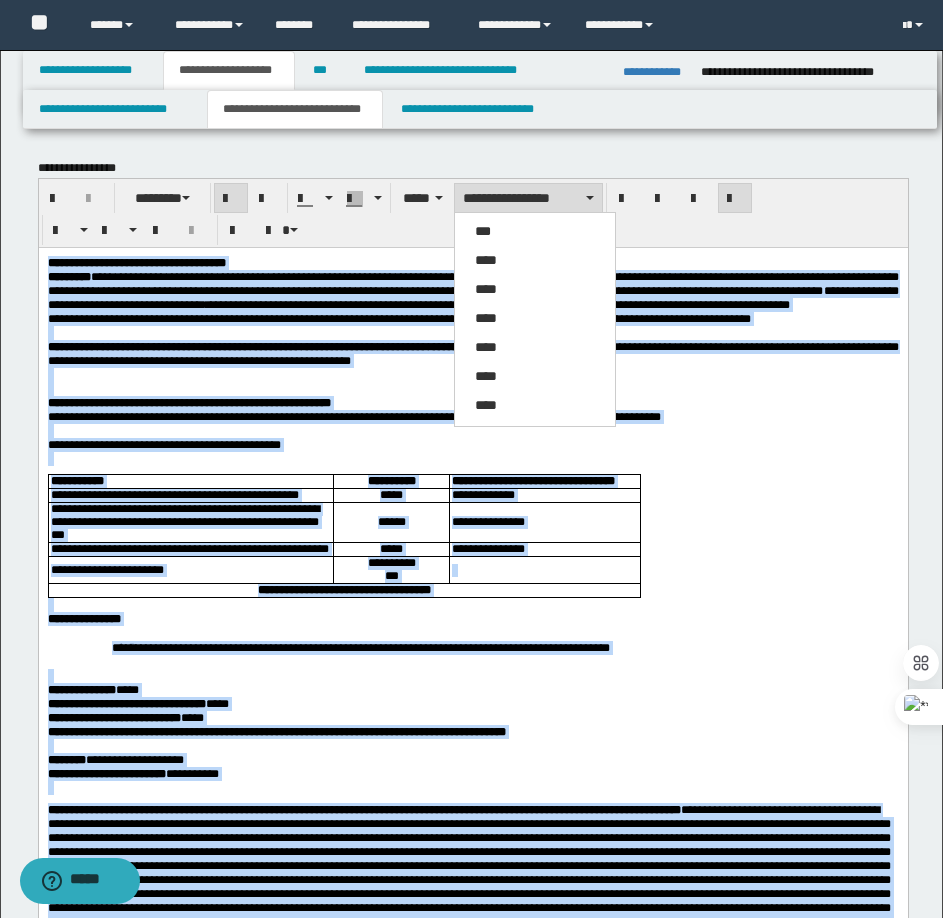 click on "****" at bounding box center [535, 261] 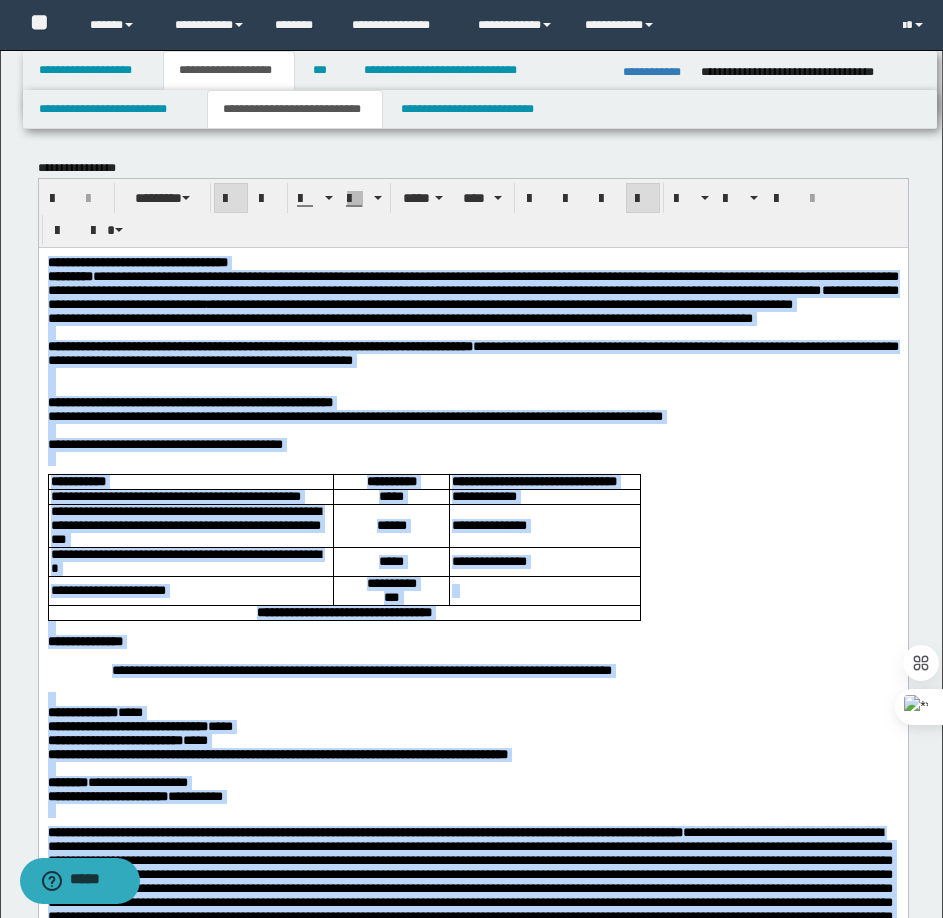 click at bounding box center [643, 199] 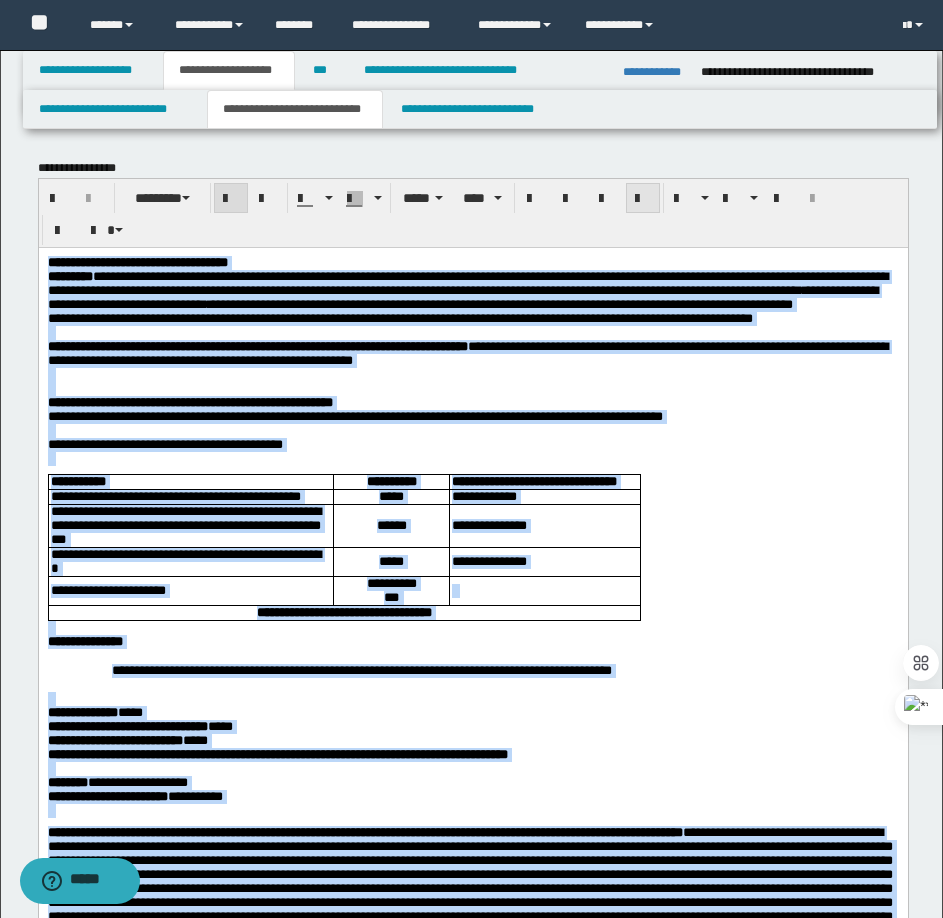 click at bounding box center [643, 199] 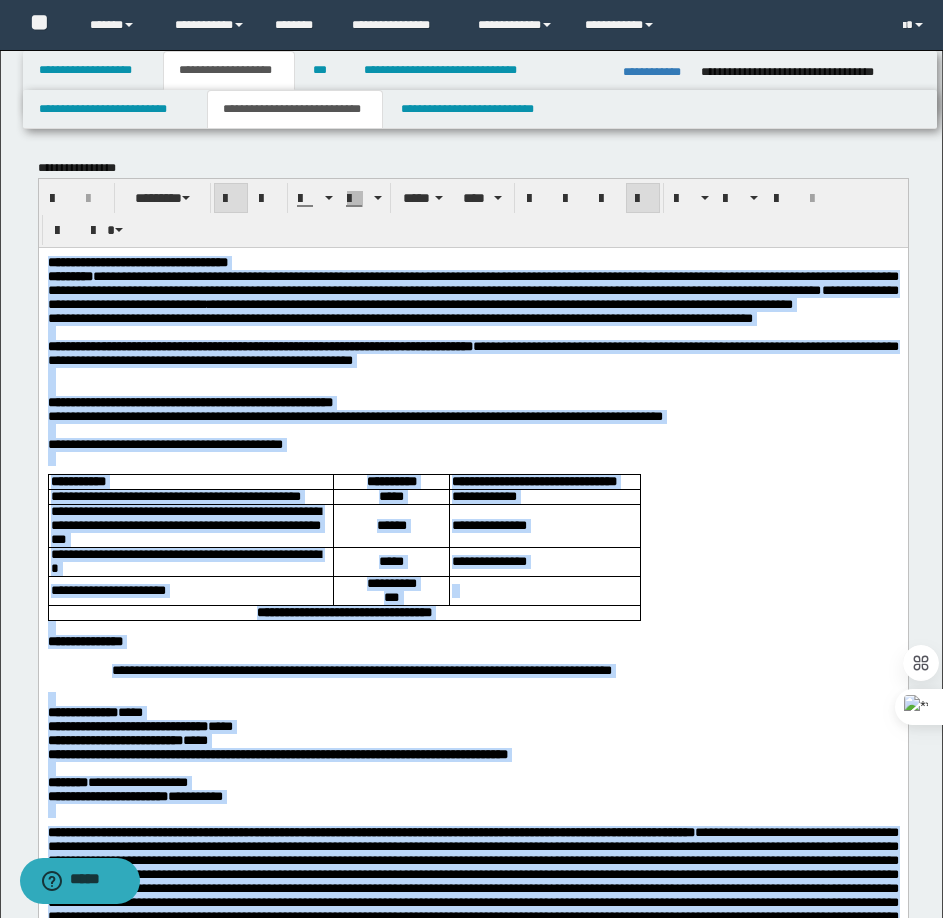 click on "**********" at bounding box center (472, 290) 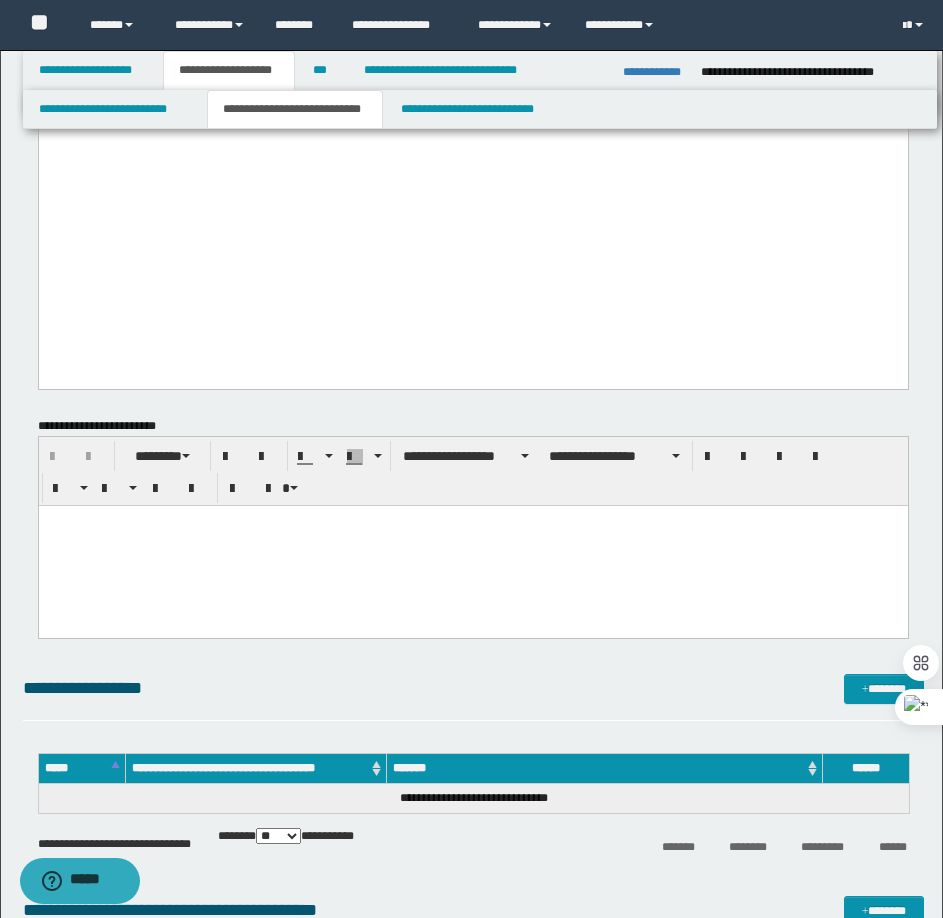 scroll, scrollTop: 1900, scrollLeft: 0, axis: vertical 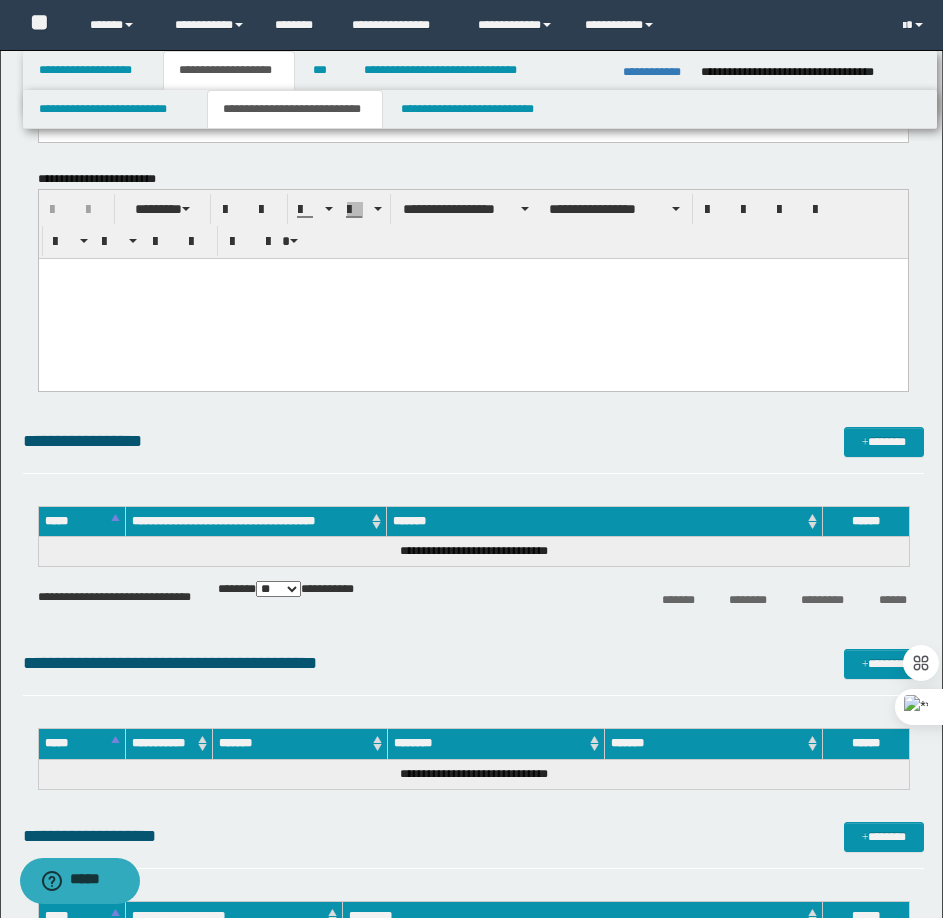 click at bounding box center (472, 298) 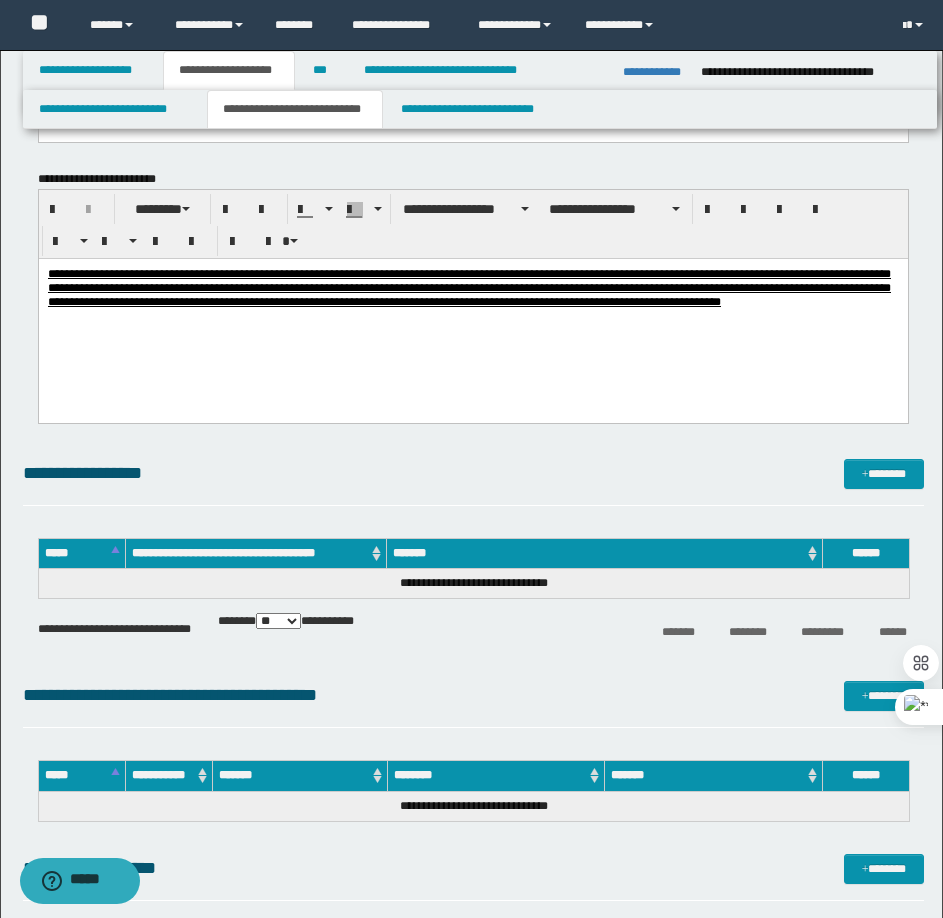 click on "**********" at bounding box center (468, 287) 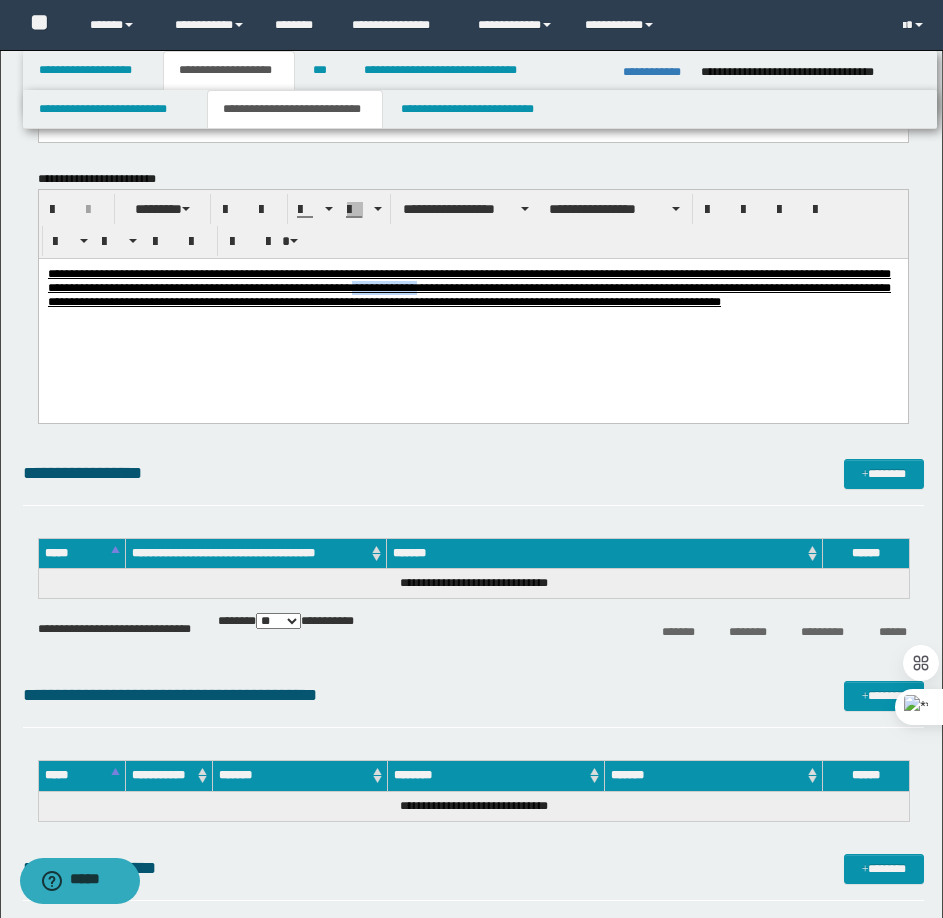 click on "**********" at bounding box center [468, 287] 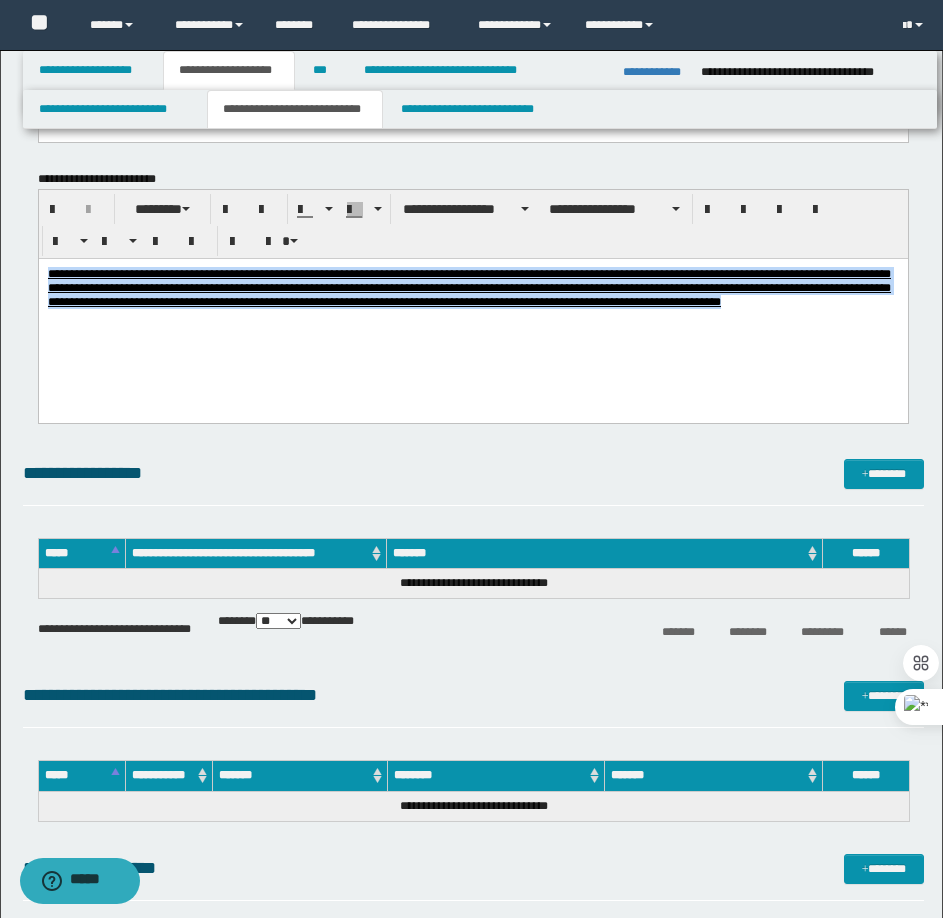 click on "**********" at bounding box center [468, 287] 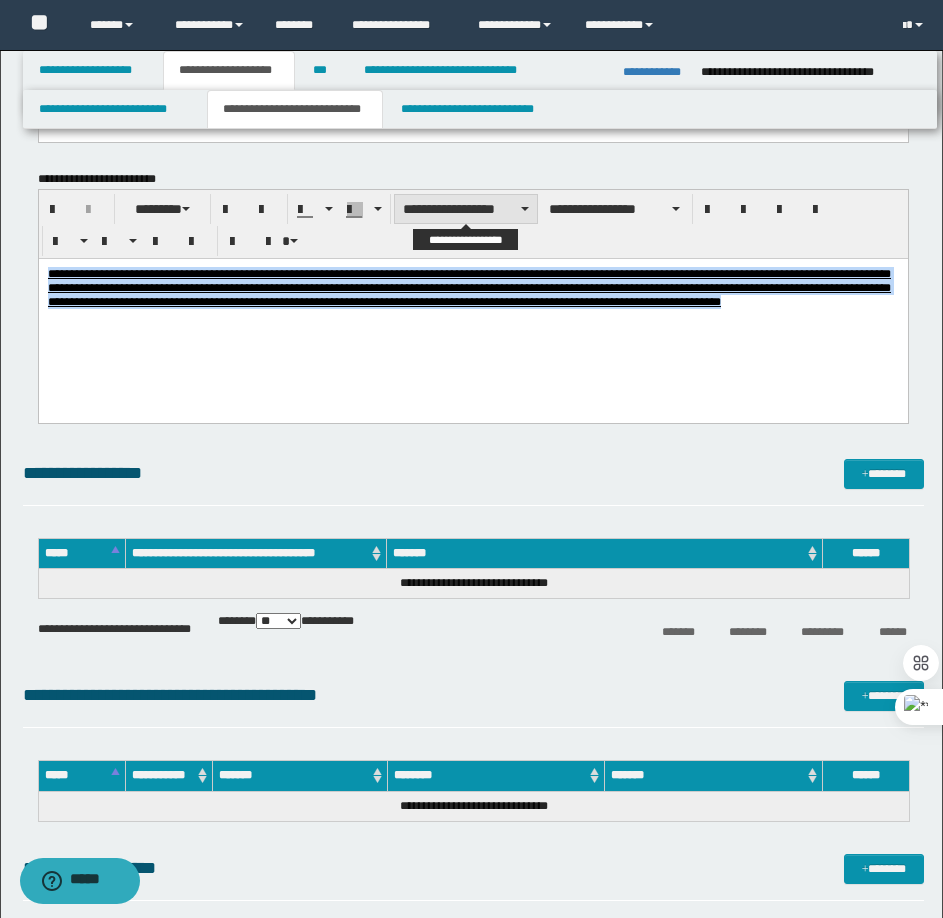click on "**********" at bounding box center (466, 209) 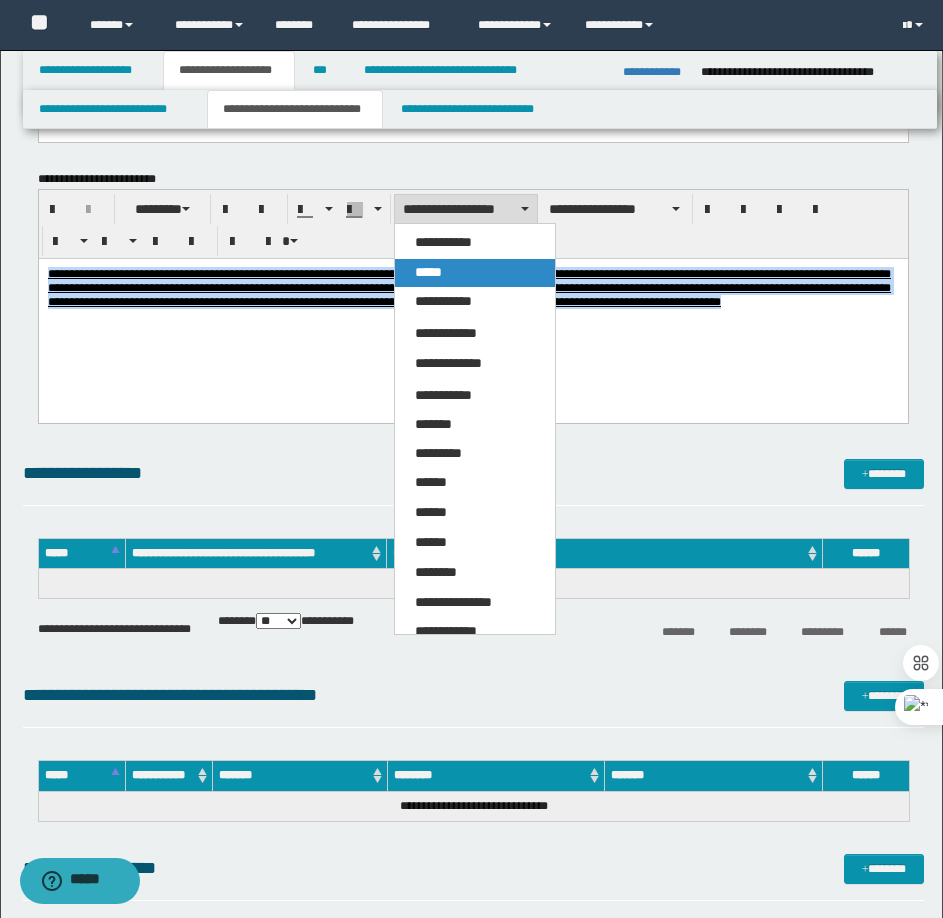 drag, startPoint x: 440, startPoint y: 265, endPoint x: 408, endPoint y: 1, distance: 265.9323 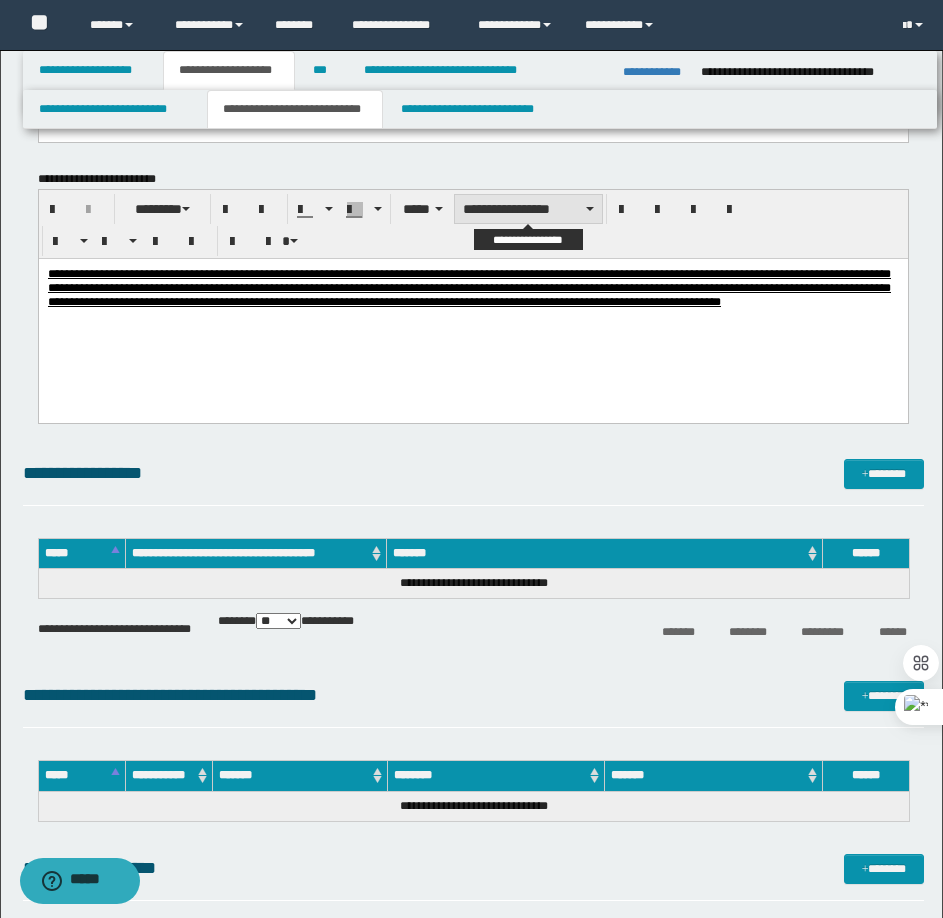 click on "**********" at bounding box center [528, 209] 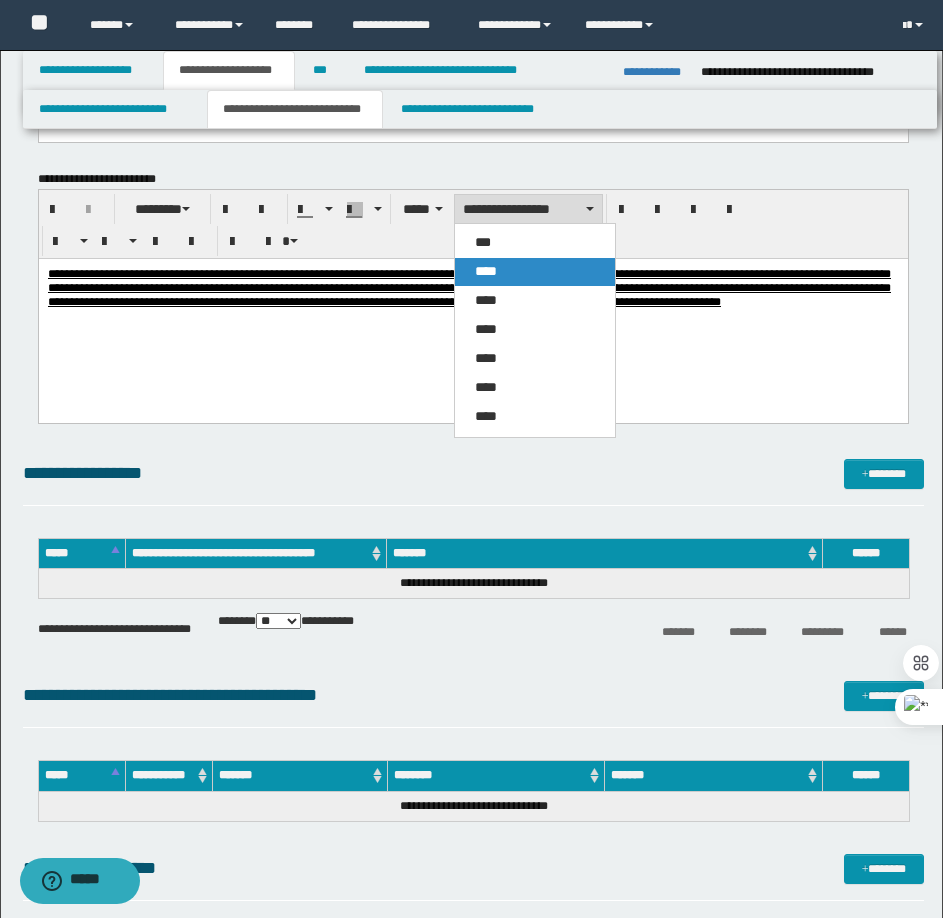 click on "****" at bounding box center [486, 271] 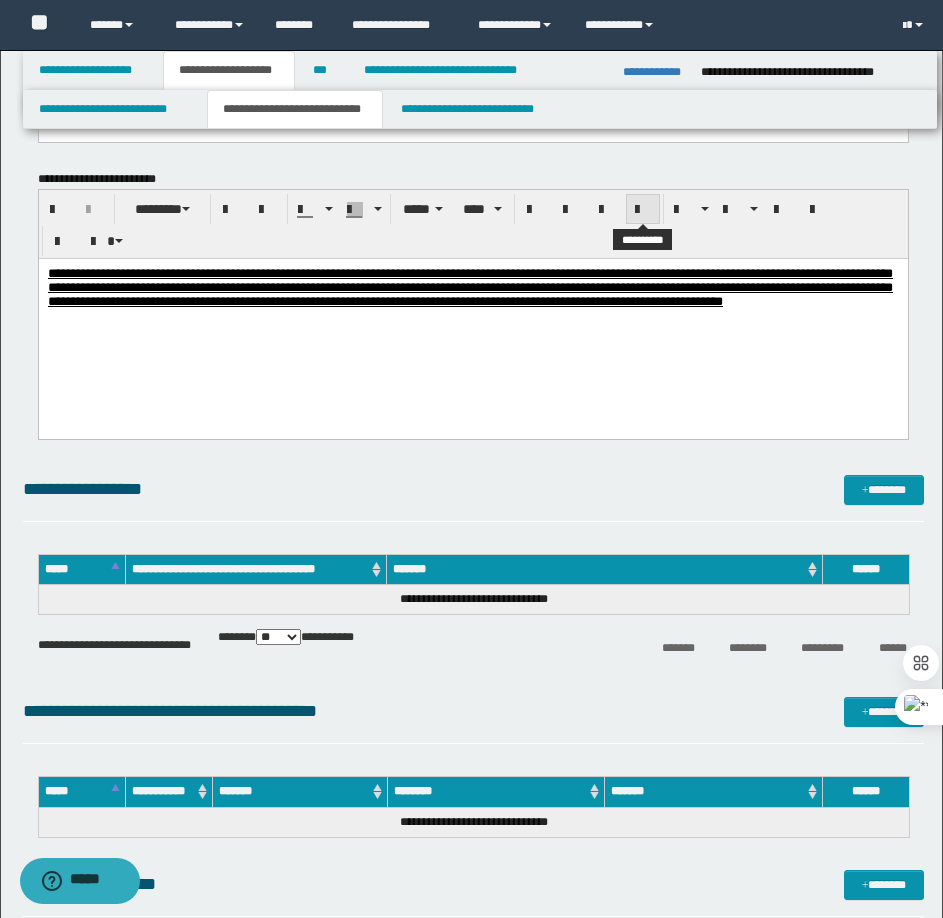 click at bounding box center (643, 210) 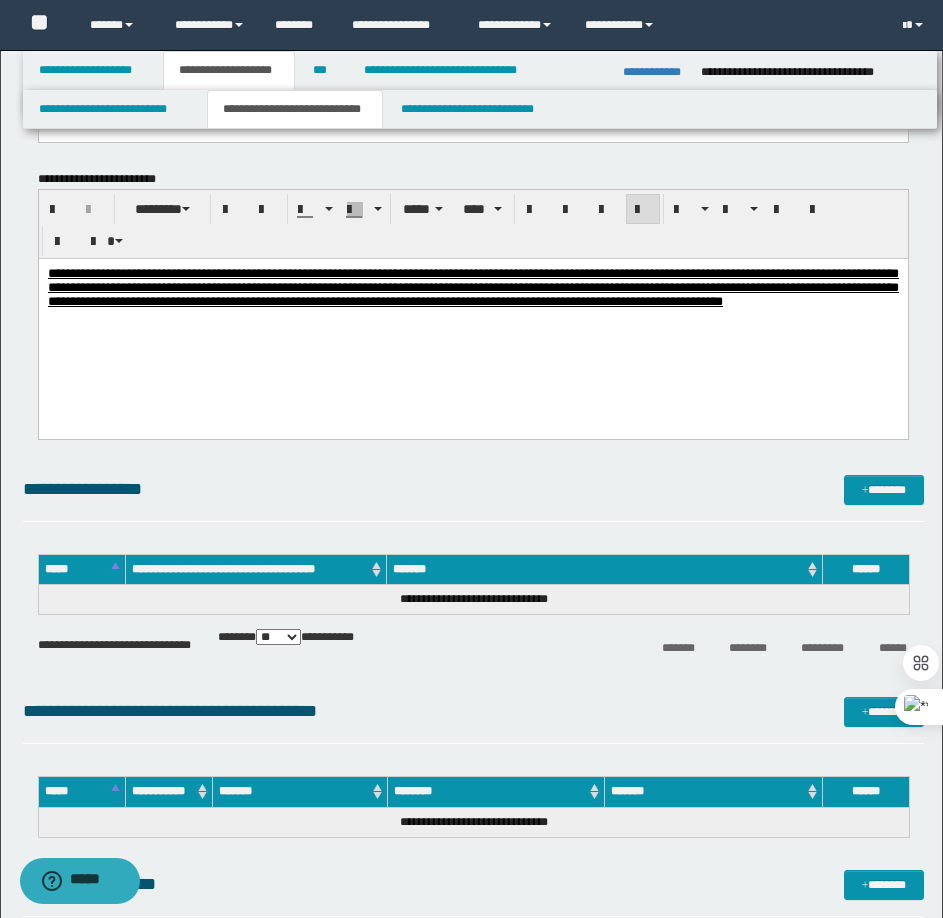 click on "**********" at bounding box center [472, 312] 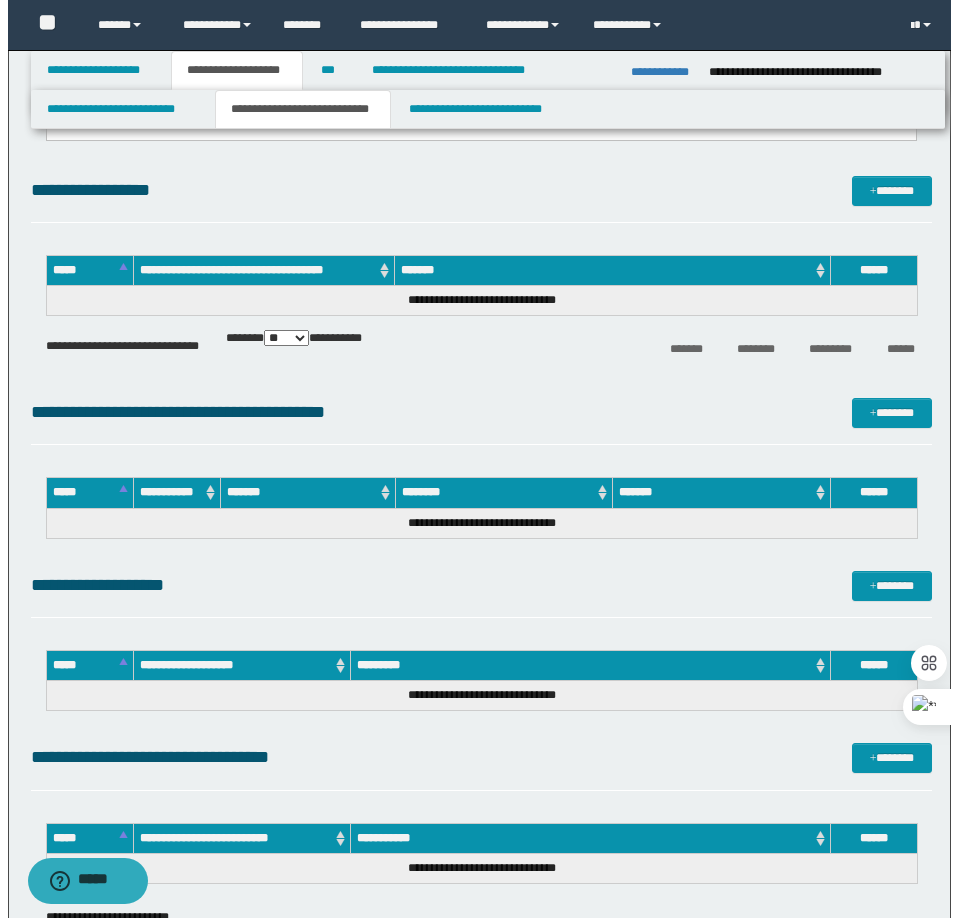 scroll, scrollTop: 2200, scrollLeft: 0, axis: vertical 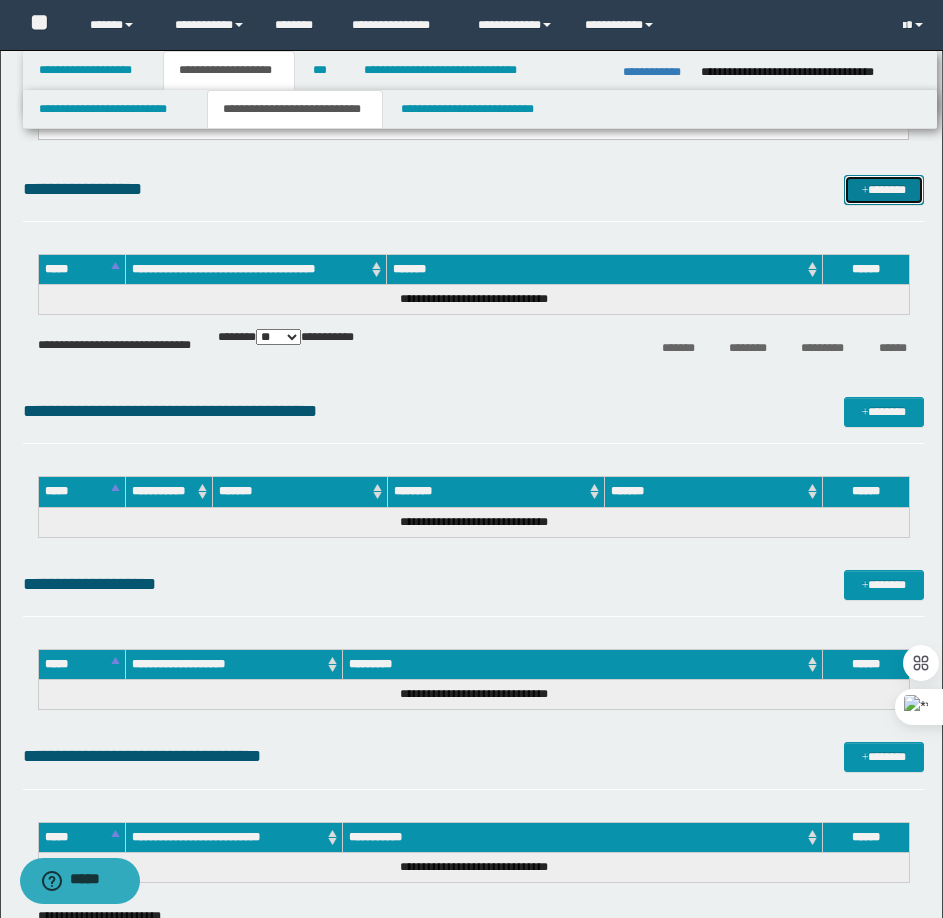 click on "*******" at bounding box center (884, 190) 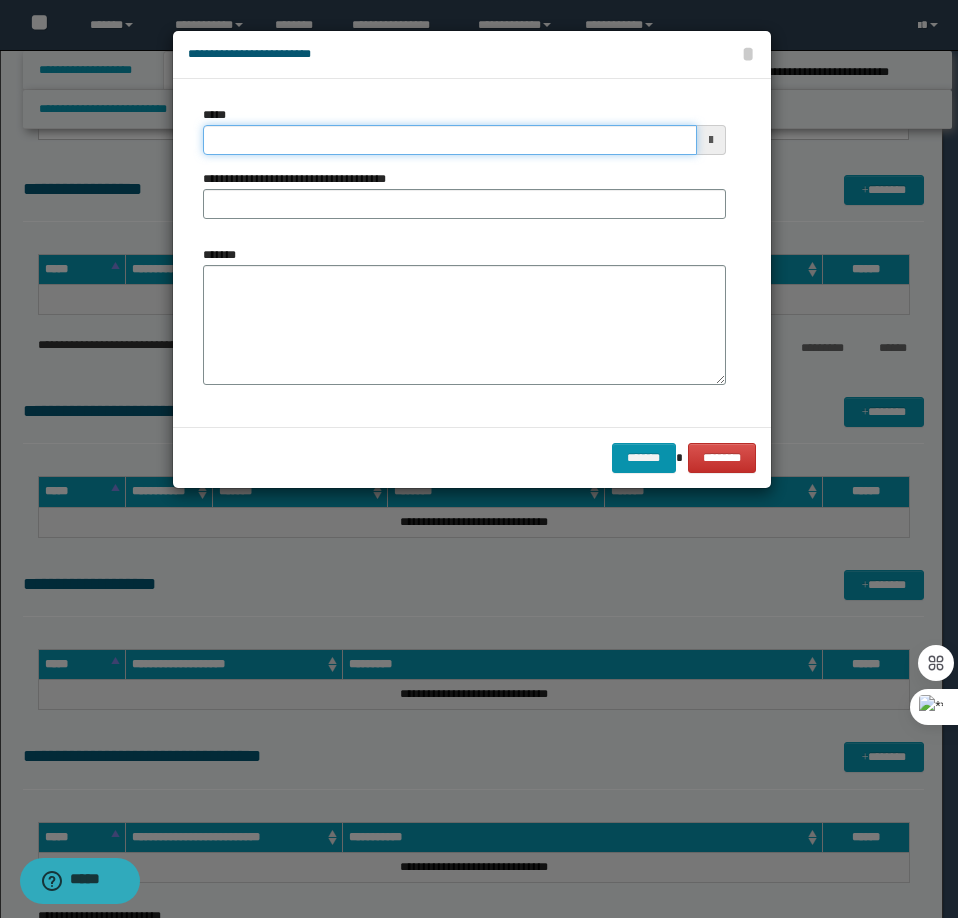click on "*****" at bounding box center [450, 140] 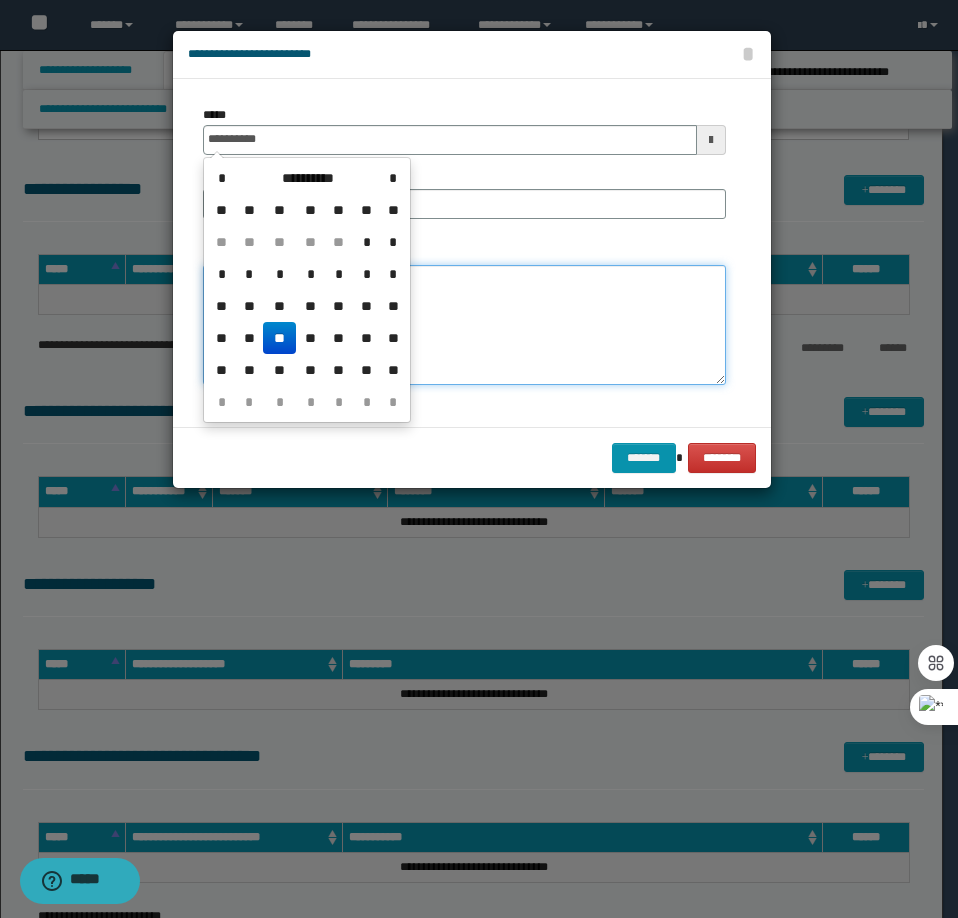 type on "**********" 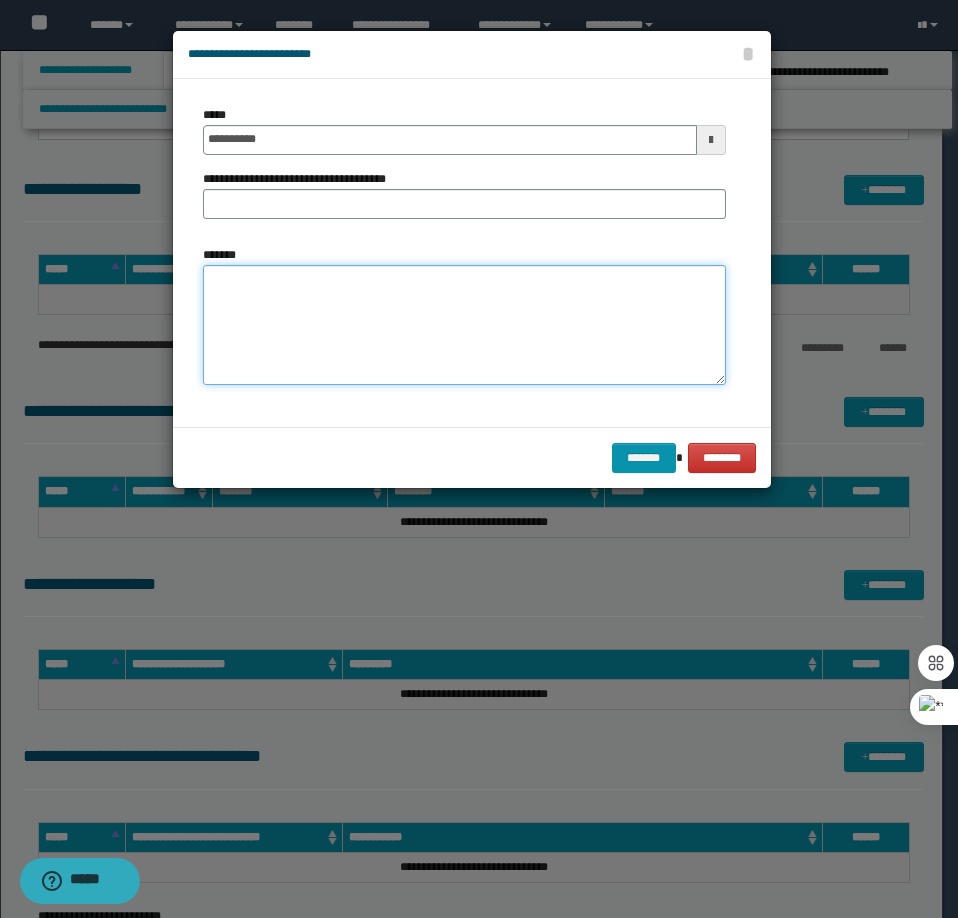 click on "*******" at bounding box center (464, 325) 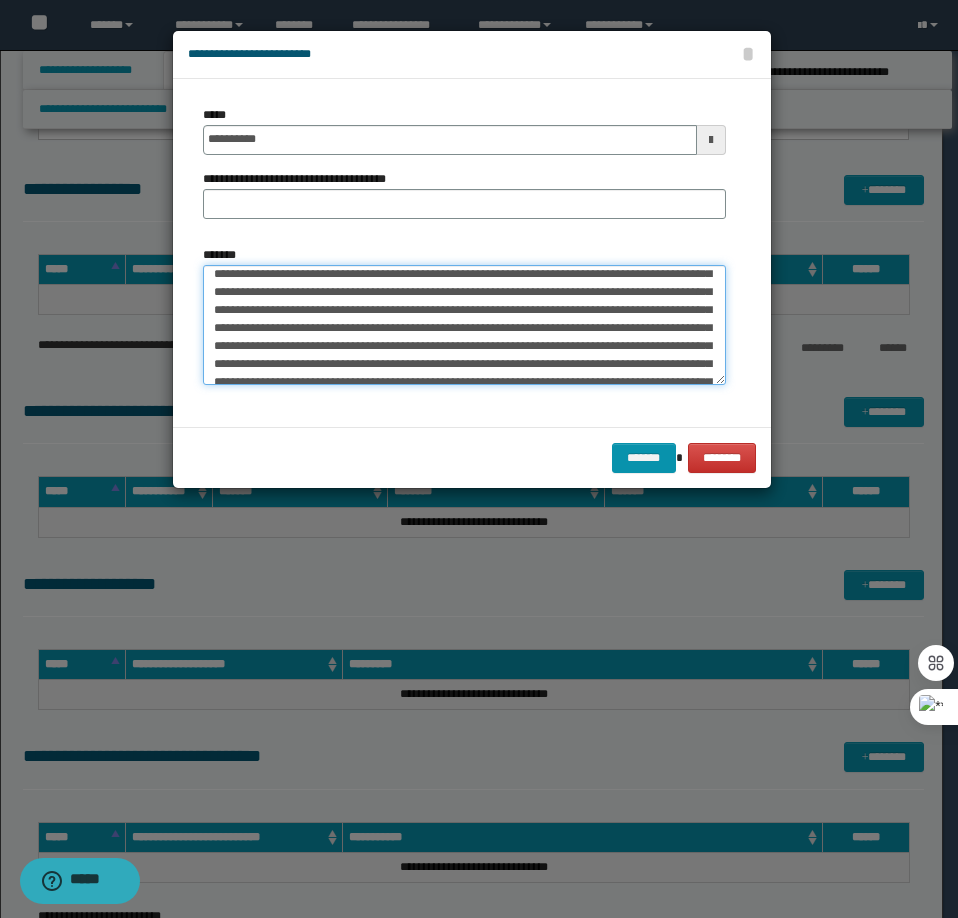 scroll, scrollTop: 0, scrollLeft: 0, axis: both 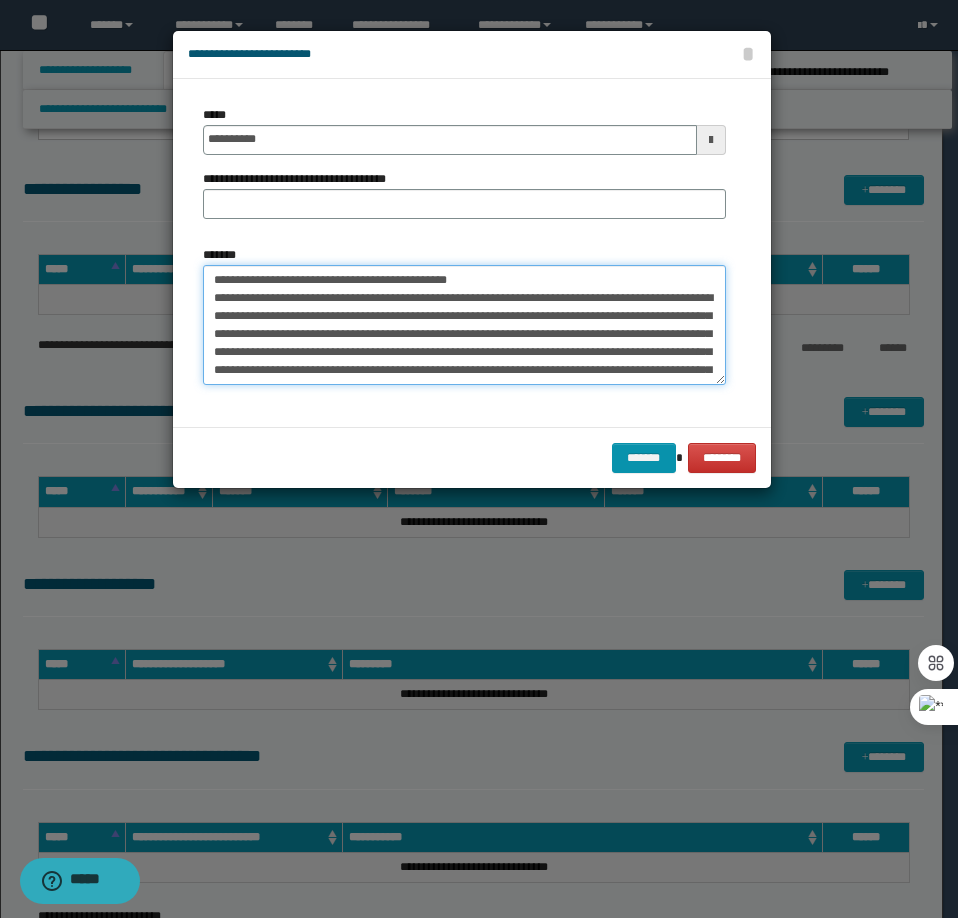 drag, startPoint x: 477, startPoint y: 281, endPoint x: 282, endPoint y: 281, distance: 195 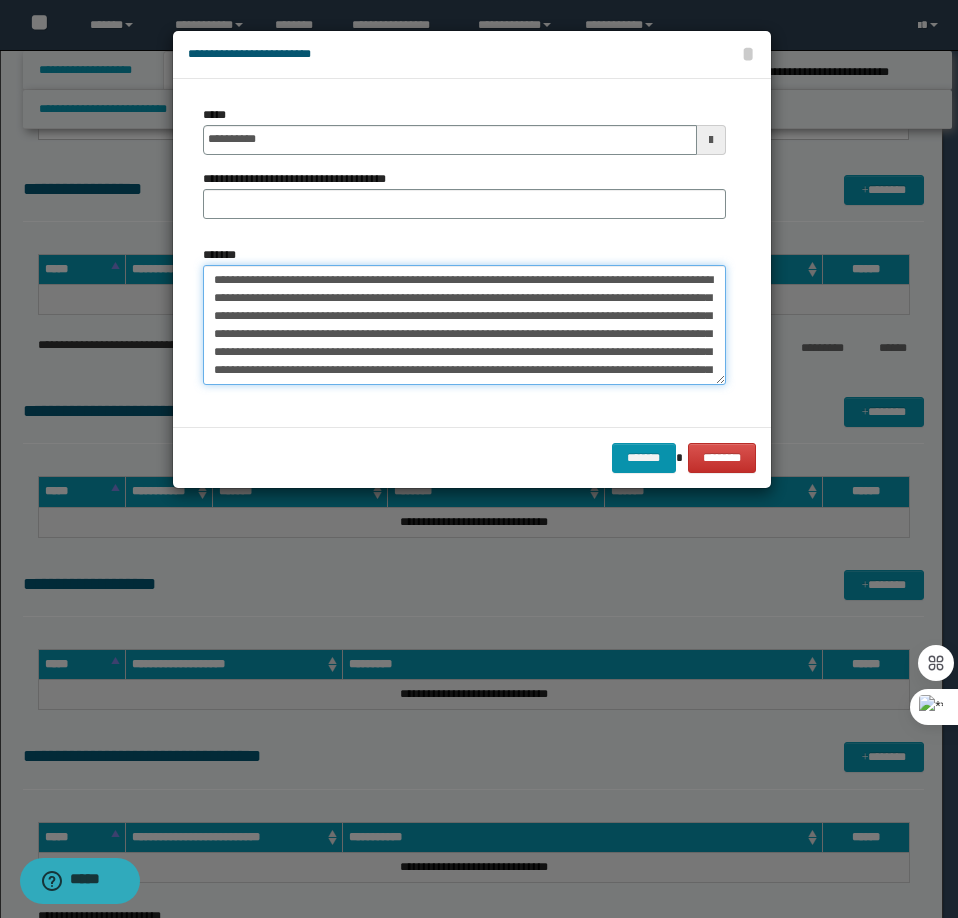 type on "**********" 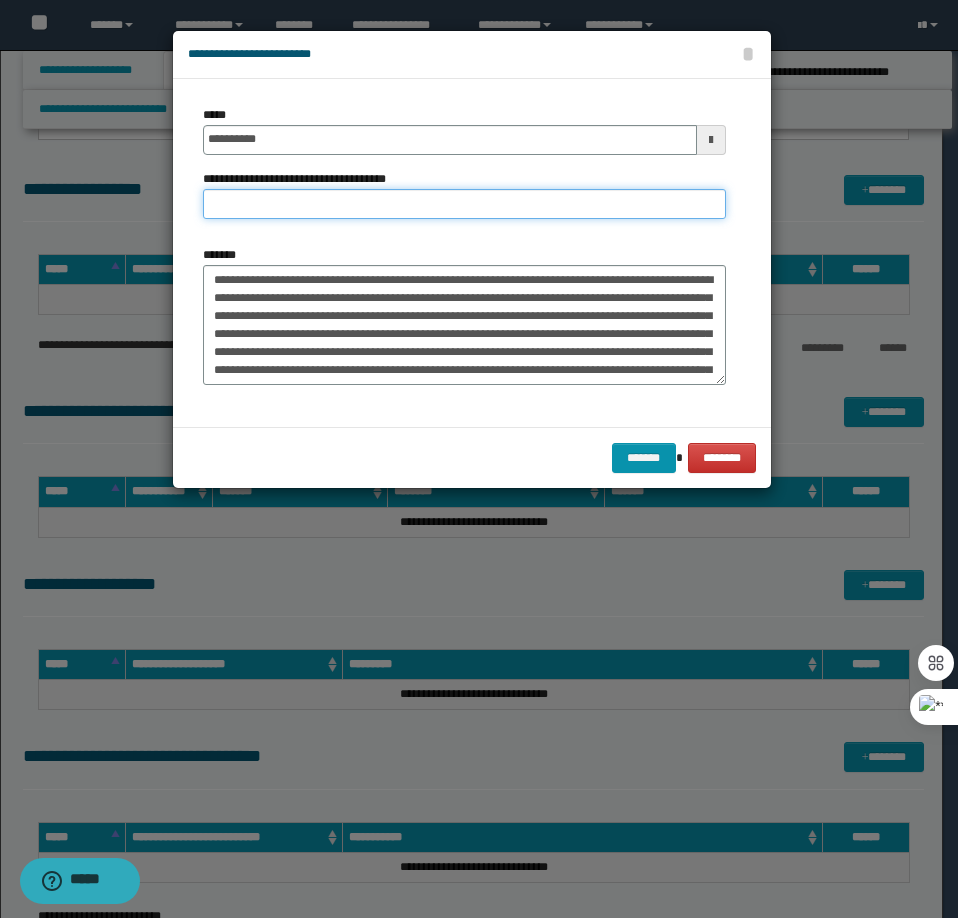 click on "**********" at bounding box center (464, 204) 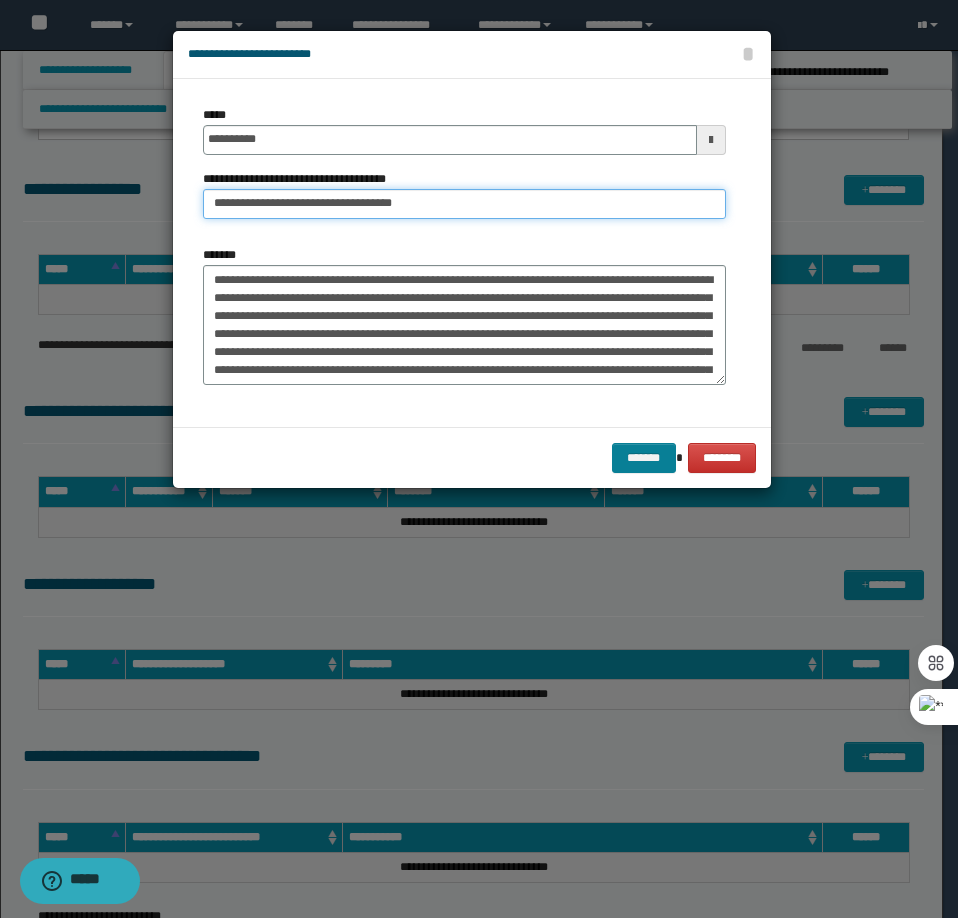 type on "**********" 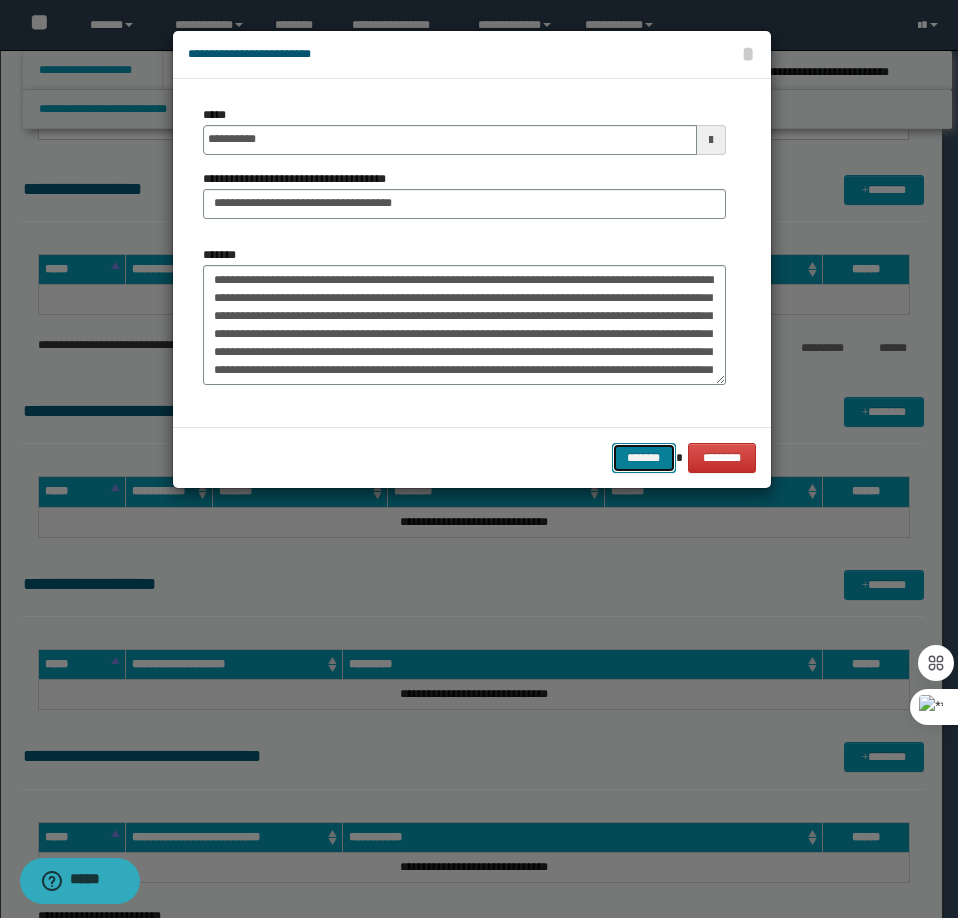 click on "*******" at bounding box center (644, 458) 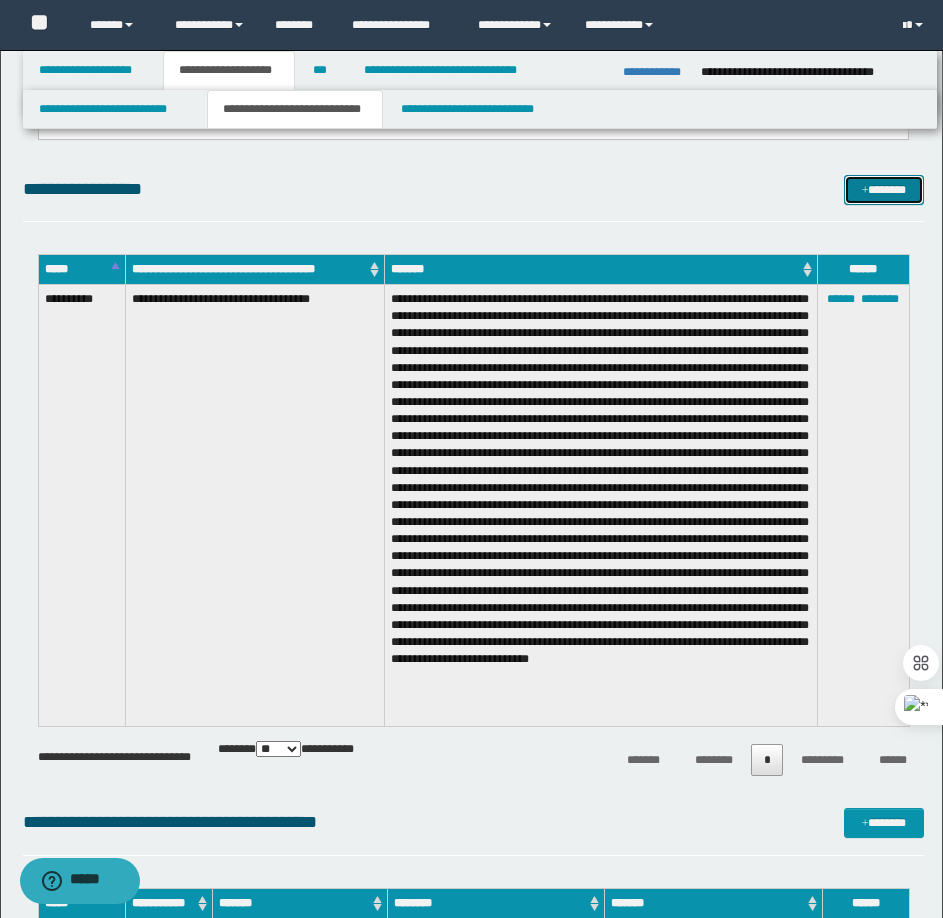 click on "*******" at bounding box center [884, 190] 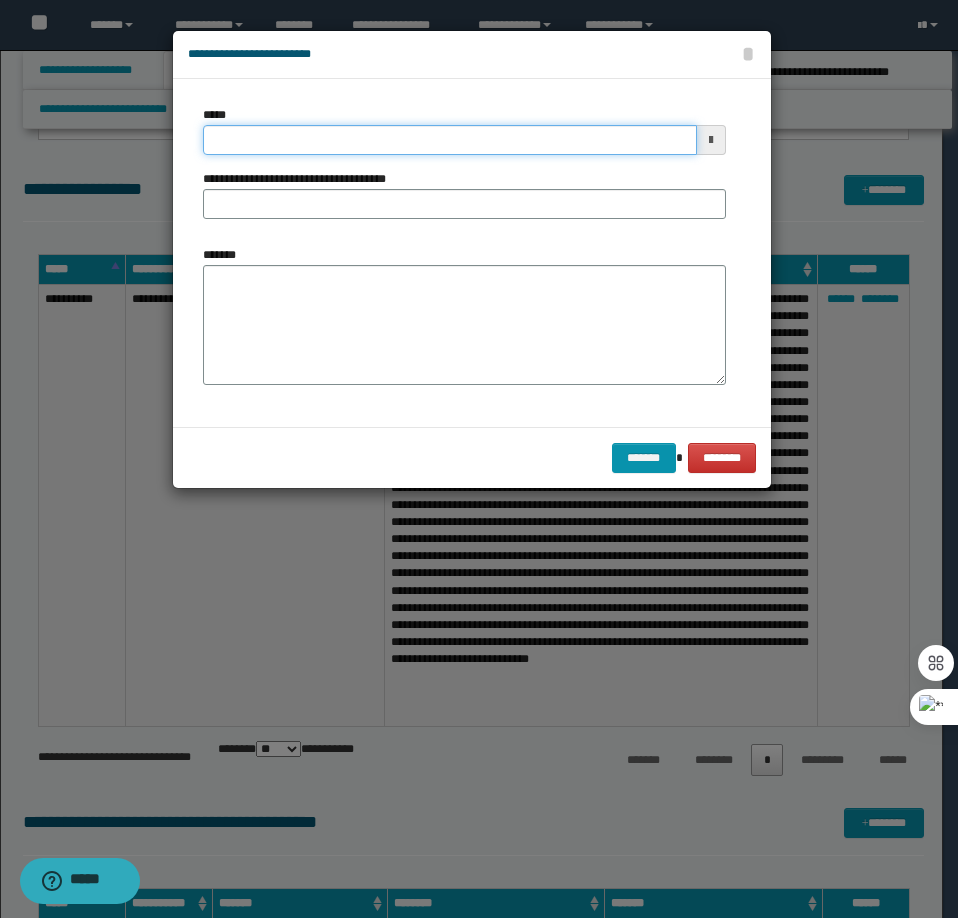 click on "*****" at bounding box center (450, 140) 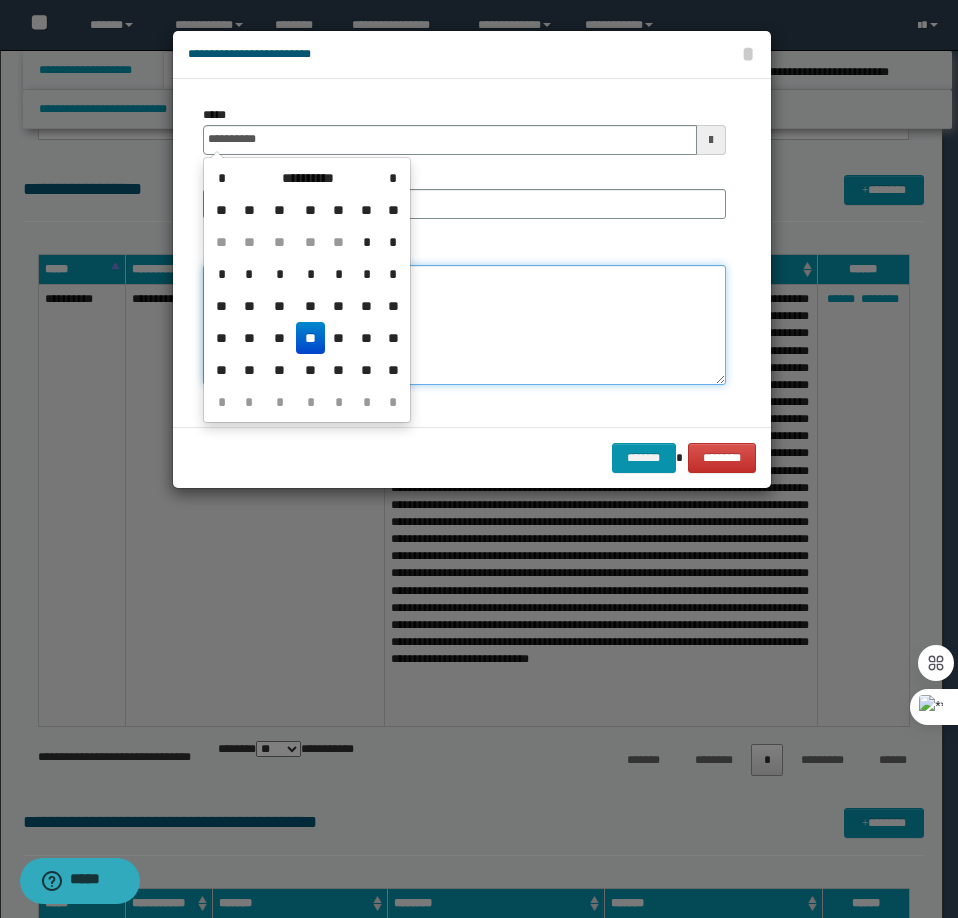 type on "**********" 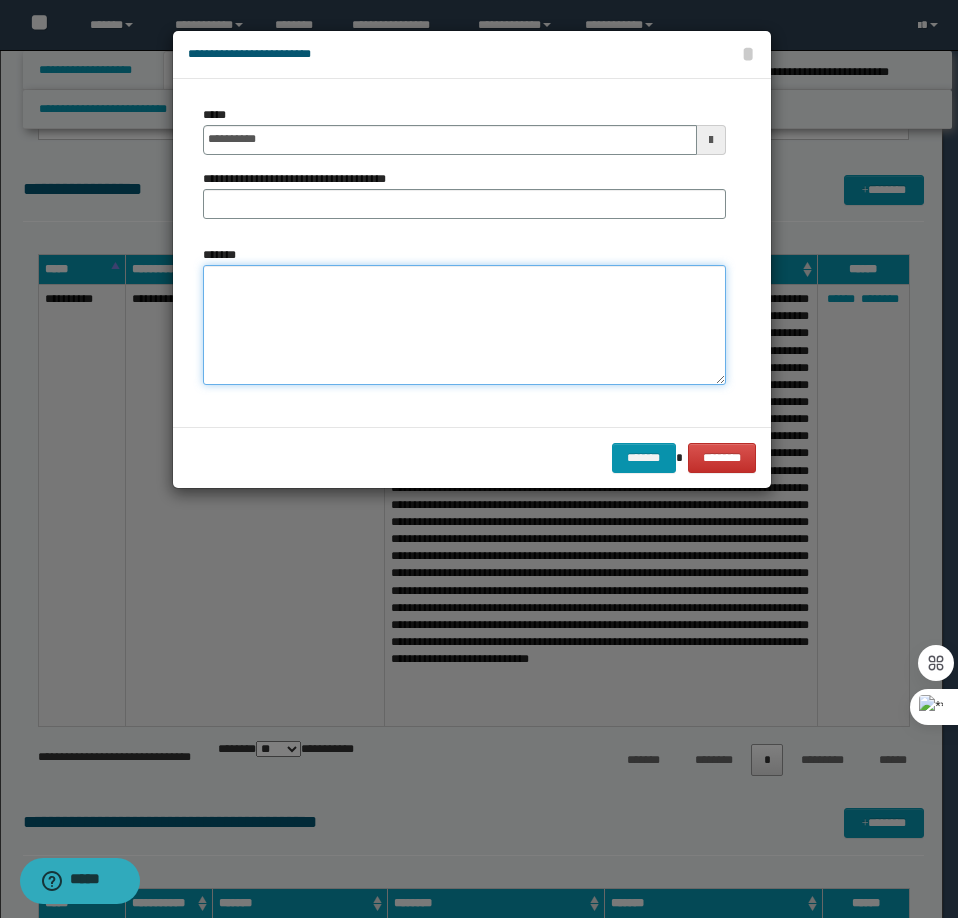 paste on "**********" 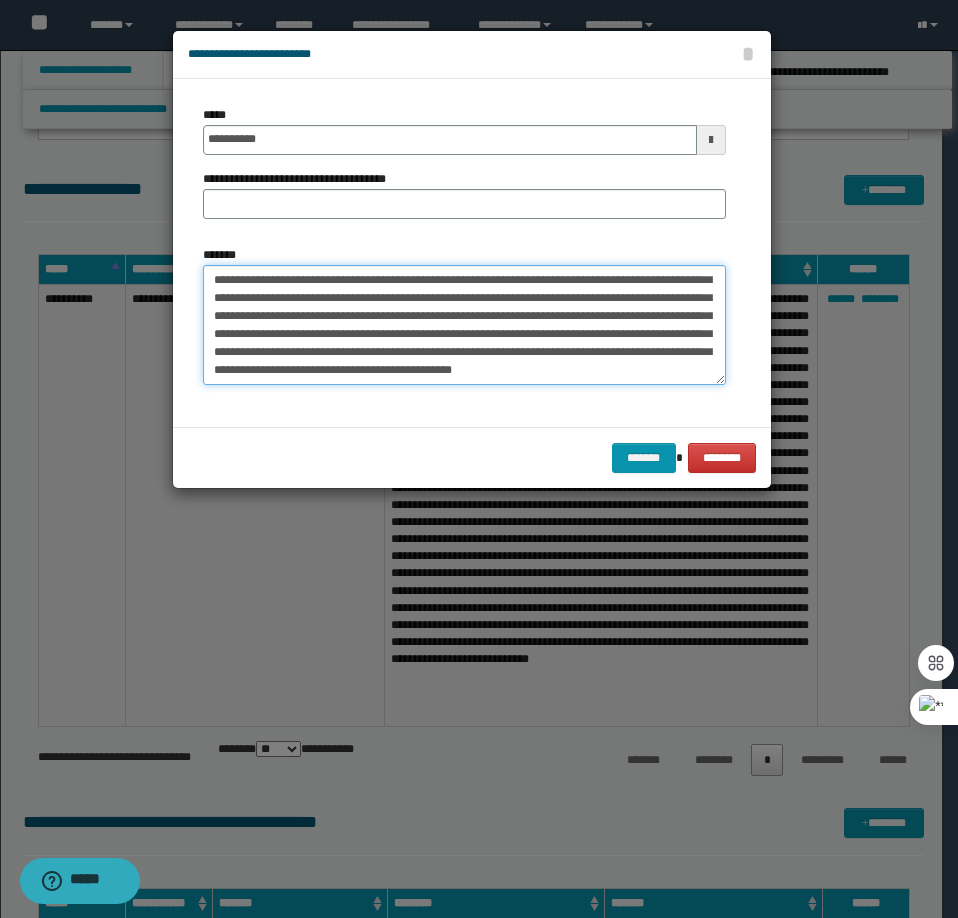 scroll, scrollTop: 0, scrollLeft: 0, axis: both 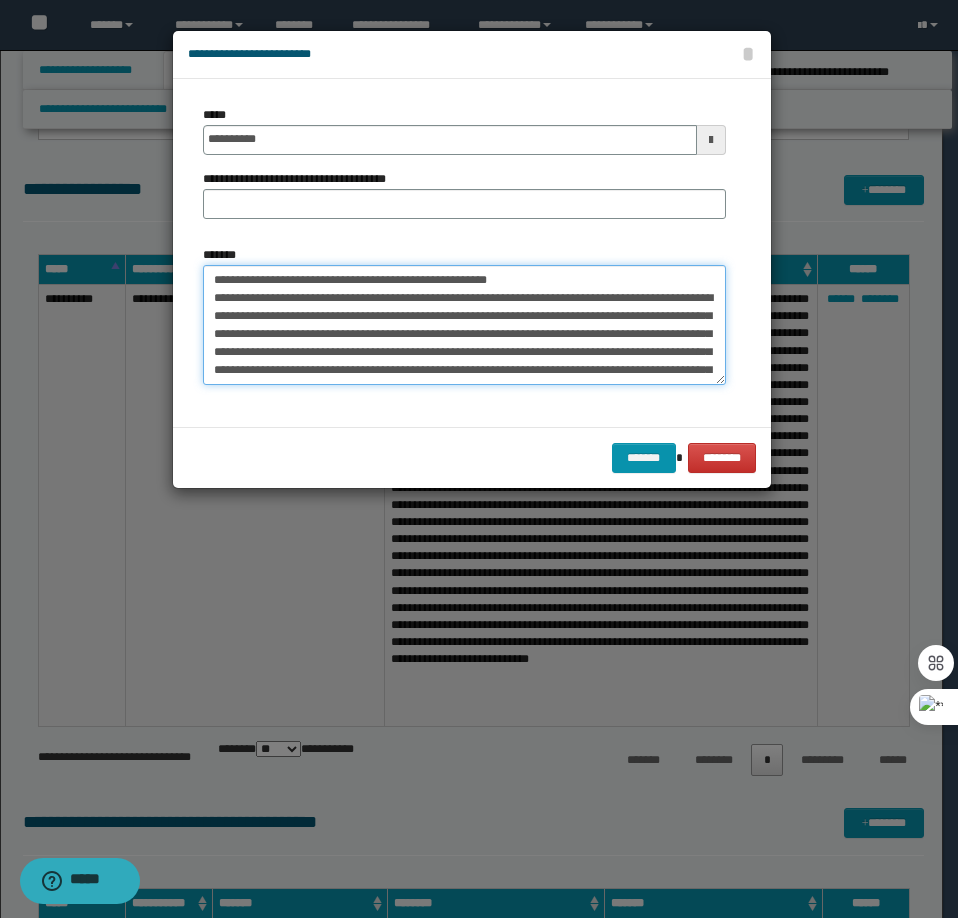 drag, startPoint x: 536, startPoint y: 282, endPoint x: 281, endPoint y: 280, distance: 255.00784 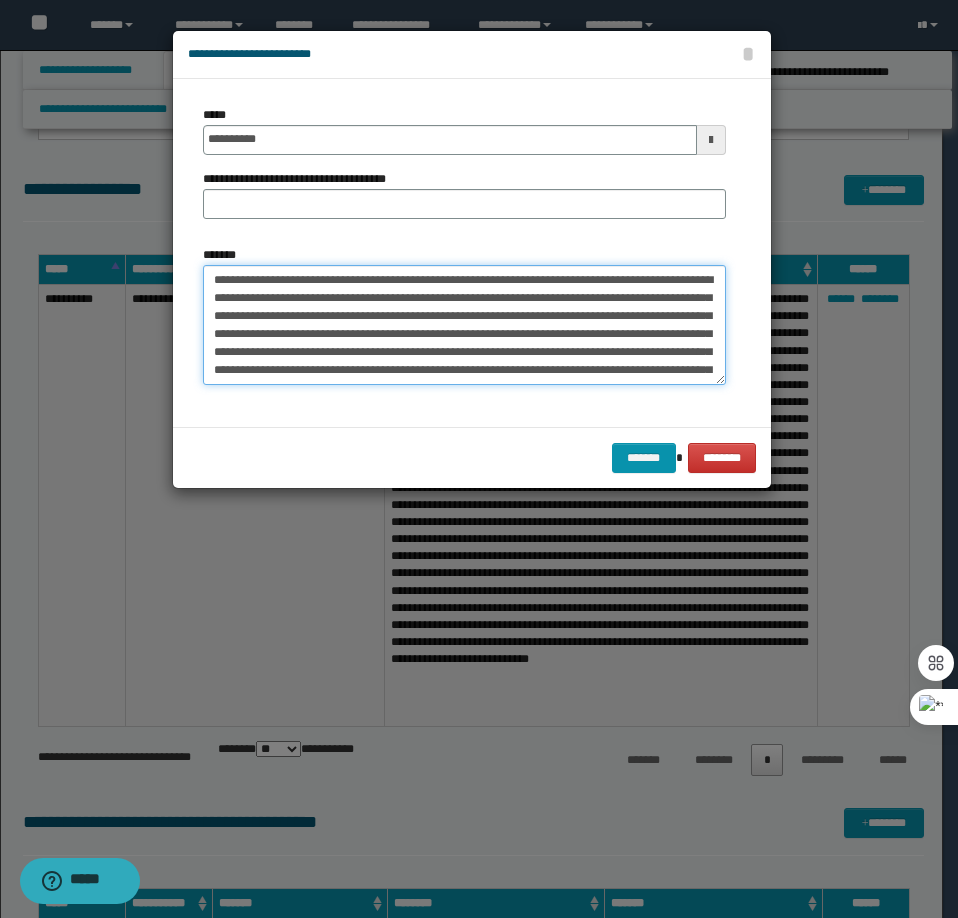 type on "**********" 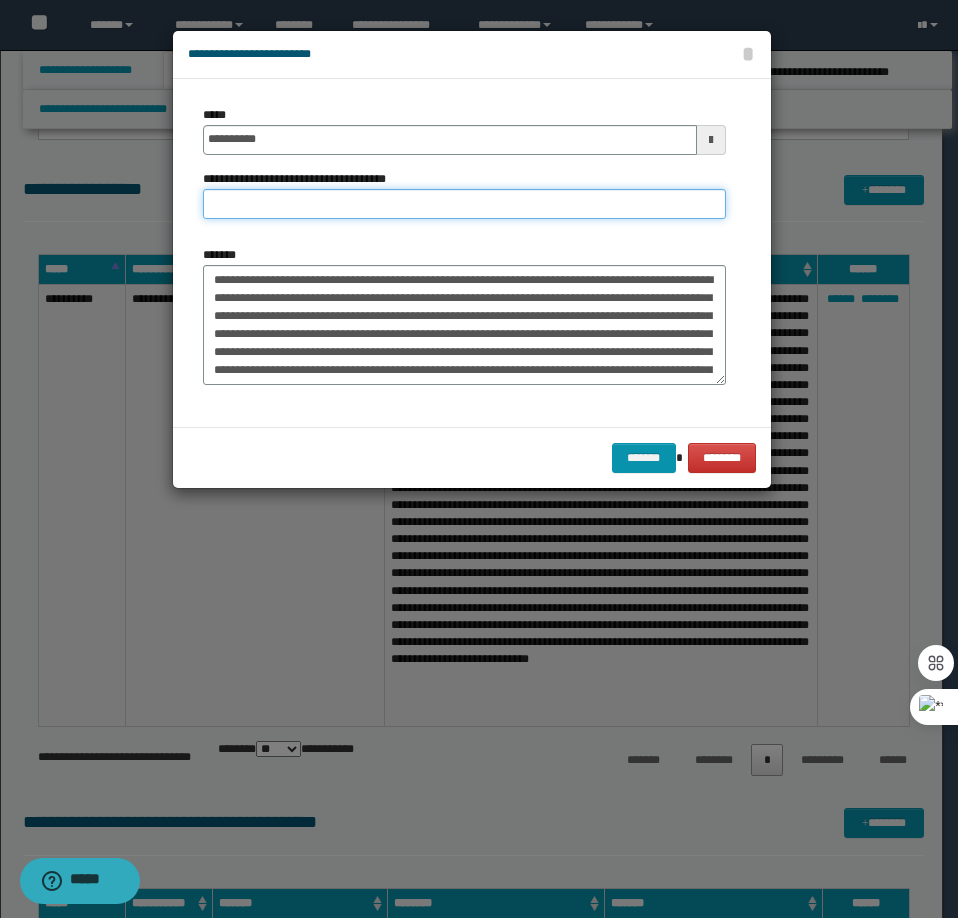 click on "**********" at bounding box center [464, 204] 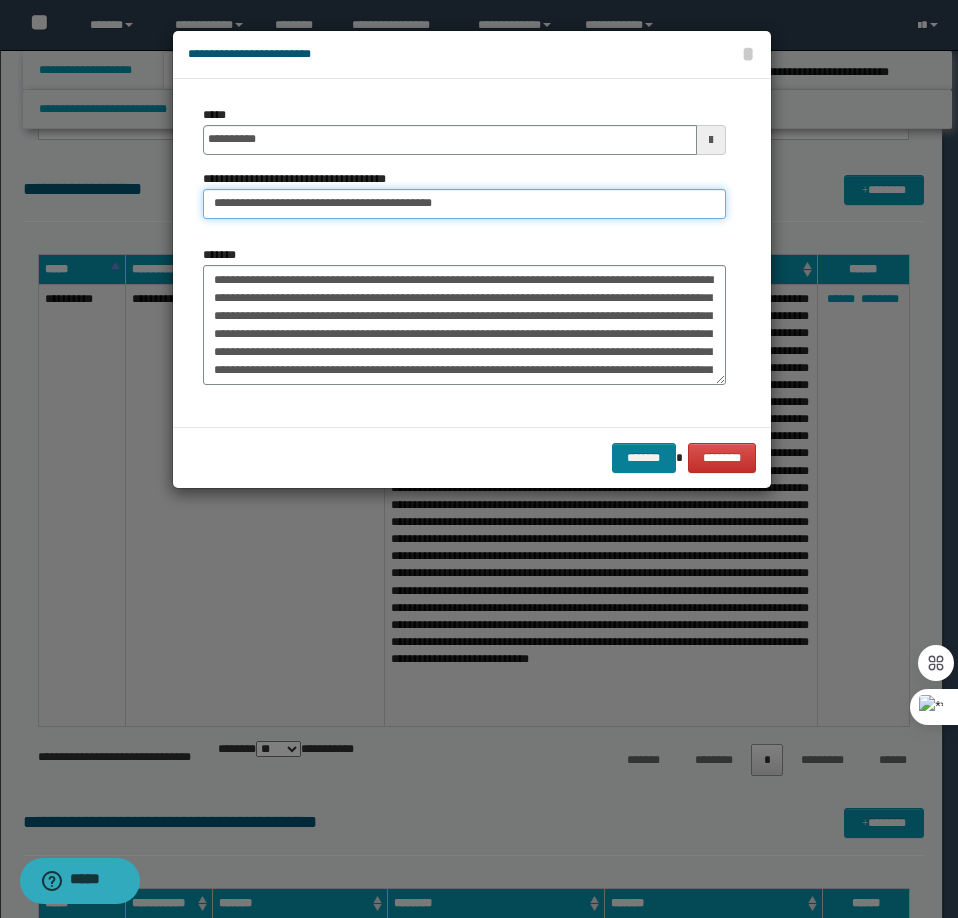 type on "**********" 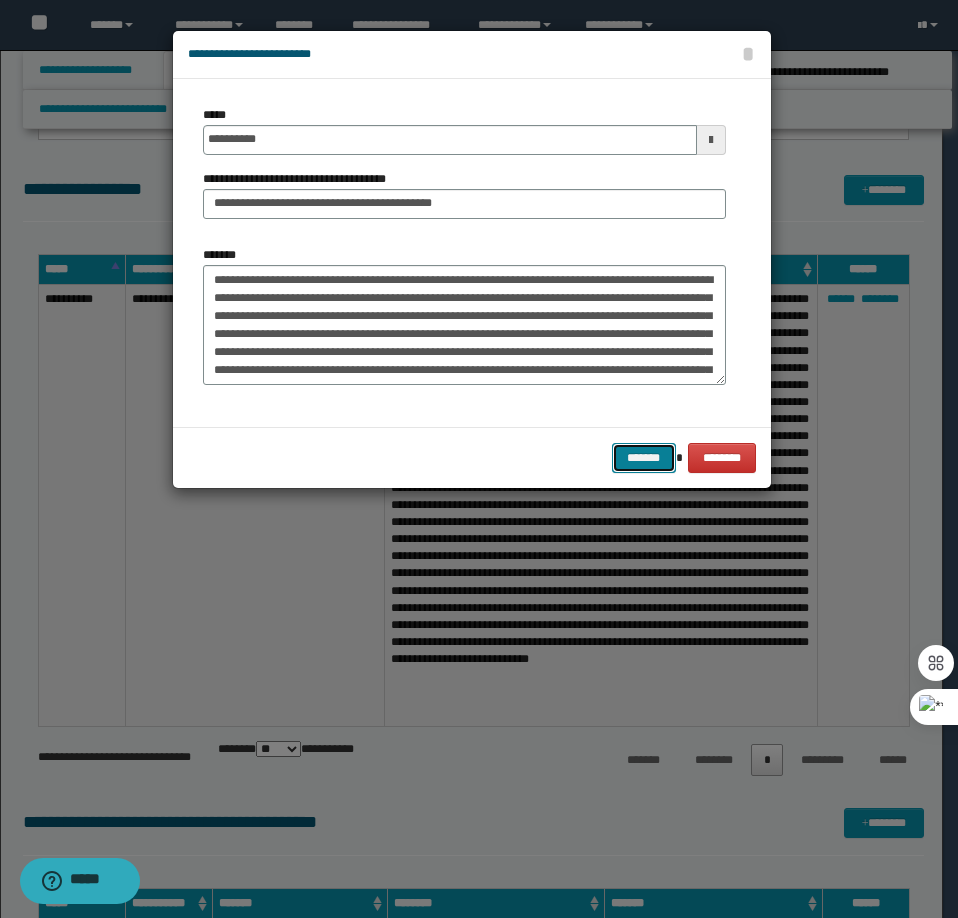 click on "*******" at bounding box center (644, 458) 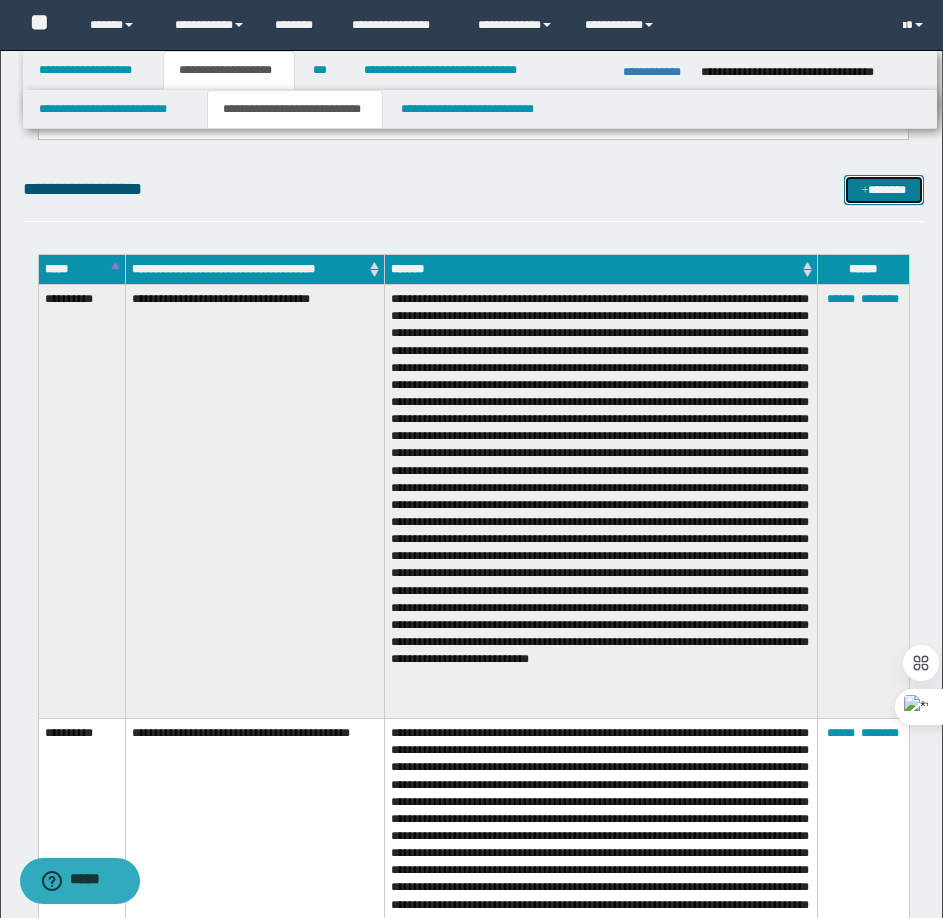 click at bounding box center [865, 191] 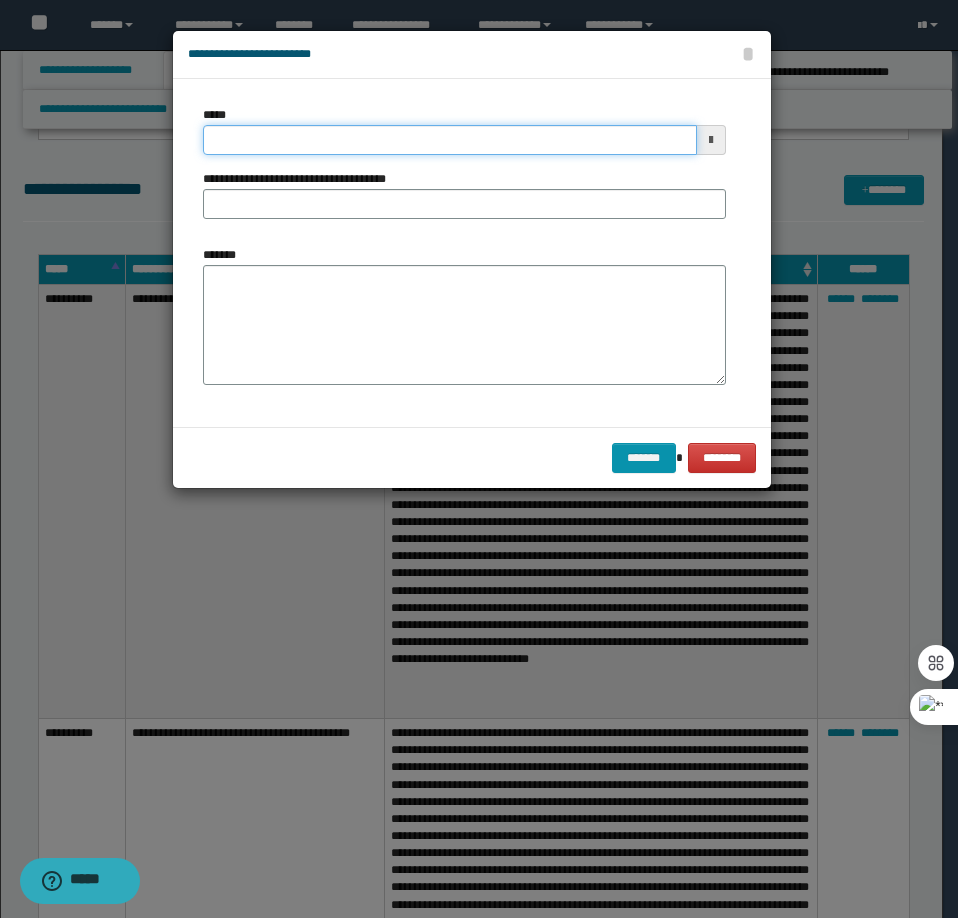 click on "*****" at bounding box center [450, 140] 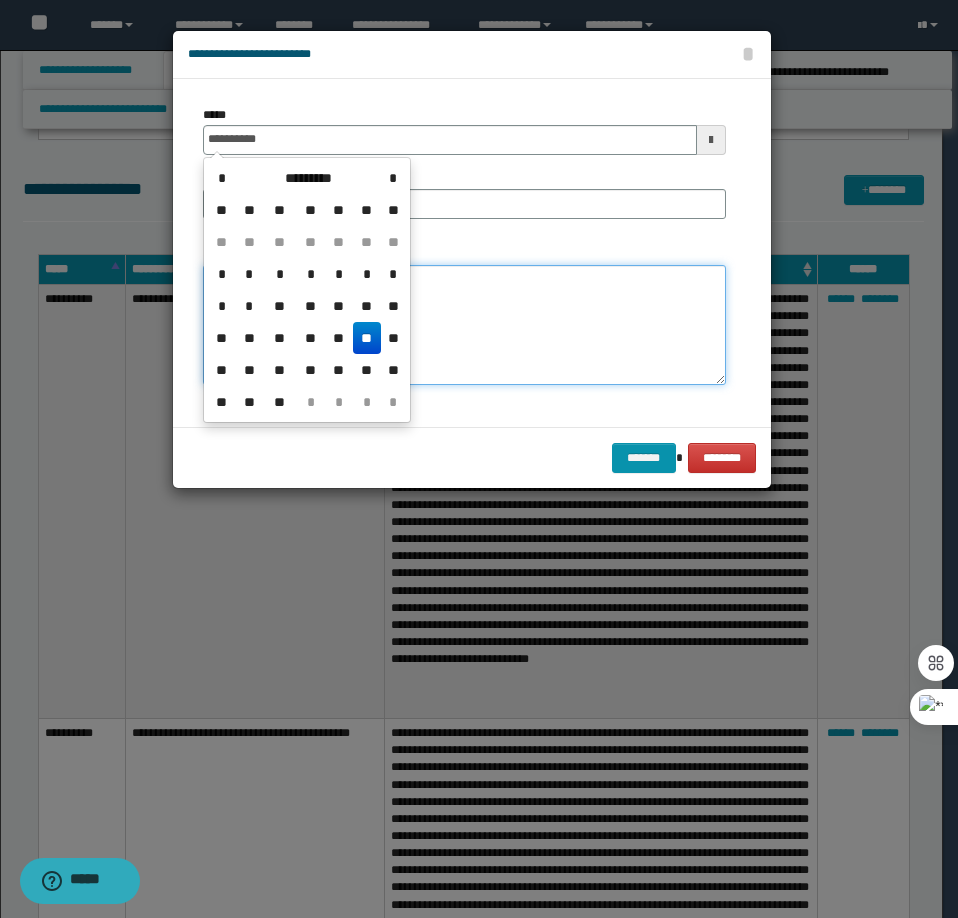 type on "**********" 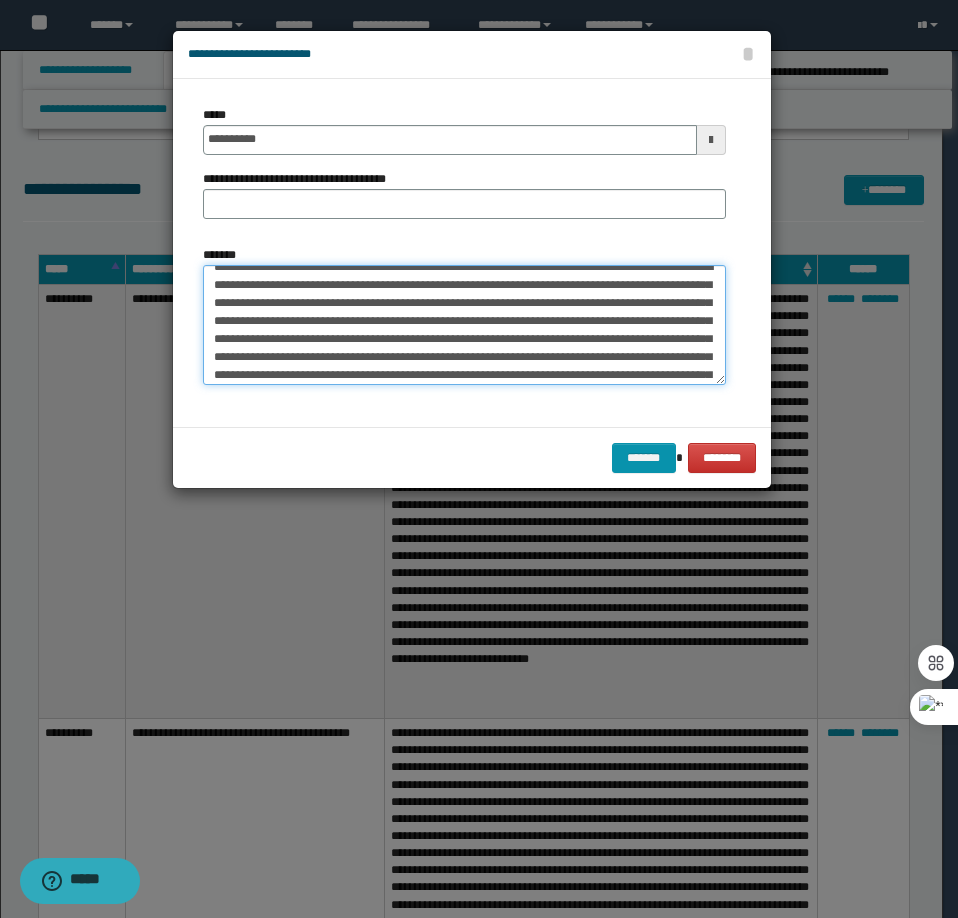 scroll, scrollTop: 0, scrollLeft: 0, axis: both 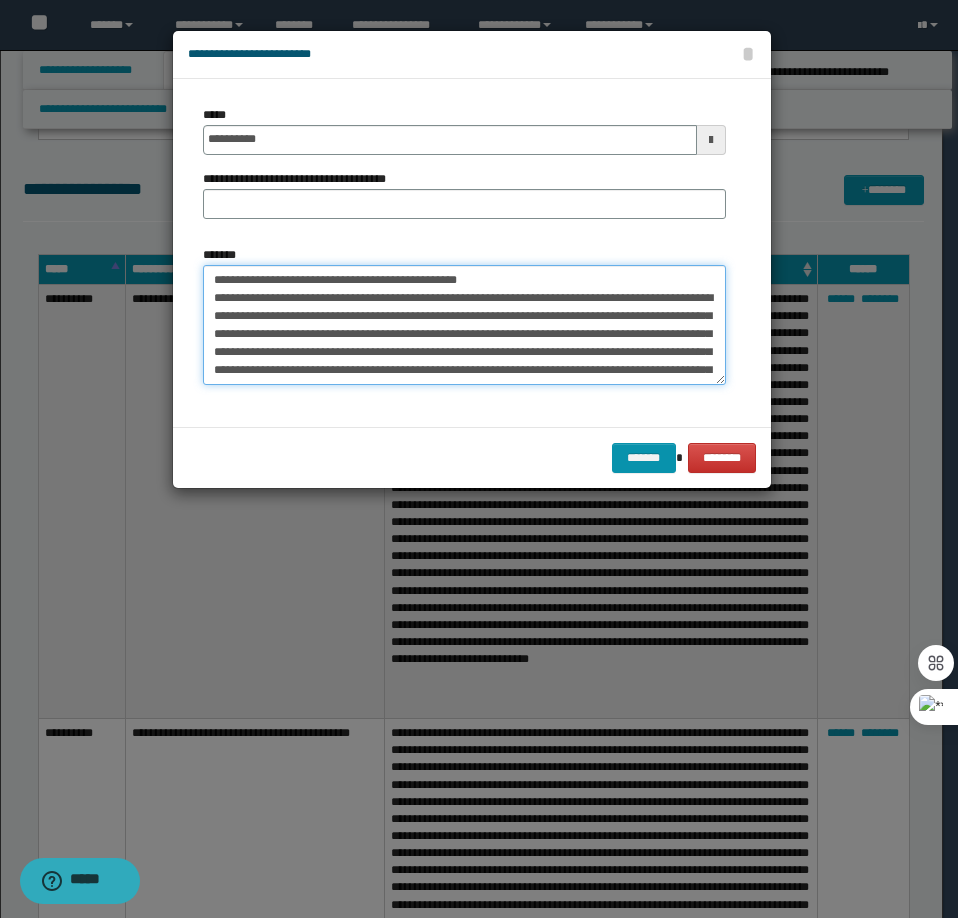drag, startPoint x: 483, startPoint y: 276, endPoint x: 277, endPoint y: 281, distance: 206.06067 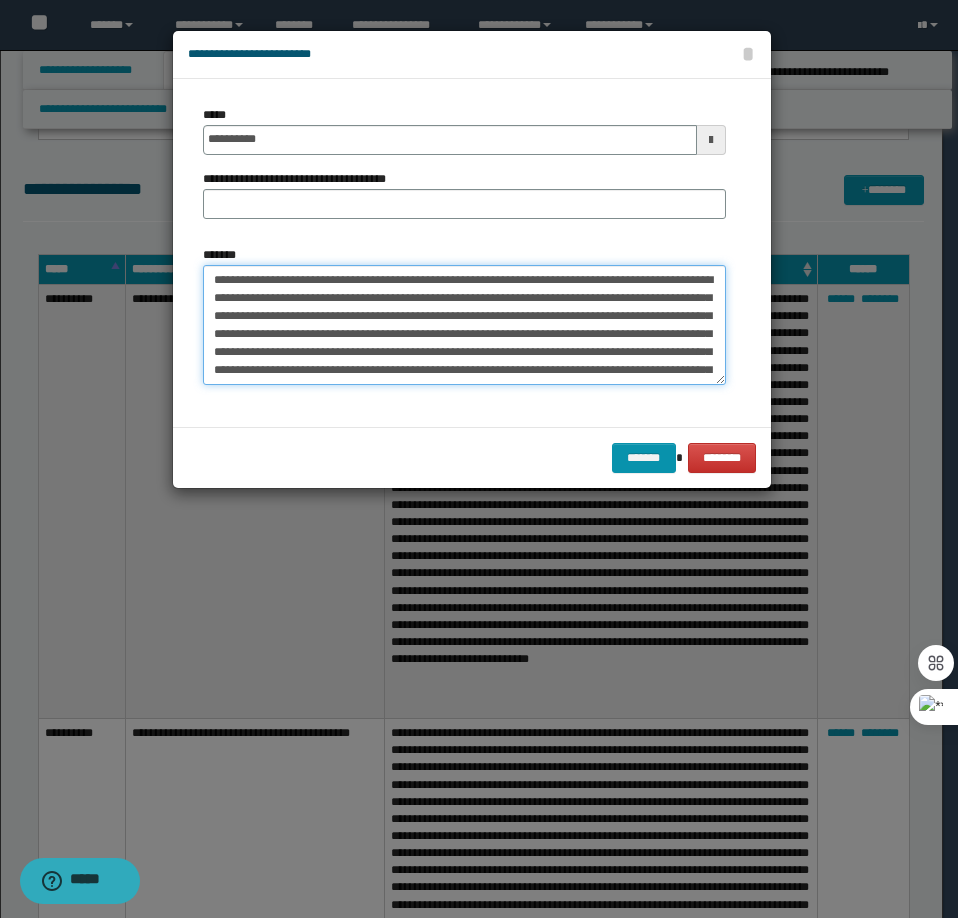 type on "**********" 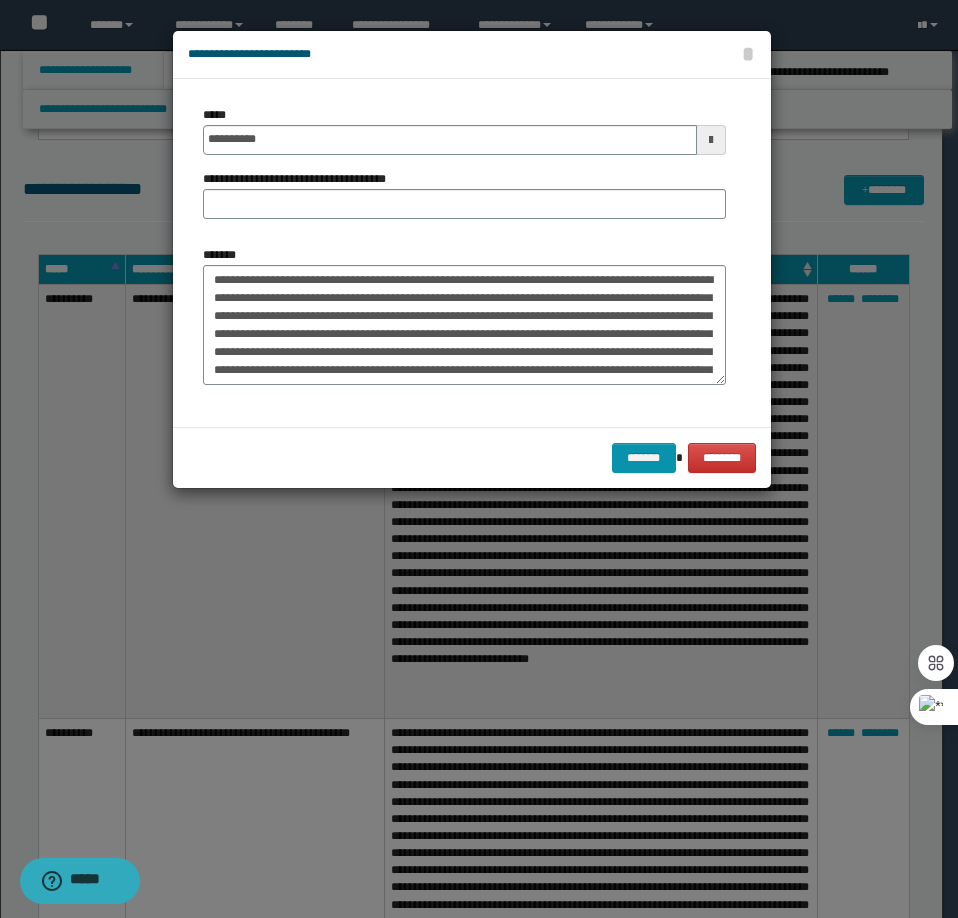 click on "**********" at bounding box center [302, 179] 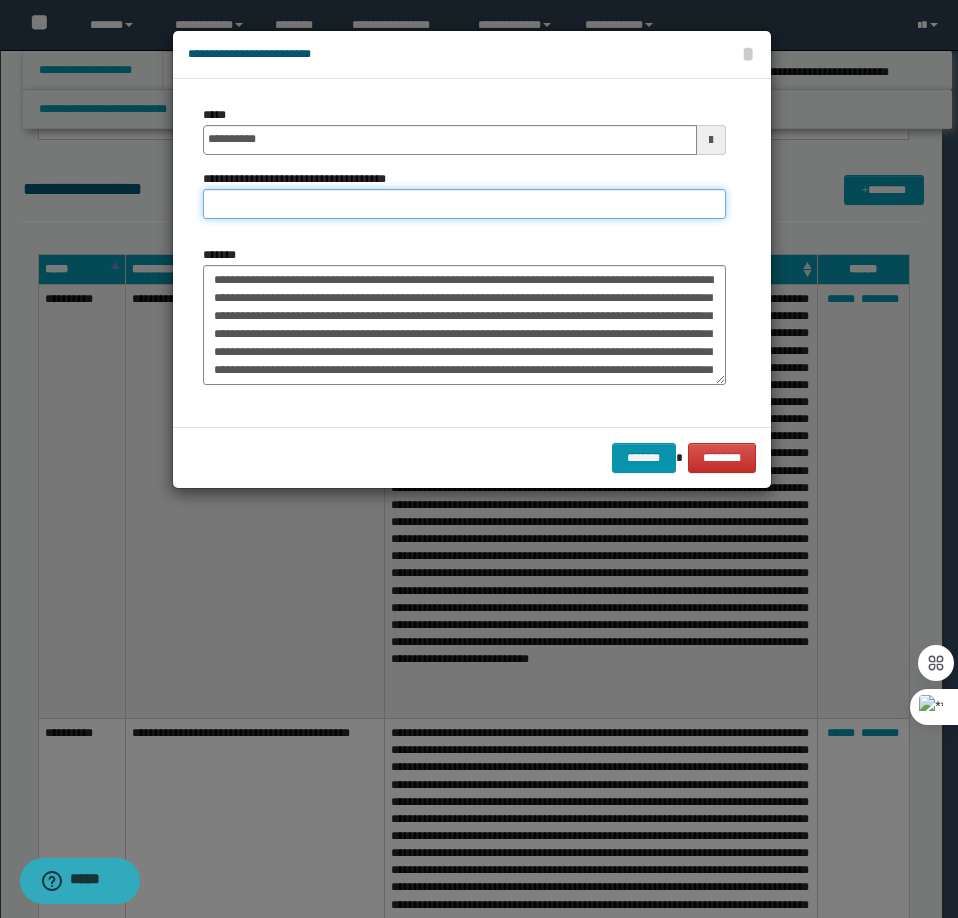 click on "**********" at bounding box center [464, 204] 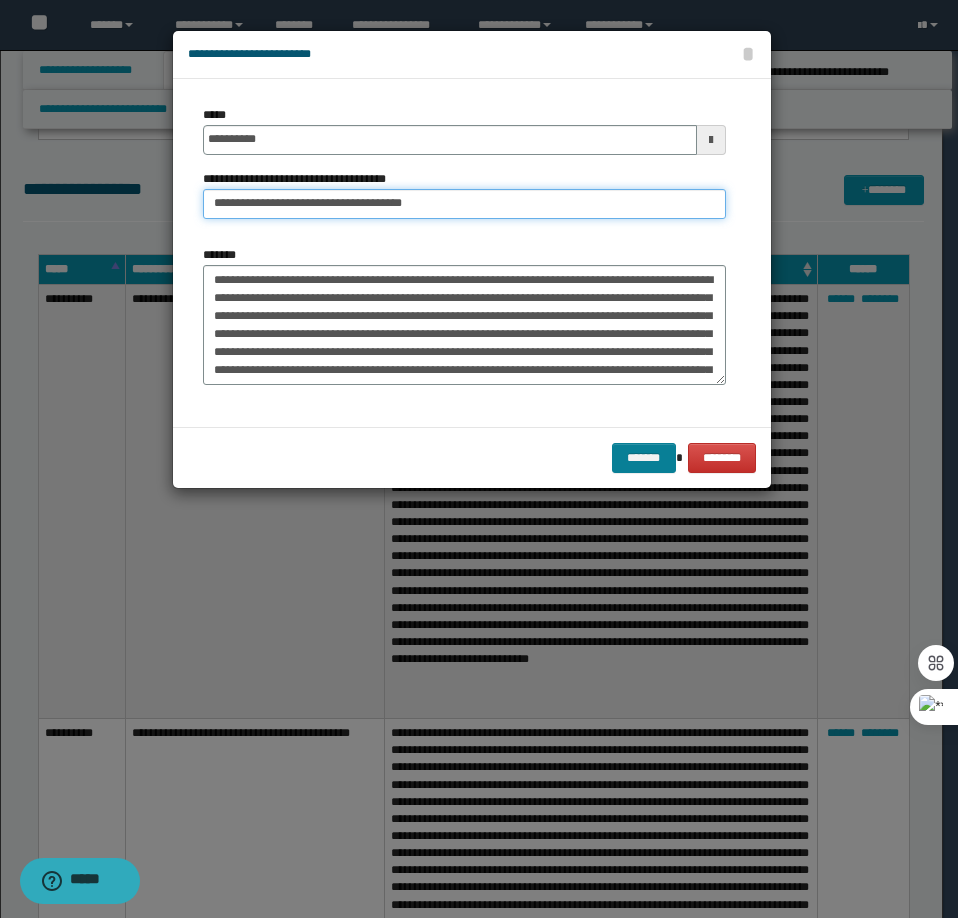 type on "**********" 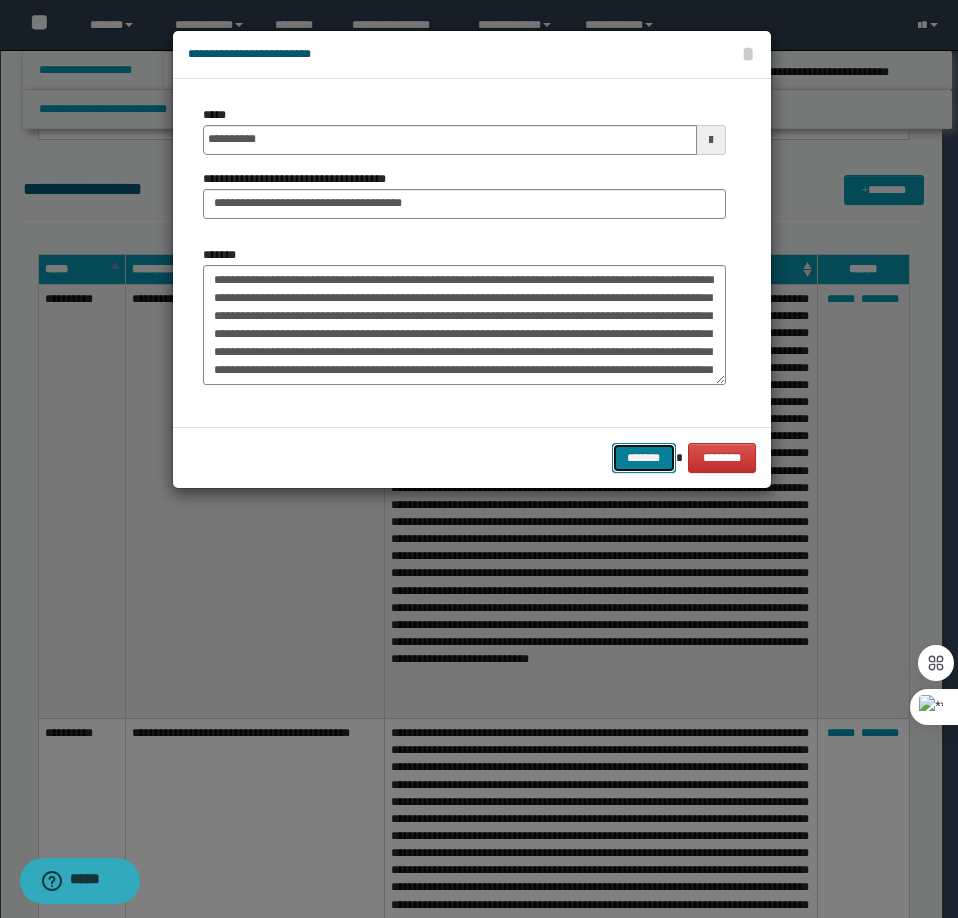 click on "*******" at bounding box center [644, 458] 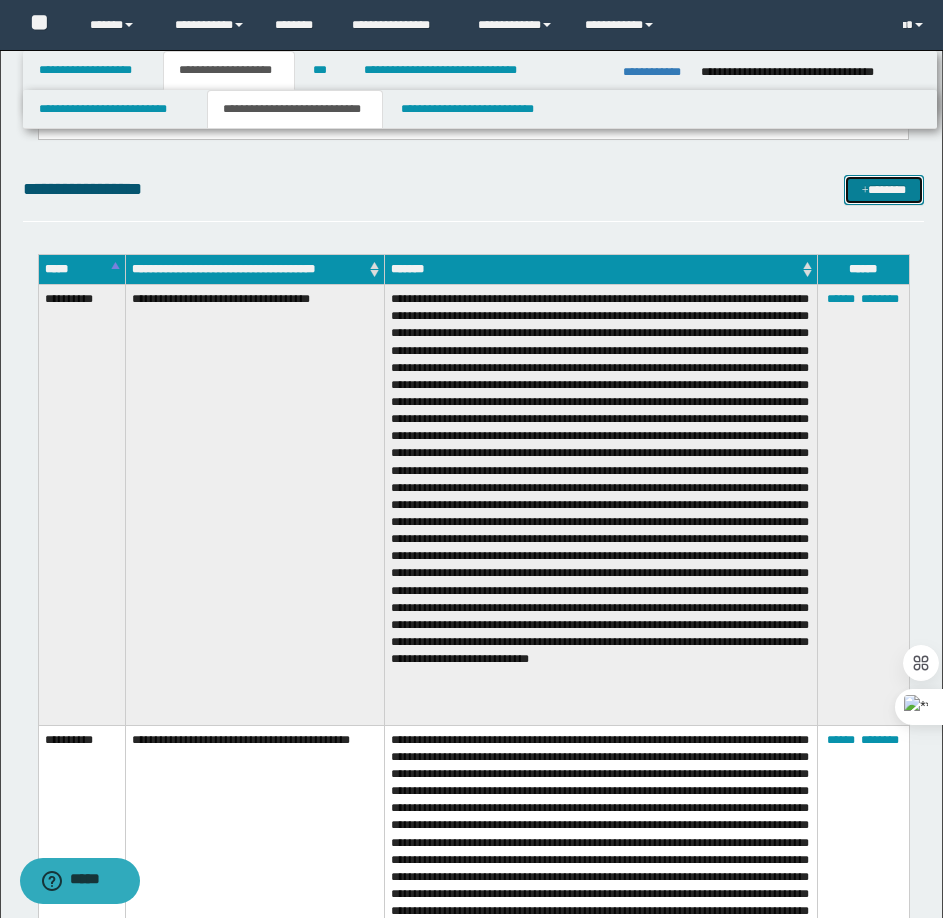 drag, startPoint x: 877, startPoint y: 197, endPoint x: 925, endPoint y: 231, distance: 58.821766 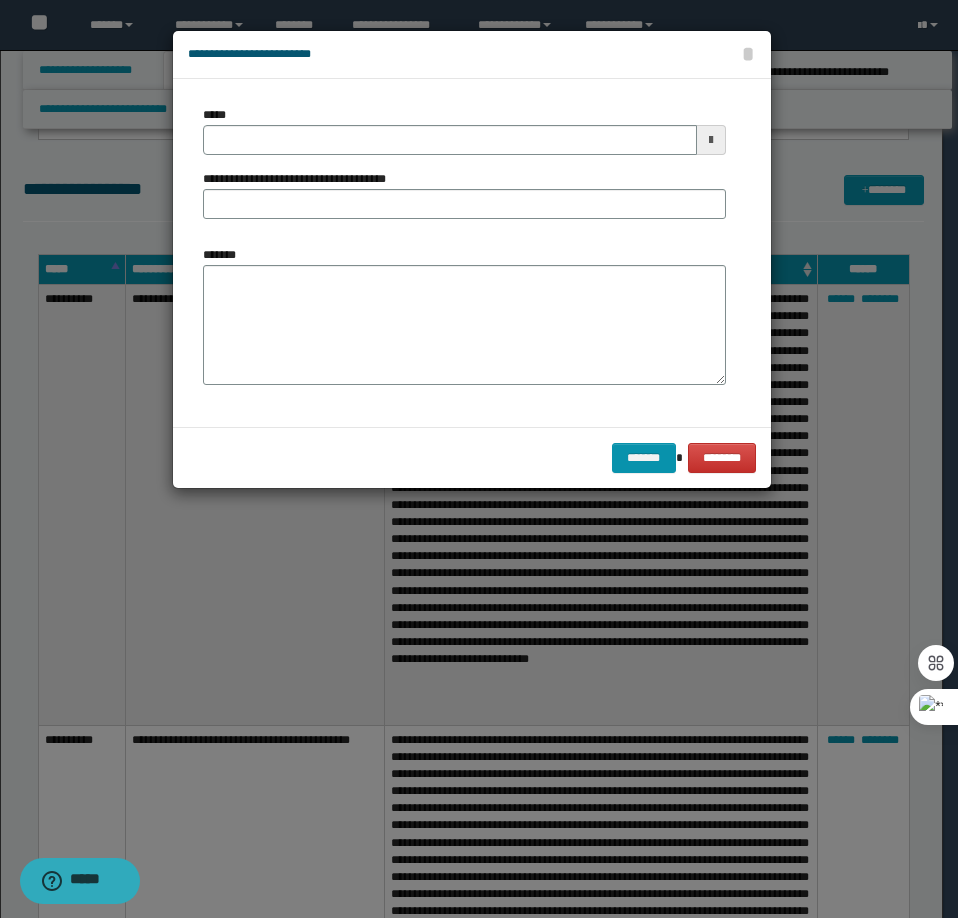 click on "*****" at bounding box center [464, 130] 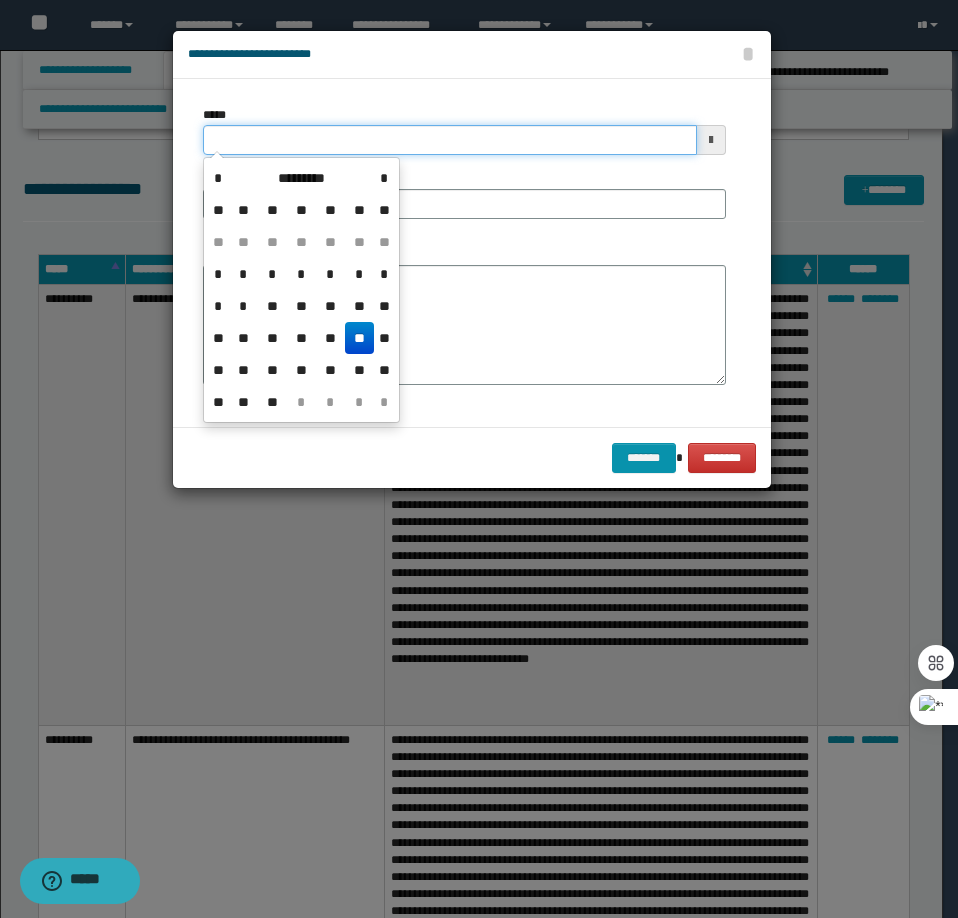 click on "*****" at bounding box center (450, 140) 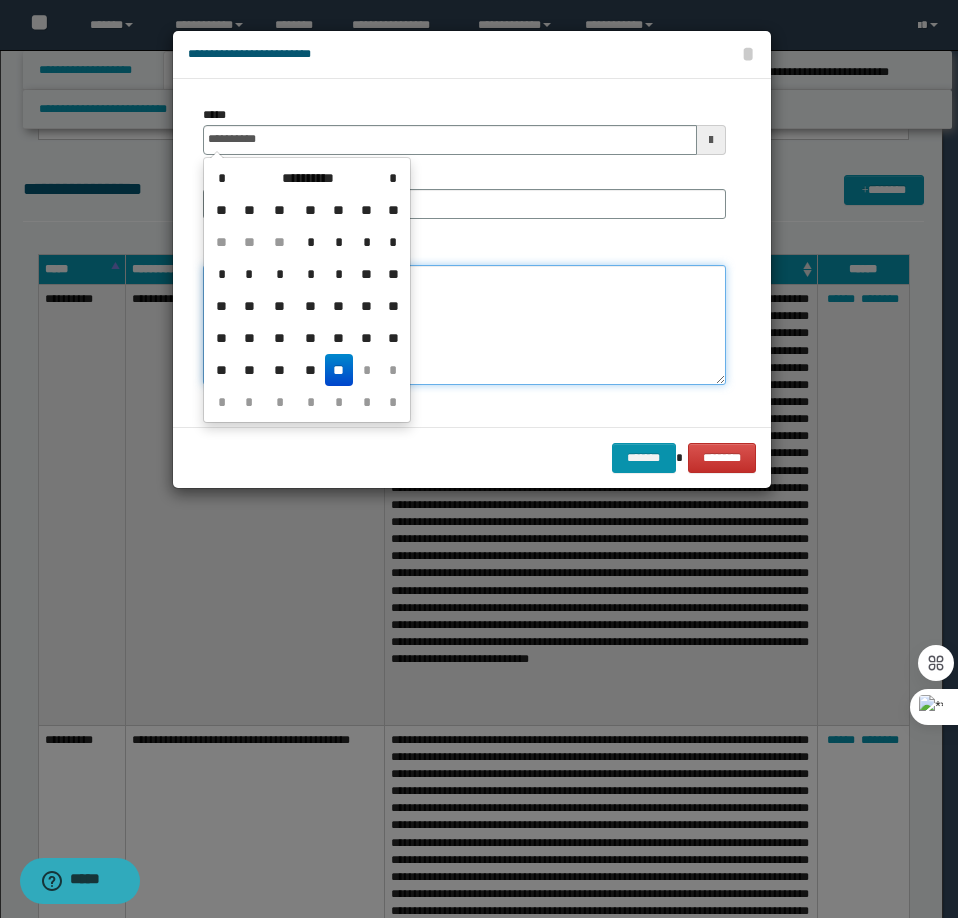 type on "**********" 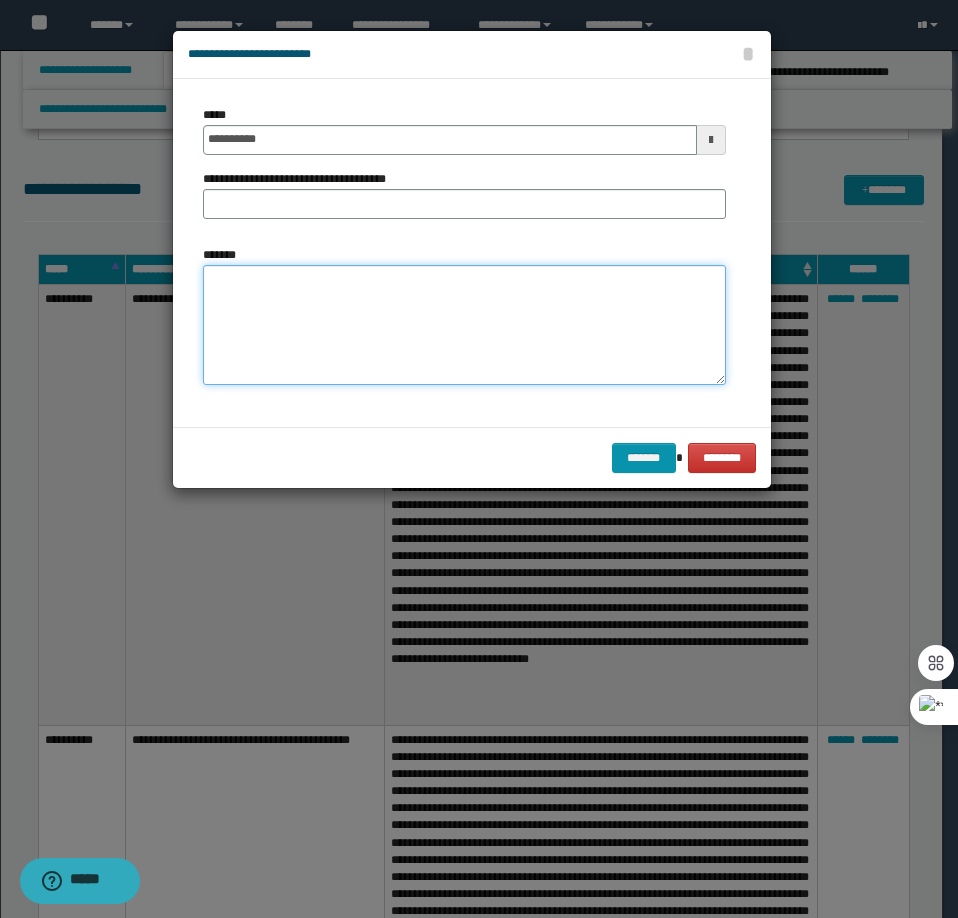 paste on "**********" 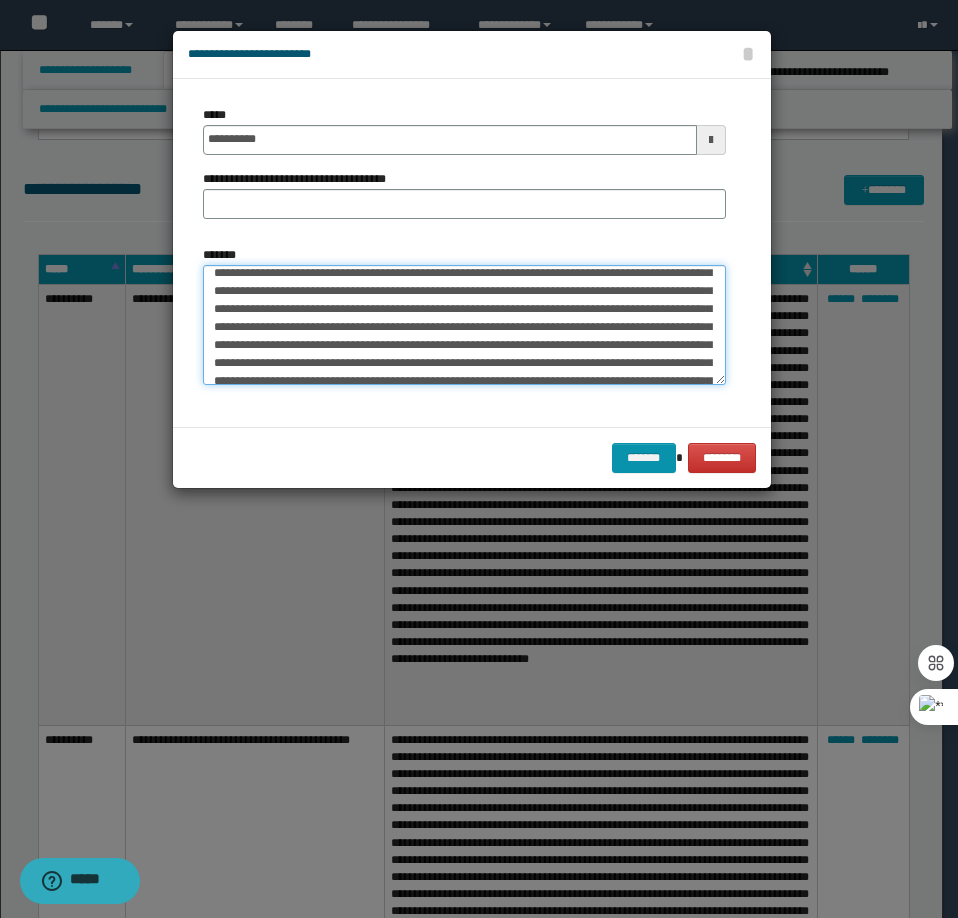 scroll, scrollTop: 0, scrollLeft: 0, axis: both 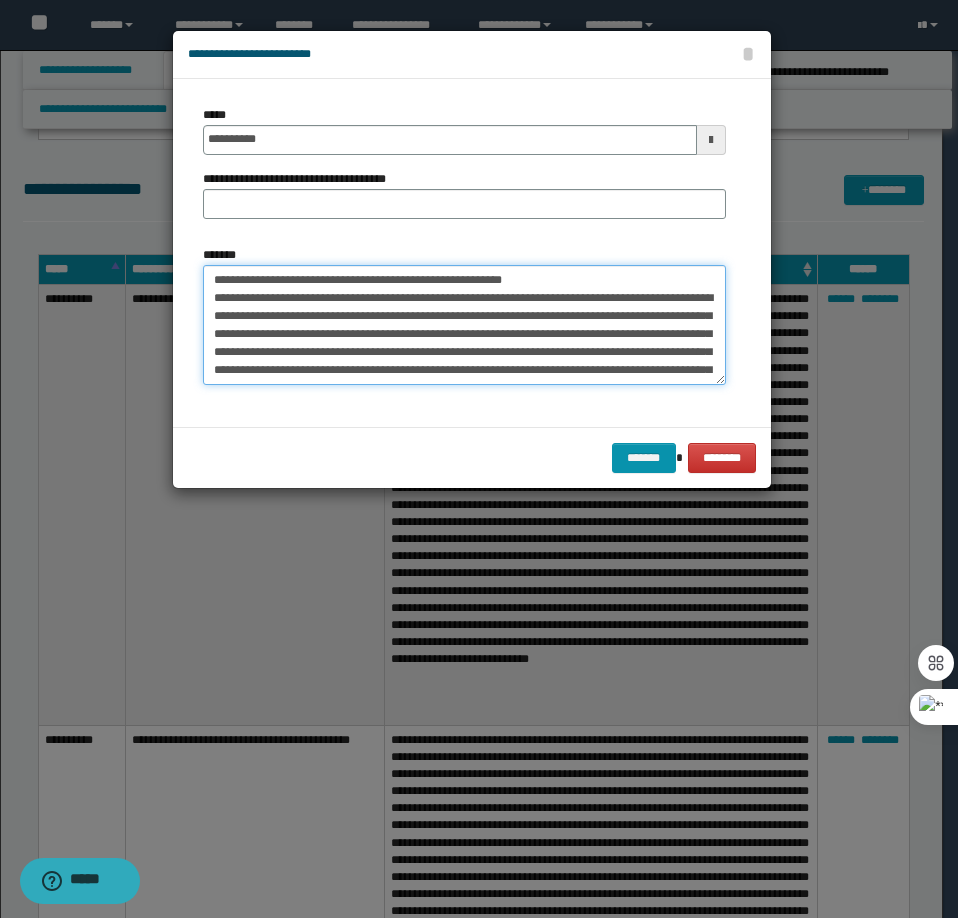 drag, startPoint x: 557, startPoint y: 280, endPoint x: 280, endPoint y: 274, distance: 277.06497 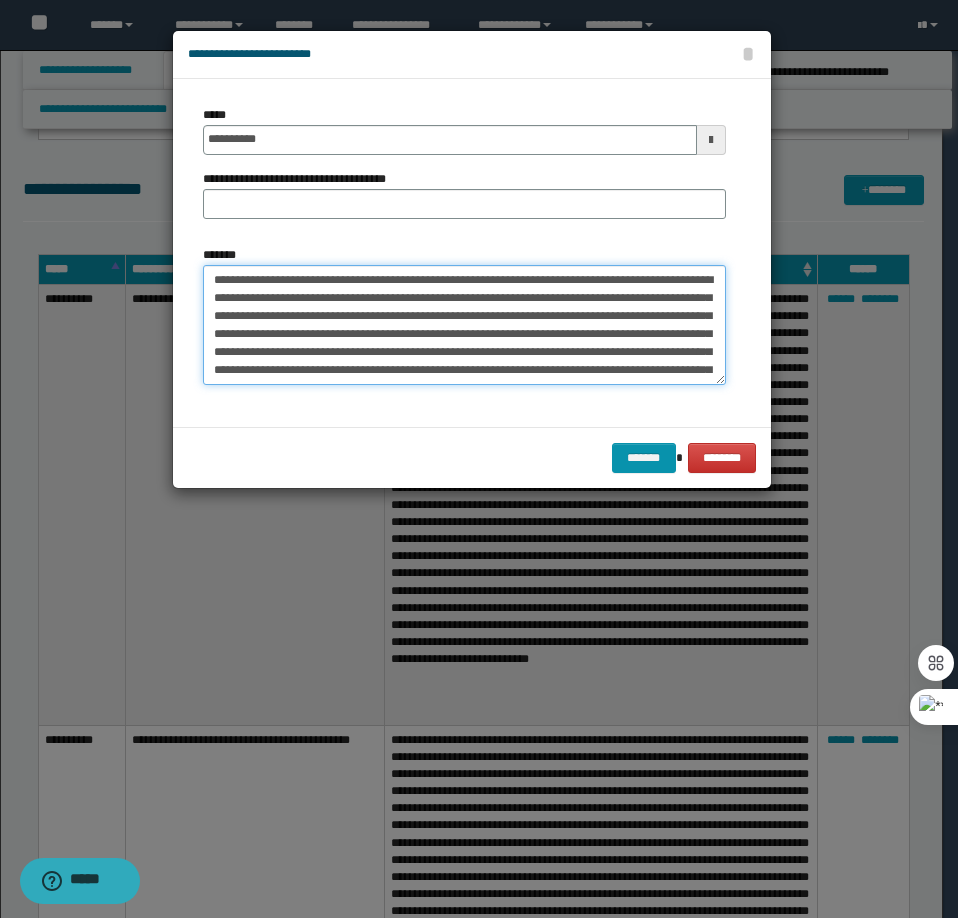type on "**********" 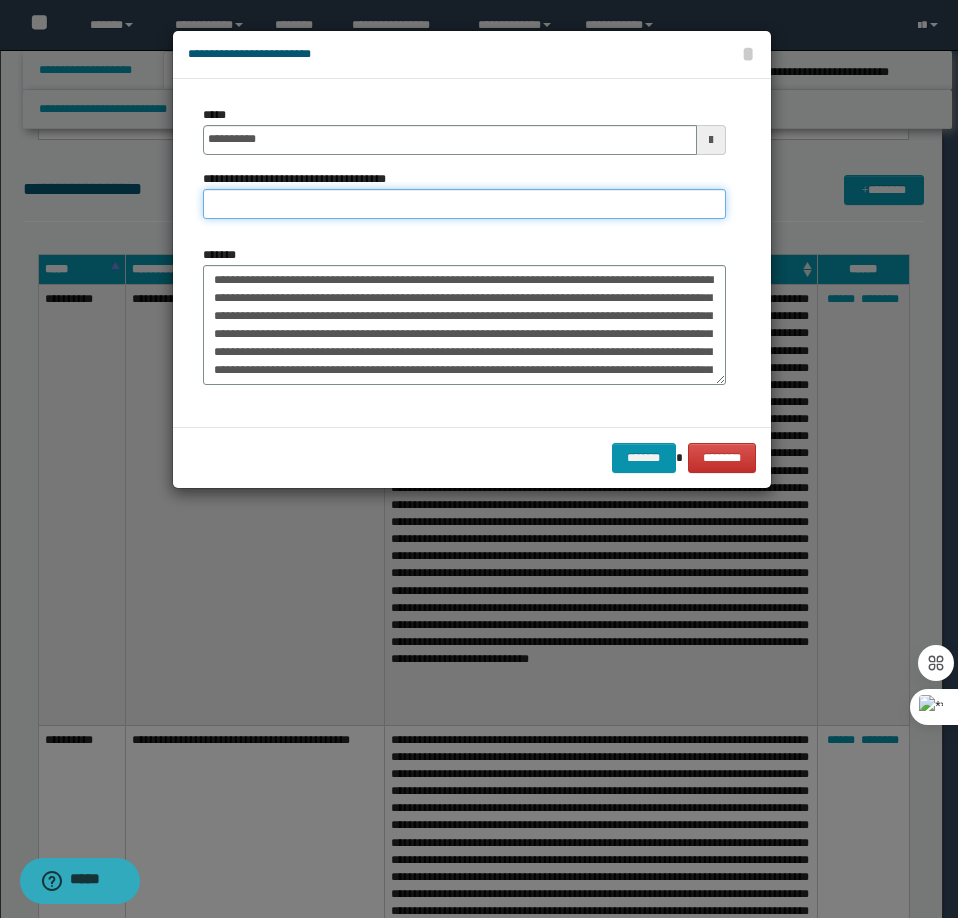 click on "**********" at bounding box center (464, 204) 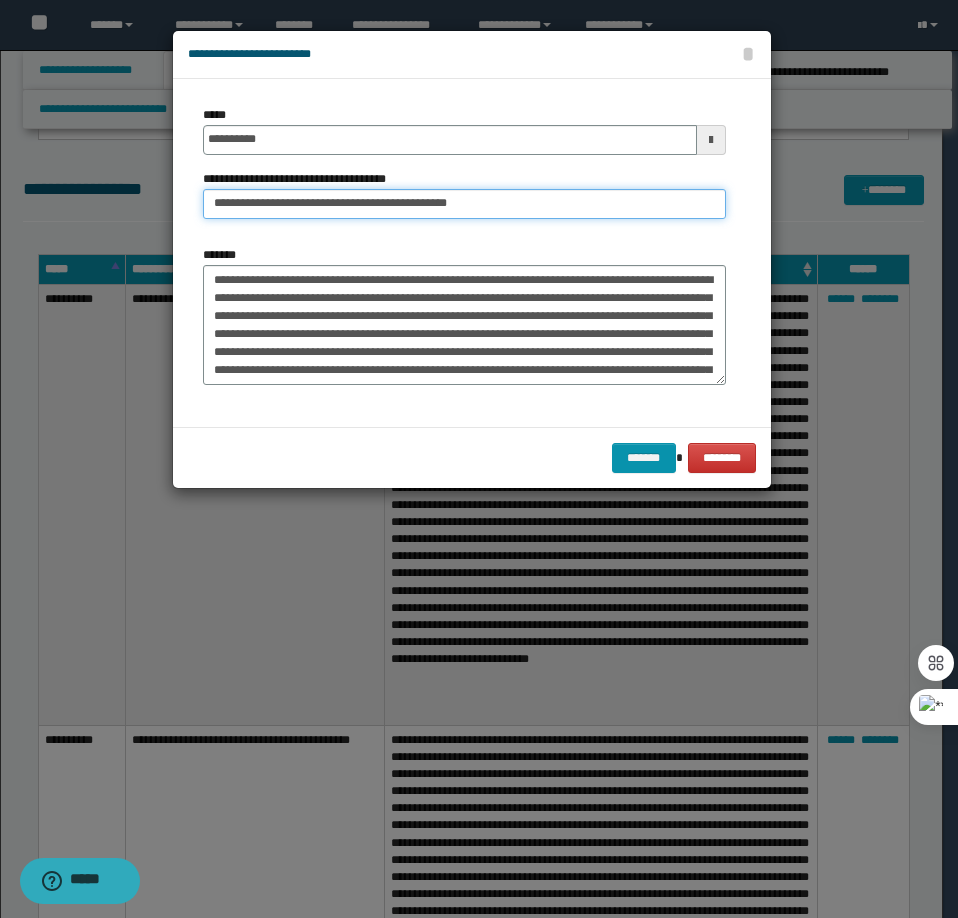 type on "**********" 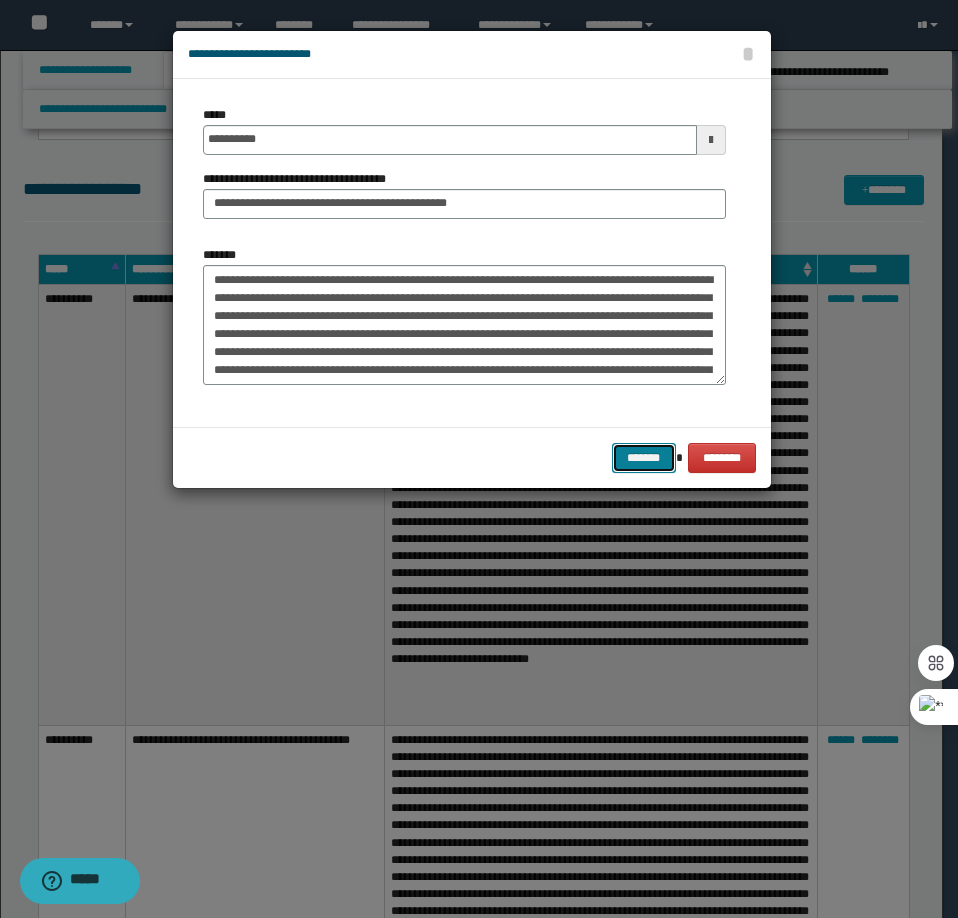 click on "*******" at bounding box center (644, 458) 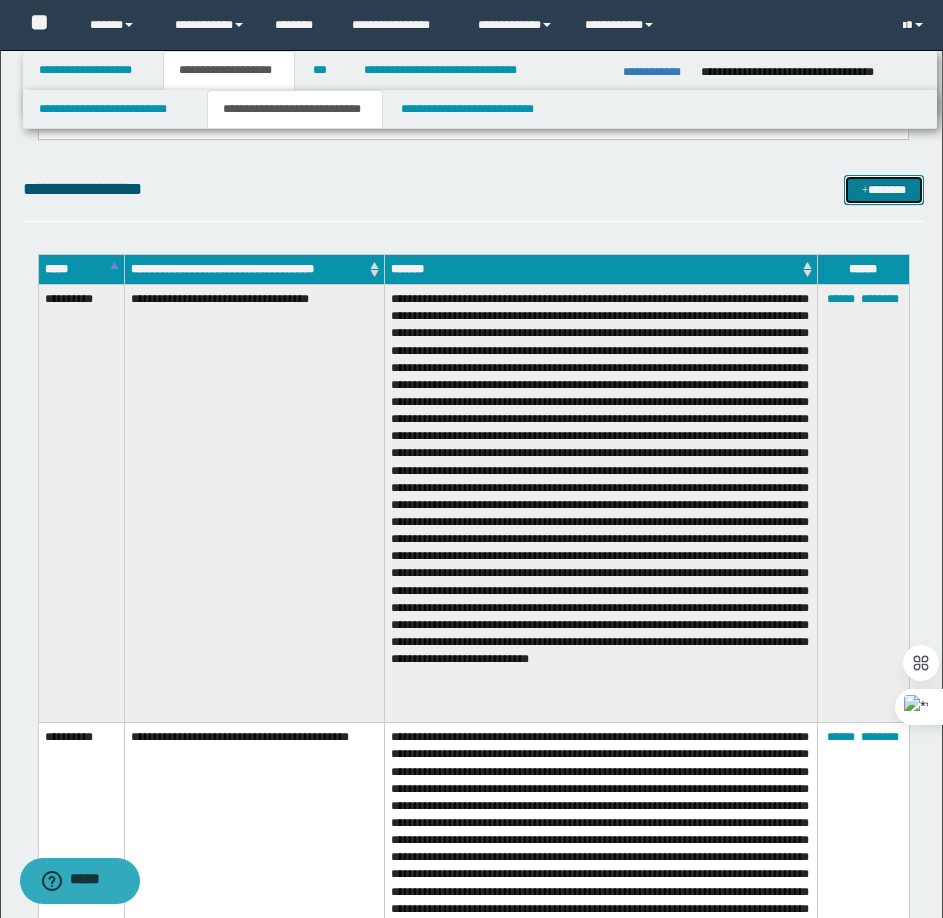 click on "*******" at bounding box center [884, 190] 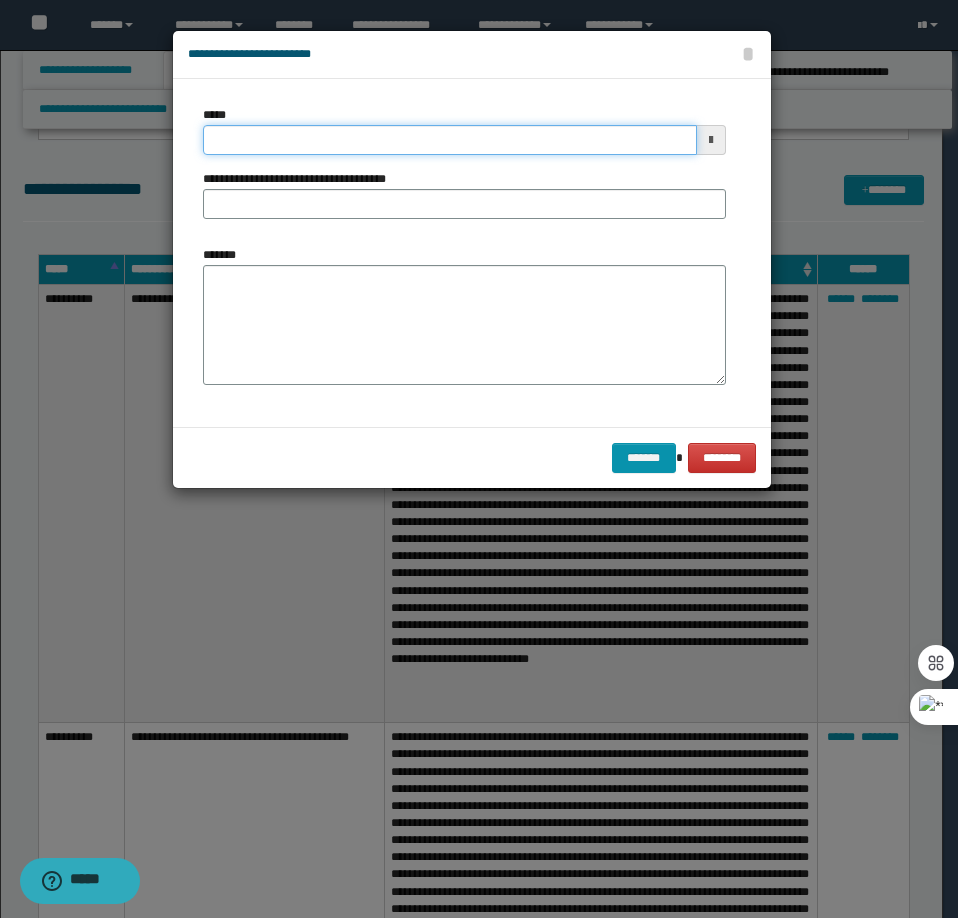 click on "*****" at bounding box center [450, 140] 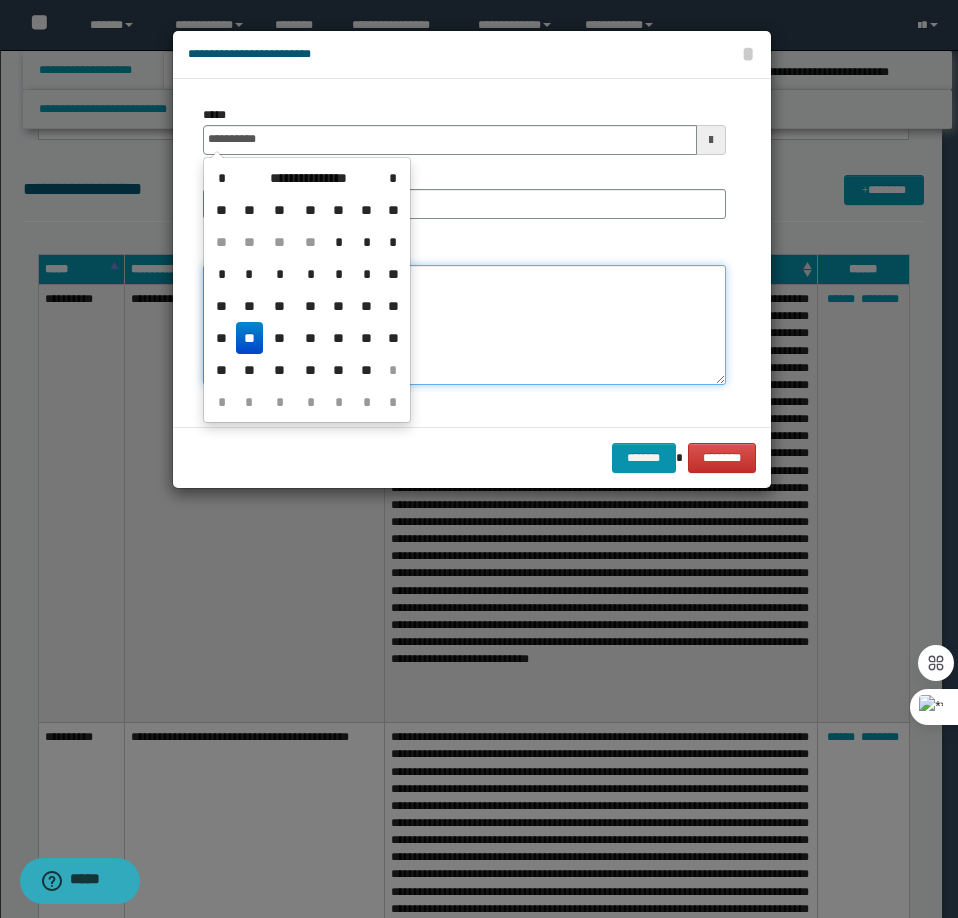 type on "**********" 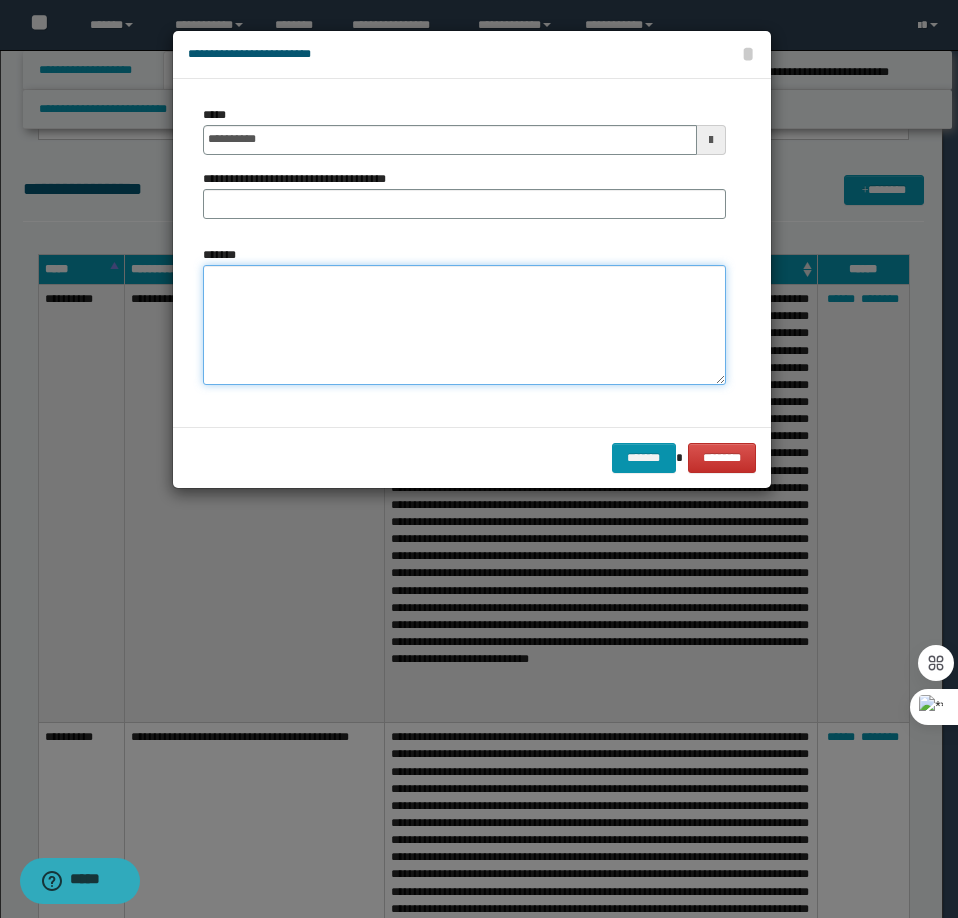 paste on "**********" 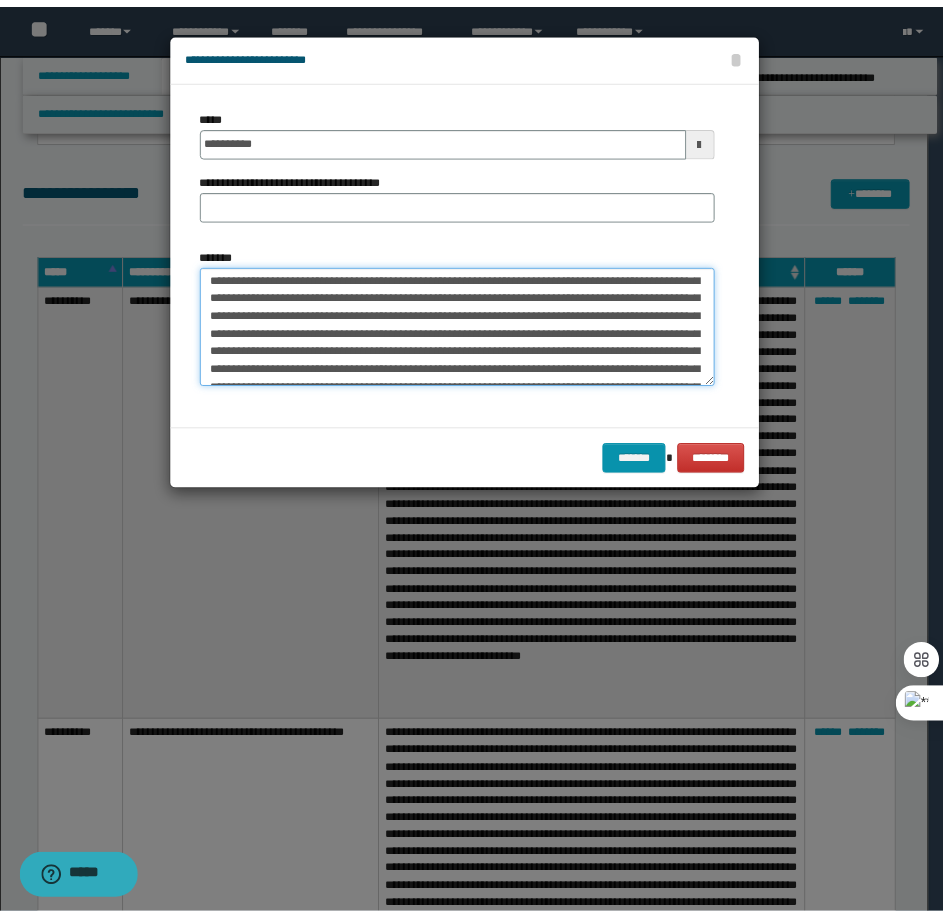 scroll, scrollTop: 0, scrollLeft: 0, axis: both 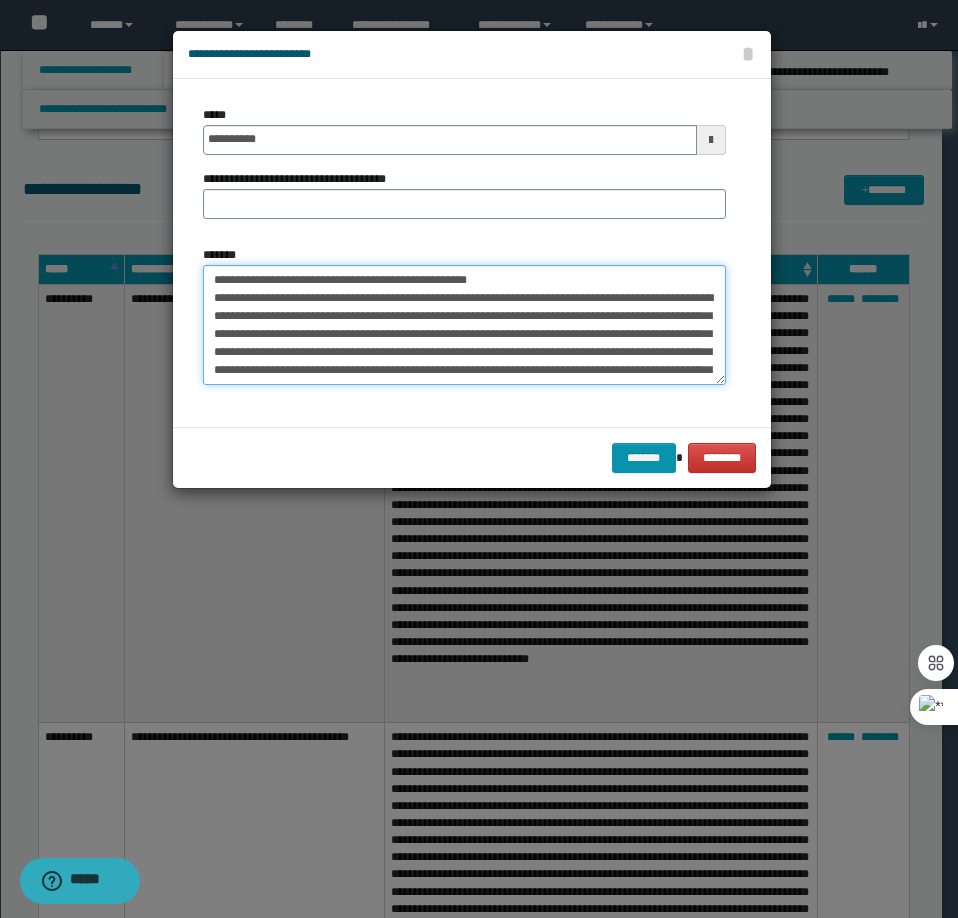 drag, startPoint x: 487, startPoint y: 274, endPoint x: 280, endPoint y: 276, distance: 207.00966 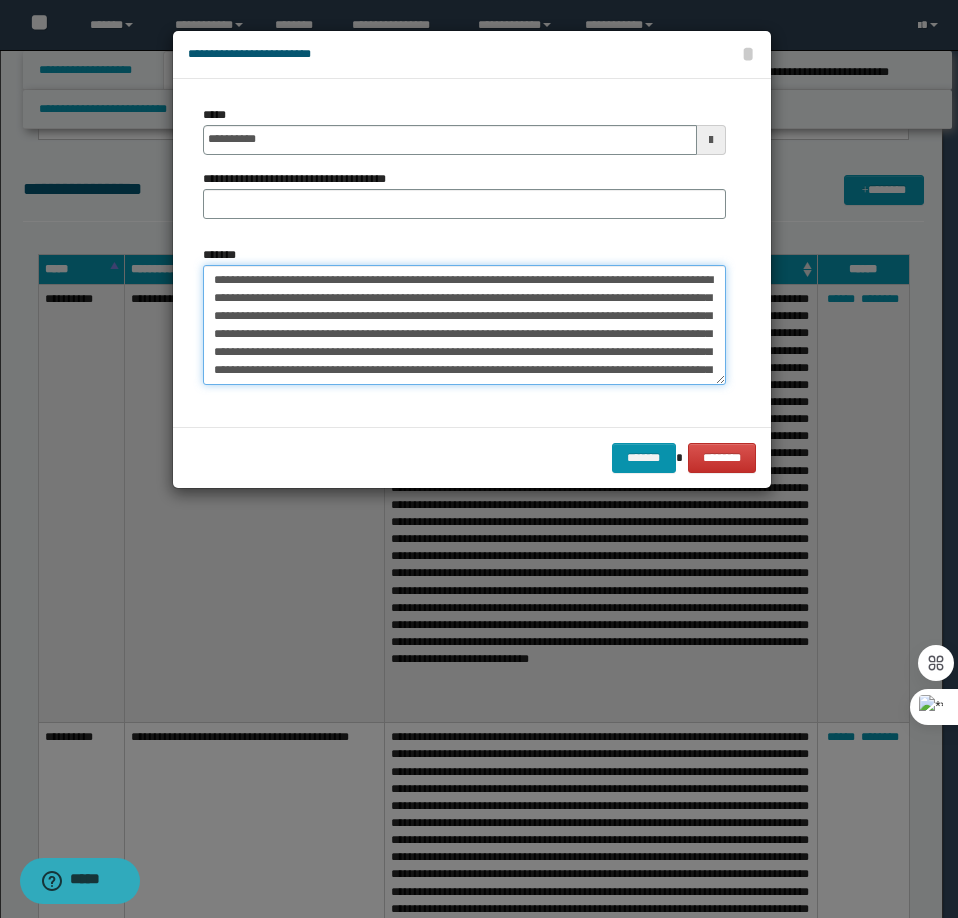 type on "**********" 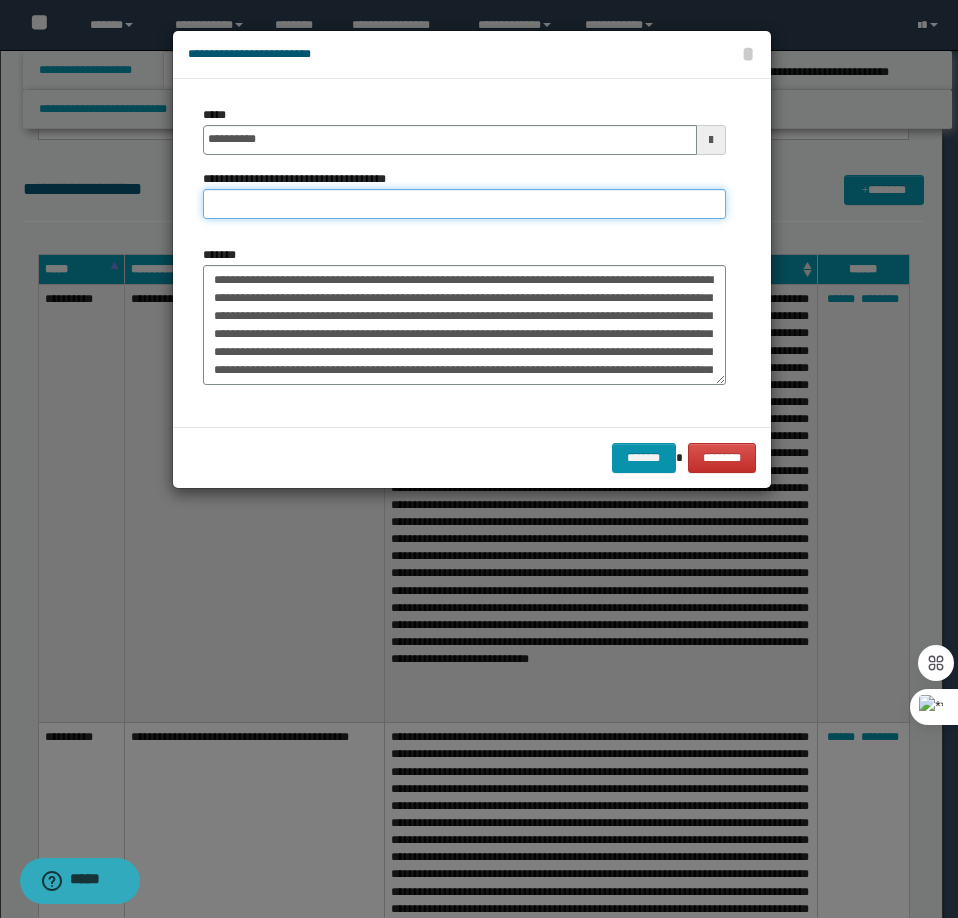 click on "**********" at bounding box center (464, 204) 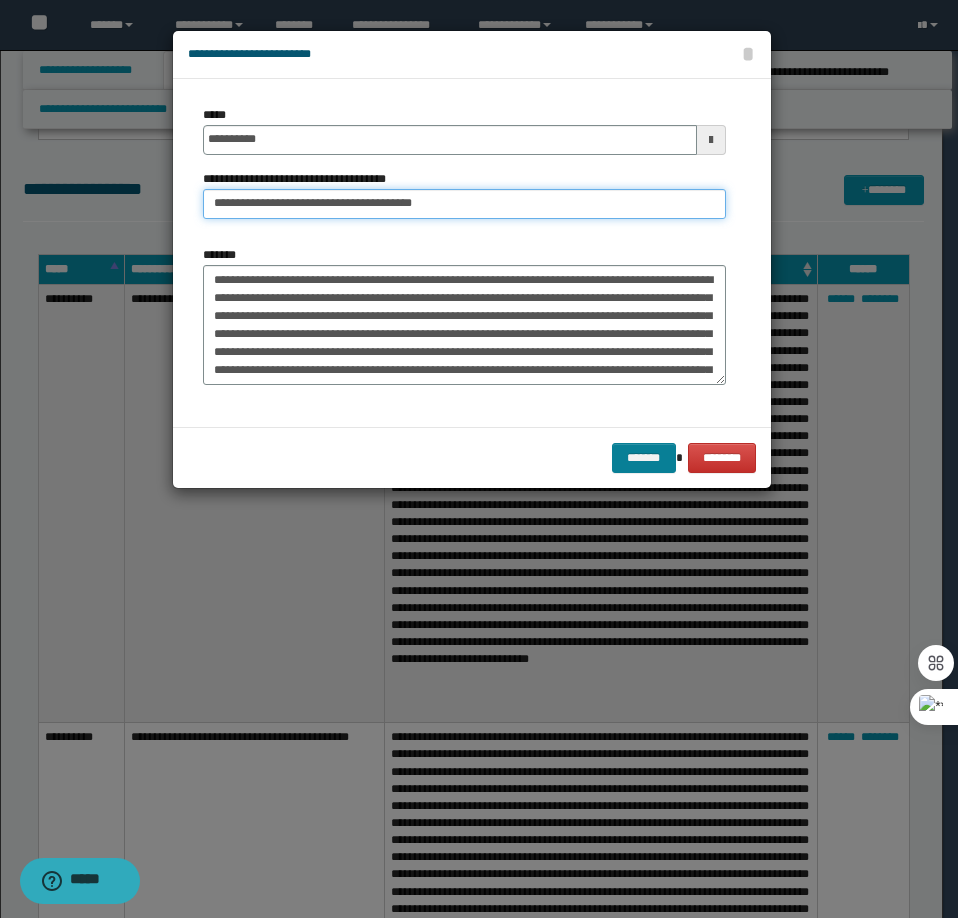 type on "**********" 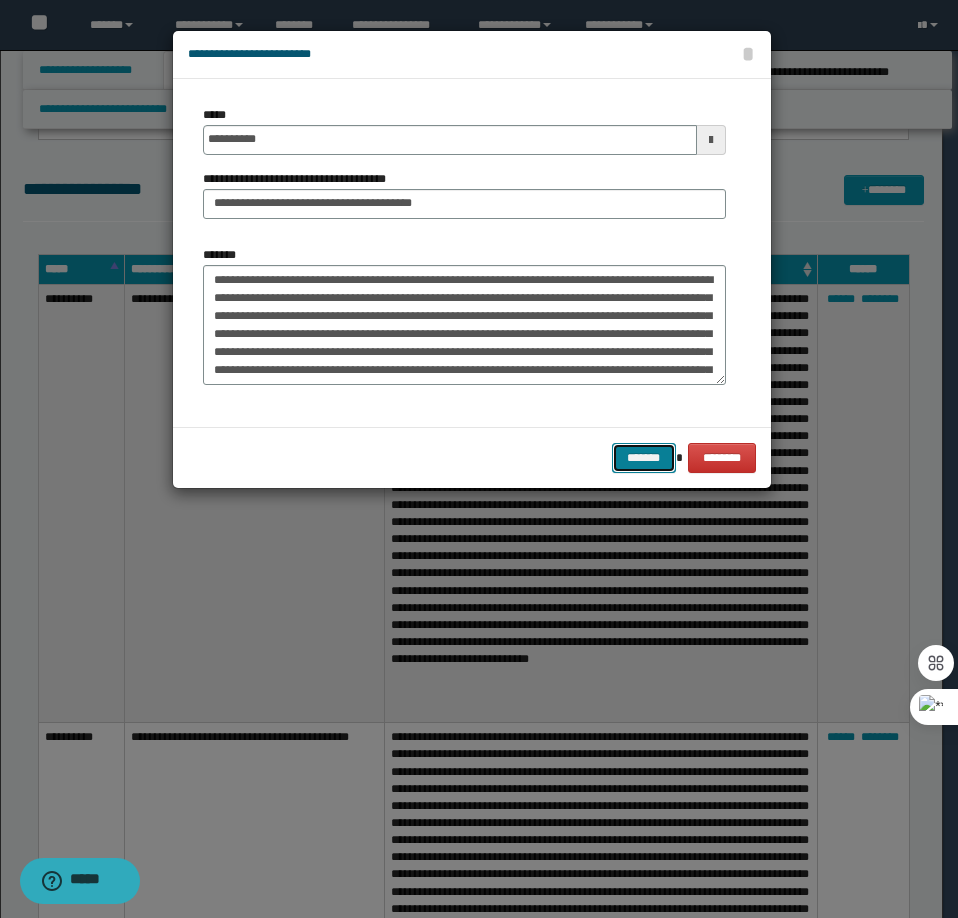 click on "*******" at bounding box center [644, 458] 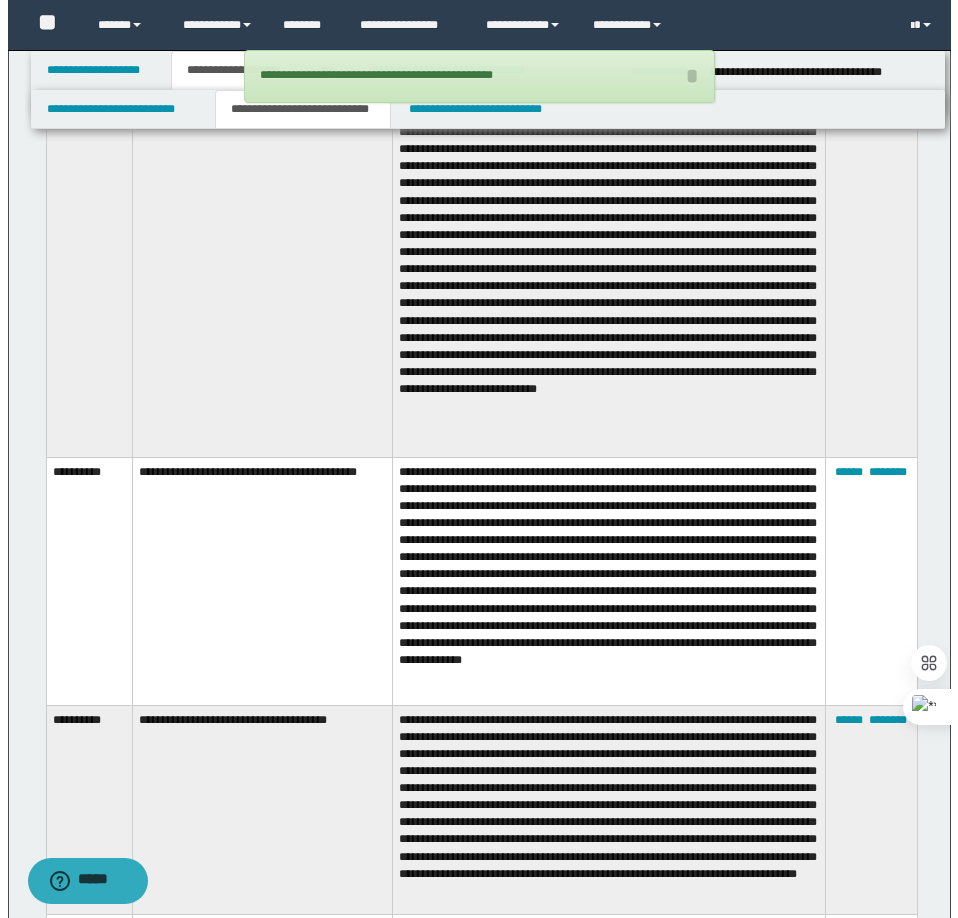 scroll, scrollTop: 2100, scrollLeft: 0, axis: vertical 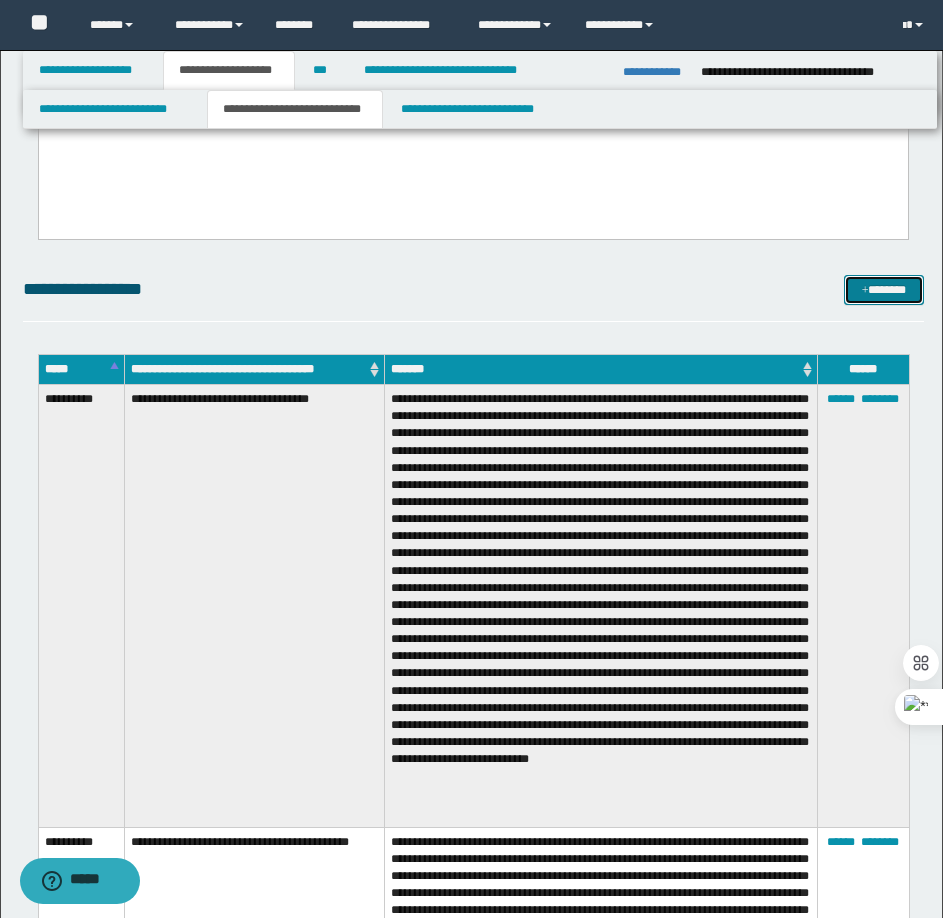 click on "*******" at bounding box center [884, 290] 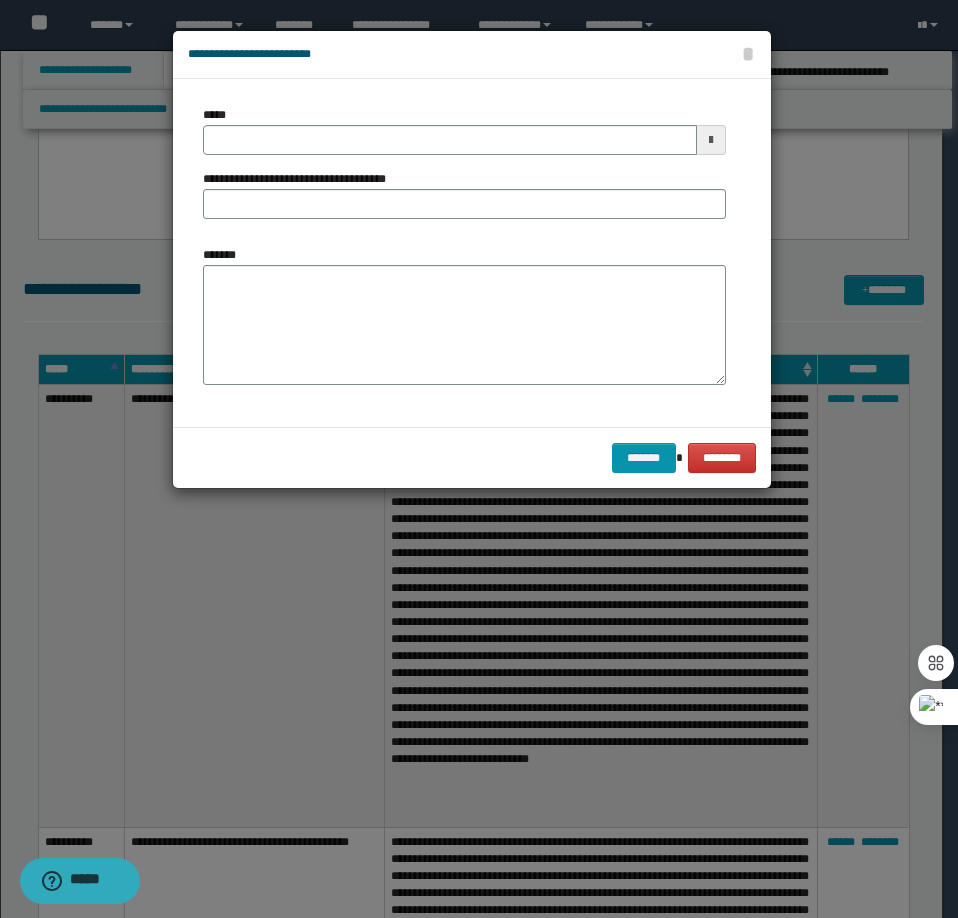 click on "**********" at bounding box center (464, 170) 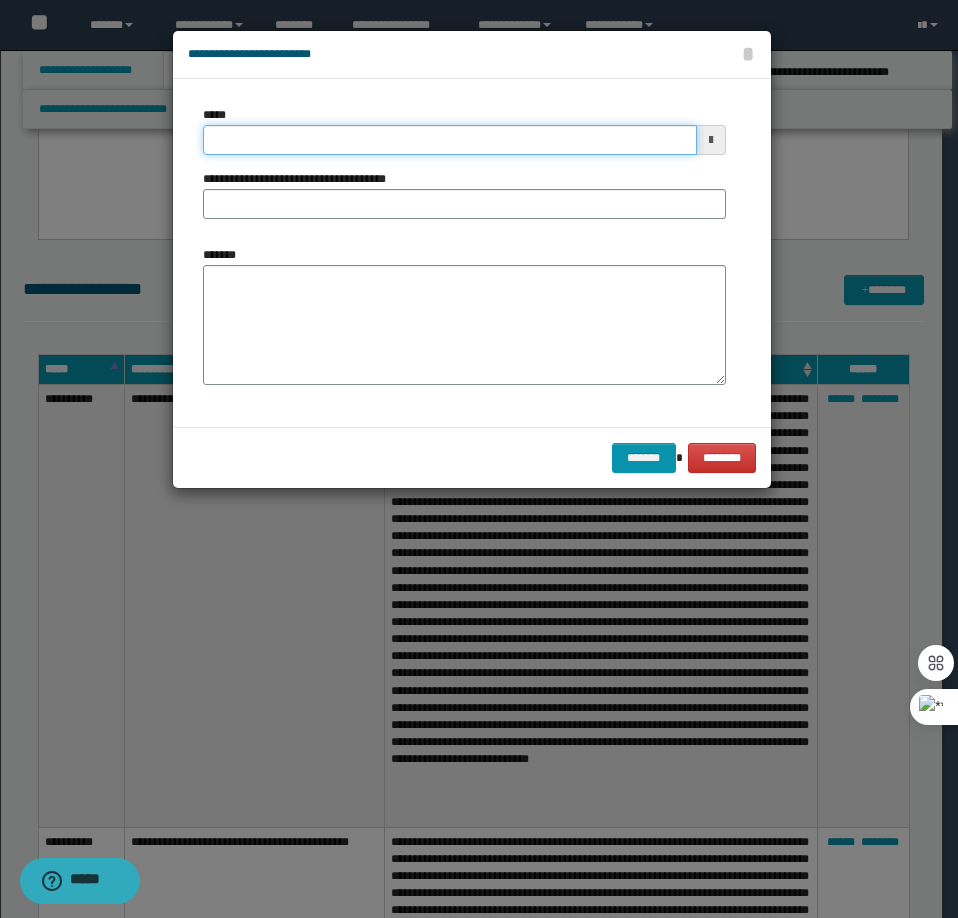 click on "*****" at bounding box center (450, 140) 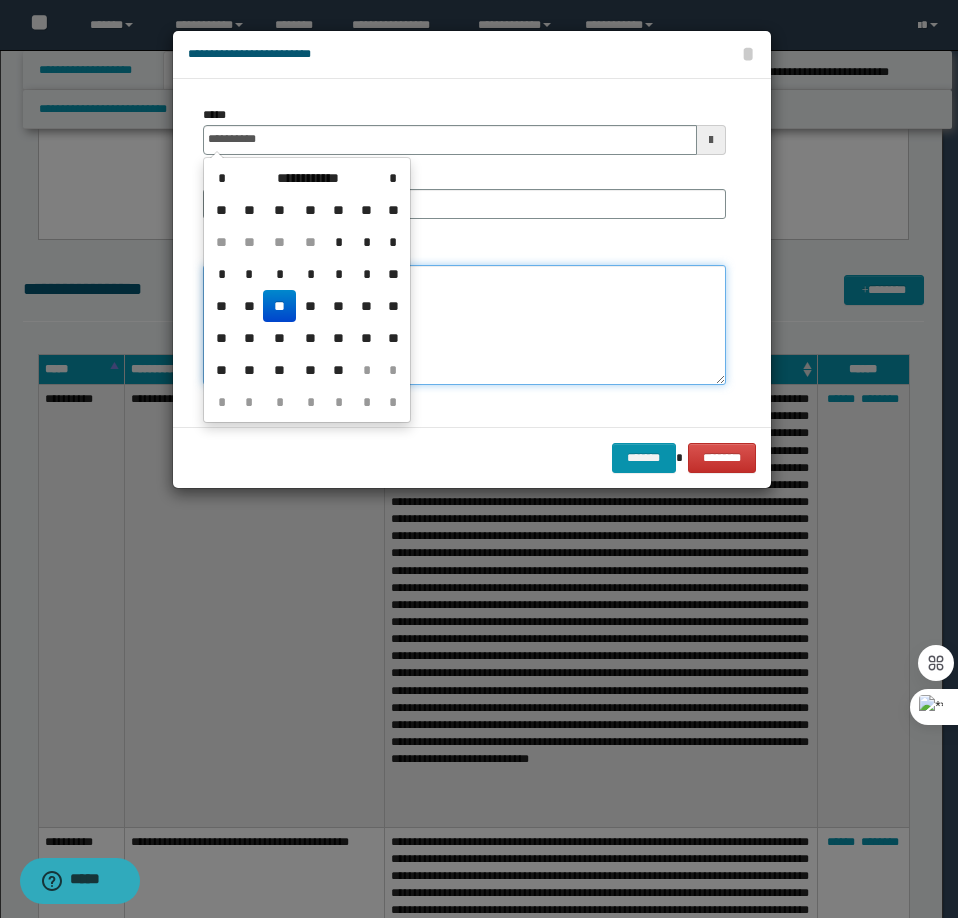 type on "**********" 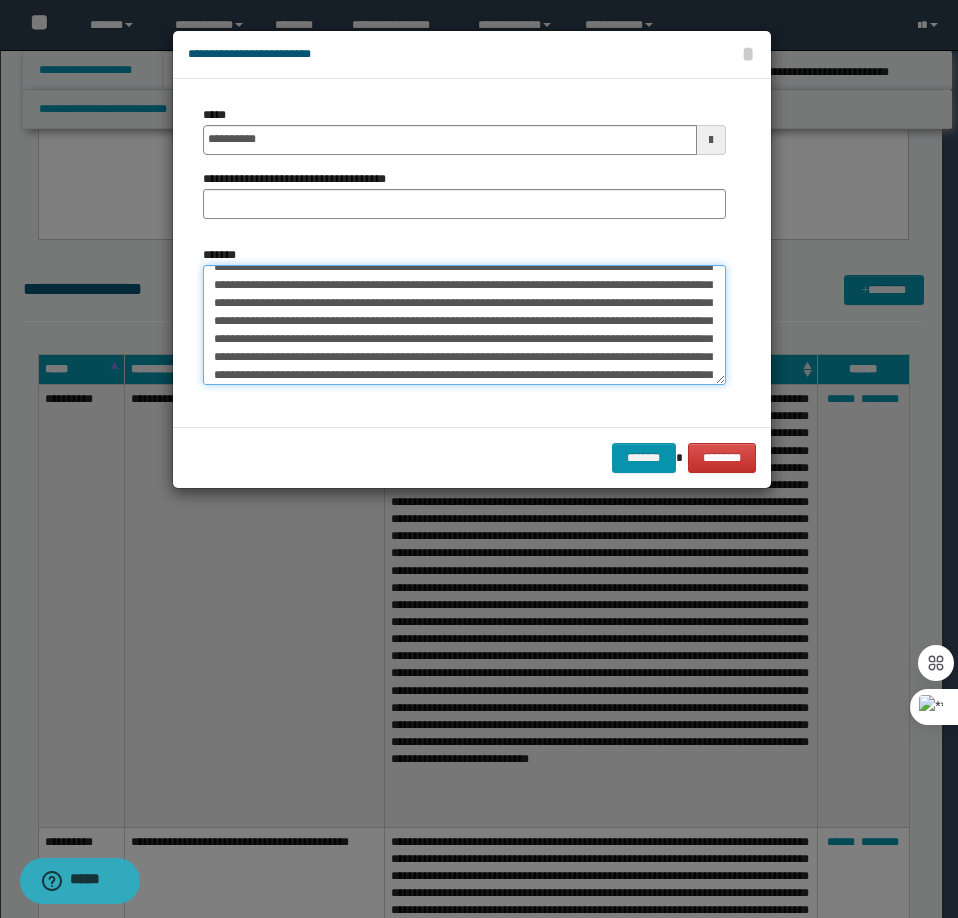 scroll, scrollTop: 0, scrollLeft: 0, axis: both 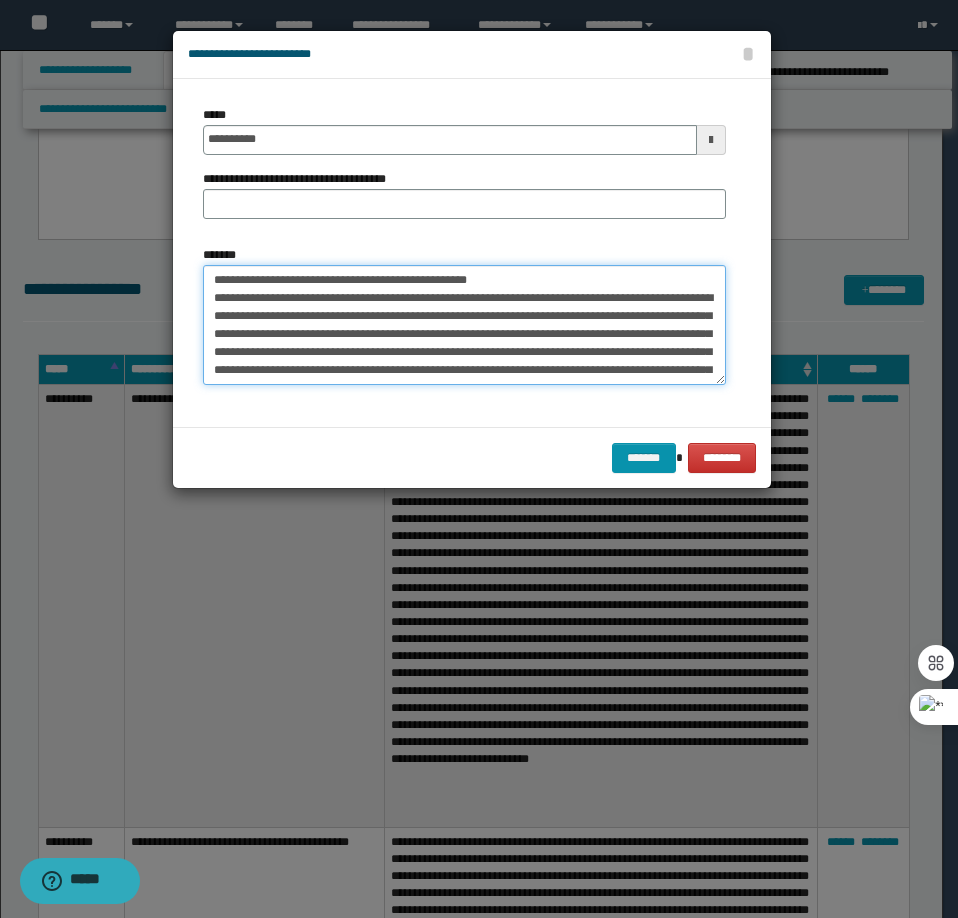 drag, startPoint x: 495, startPoint y: 280, endPoint x: 277, endPoint y: 277, distance: 218.02065 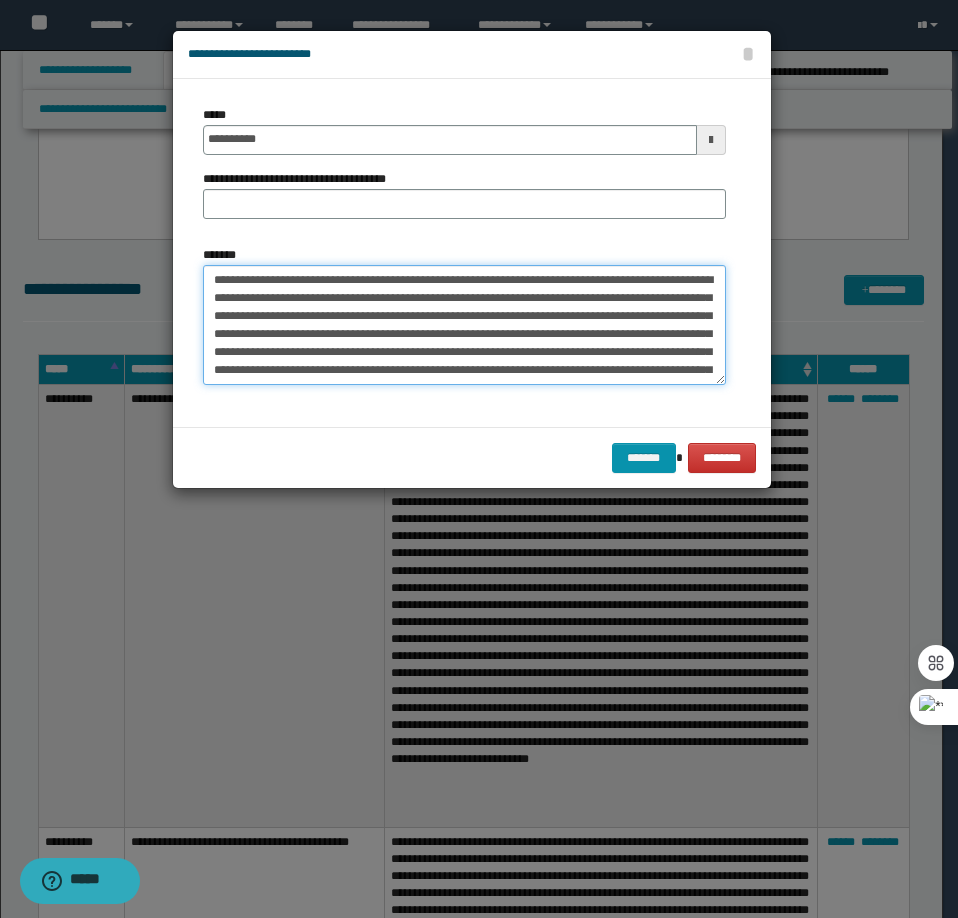 type on "**********" 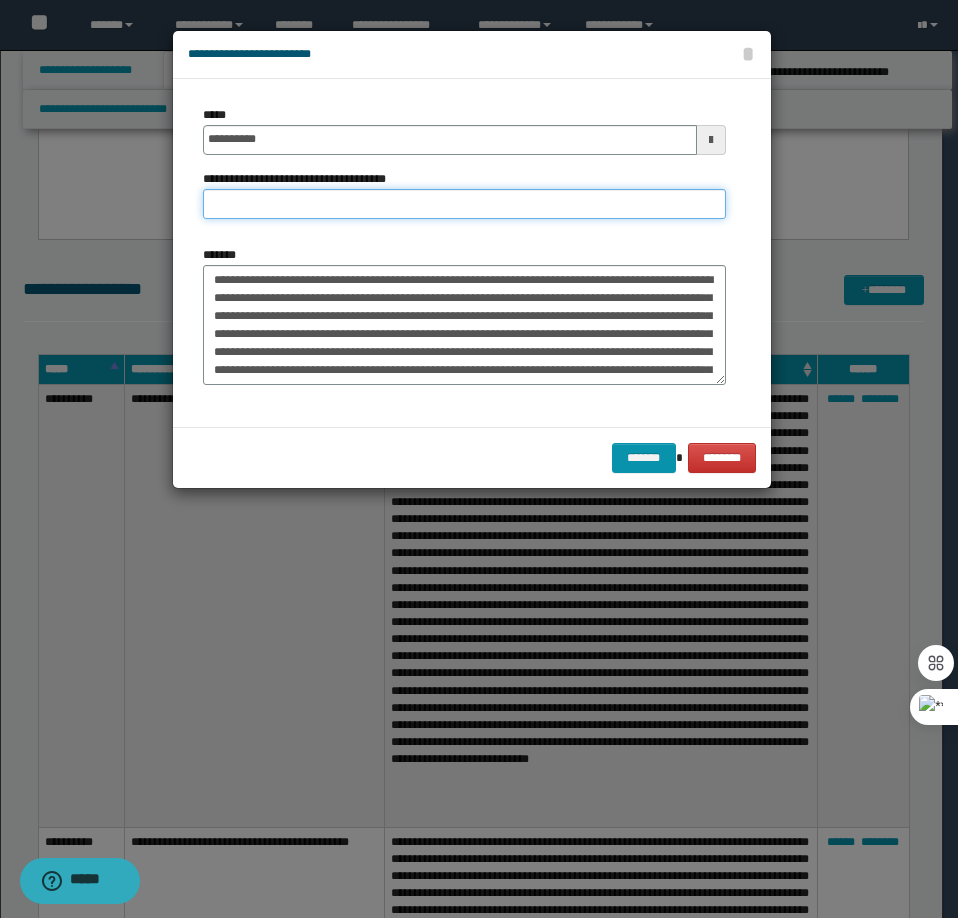 click on "**********" at bounding box center (464, 204) 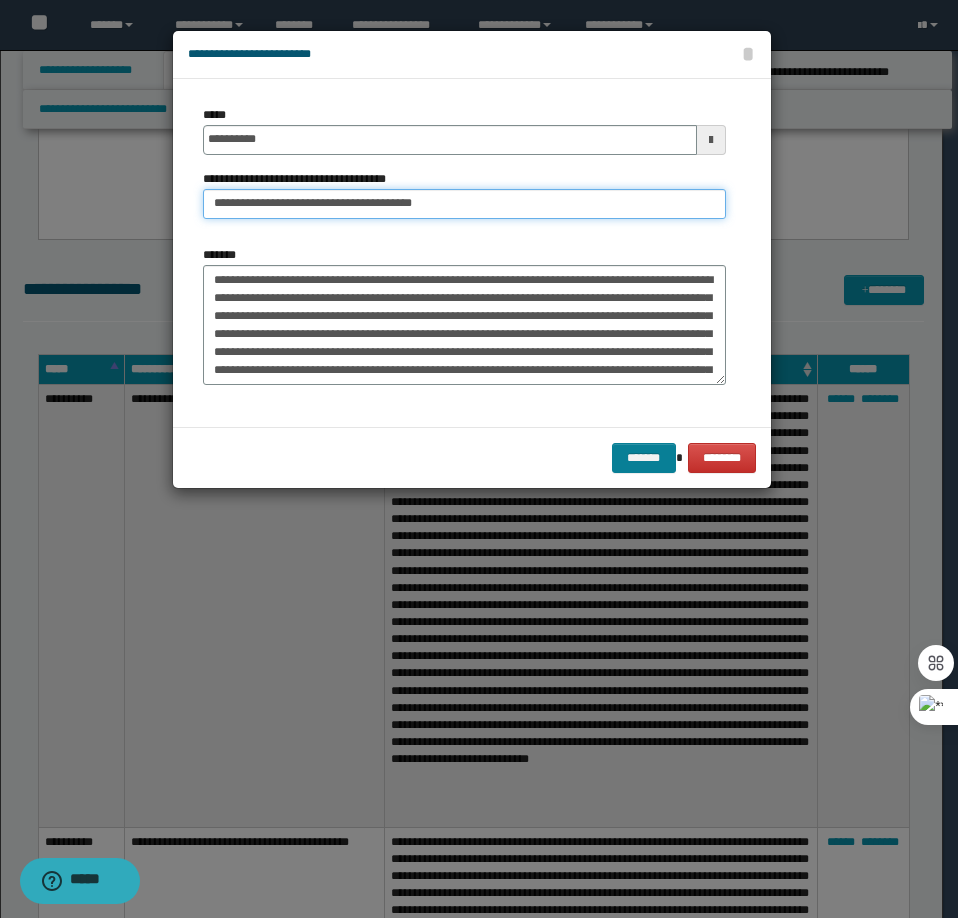type on "**********" 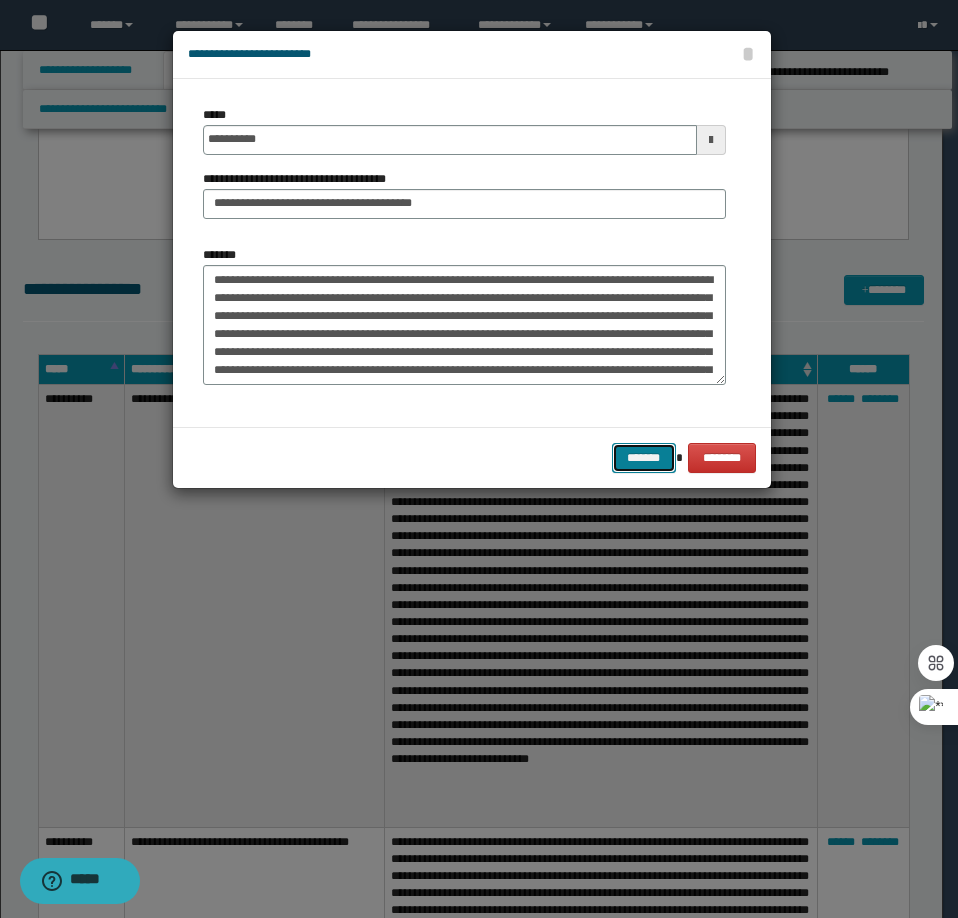 click on "*******" at bounding box center [644, 458] 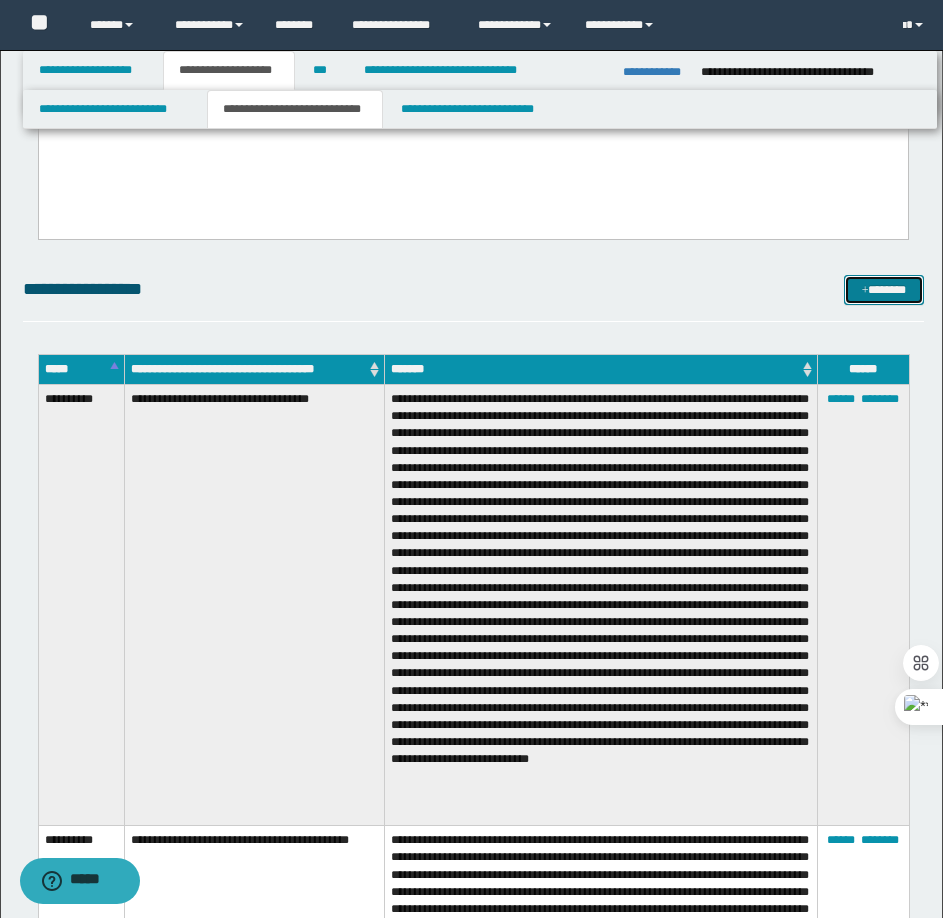 click on "*******" at bounding box center (884, 290) 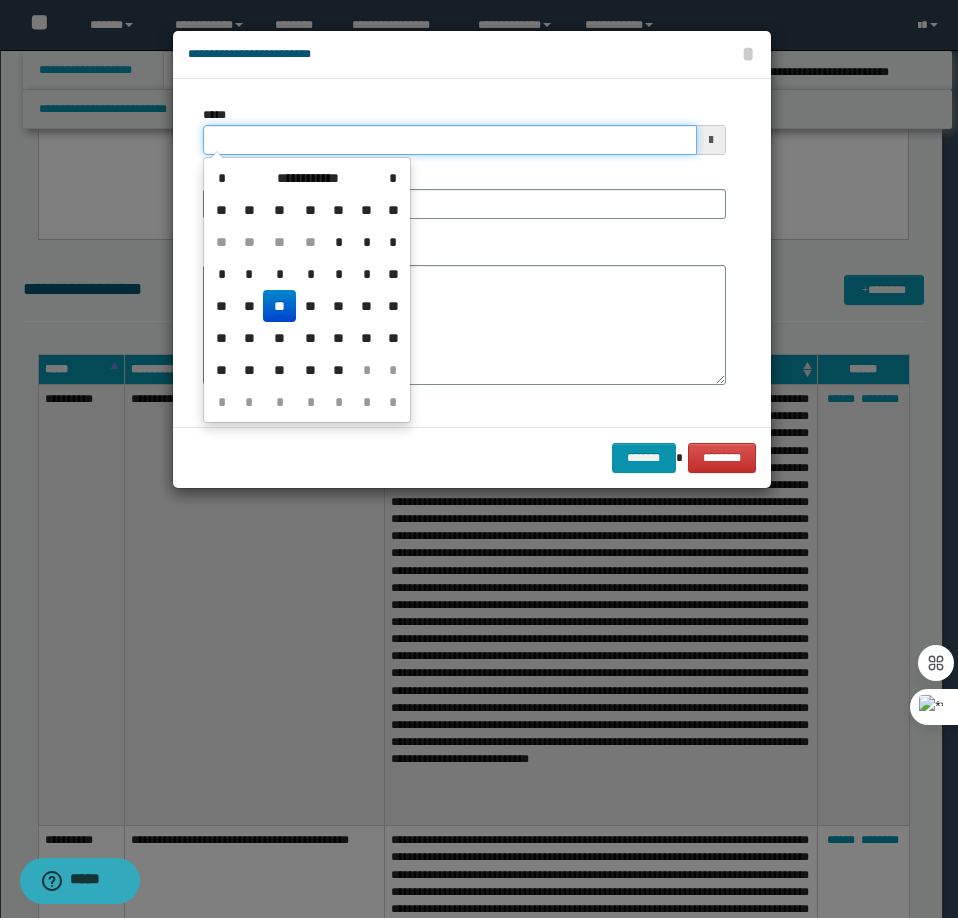 click on "*****" at bounding box center [450, 140] 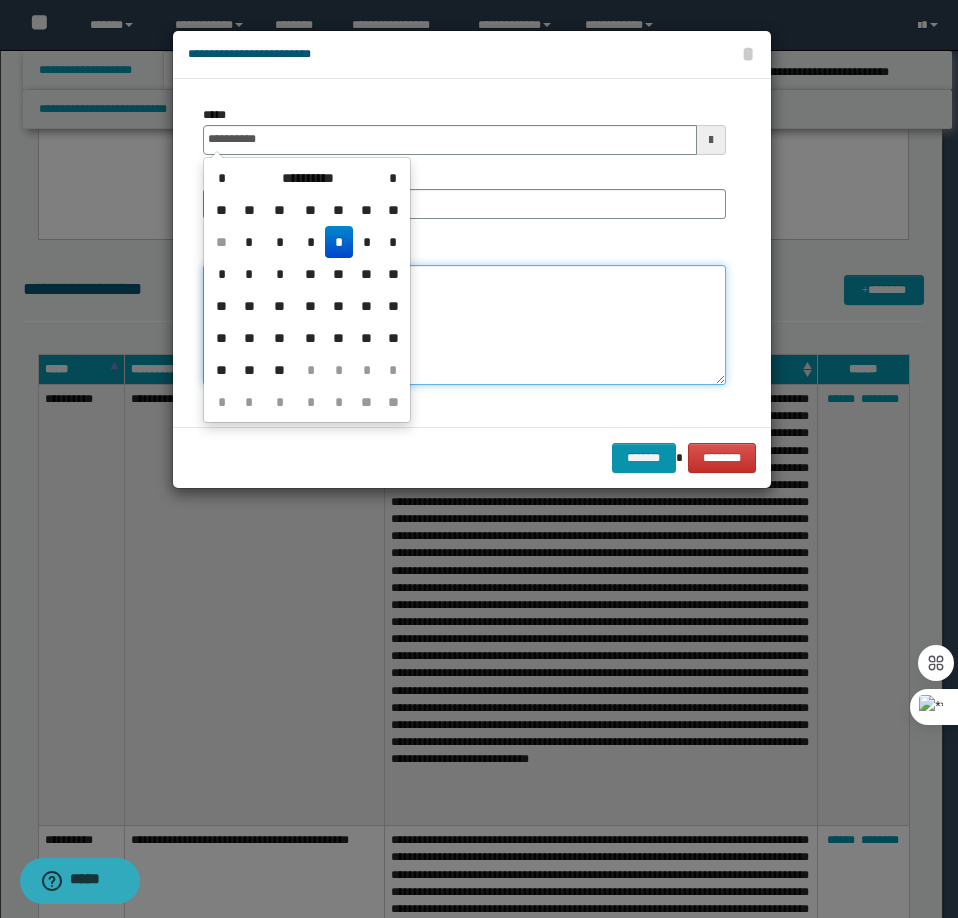 type on "**********" 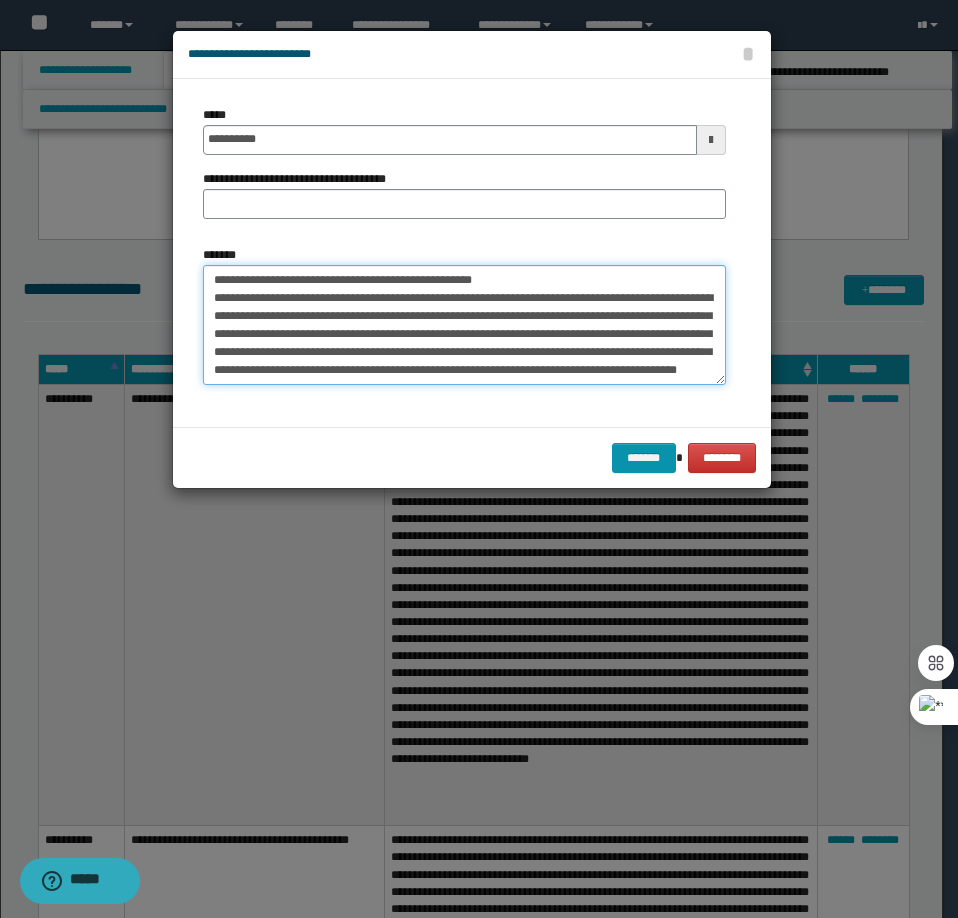 scroll, scrollTop: 0, scrollLeft: 0, axis: both 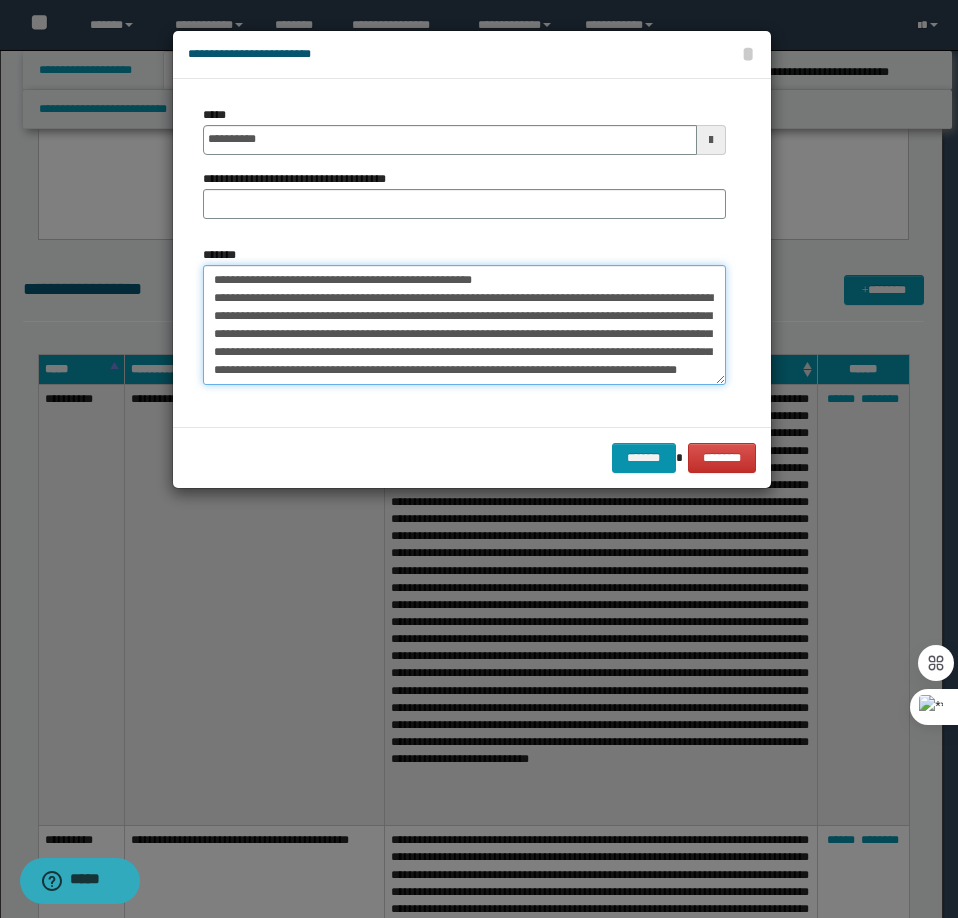 drag, startPoint x: 507, startPoint y: 279, endPoint x: 280, endPoint y: 267, distance: 227.31696 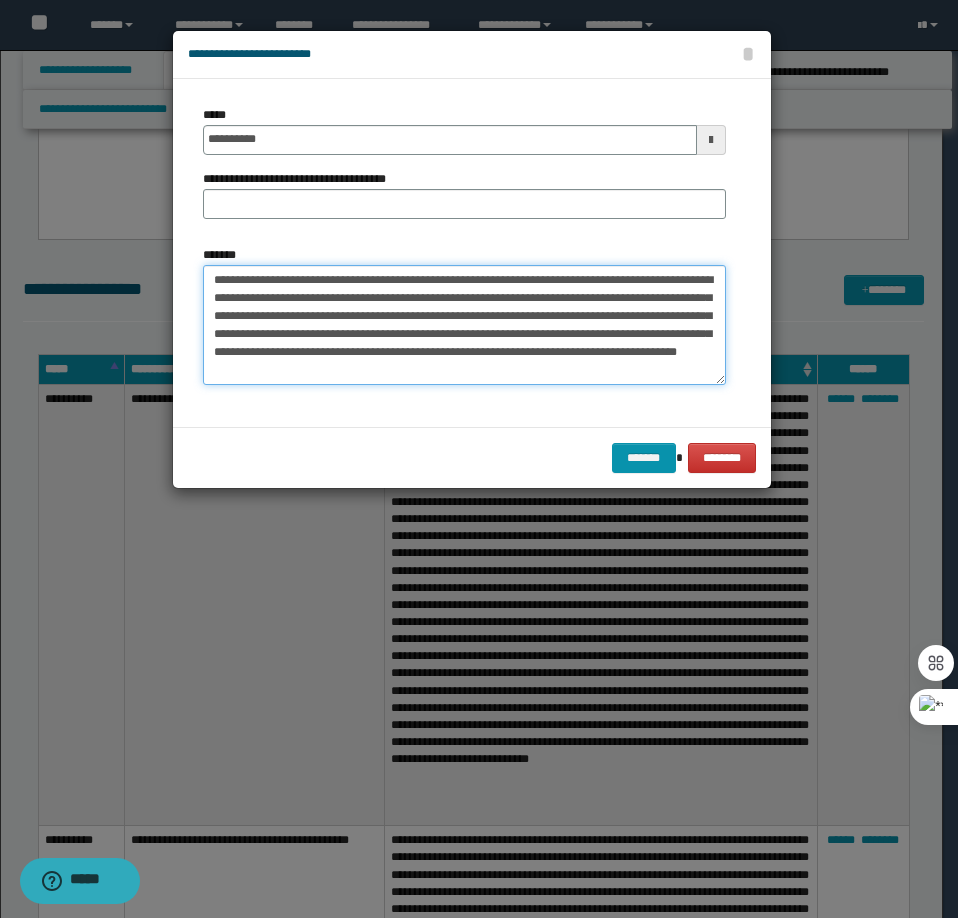 type on "**********" 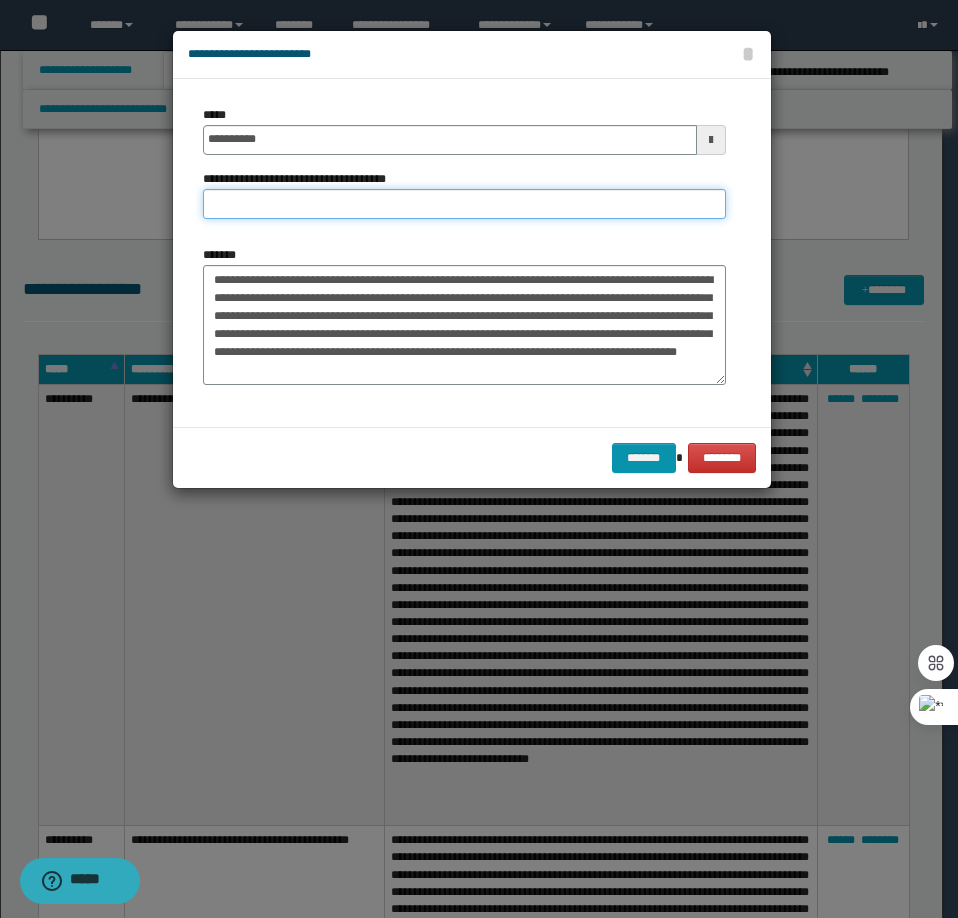 click on "**********" at bounding box center [464, 204] 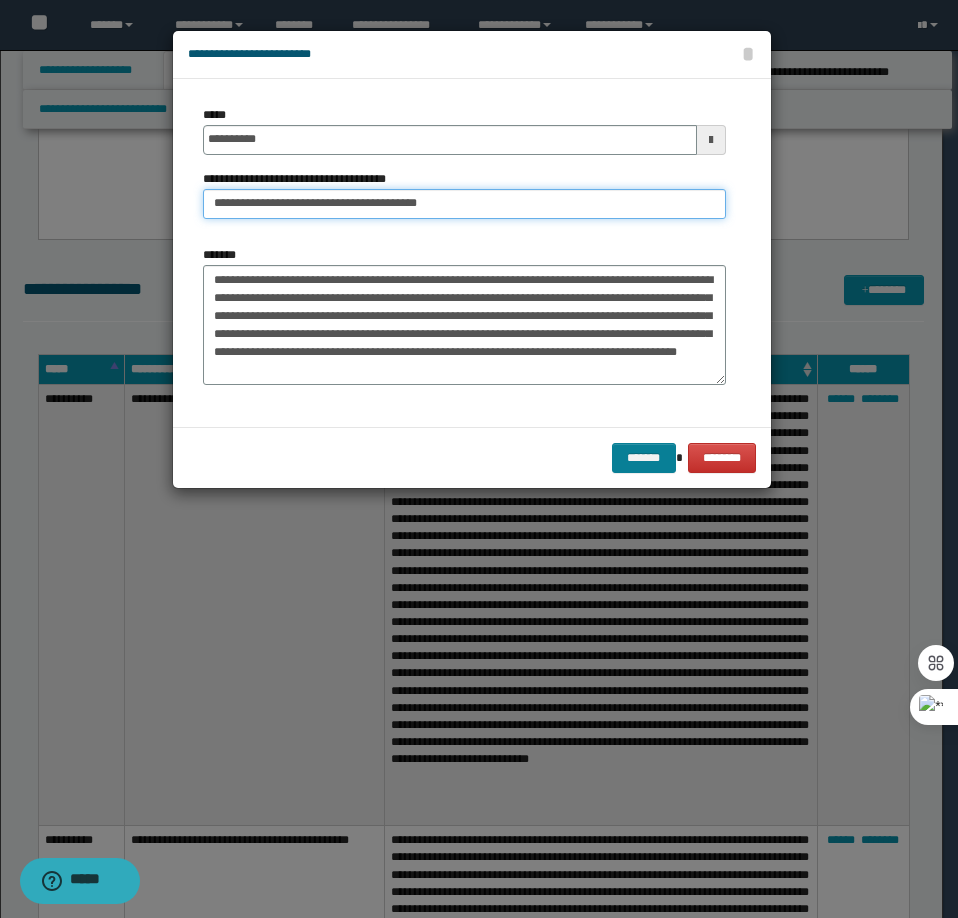 type on "**********" 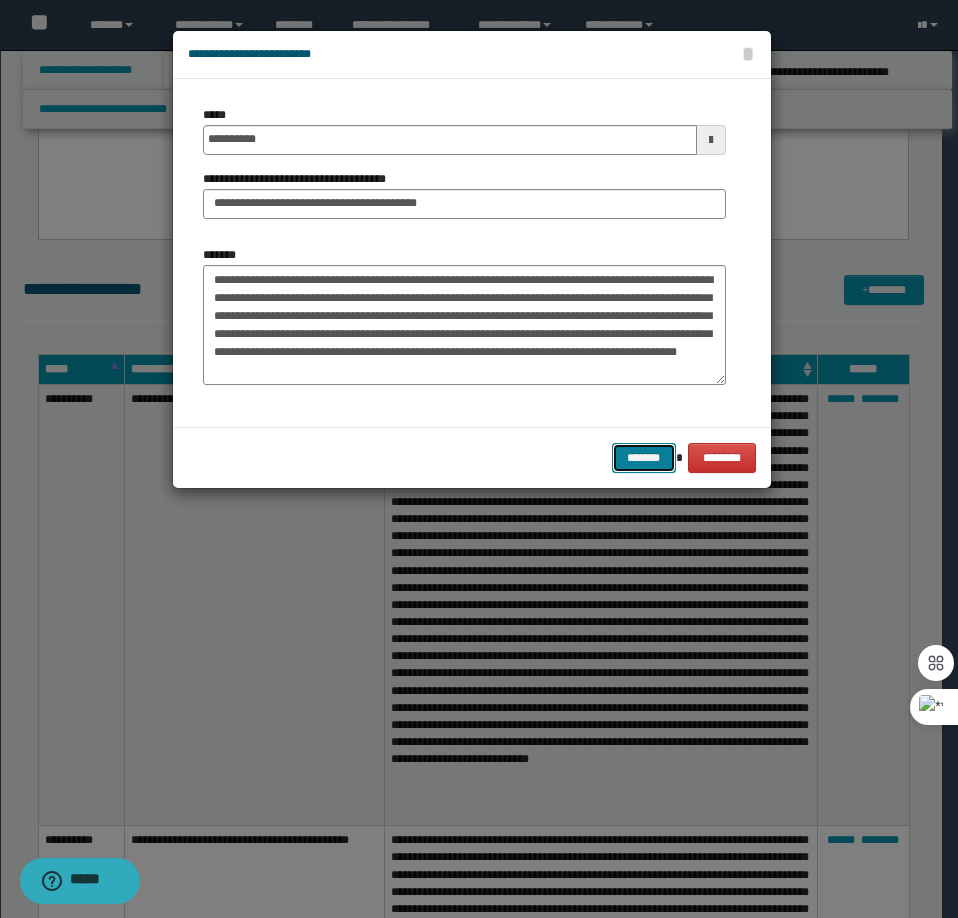 click on "*******" at bounding box center [644, 458] 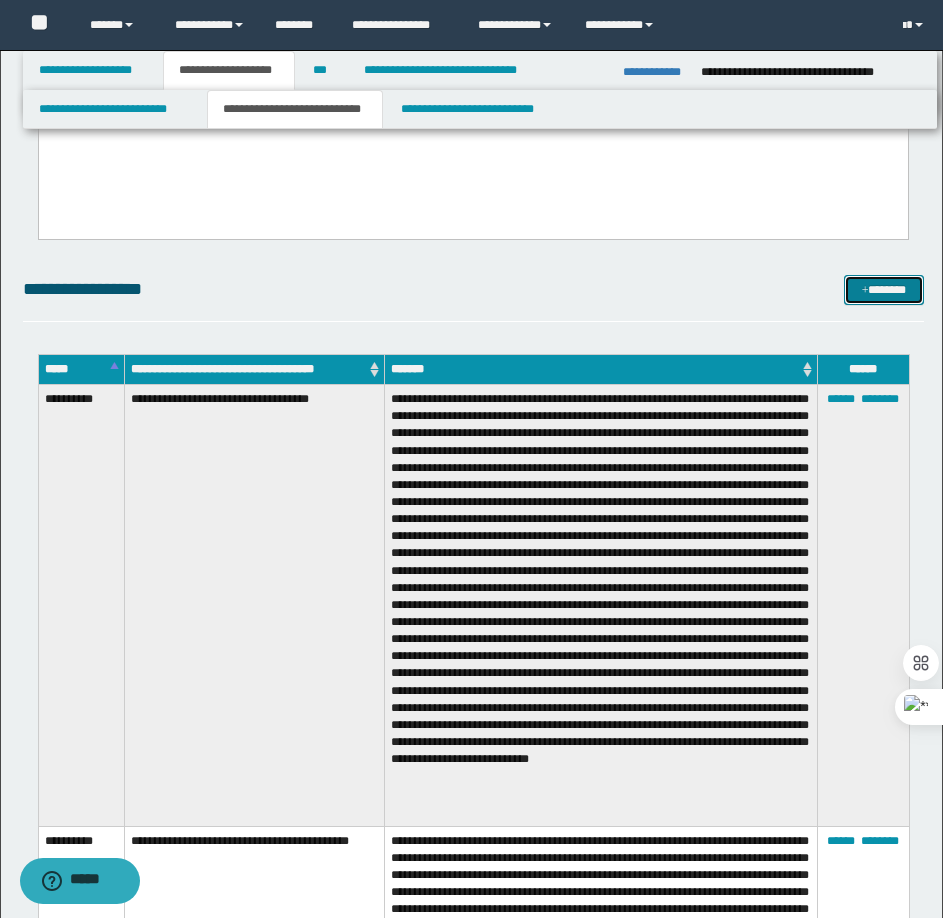 click on "*******" at bounding box center [884, 290] 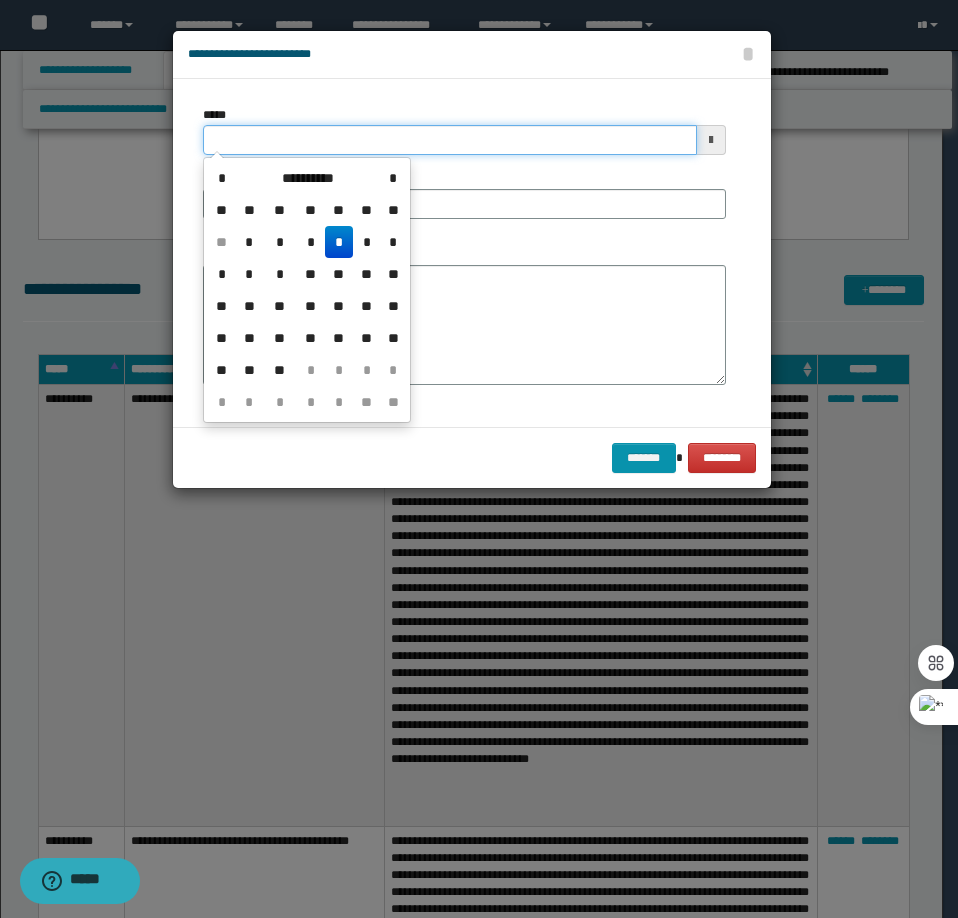 click on "*****" at bounding box center (450, 140) 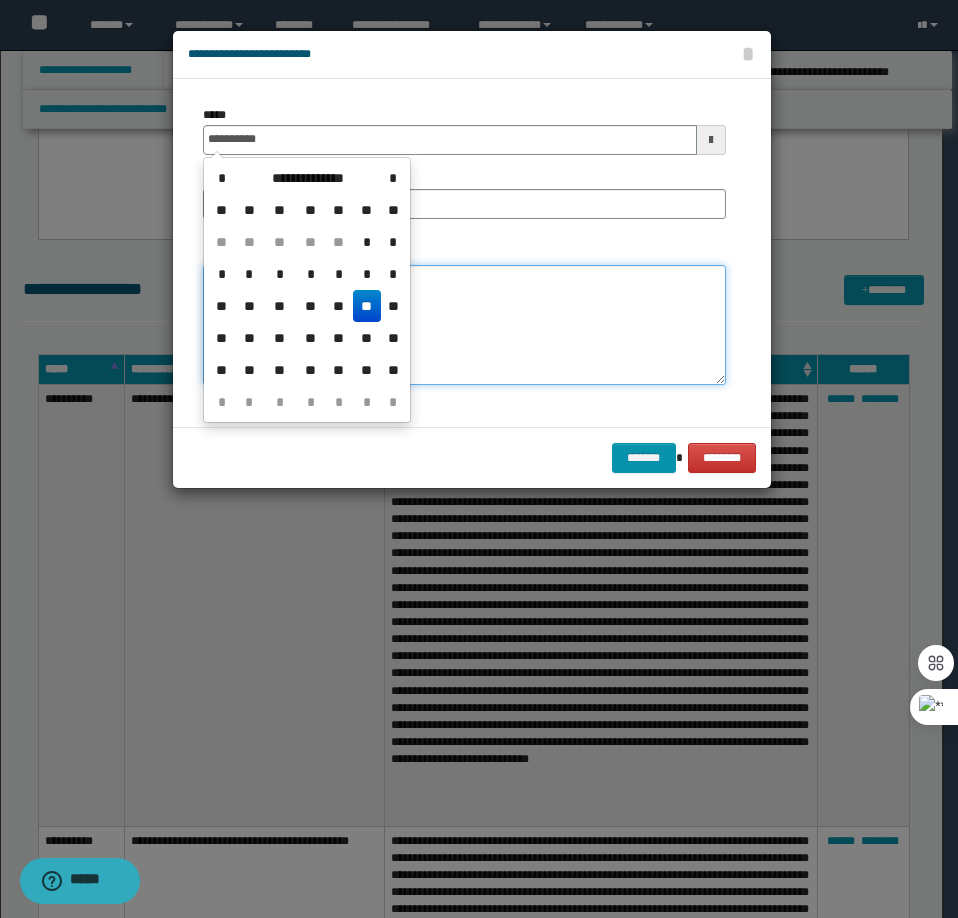 type on "**********" 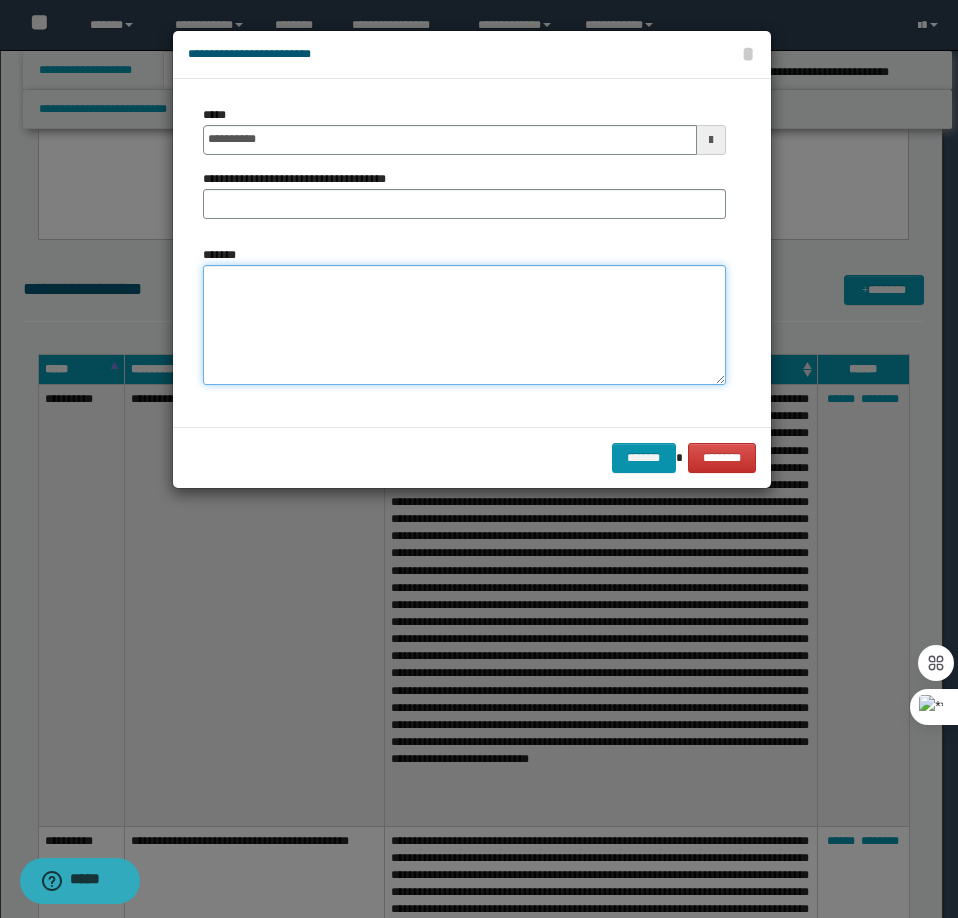 click on "*******" at bounding box center [464, 325] 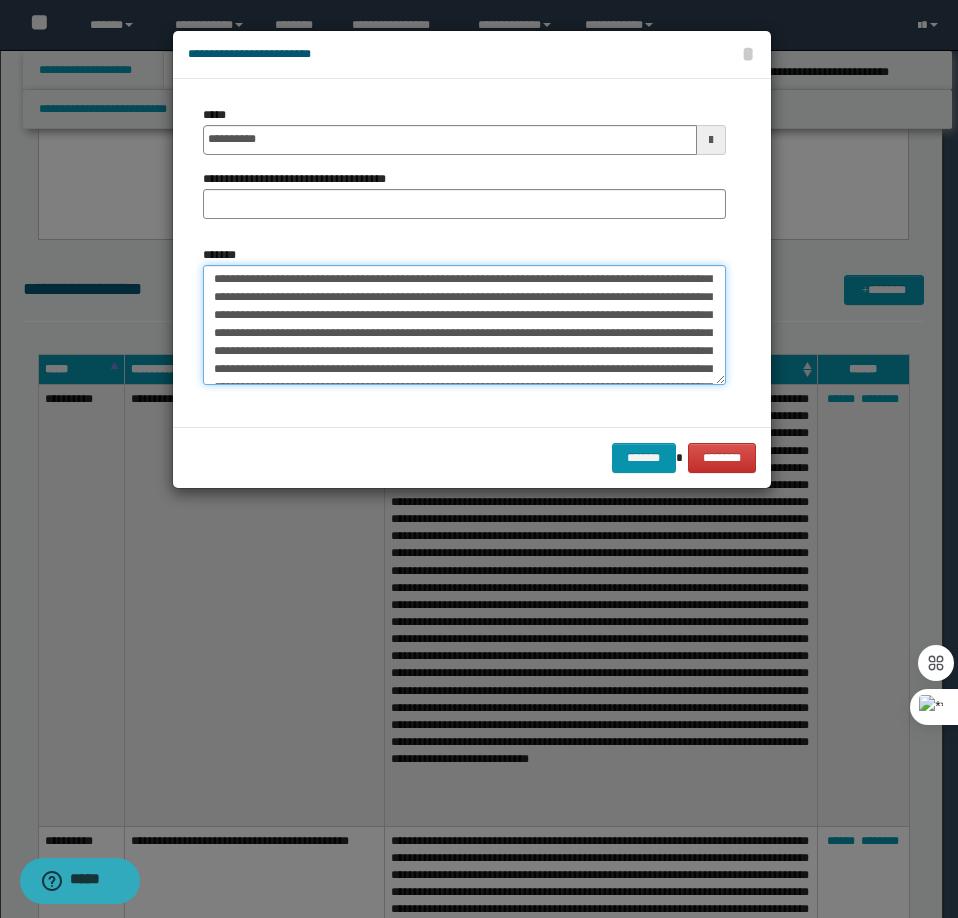 scroll, scrollTop: 0, scrollLeft: 0, axis: both 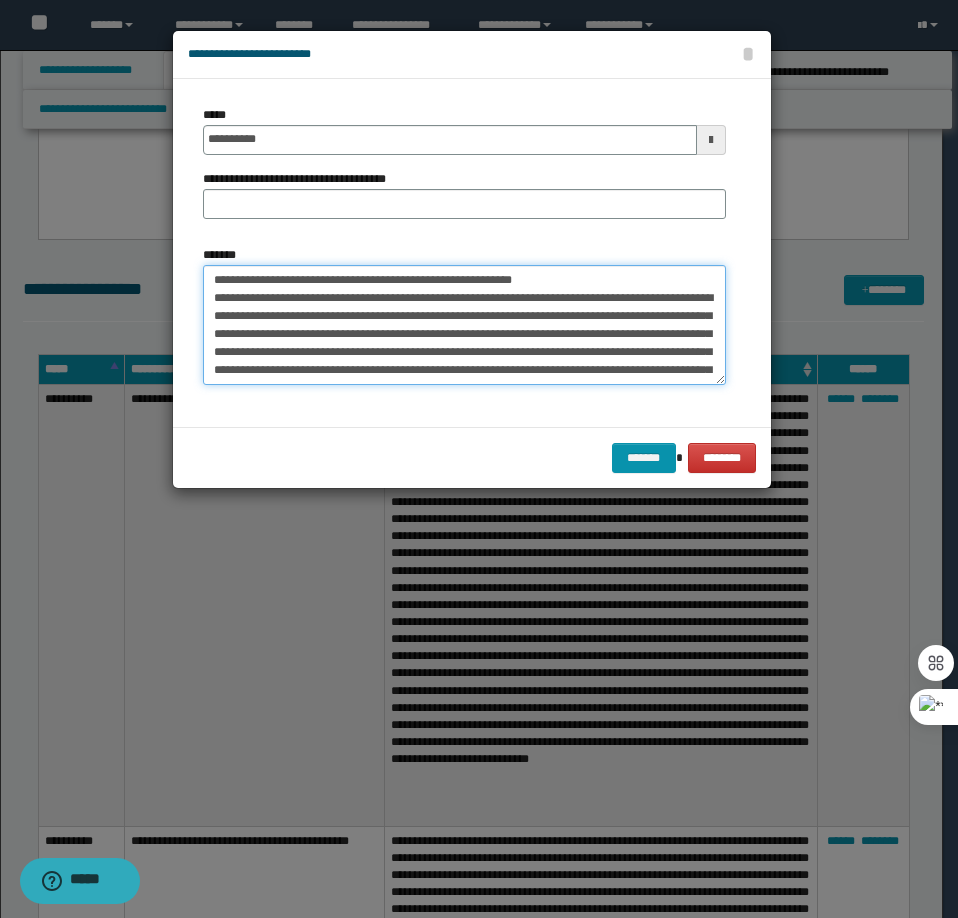 drag, startPoint x: 583, startPoint y: 282, endPoint x: 279, endPoint y: 277, distance: 304.0411 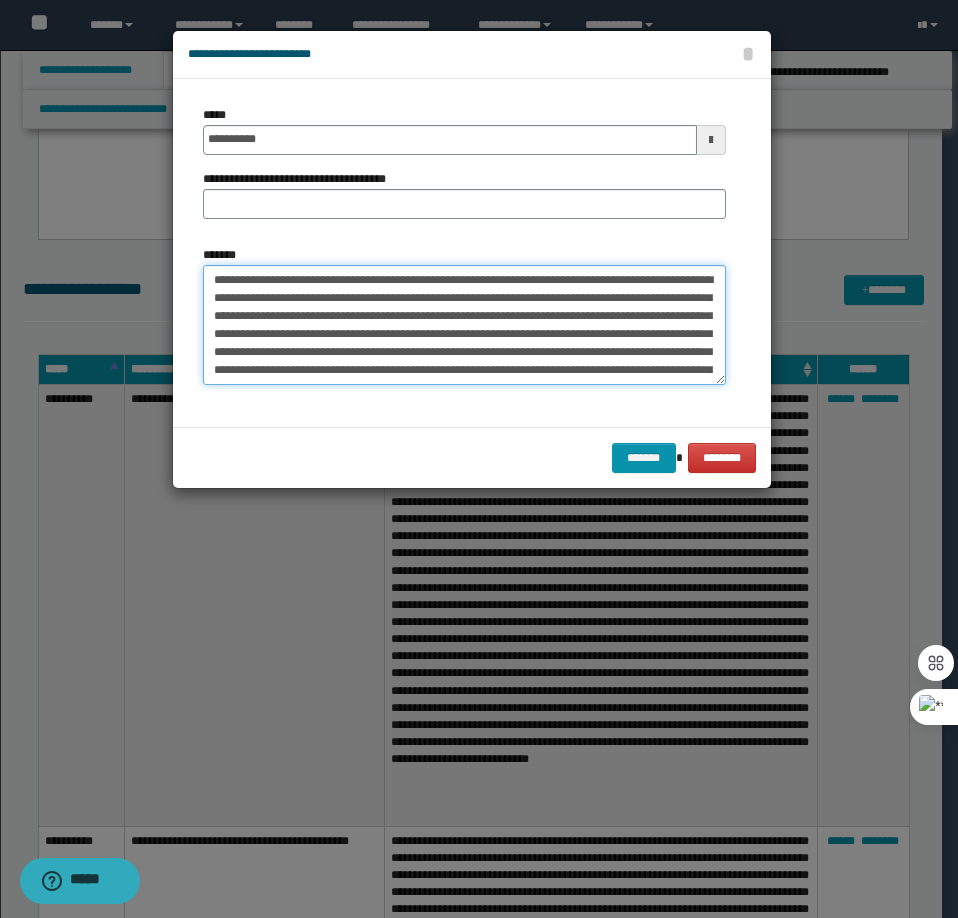 type on "**********" 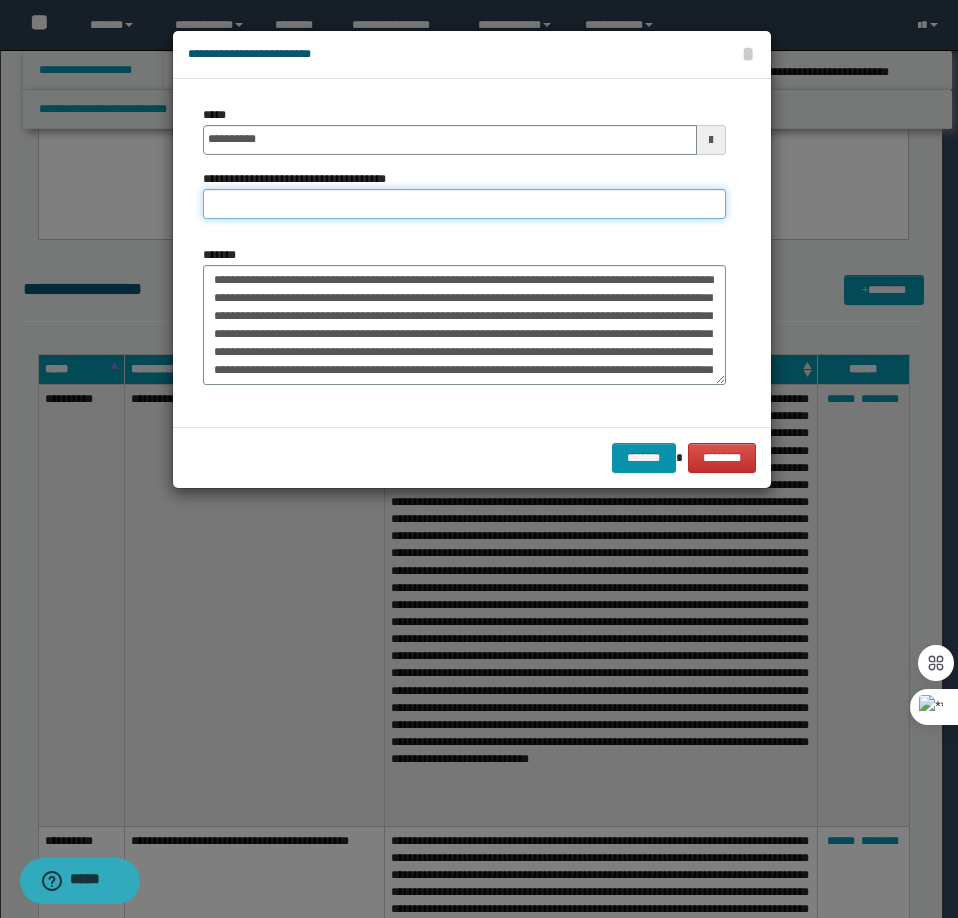click on "**********" at bounding box center [464, 204] 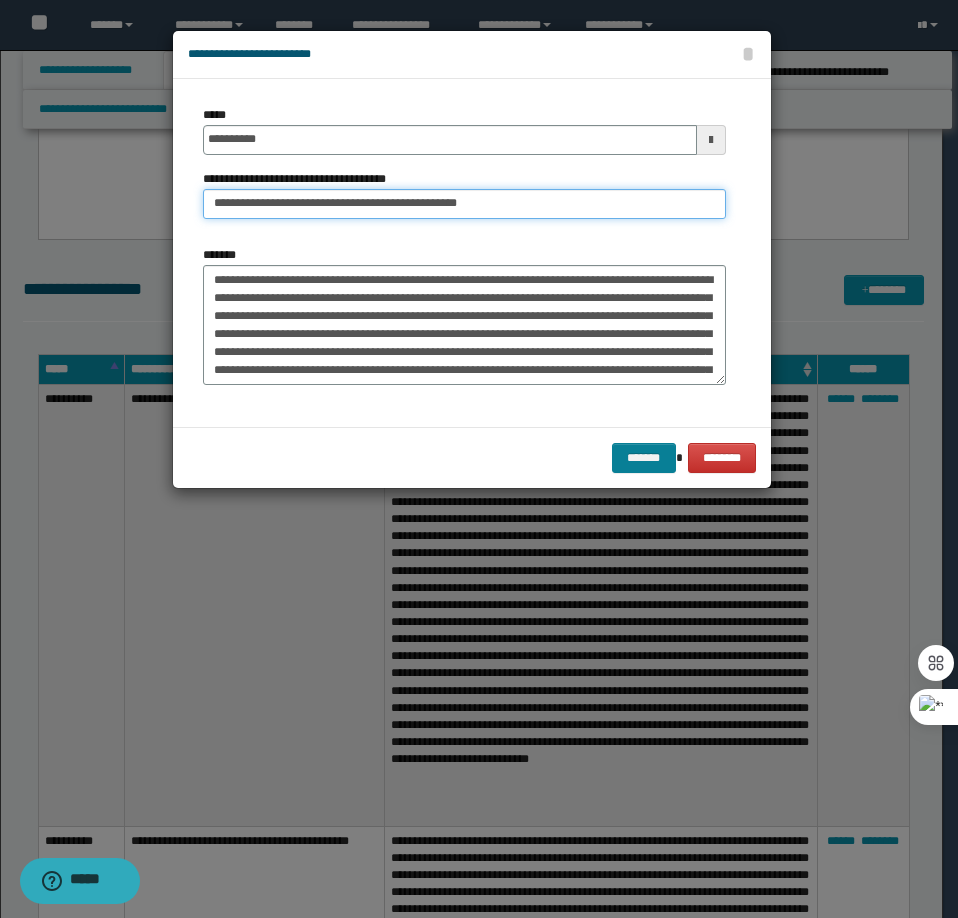 type on "**********" 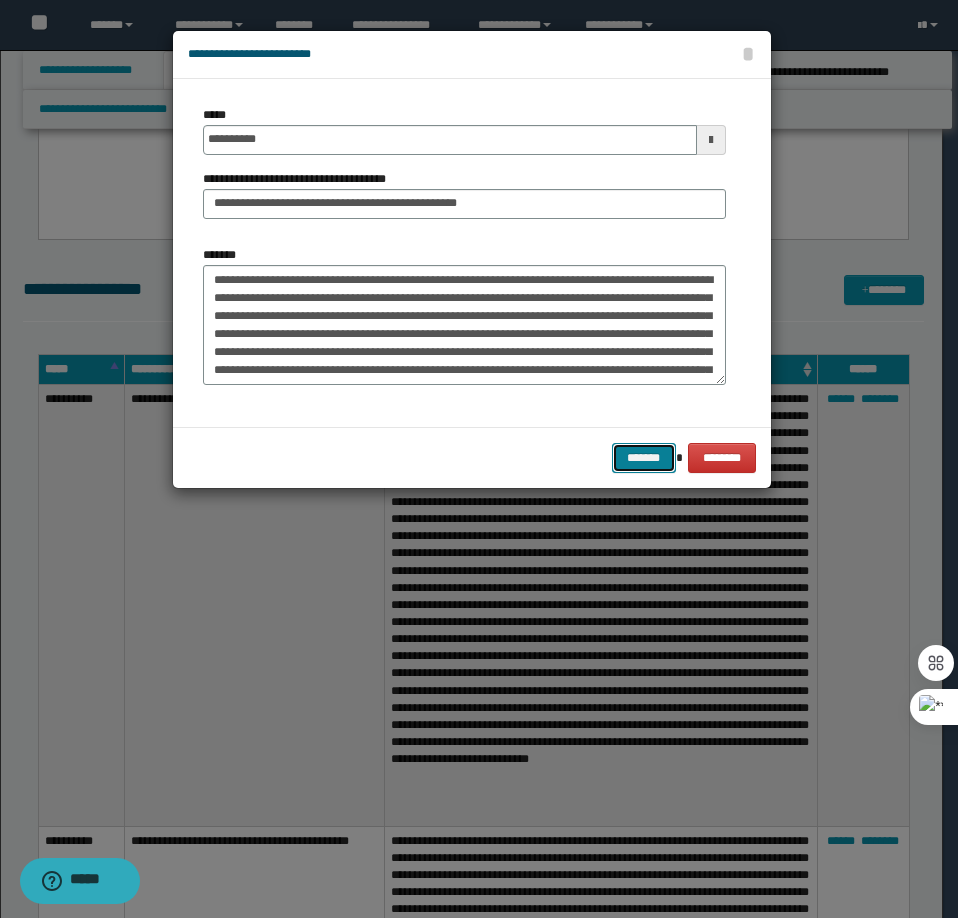 click on "*******" at bounding box center [644, 458] 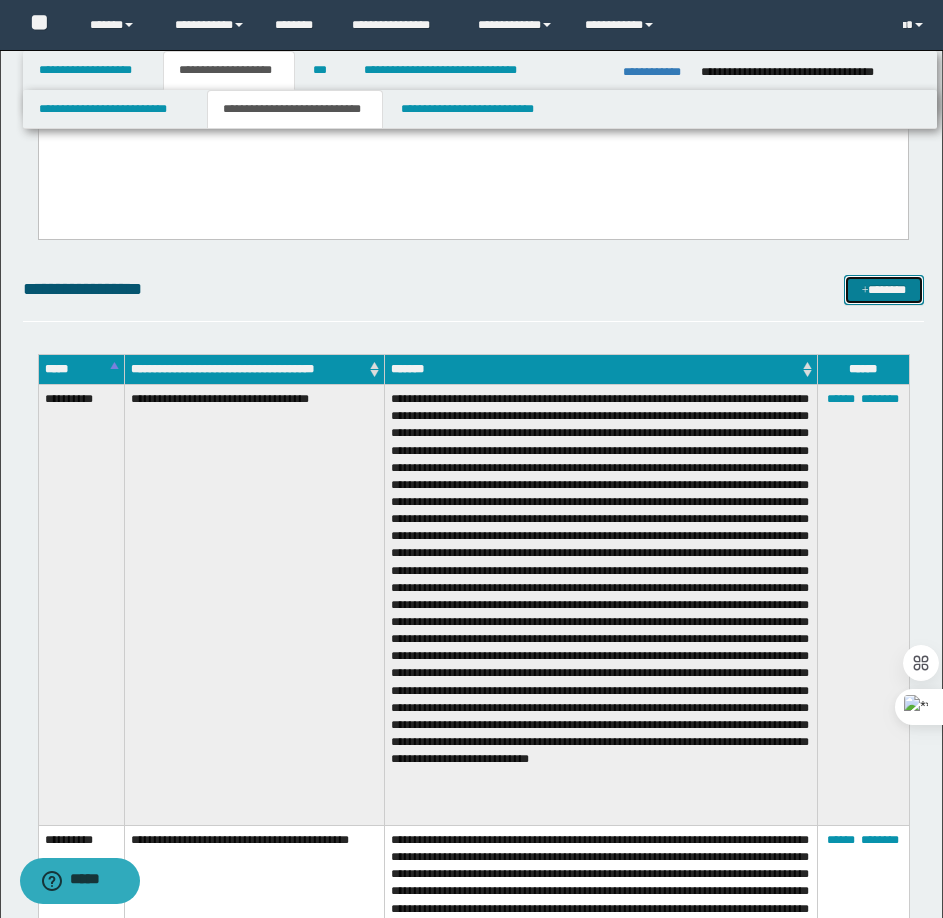 click on "*******" at bounding box center [884, 290] 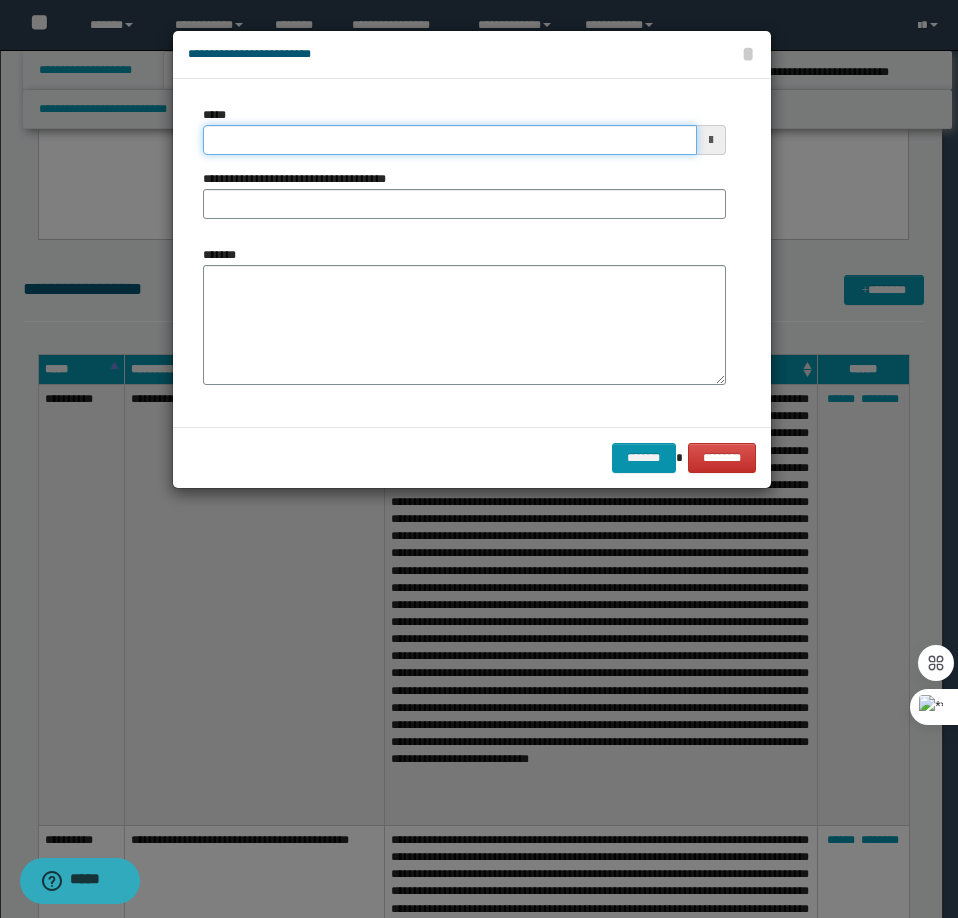 click on "*****" at bounding box center [450, 140] 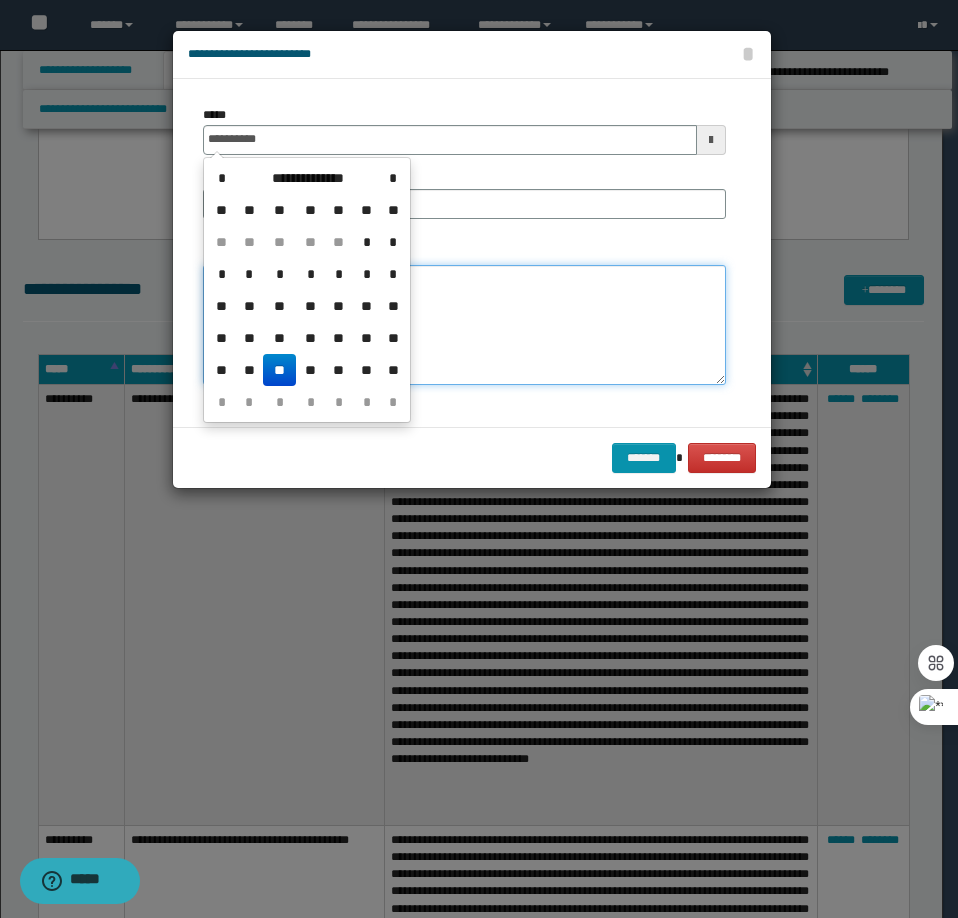 type on "**********" 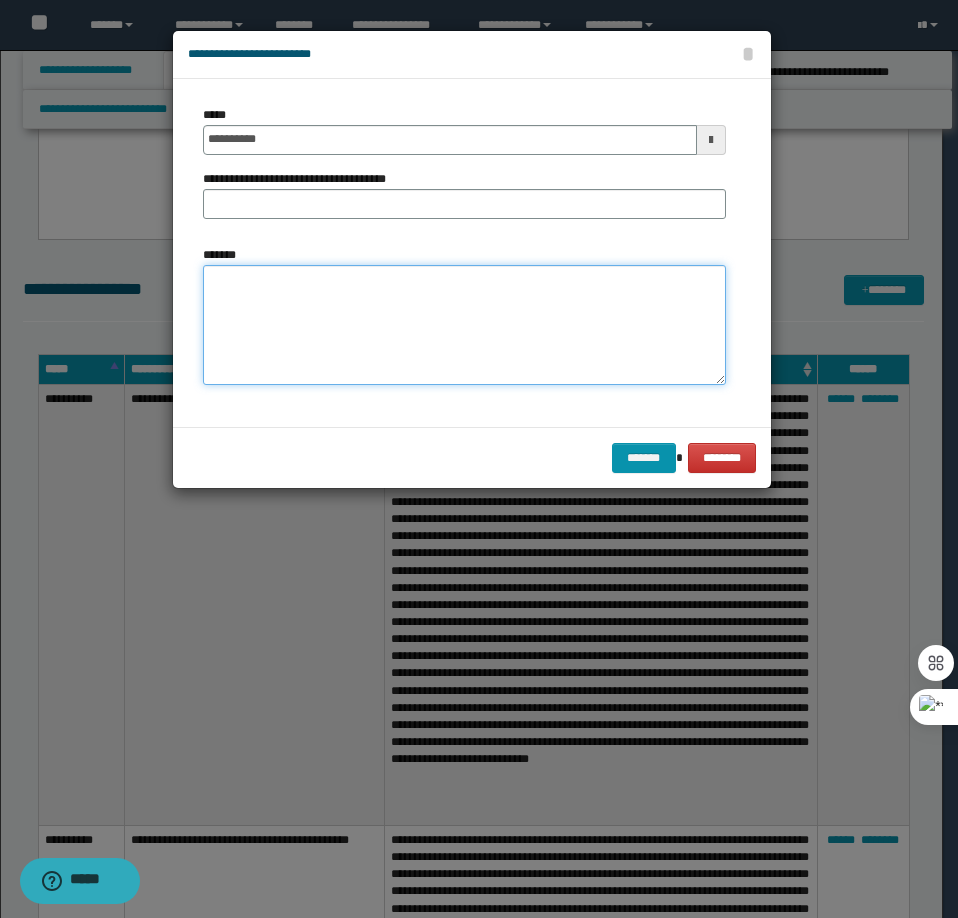 paste on "**********" 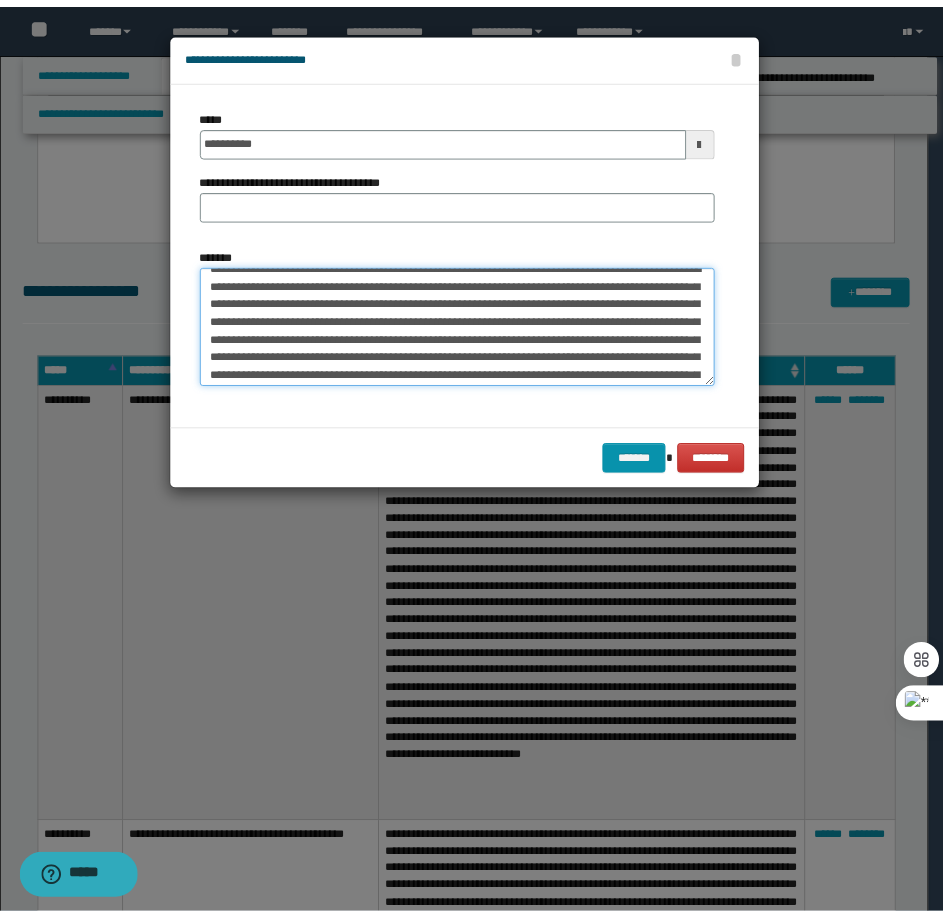 scroll, scrollTop: 0, scrollLeft: 0, axis: both 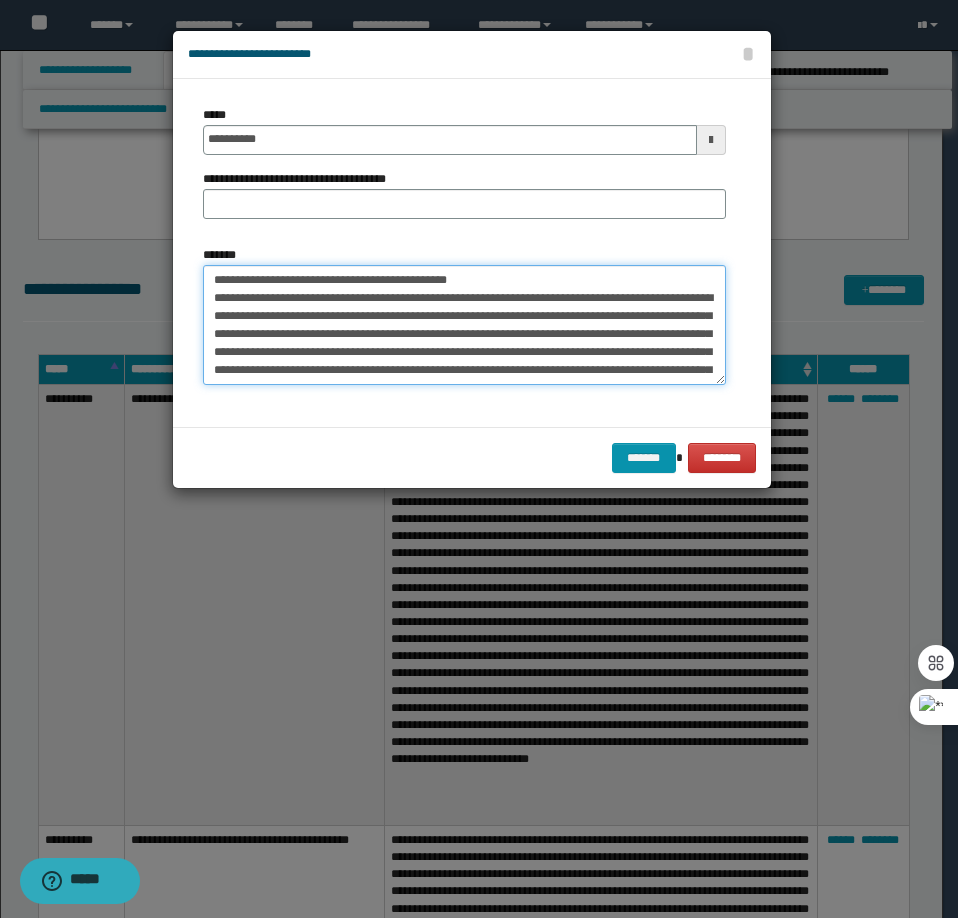 drag, startPoint x: 505, startPoint y: 282, endPoint x: 278, endPoint y: 282, distance: 227 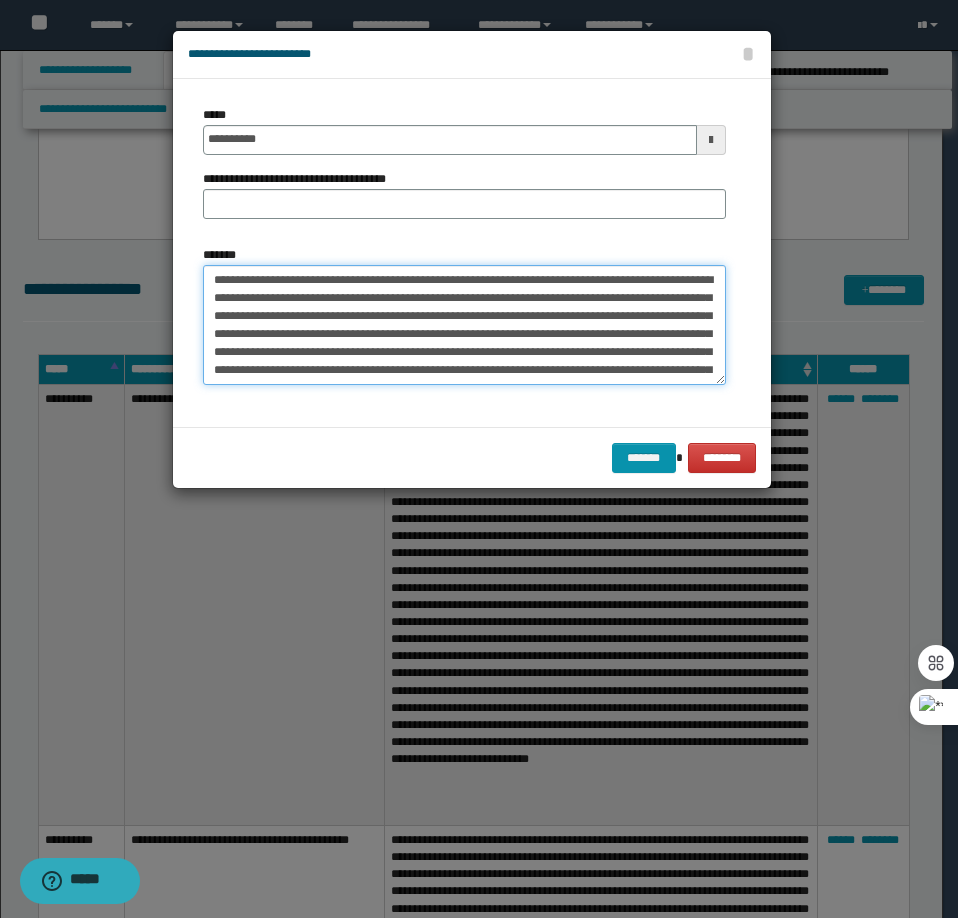 type on "**********" 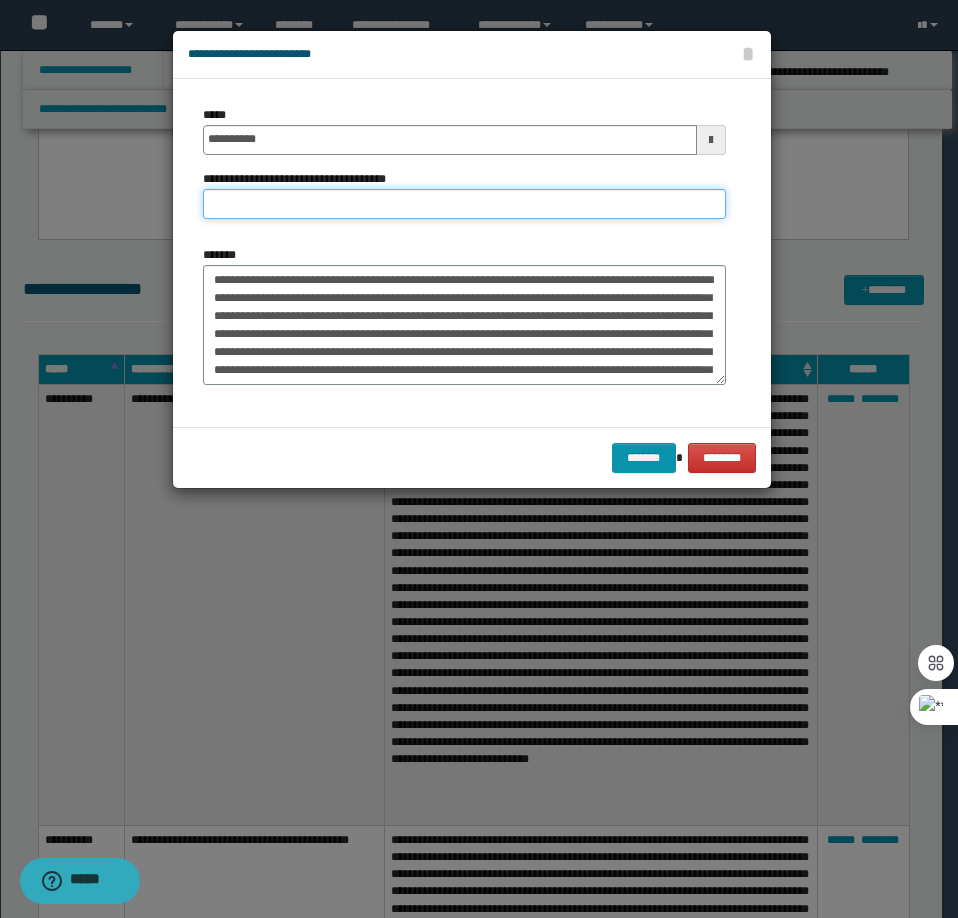 click on "**********" at bounding box center (464, 204) 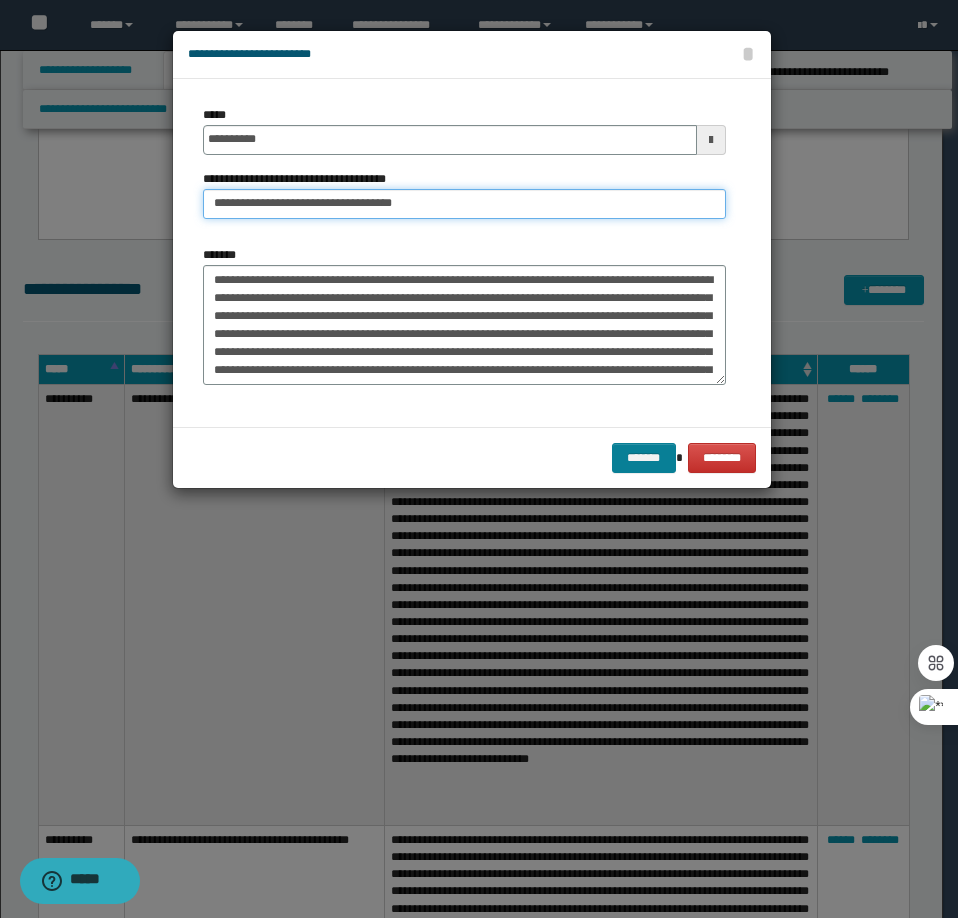 type on "**********" 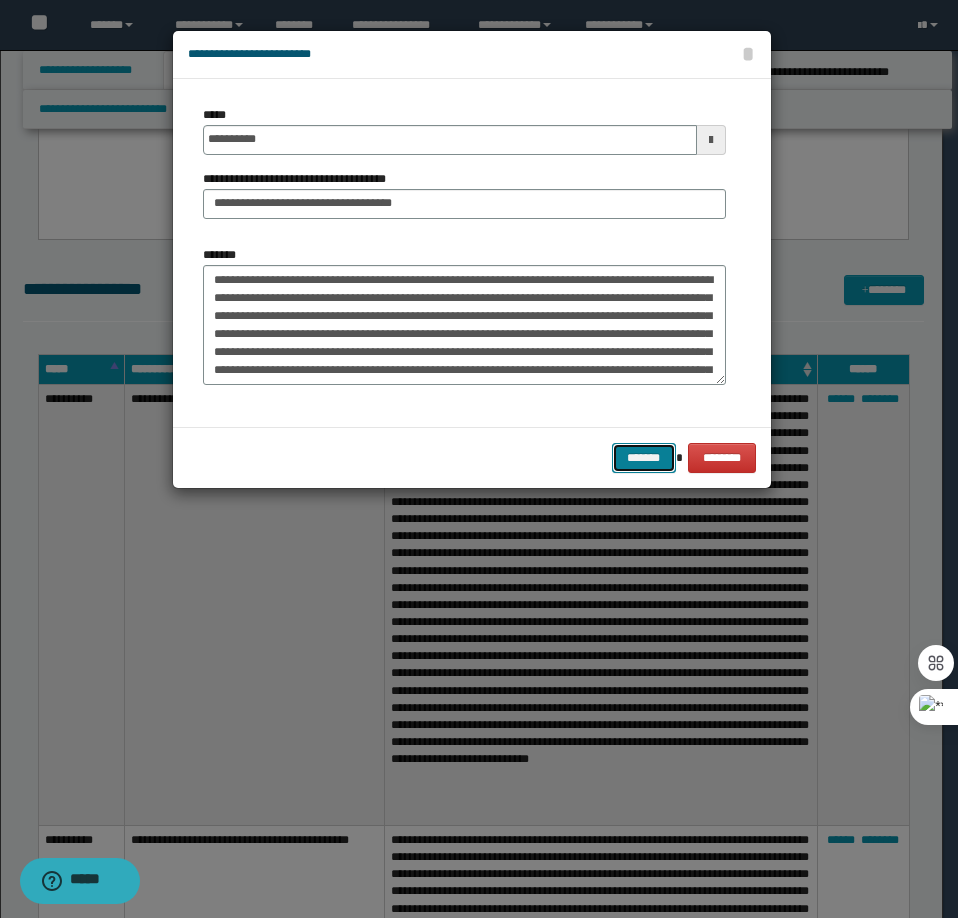 click on "*******" at bounding box center [644, 458] 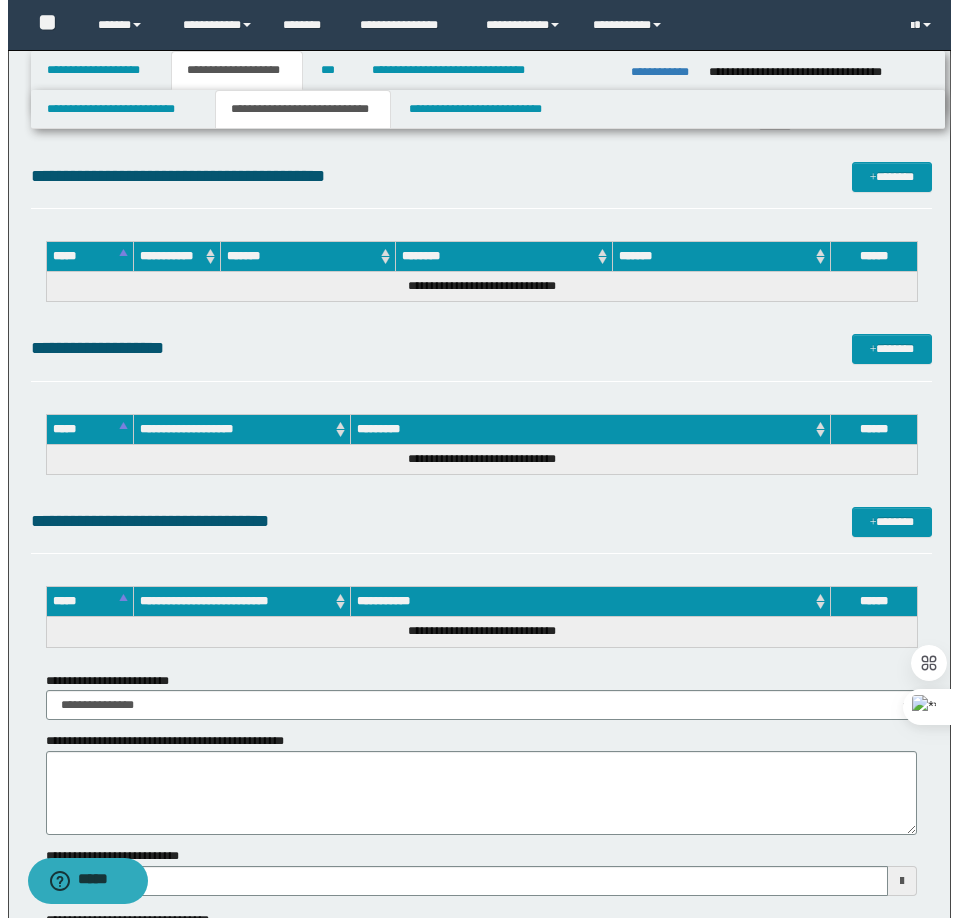scroll, scrollTop: 6800, scrollLeft: 0, axis: vertical 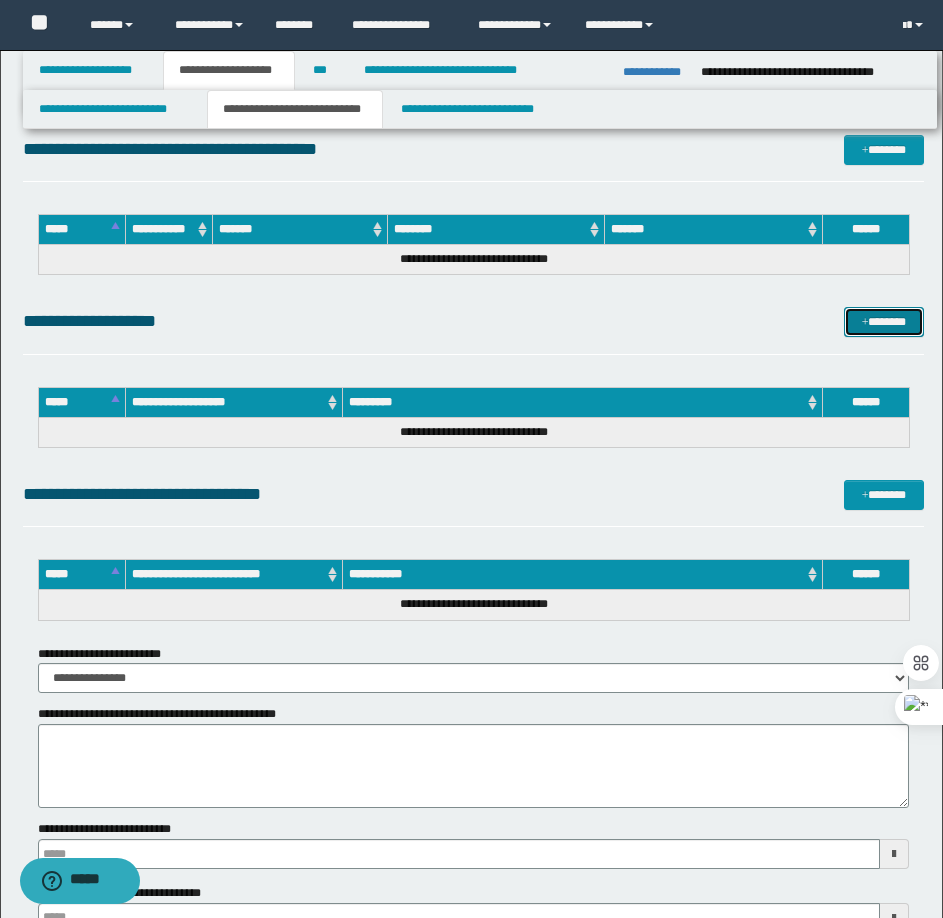 drag, startPoint x: 866, startPoint y: 325, endPoint x: 856, endPoint y: 322, distance: 10.440307 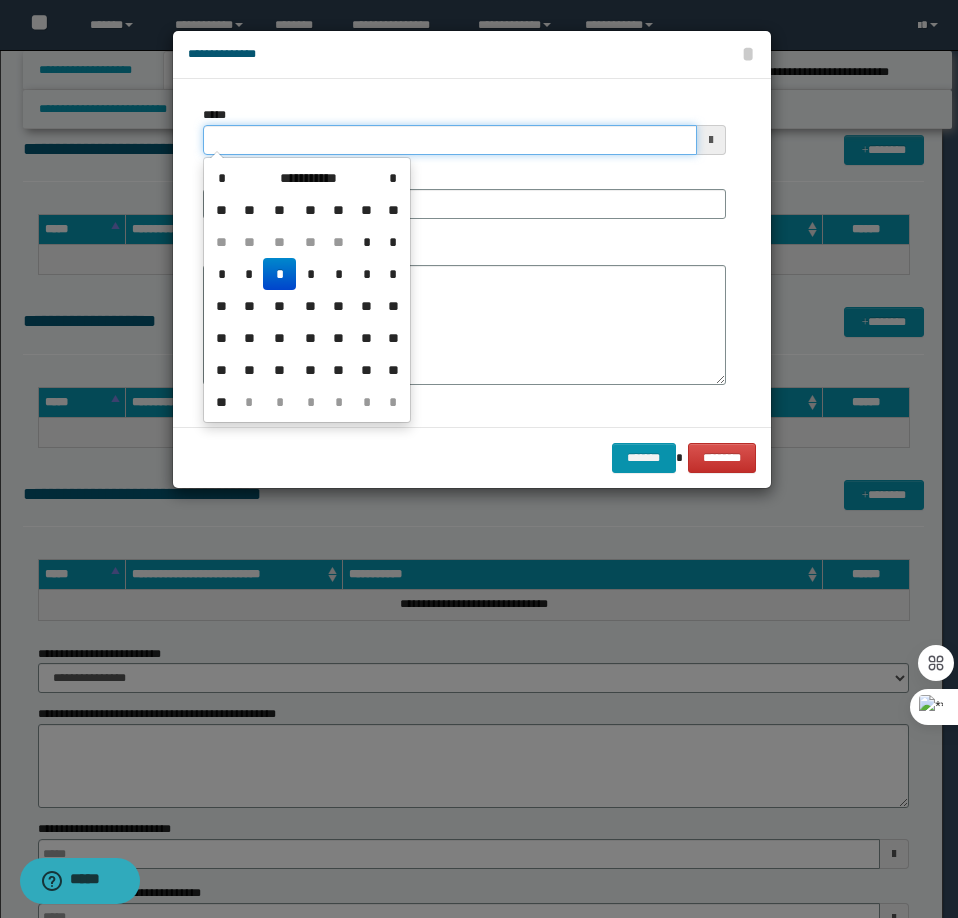 click on "*****" at bounding box center (450, 140) 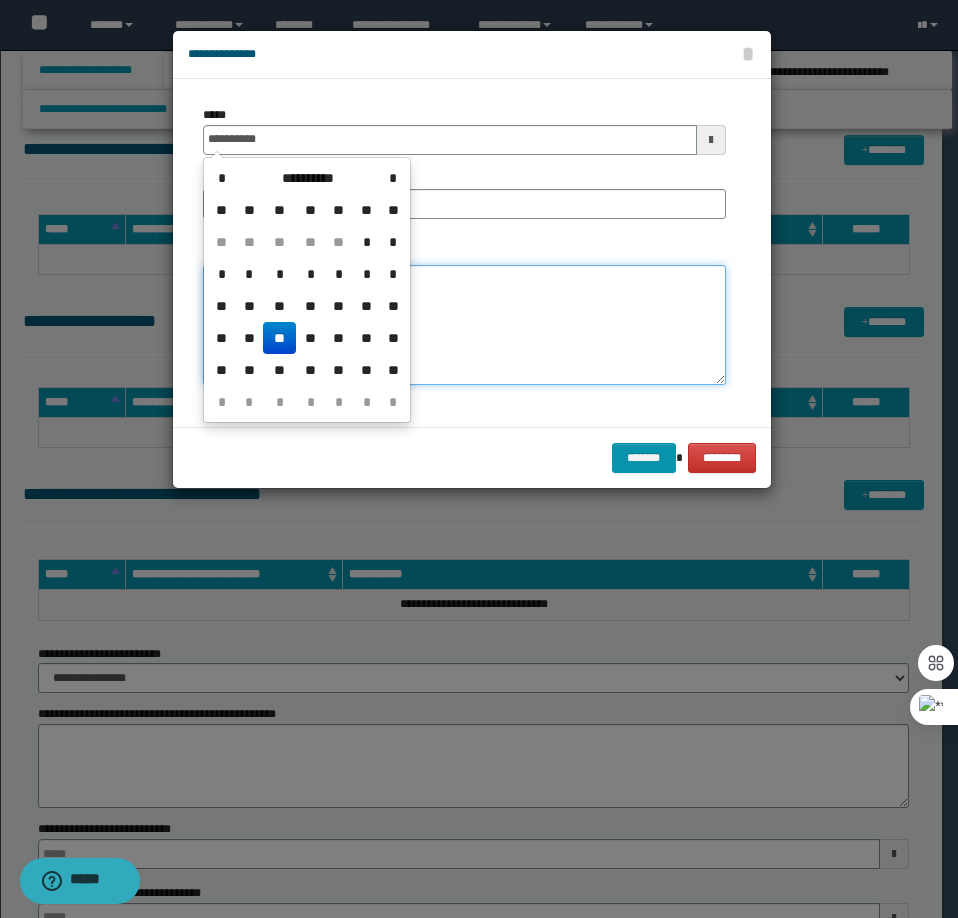 type on "**********" 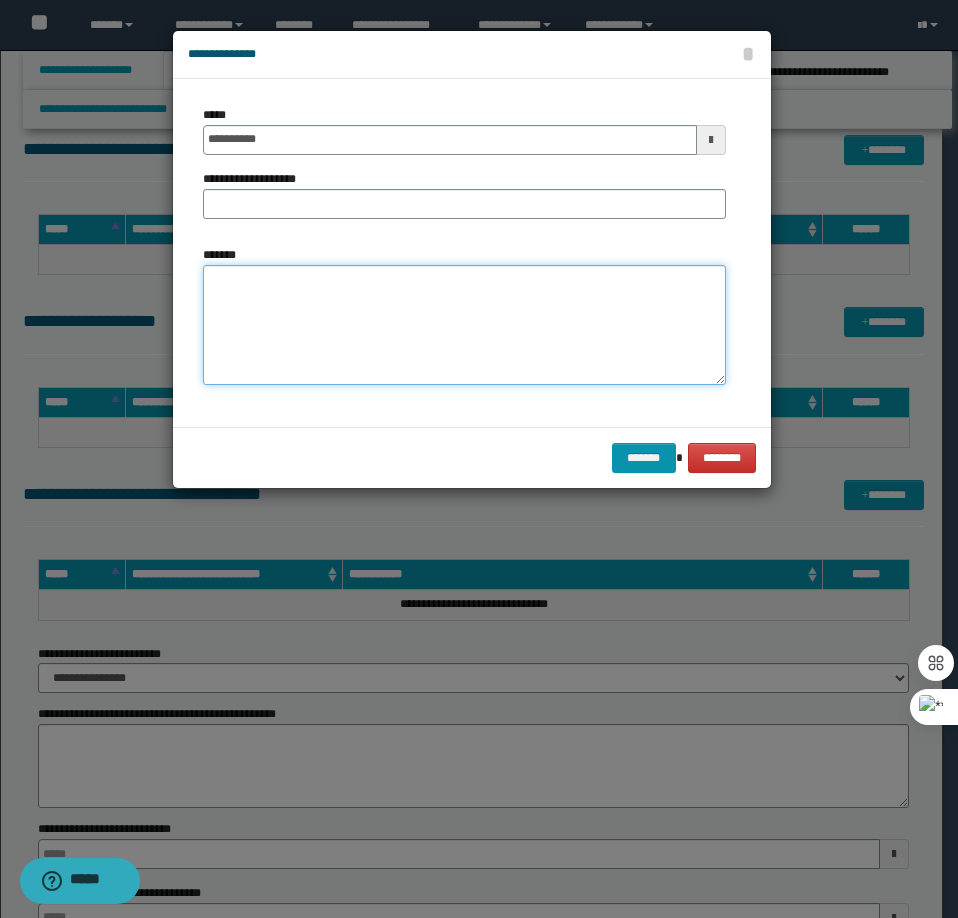 click on "*******" at bounding box center (464, 325) 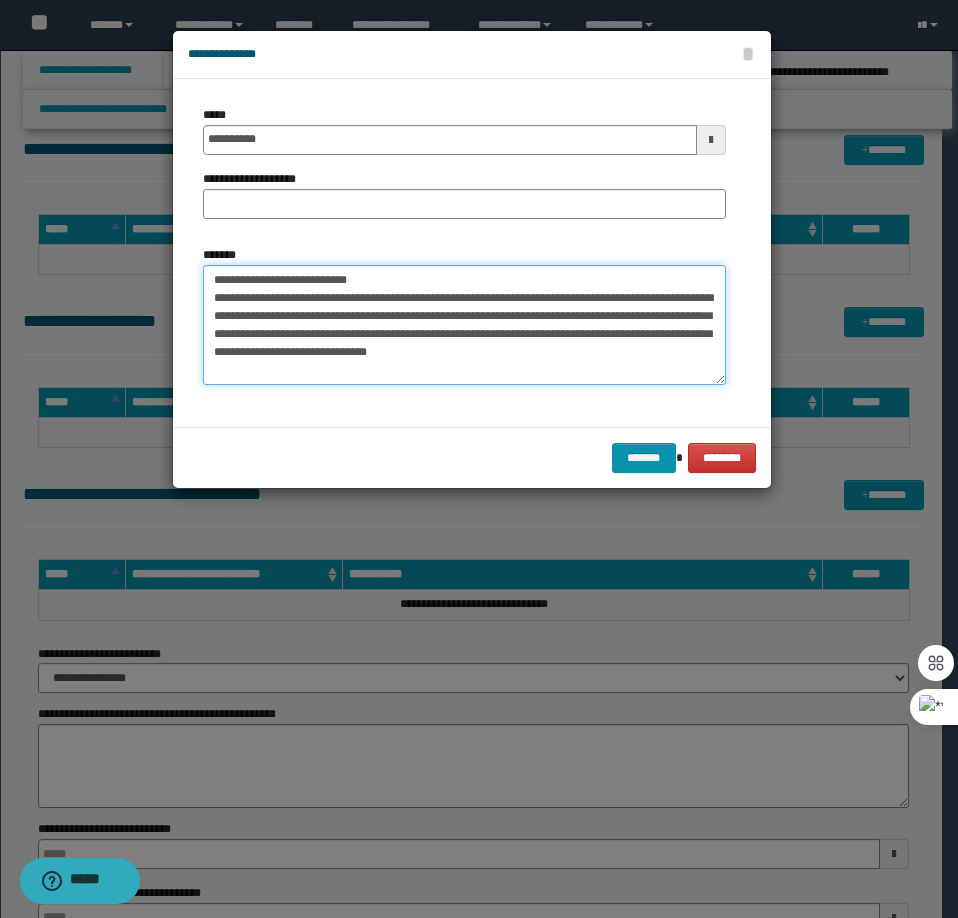 drag, startPoint x: 404, startPoint y: 276, endPoint x: 279, endPoint y: 270, distance: 125.14392 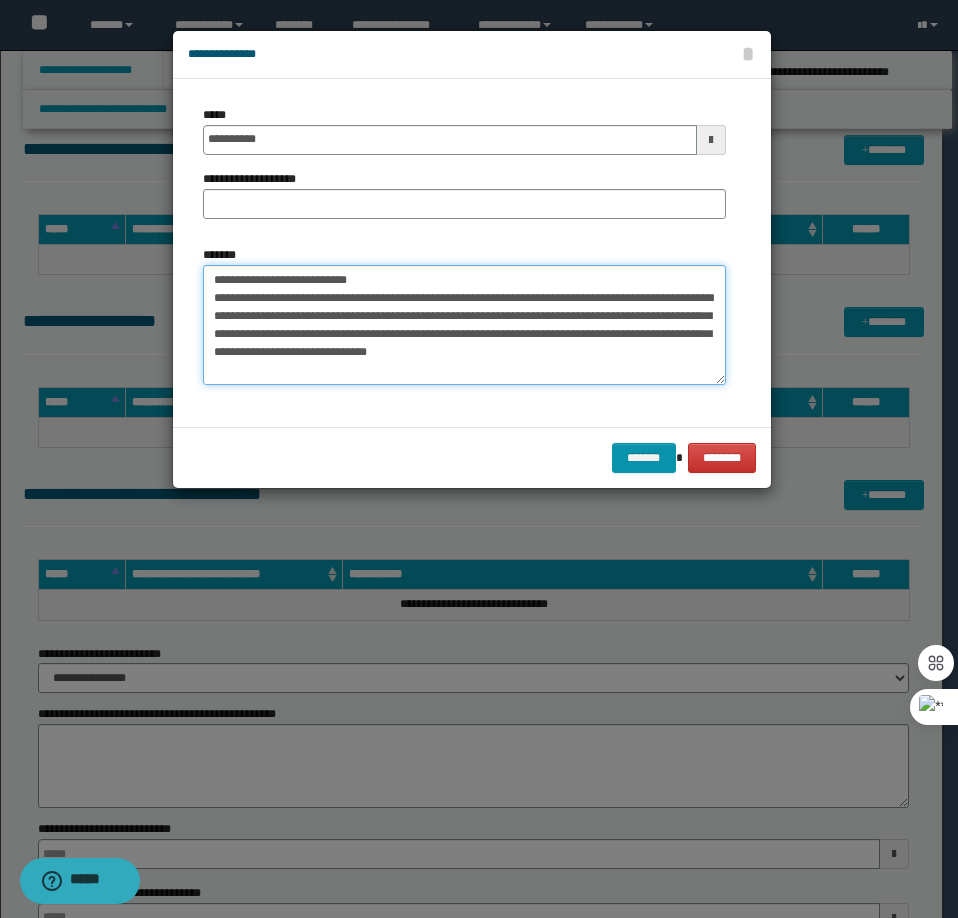click on "**********" at bounding box center [464, 325] 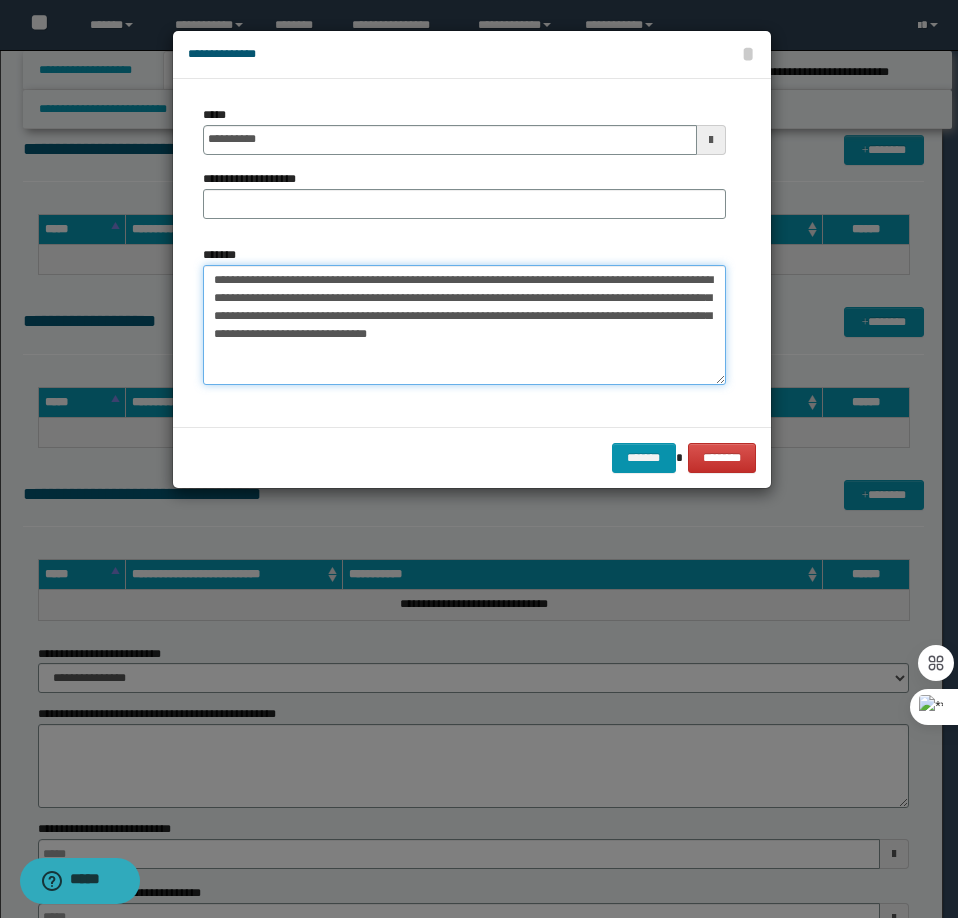 type on "**********" 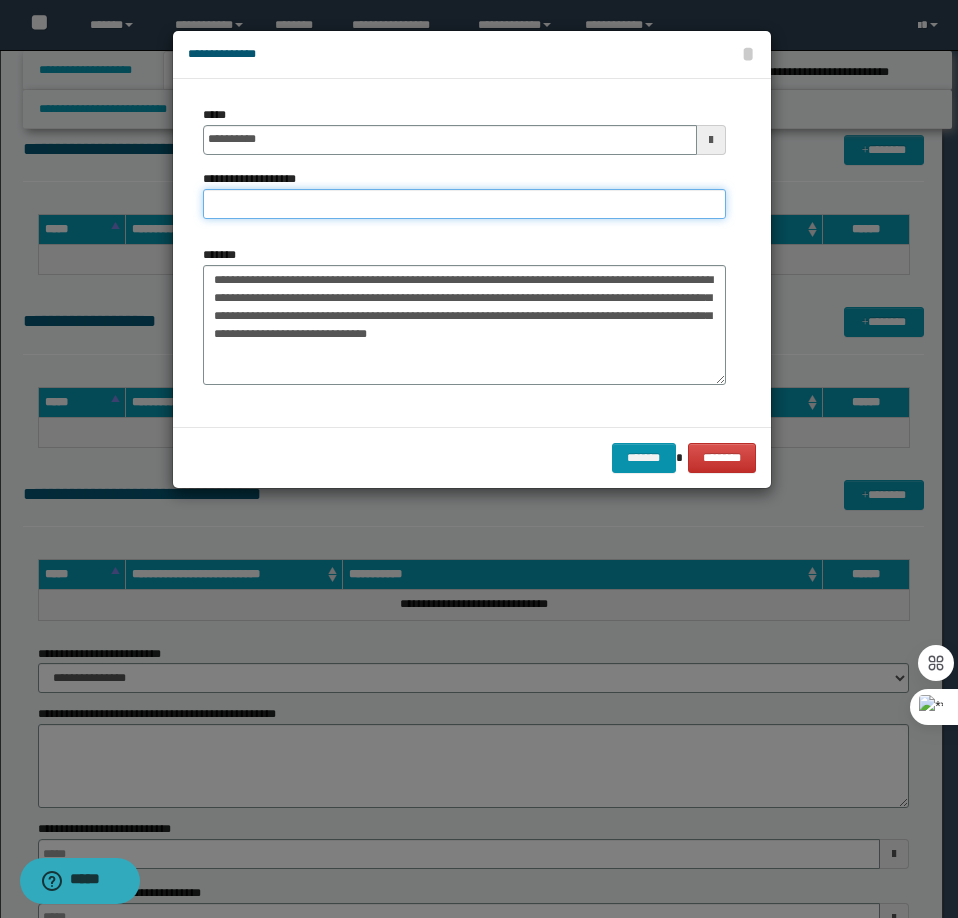 click on "**********" at bounding box center [464, 204] 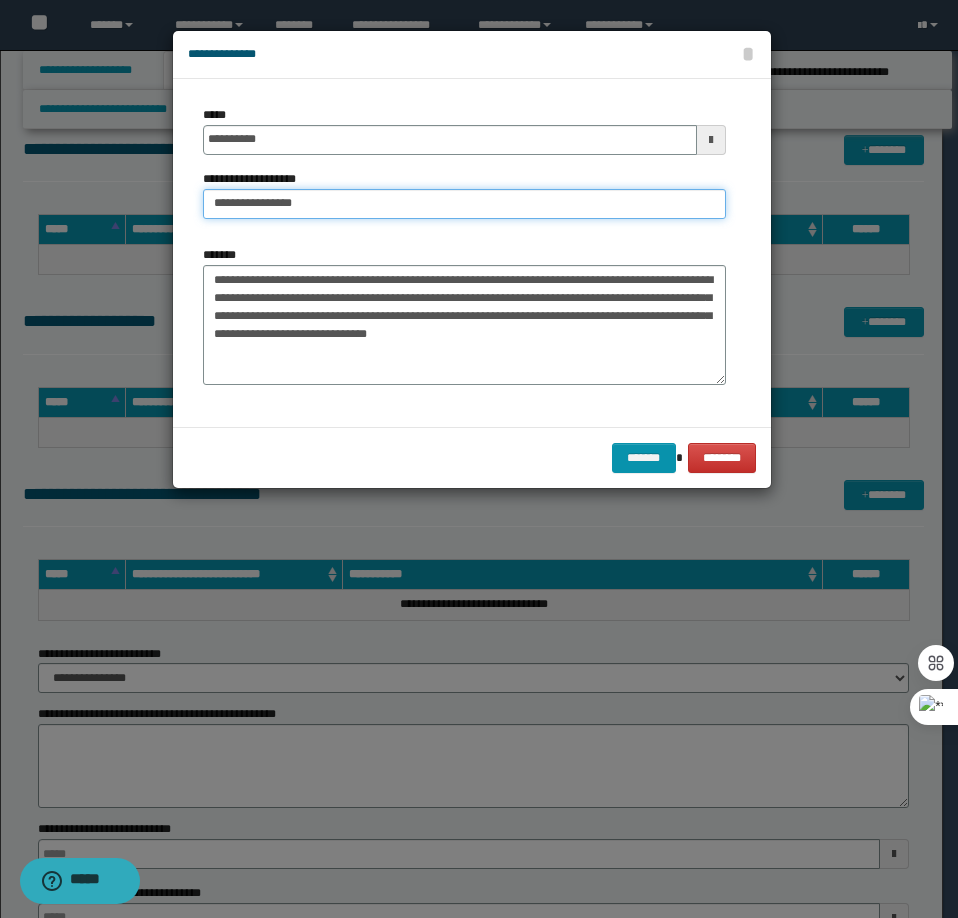 type on "**********" 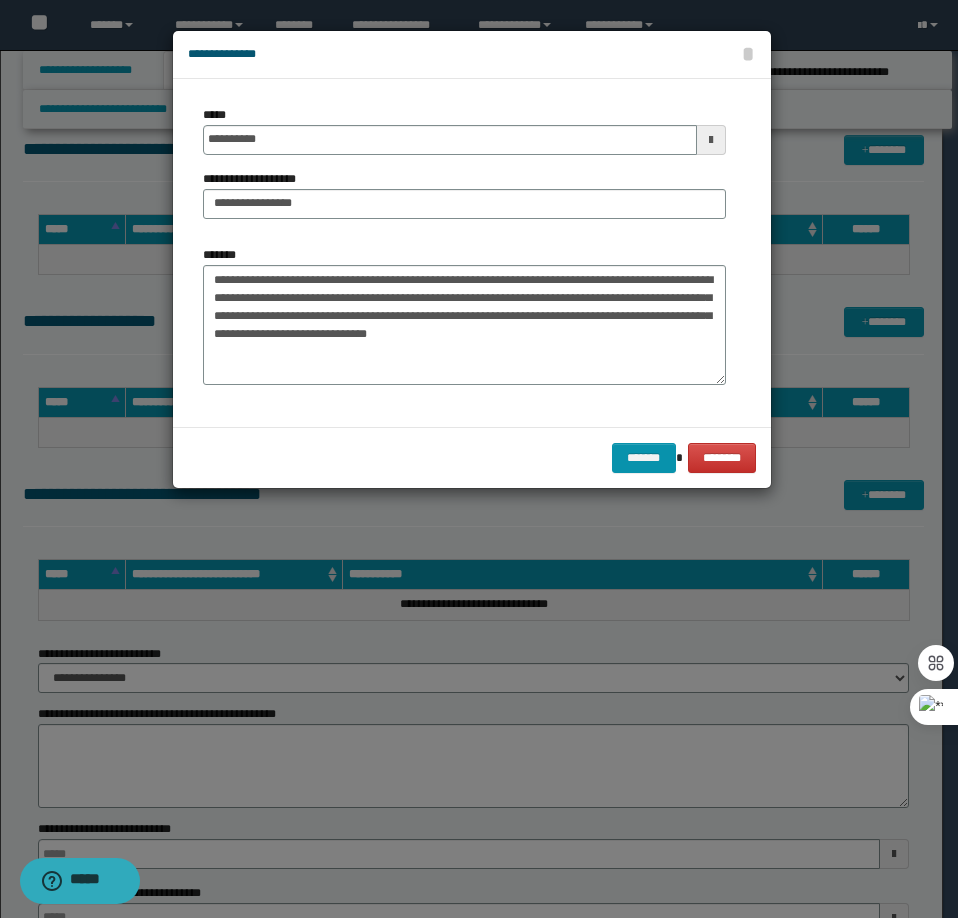 click on "*******
********" at bounding box center [472, 457] 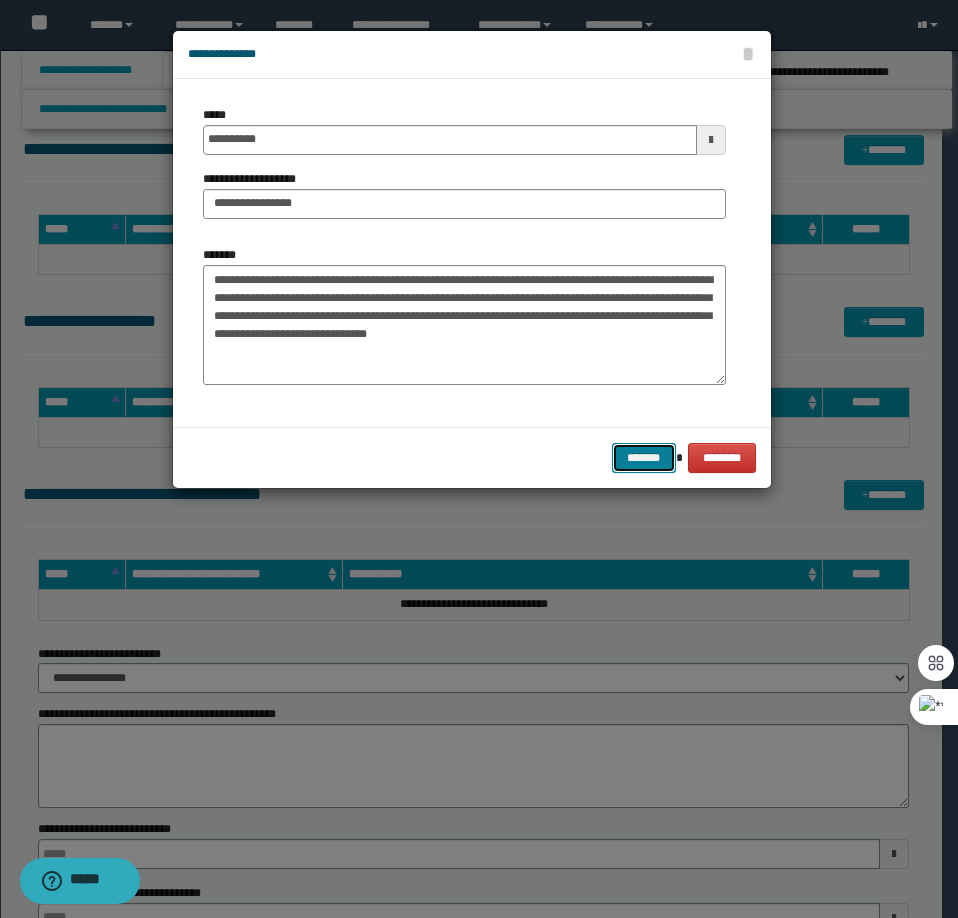 click on "*******" at bounding box center (644, 458) 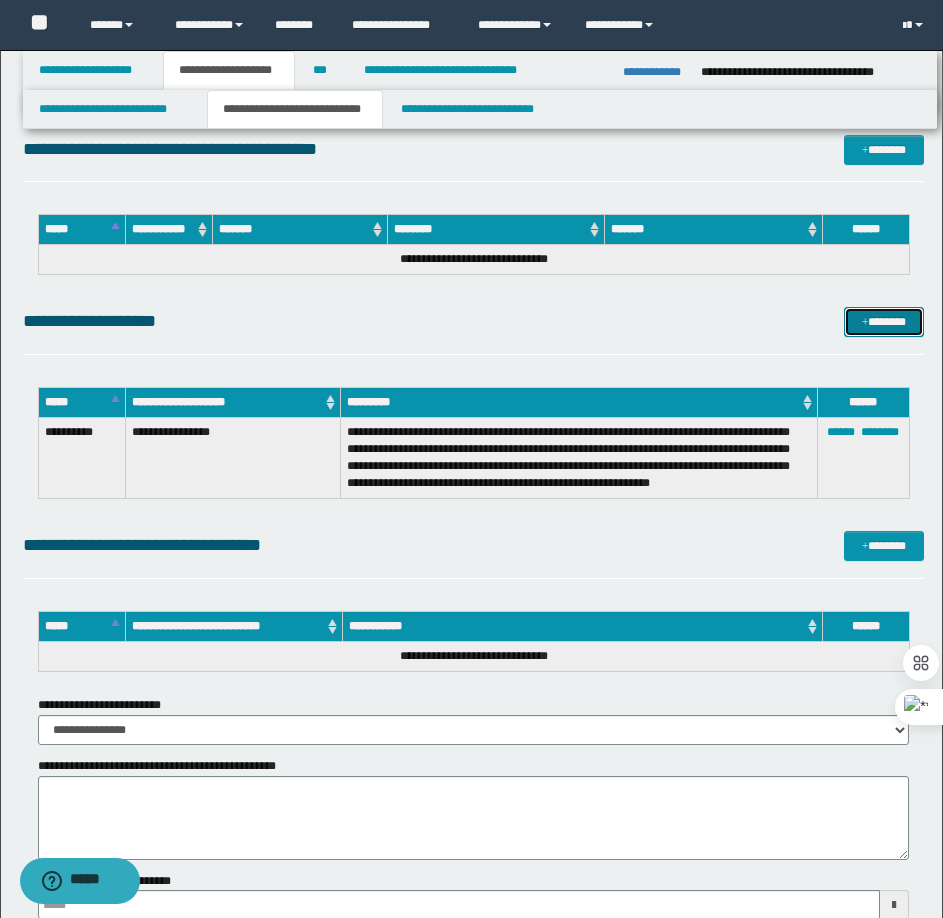 drag, startPoint x: 898, startPoint y: 326, endPoint x: 833, endPoint y: 398, distance: 97 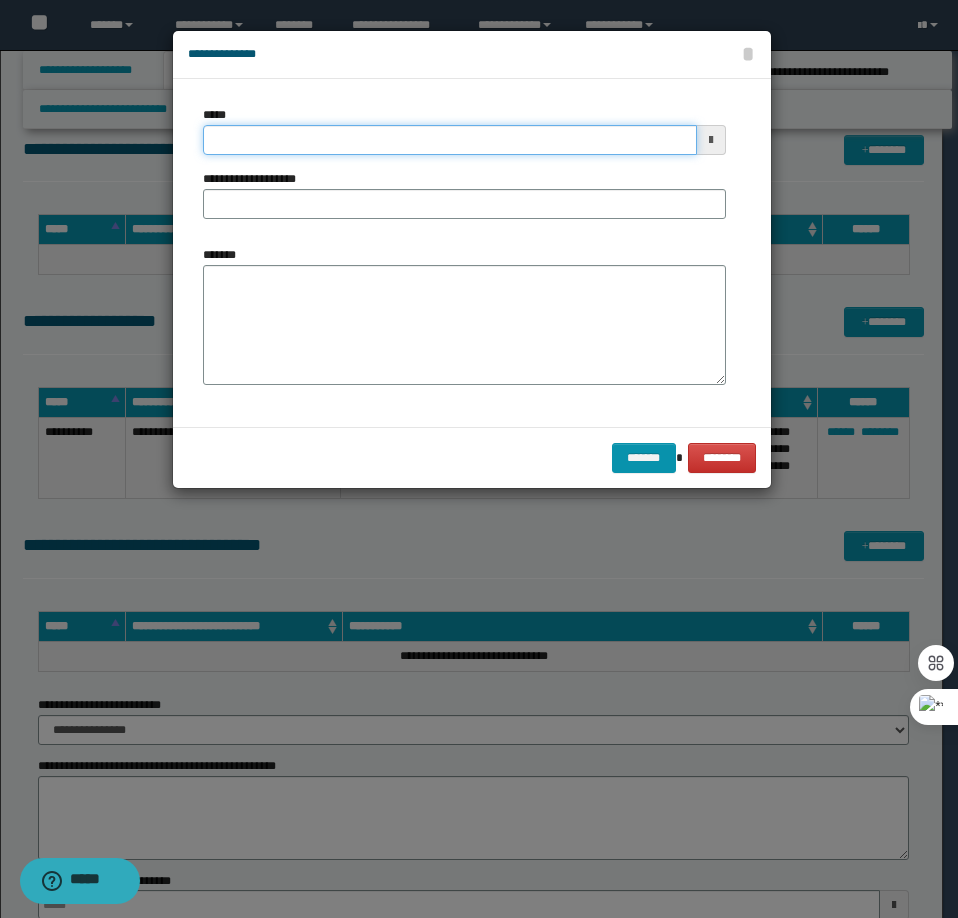 click on "*****" at bounding box center (450, 140) 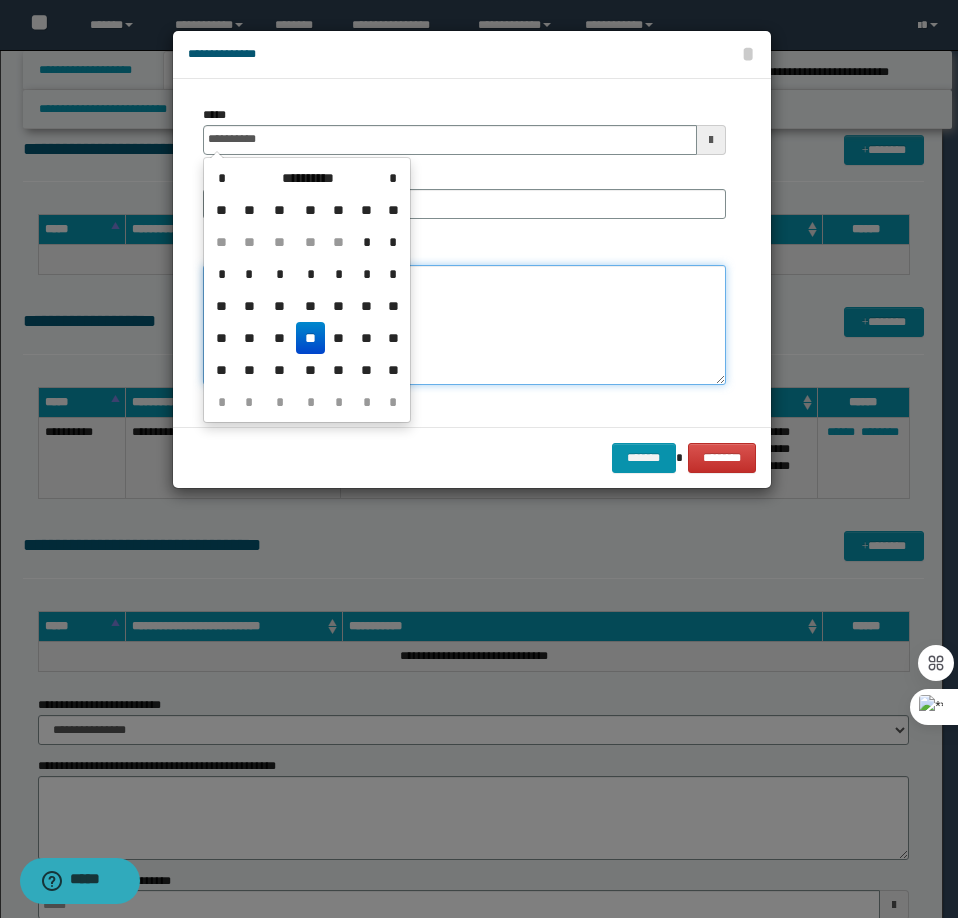 type on "**********" 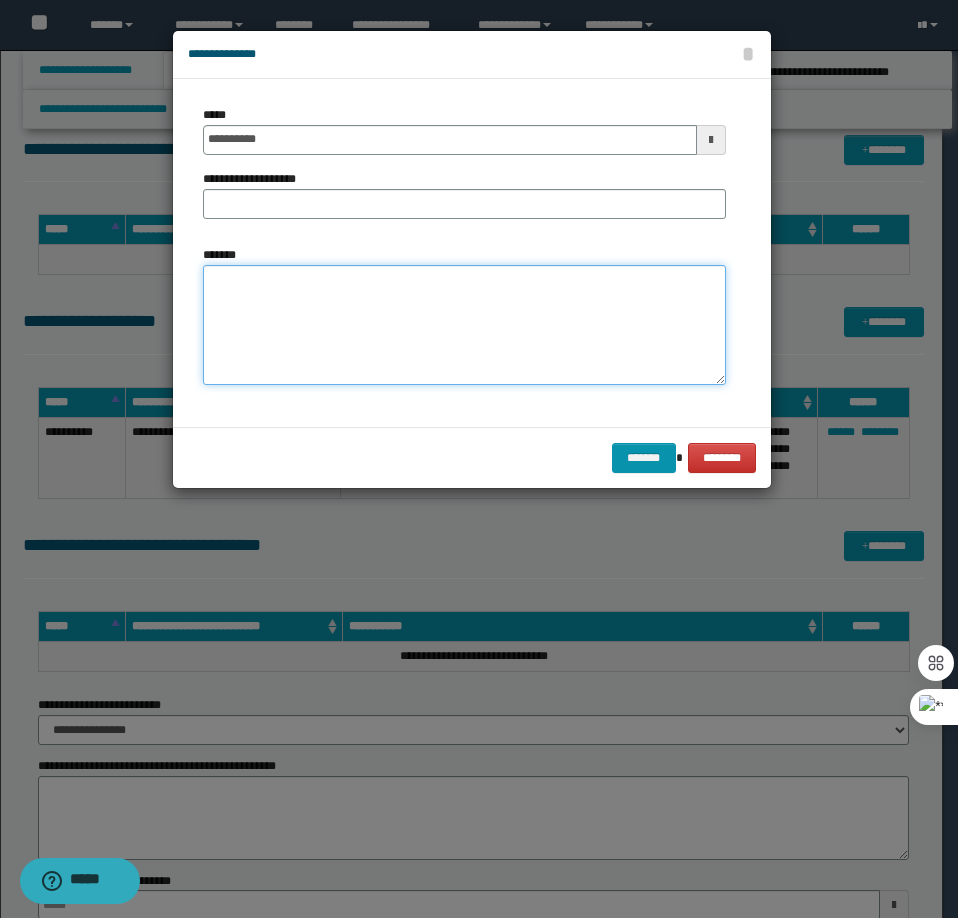 paste on "**********" 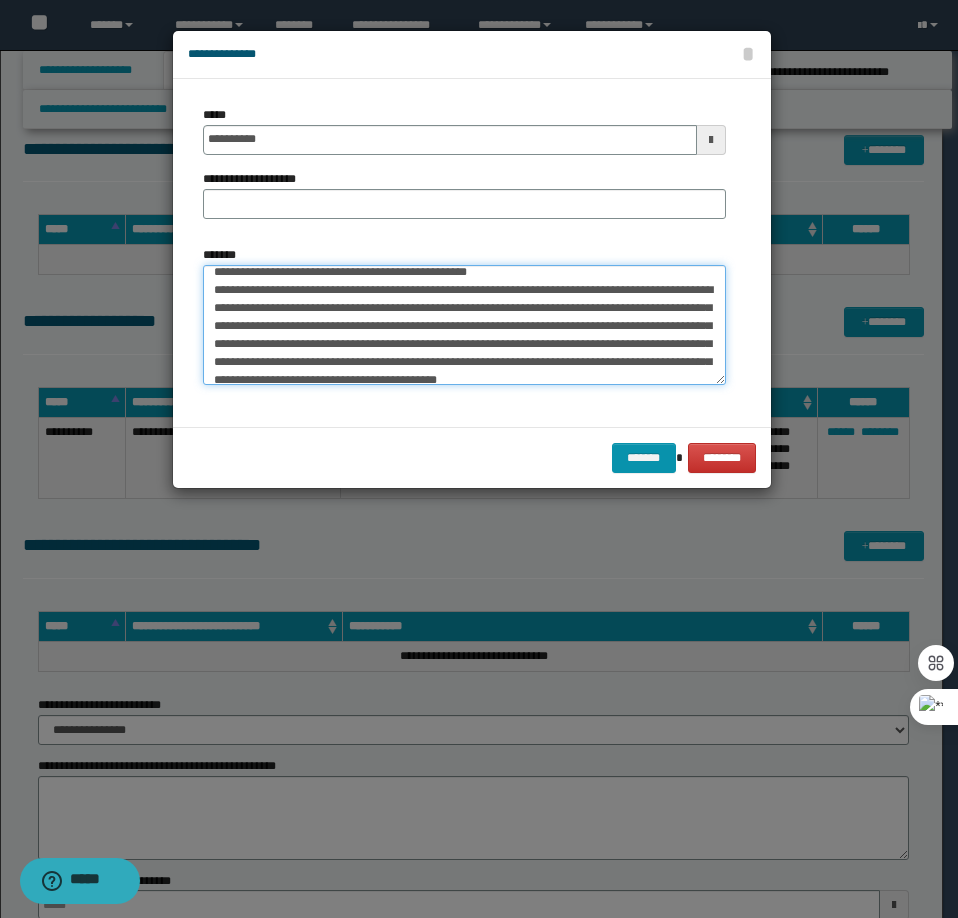 scroll, scrollTop: 0, scrollLeft: 0, axis: both 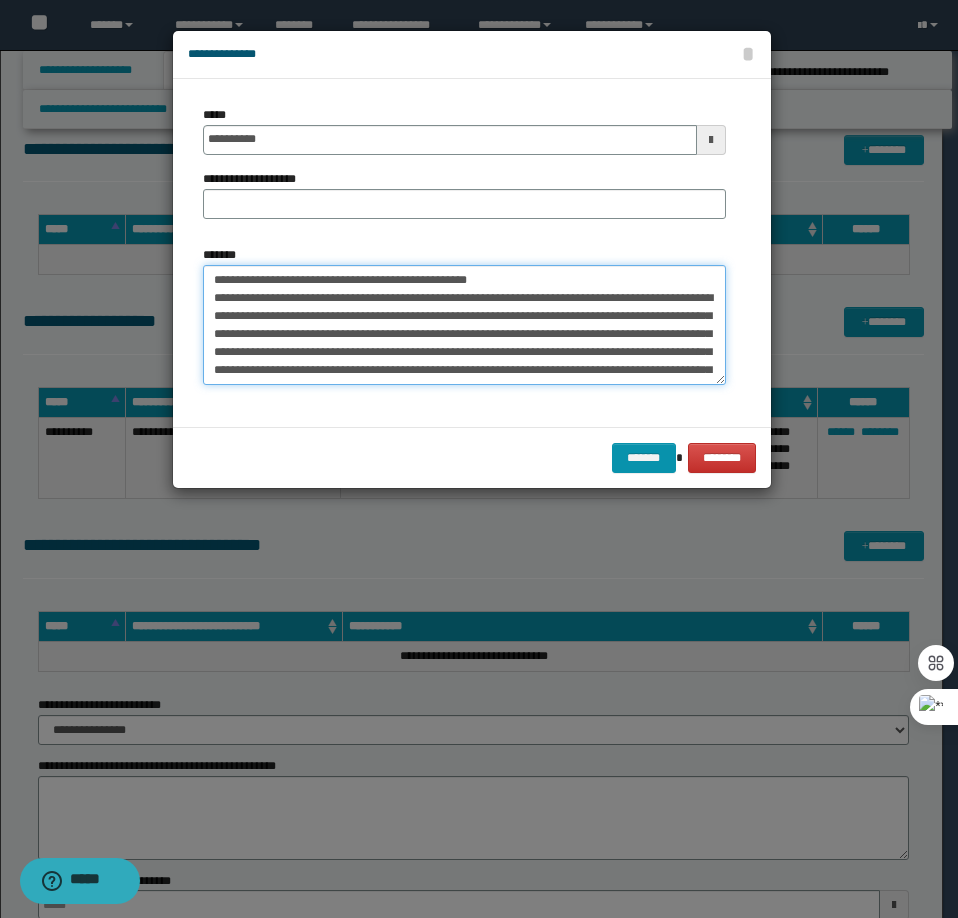 drag, startPoint x: 544, startPoint y: 280, endPoint x: 281, endPoint y: 277, distance: 263.01712 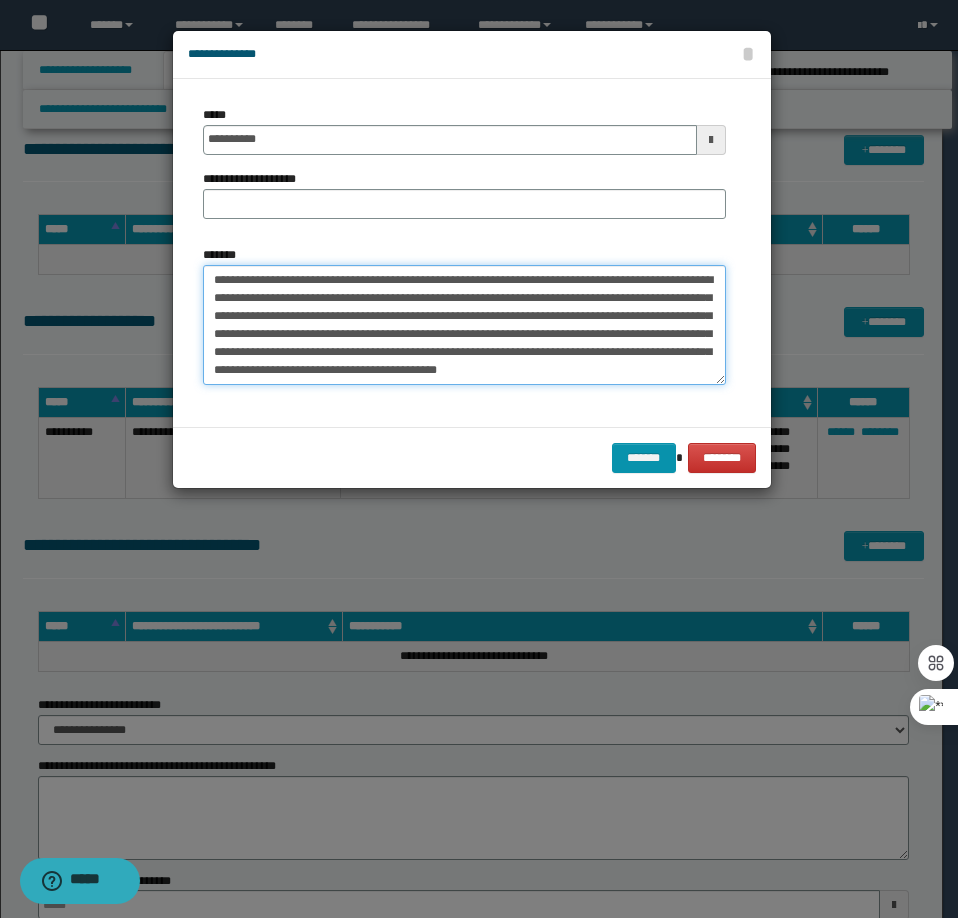 type on "**********" 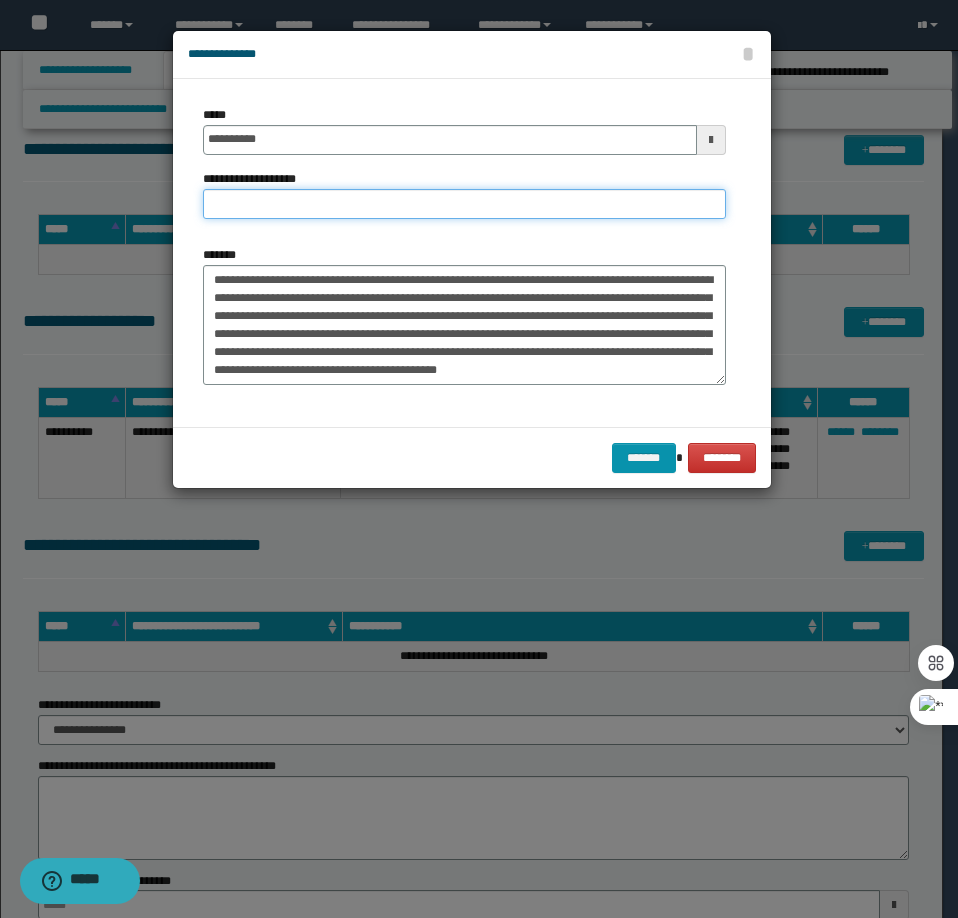 click on "**********" at bounding box center [464, 204] 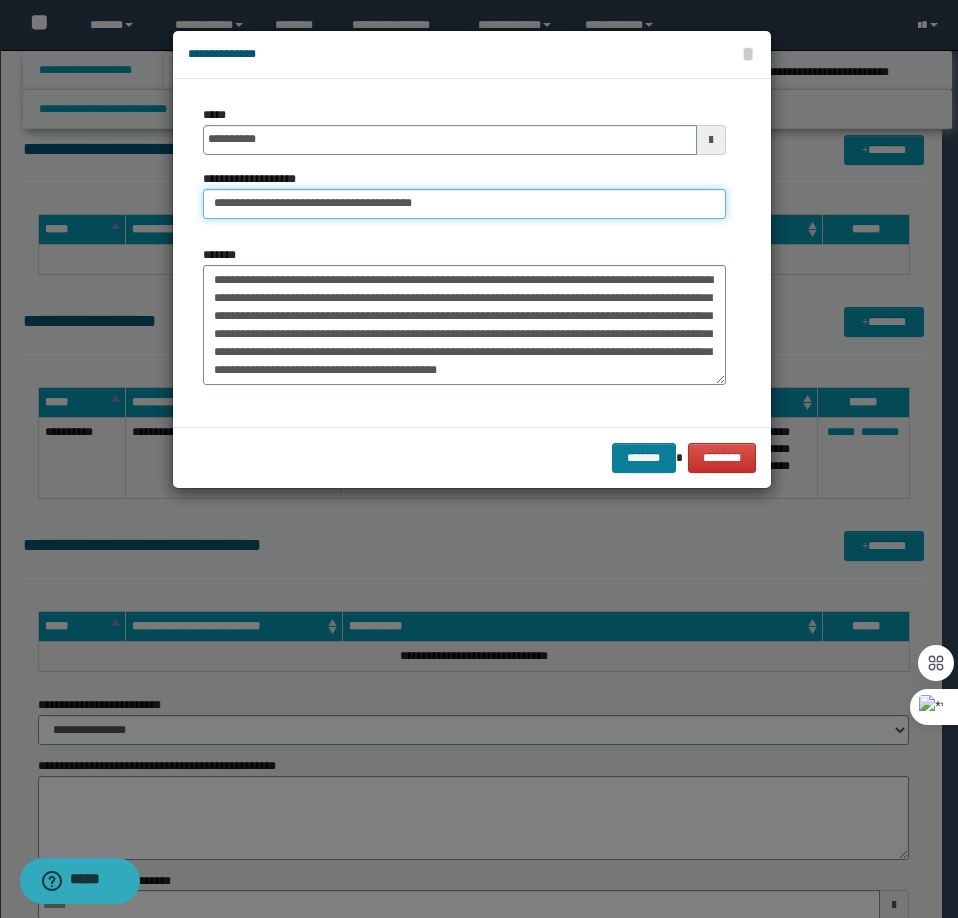 type on "**********" 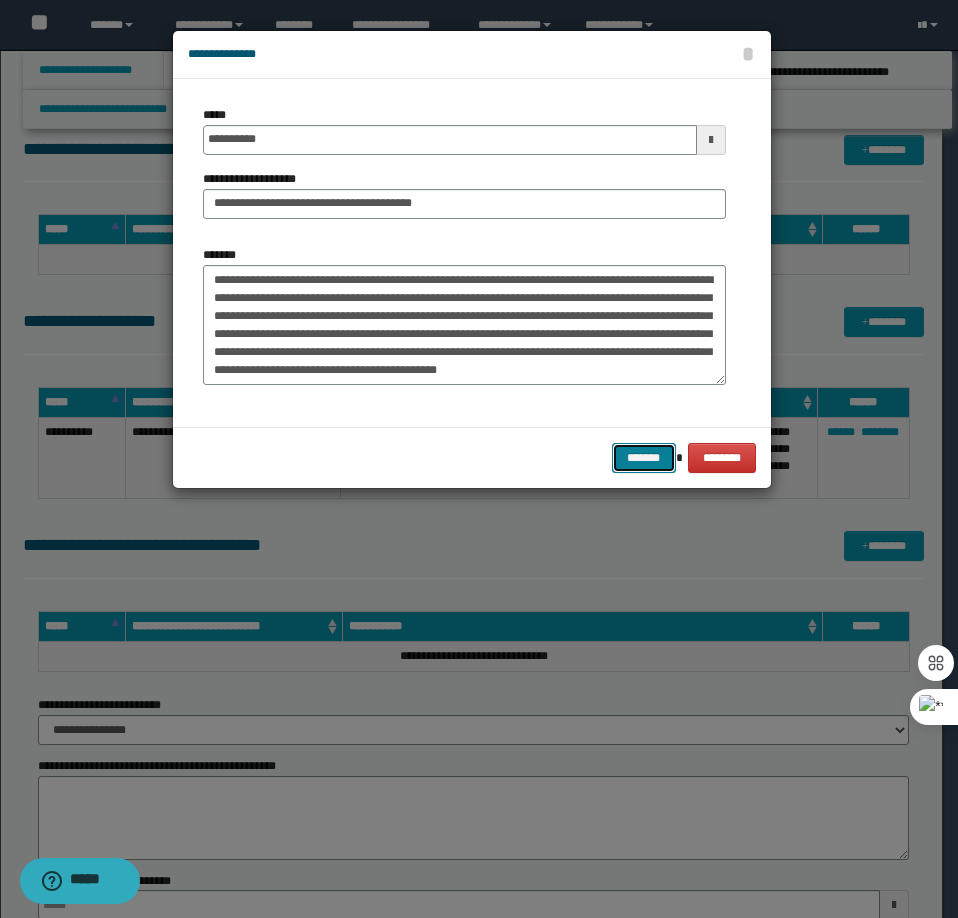 click on "*******" at bounding box center [644, 458] 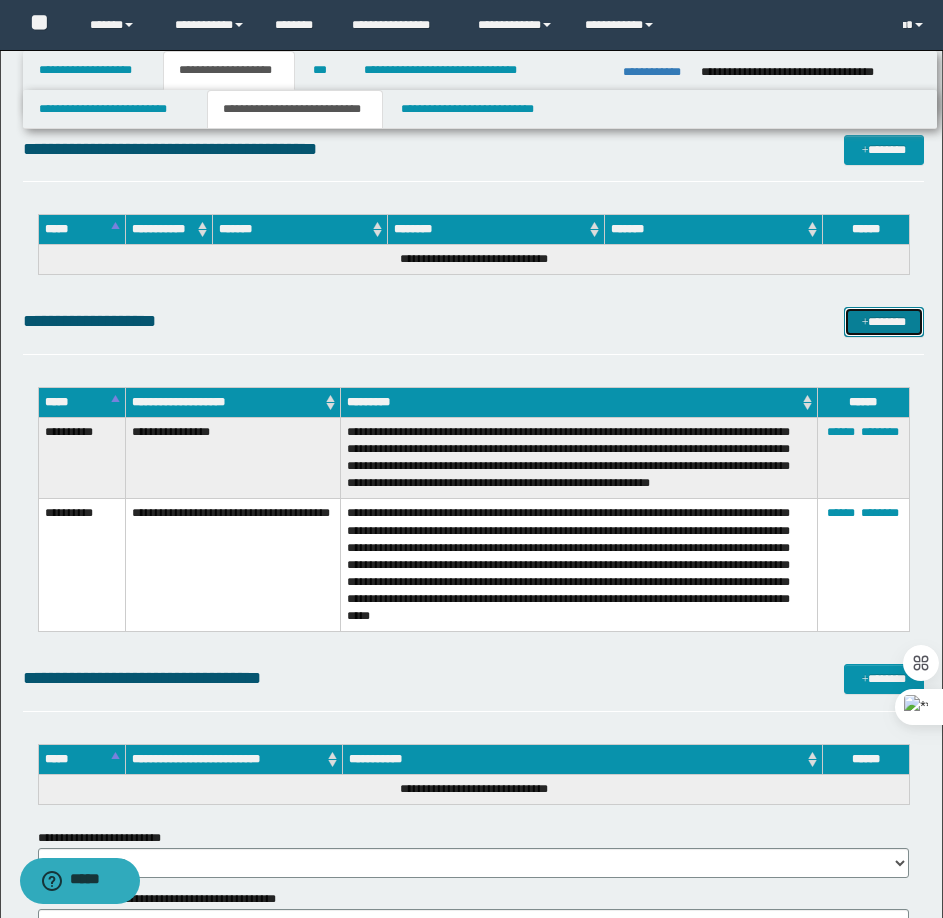 drag, startPoint x: 860, startPoint y: 320, endPoint x: 847, endPoint y: 324, distance: 13.601471 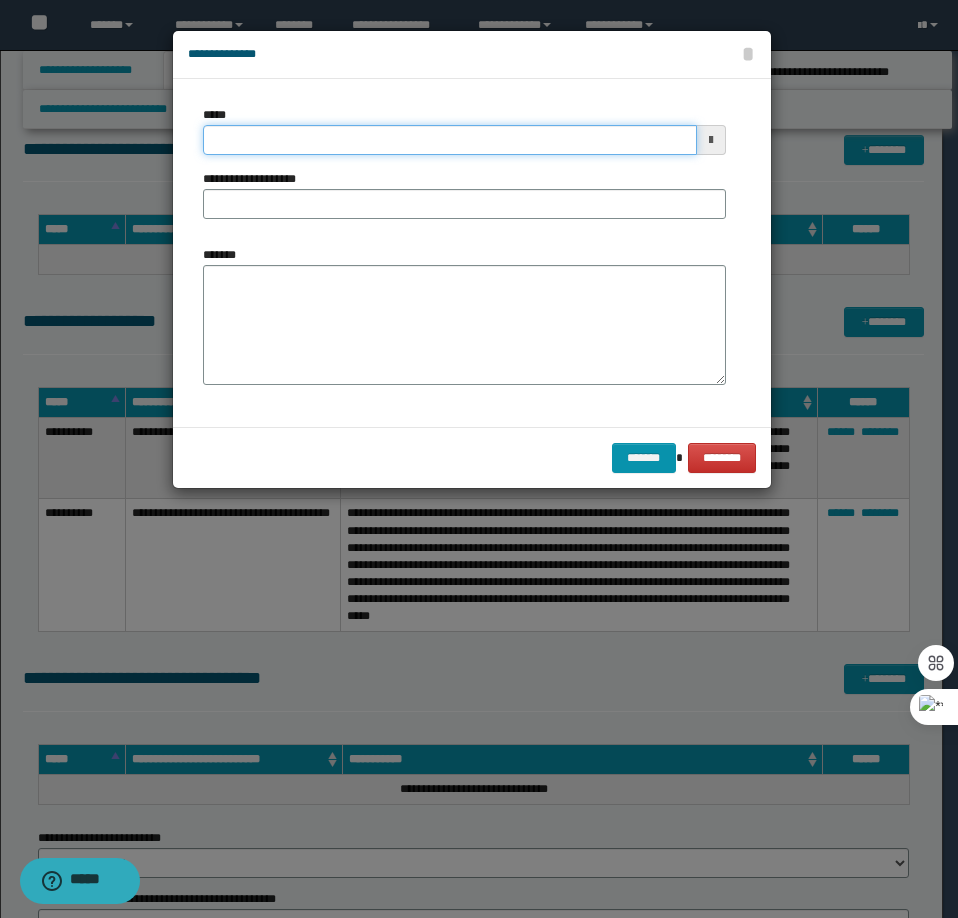 click on "*****" at bounding box center [450, 140] 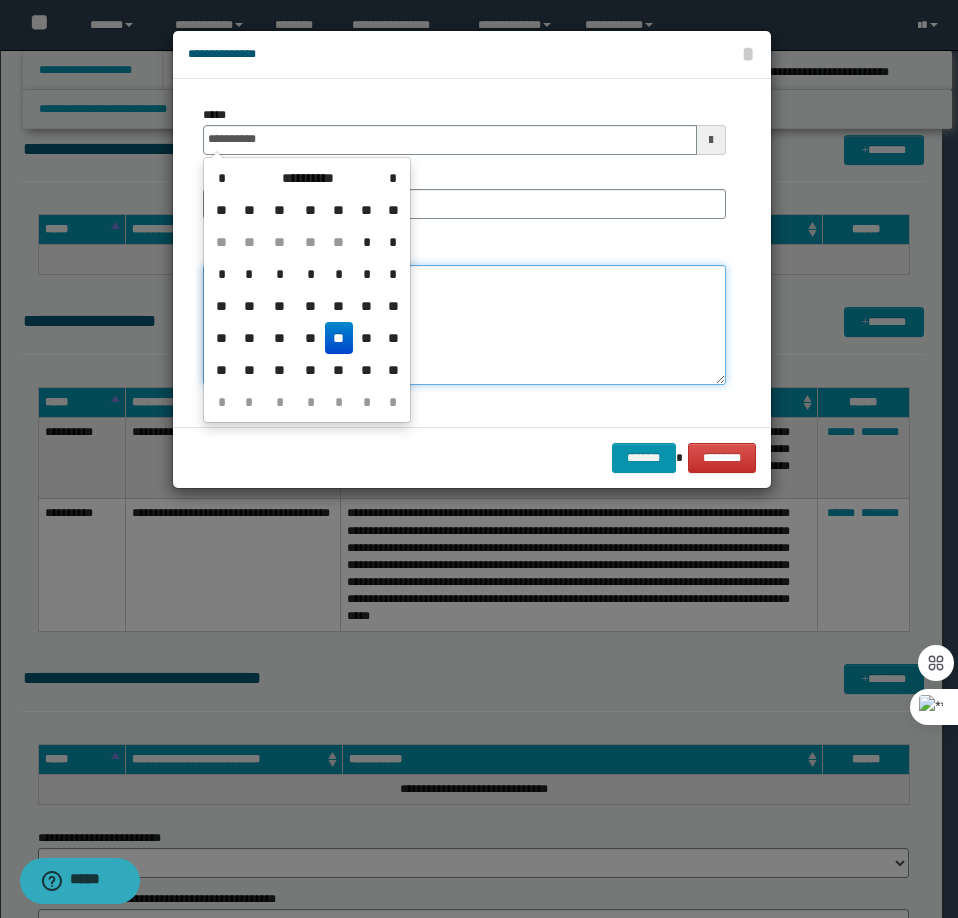 type on "**********" 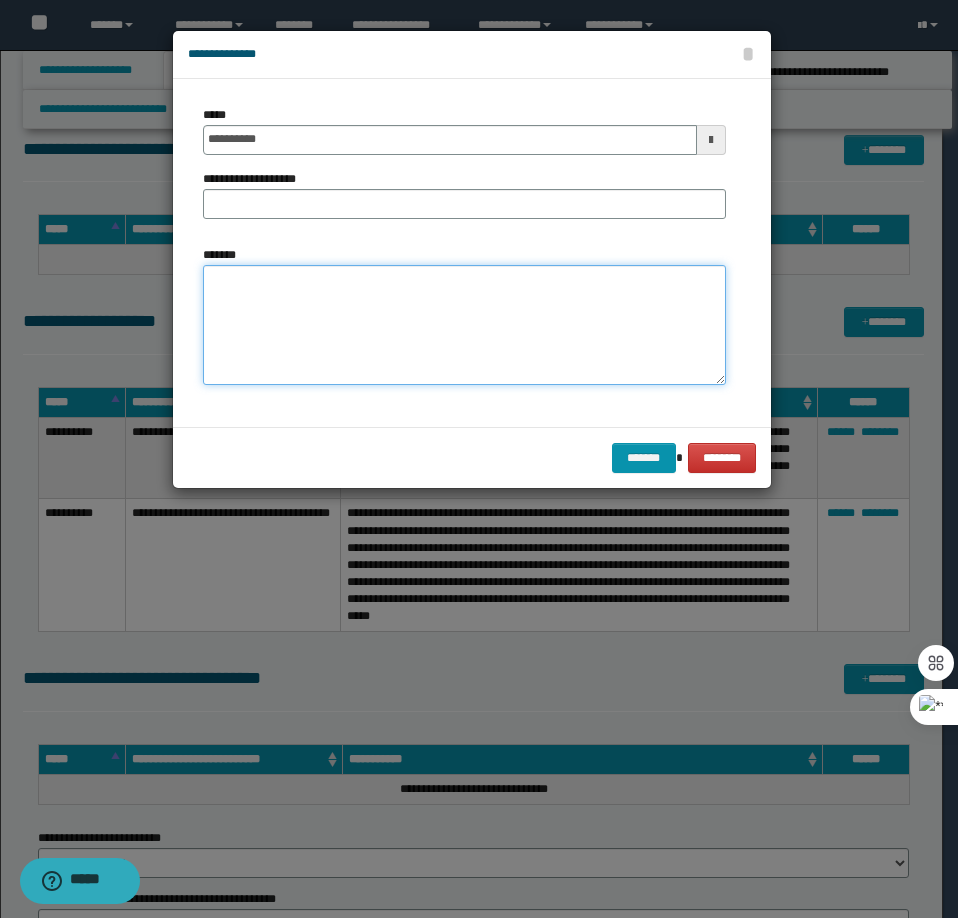 paste on "**********" 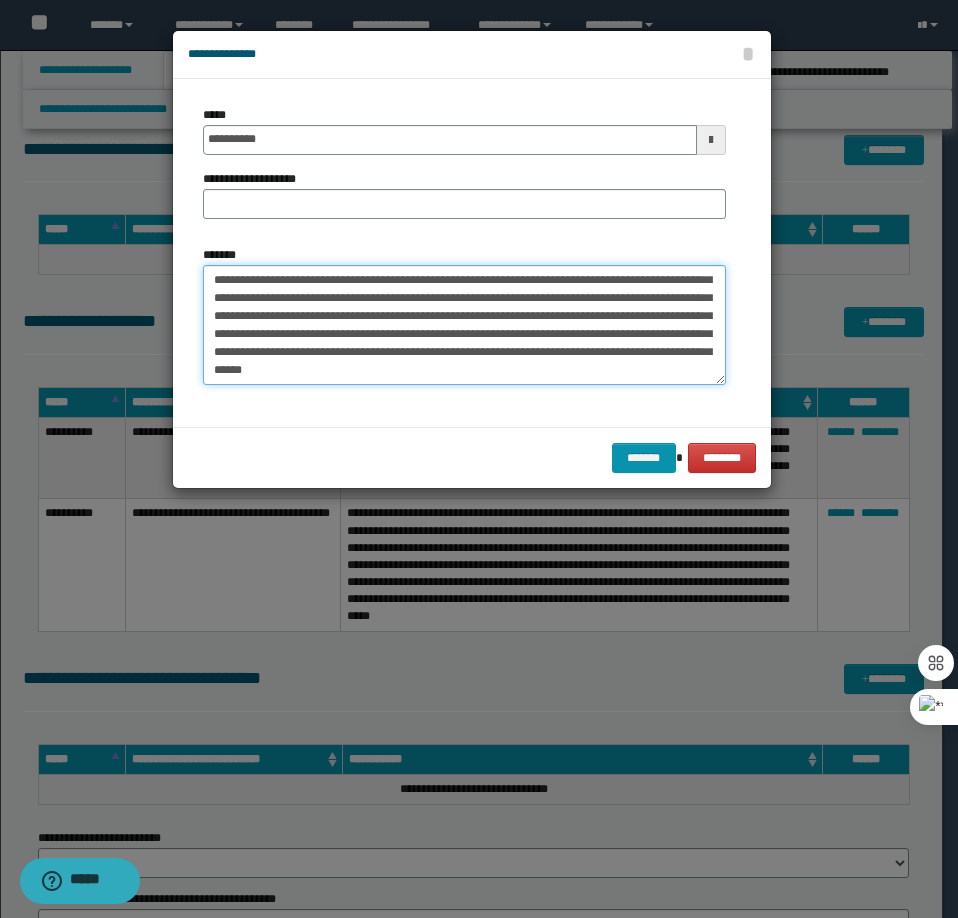 scroll, scrollTop: 0, scrollLeft: 0, axis: both 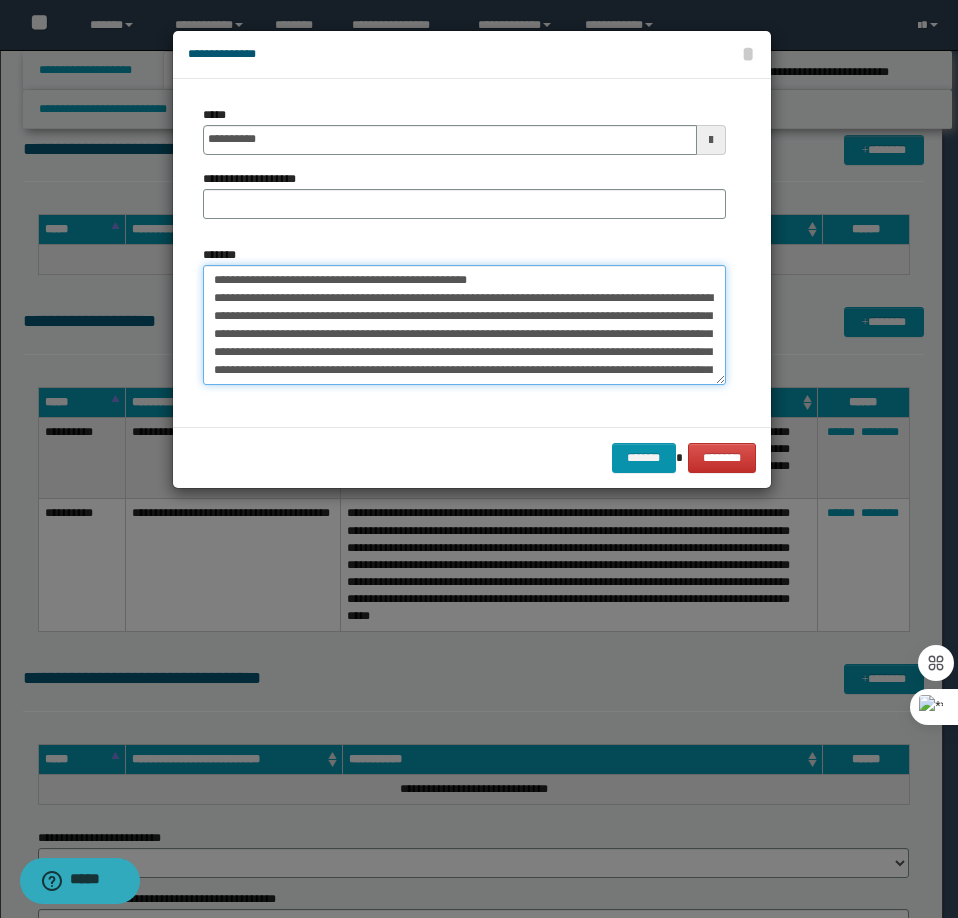 drag, startPoint x: 534, startPoint y: 271, endPoint x: 281, endPoint y: 284, distance: 253.33377 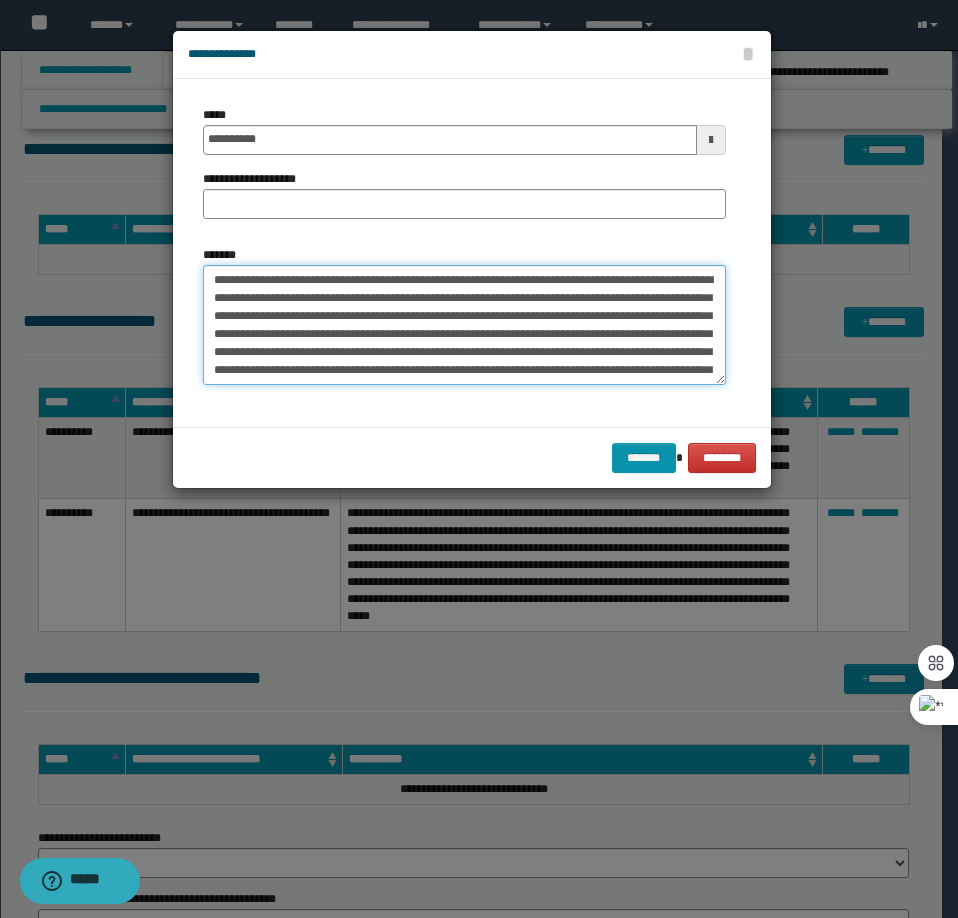 type on "**********" 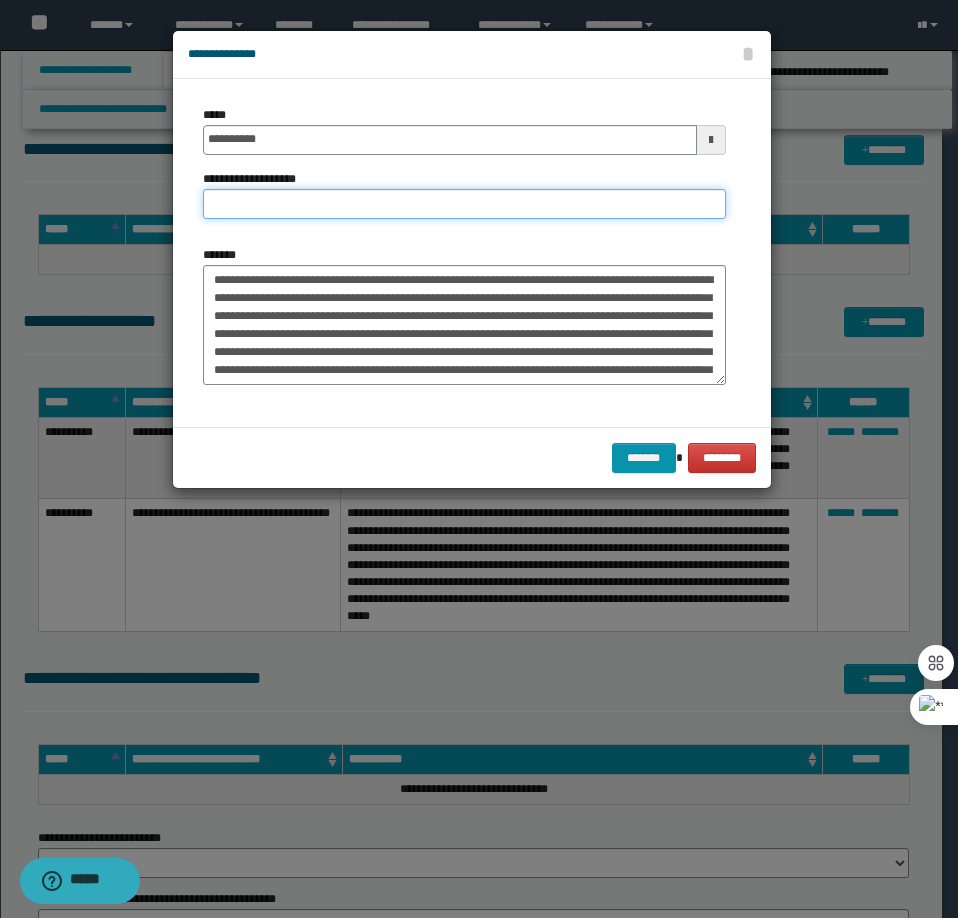 click on "**********" at bounding box center [464, 204] 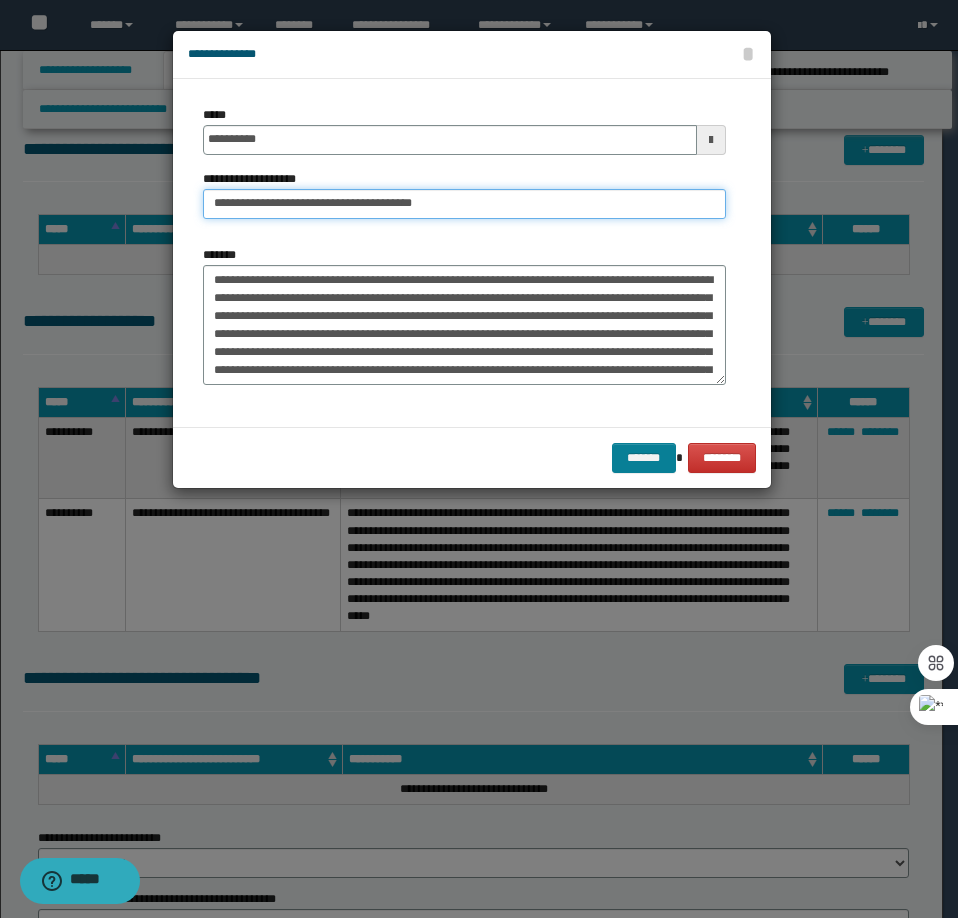 type on "**********" 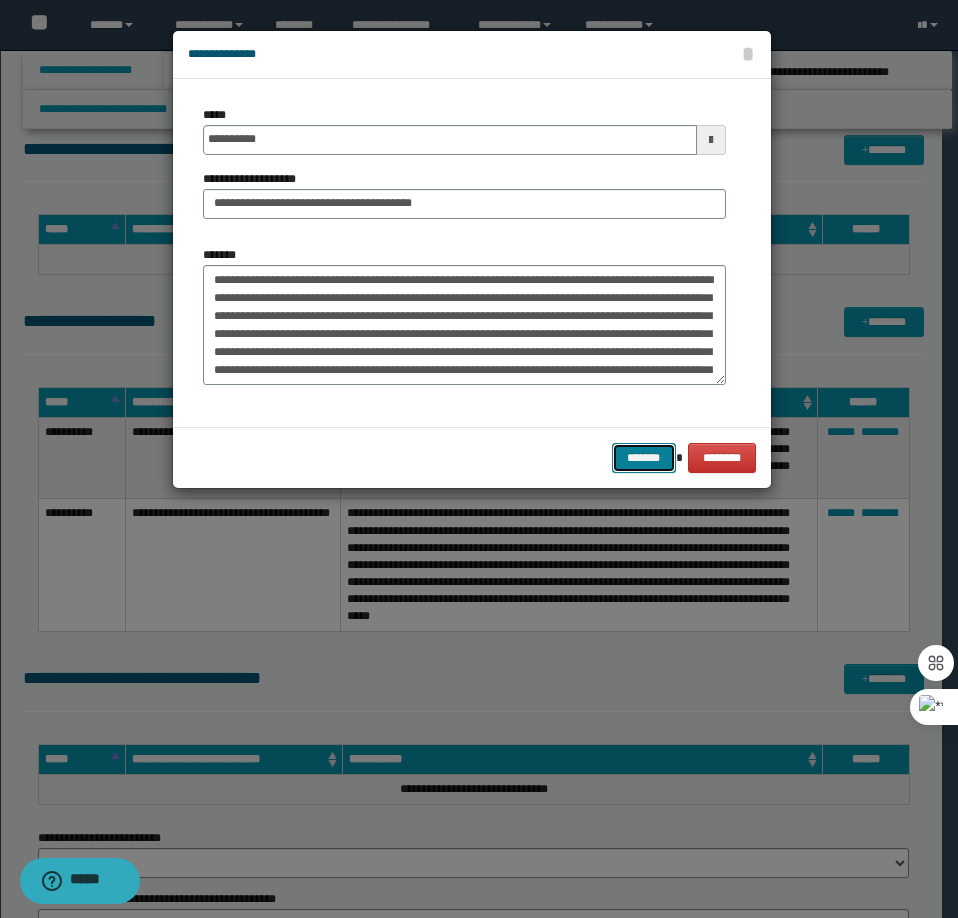 click on "*******" at bounding box center (644, 458) 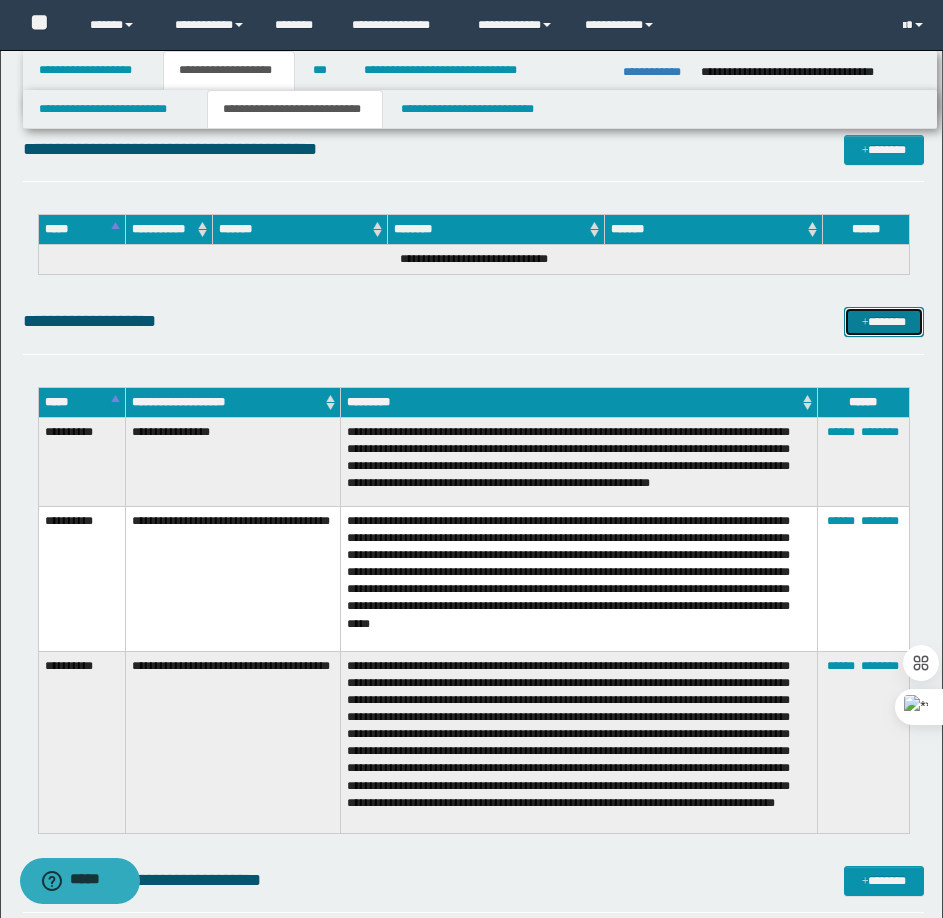 drag, startPoint x: 910, startPoint y: 320, endPoint x: 647, endPoint y: 307, distance: 263.3211 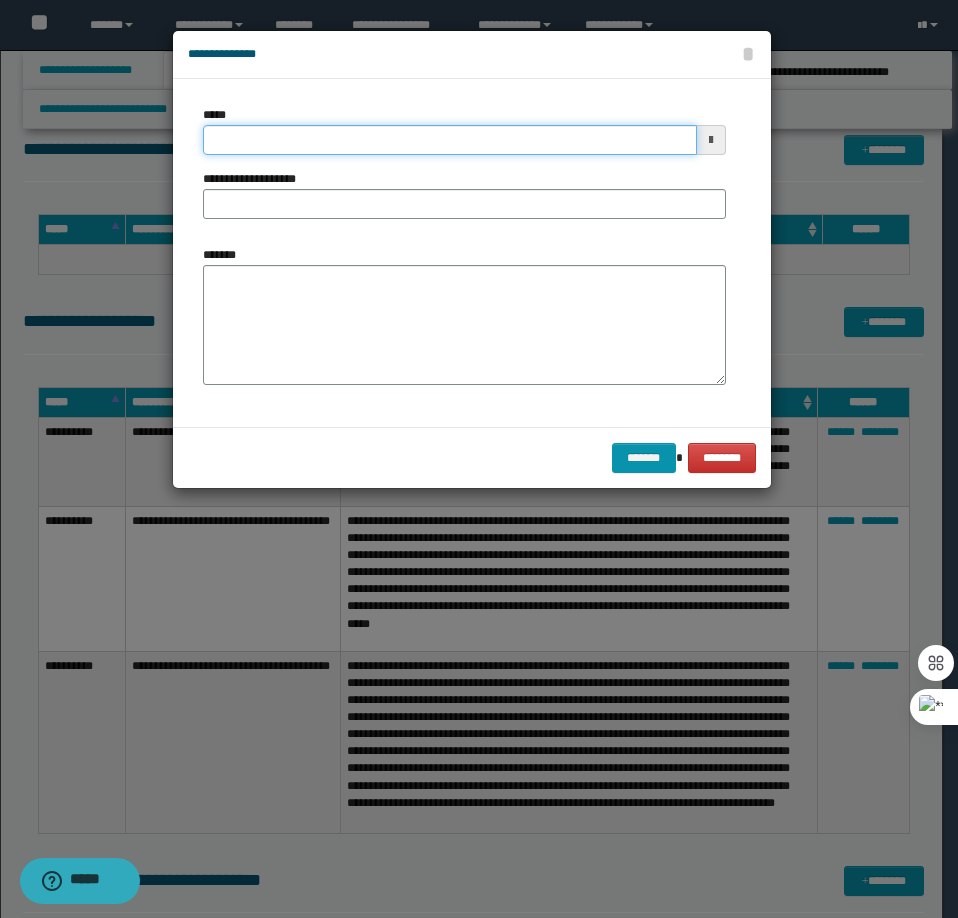 click on "*****" at bounding box center (450, 140) 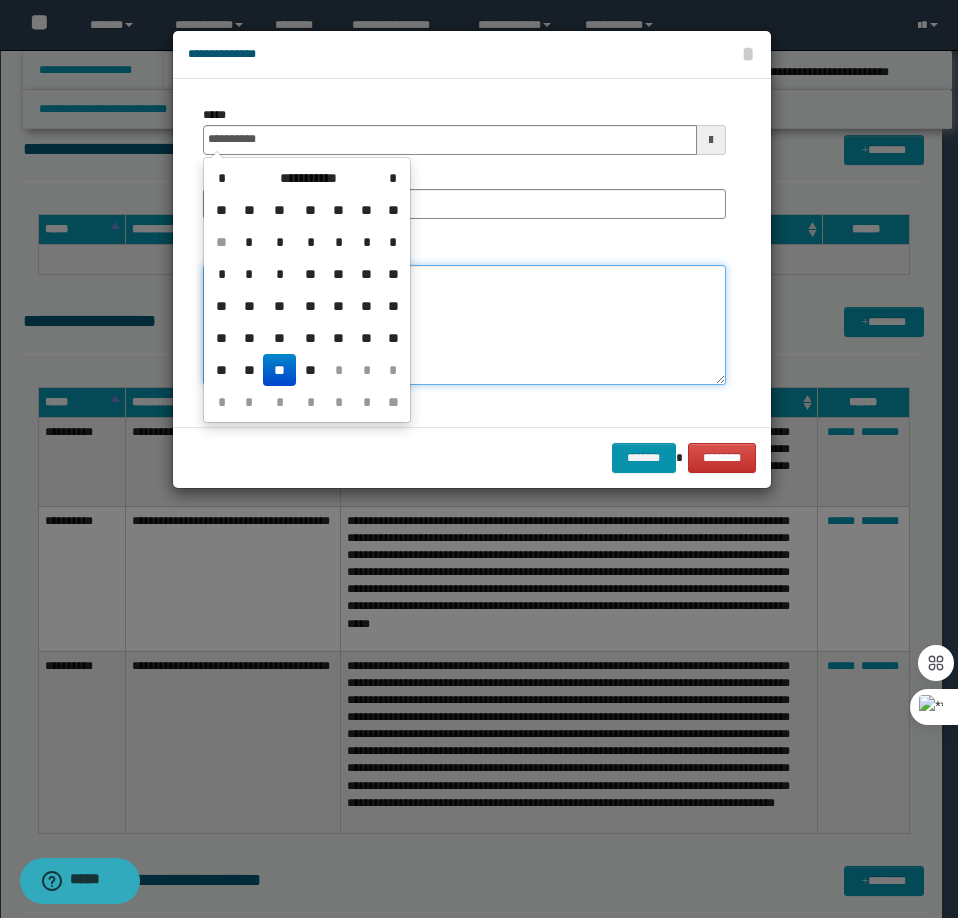 type on "**********" 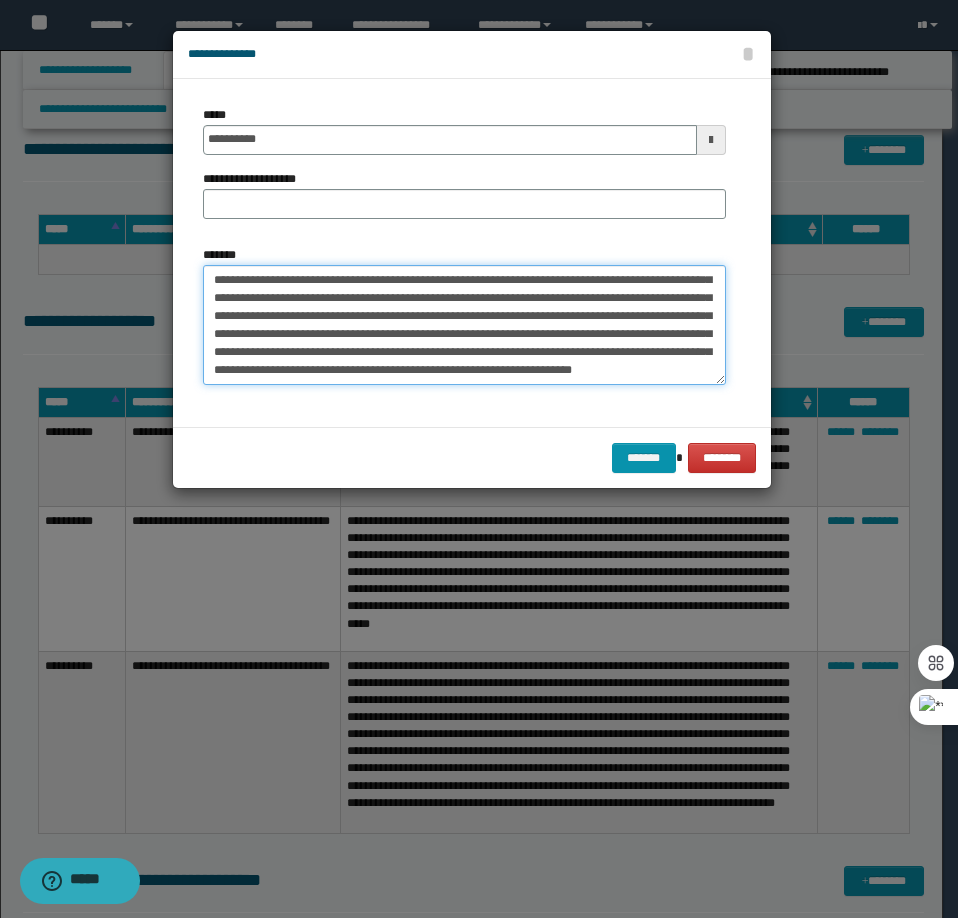 scroll, scrollTop: 0, scrollLeft: 0, axis: both 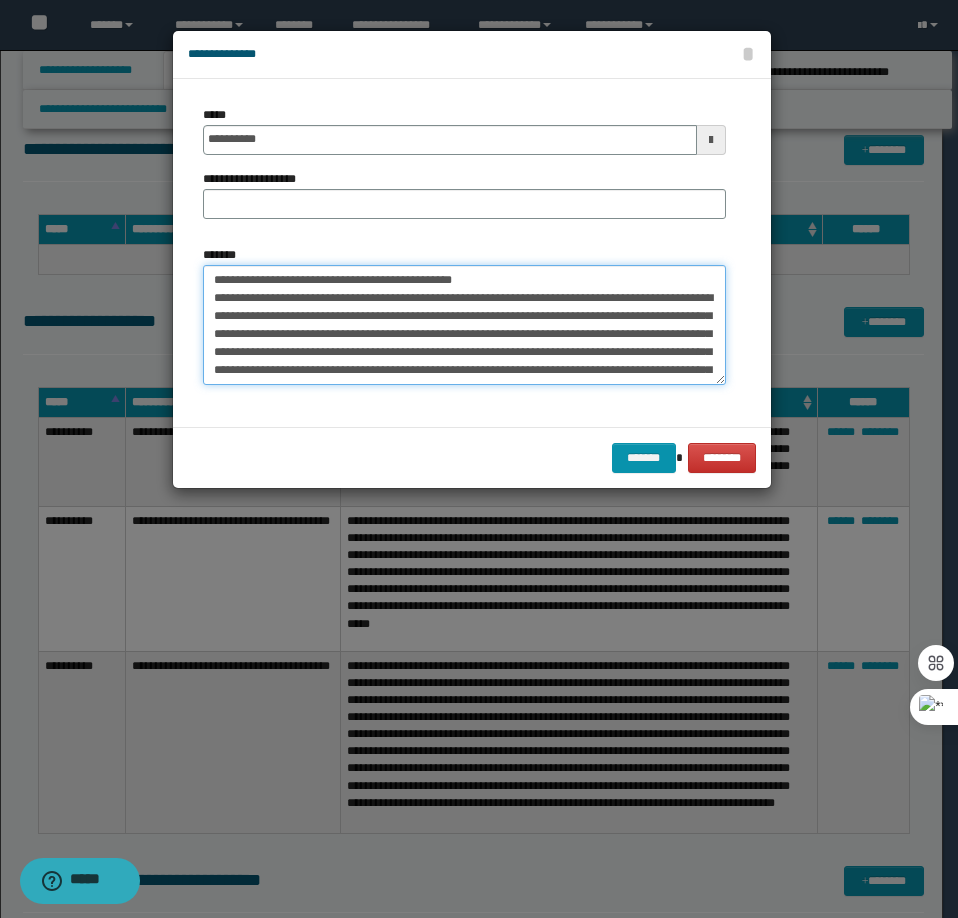 drag, startPoint x: 549, startPoint y: 283, endPoint x: 279, endPoint y: 276, distance: 270.09073 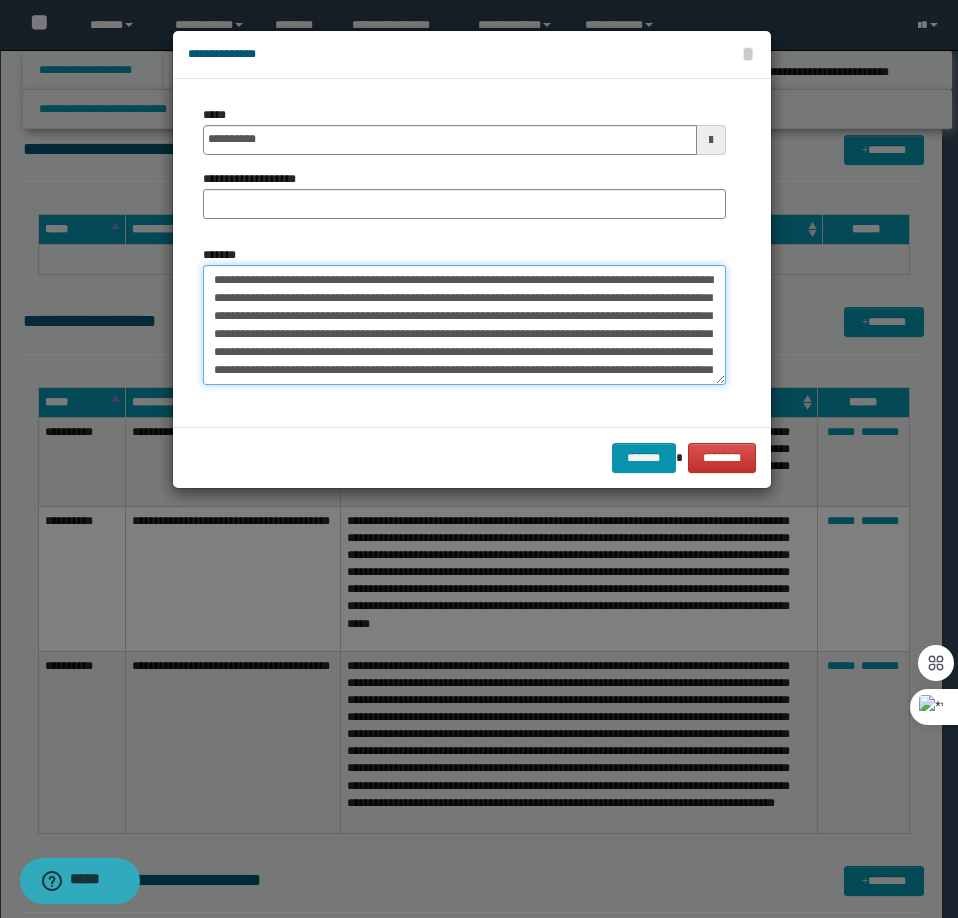 type on "**********" 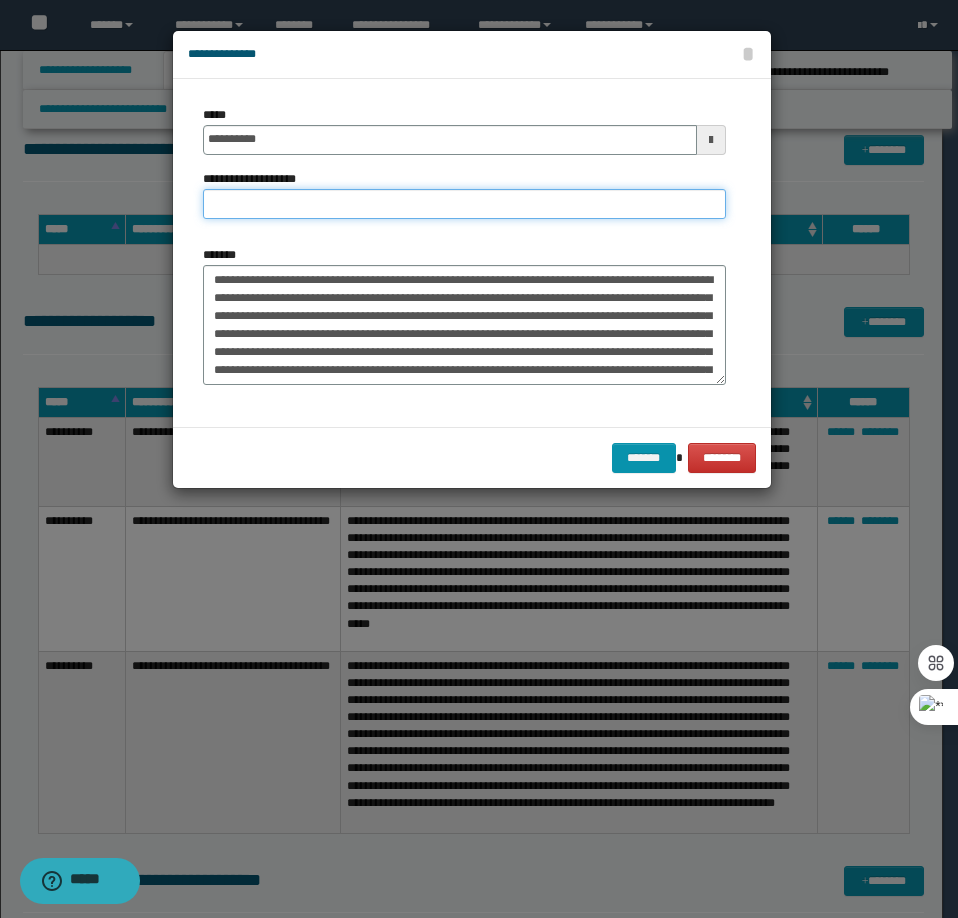 click on "**********" at bounding box center (464, 204) 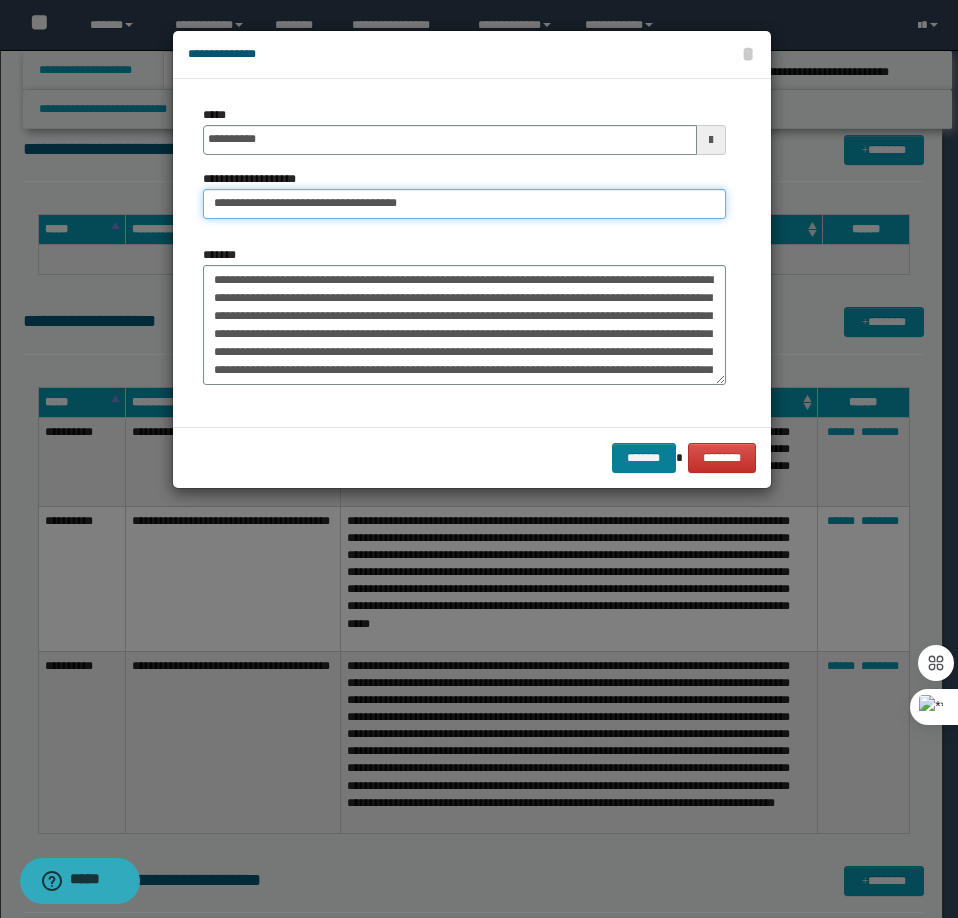 type on "**********" 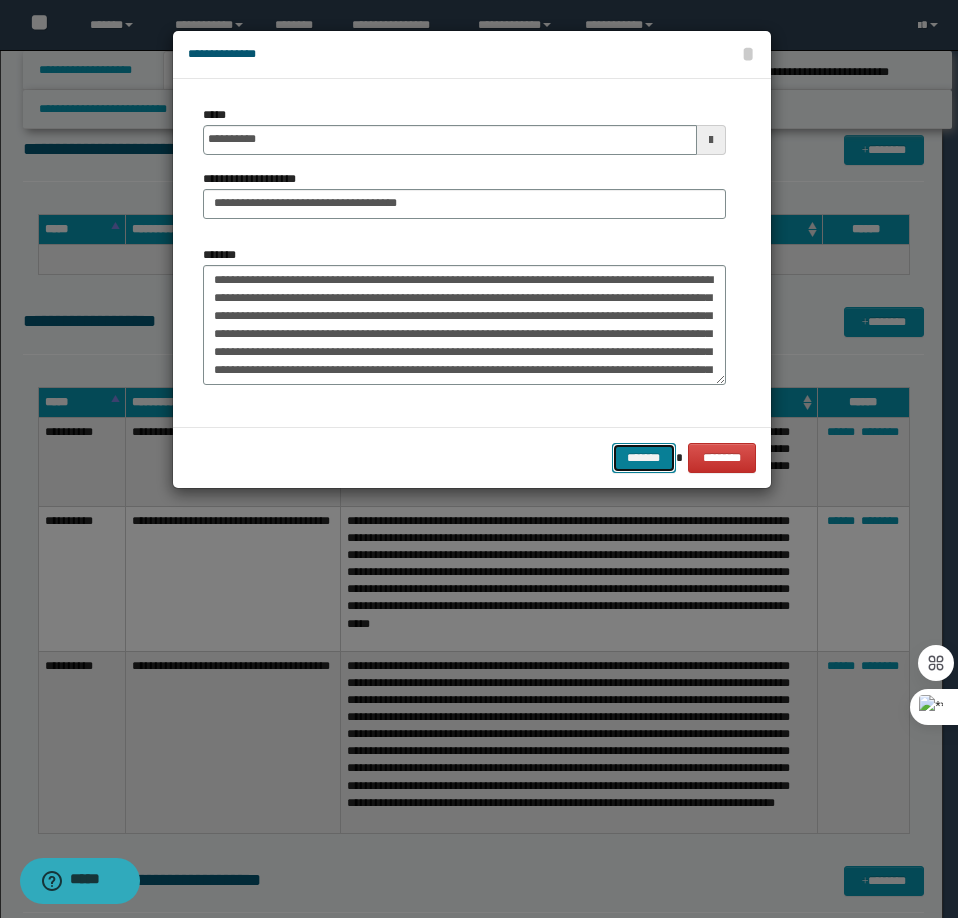 drag, startPoint x: 659, startPoint y: 449, endPoint x: 22, endPoint y: 456, distance: 637.03845 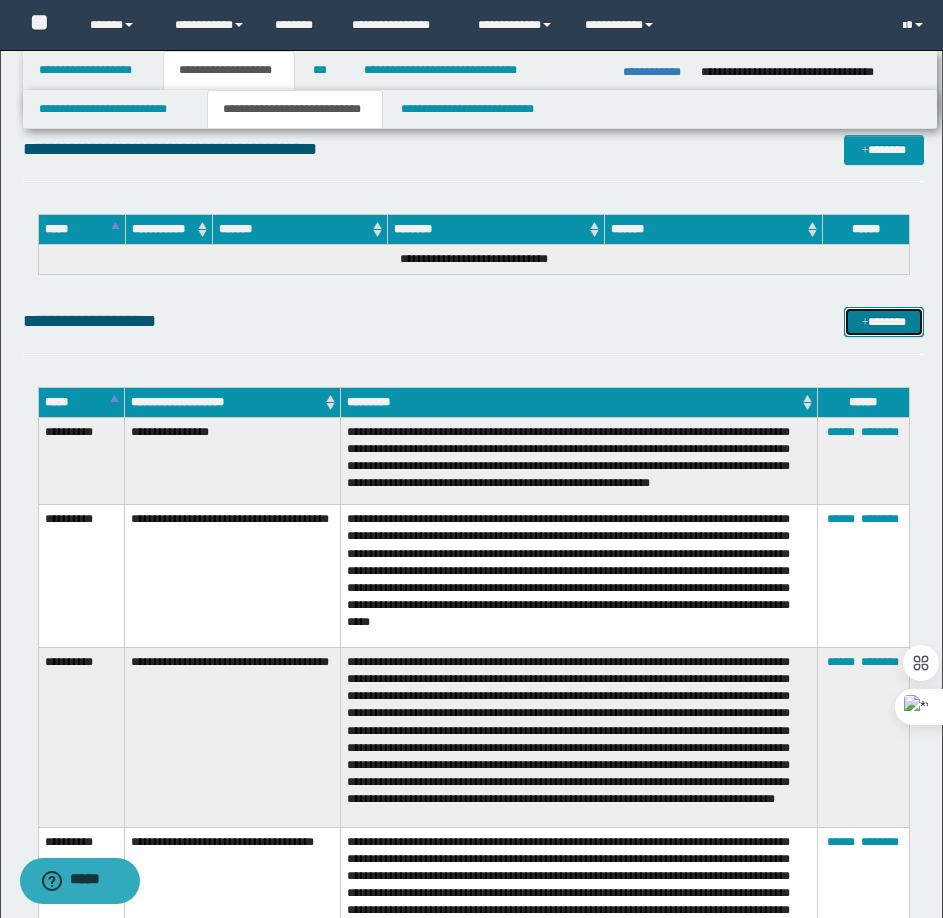 click on "*******" at bounding box center [884, 322] 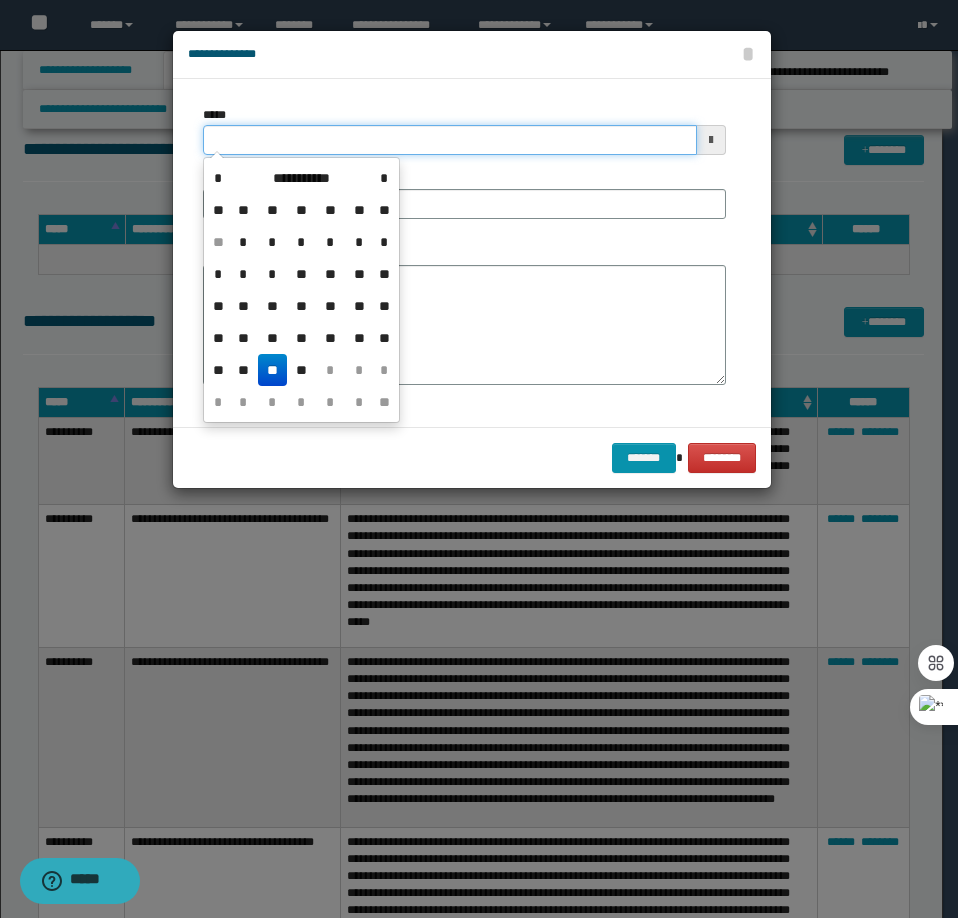 click on "*****" at bounding box center [450, 140] 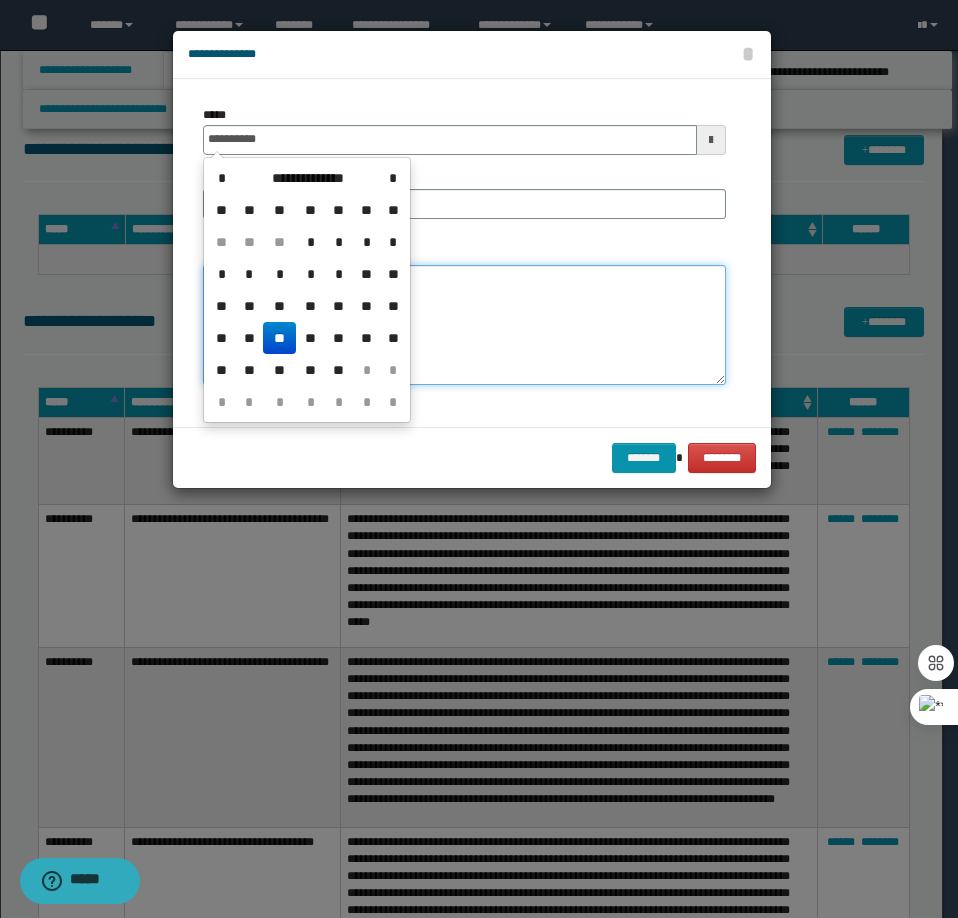 type on "**********" 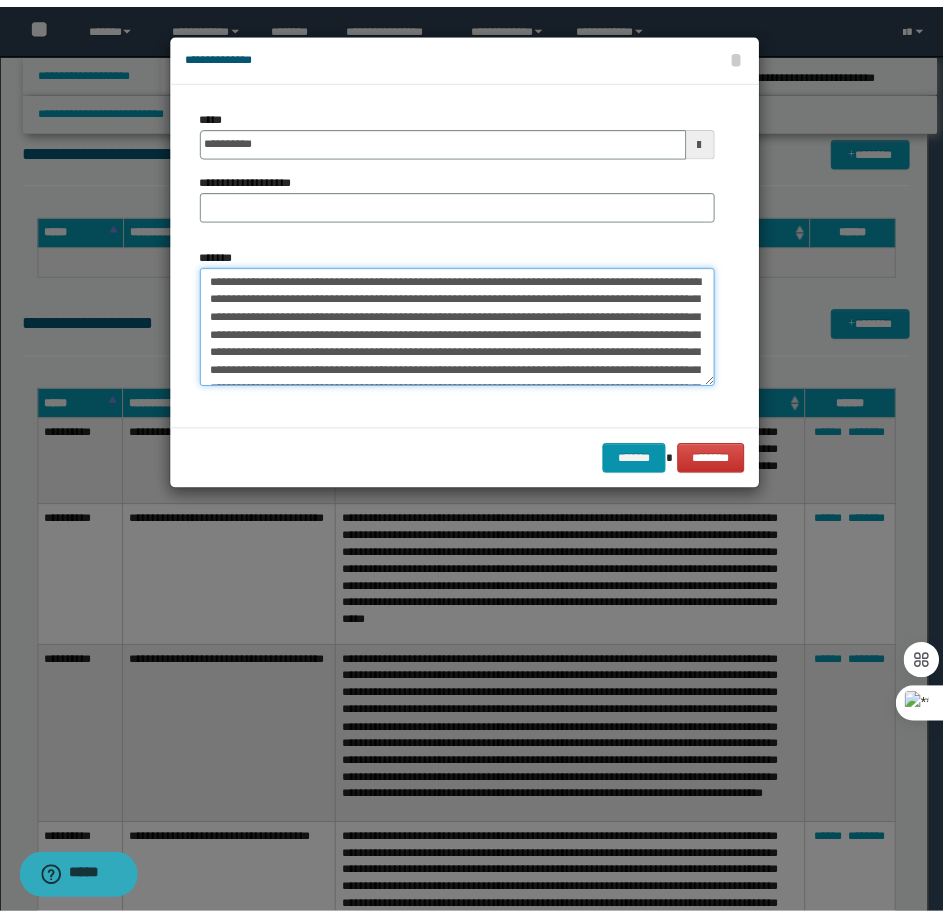 scroll, scrollTop: 0, scrollLeft: 0, axis: both 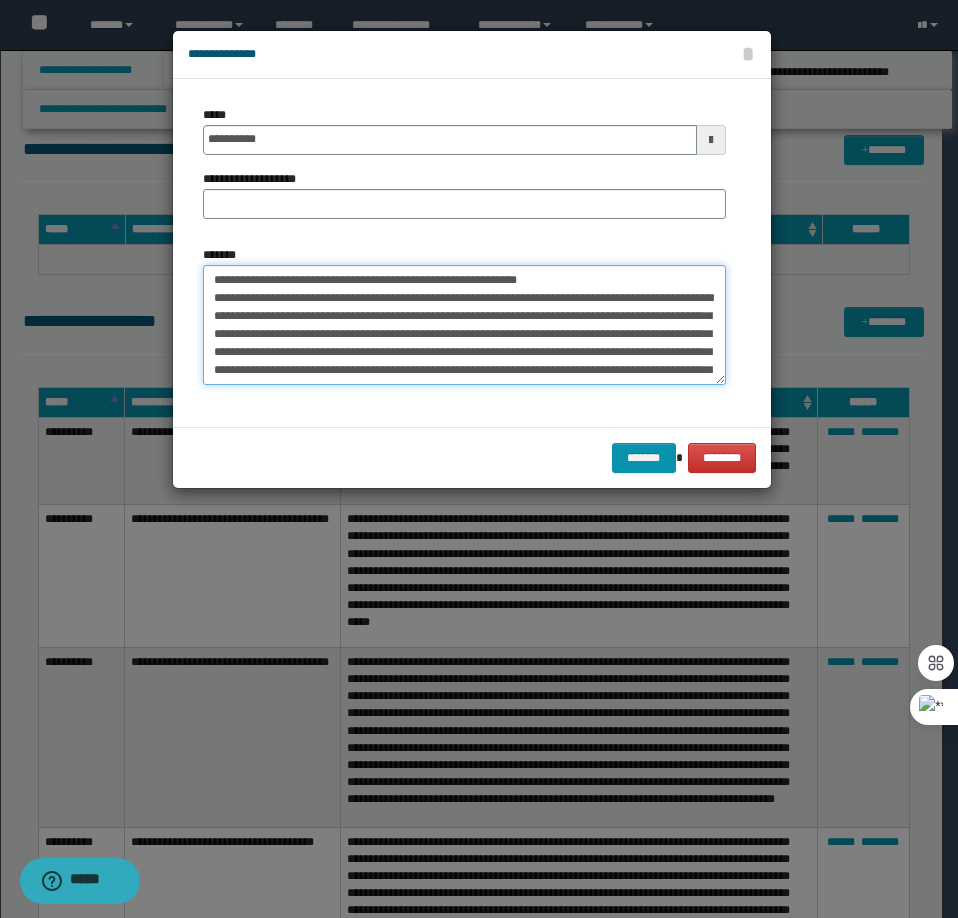 drag, startPoint x: 570, startPoint y: 276, endPoint x: 279, endPoint y: 279, distance: 291.01547 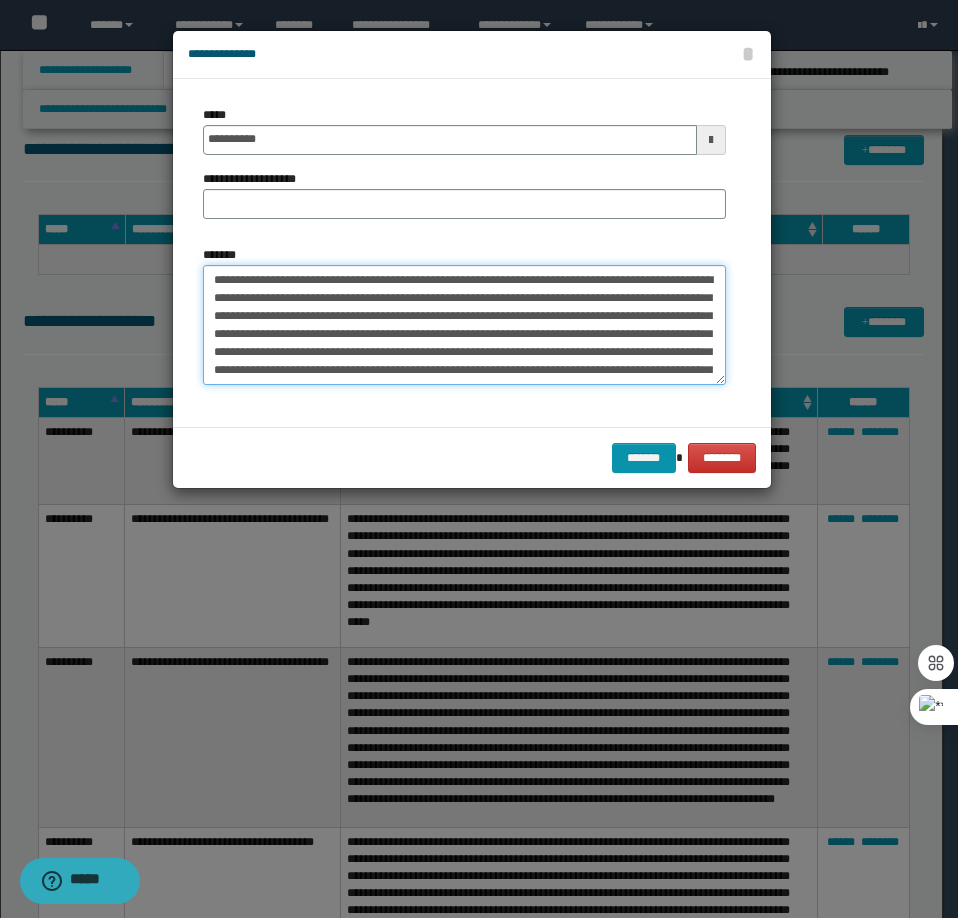 type on "**********" 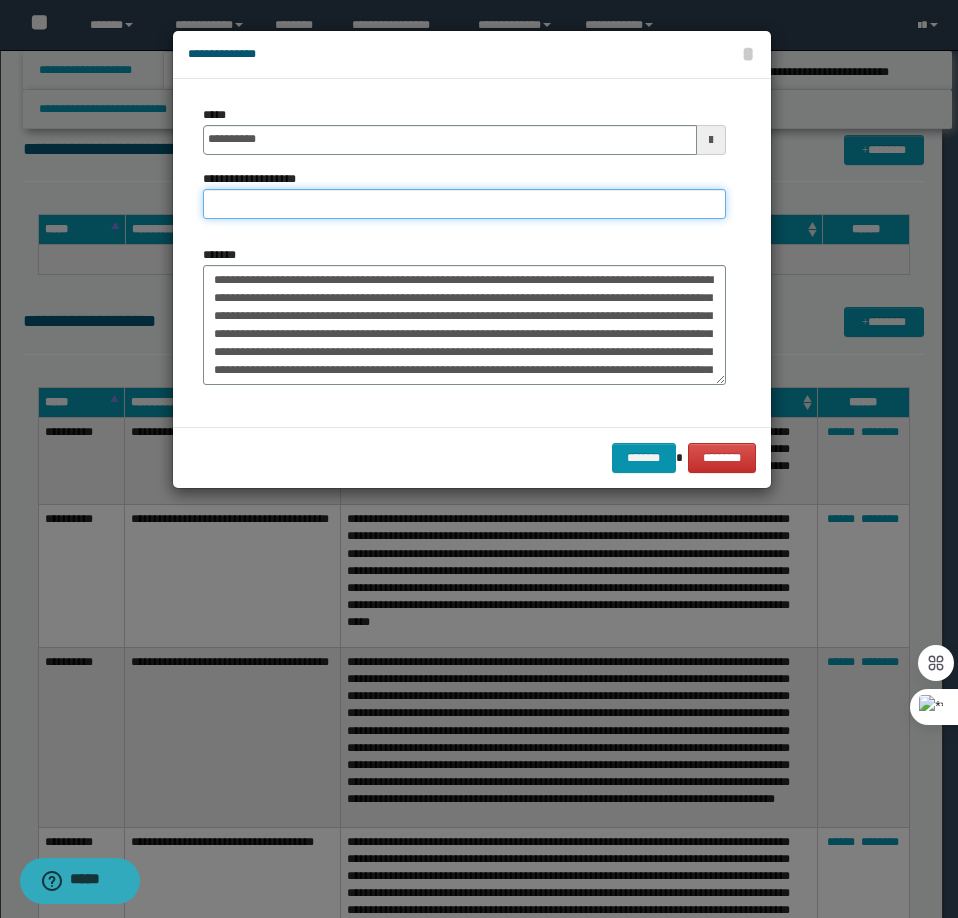 click on "**********" at bounding box center [464, 204] 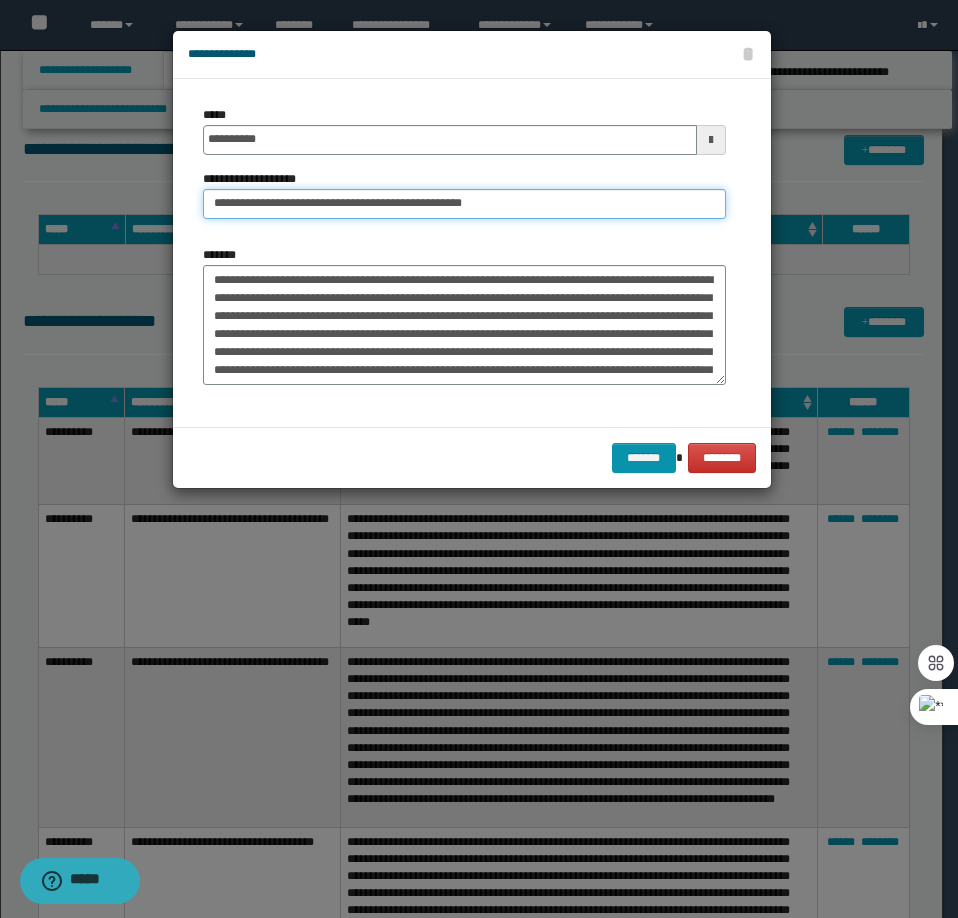 type on "**********" 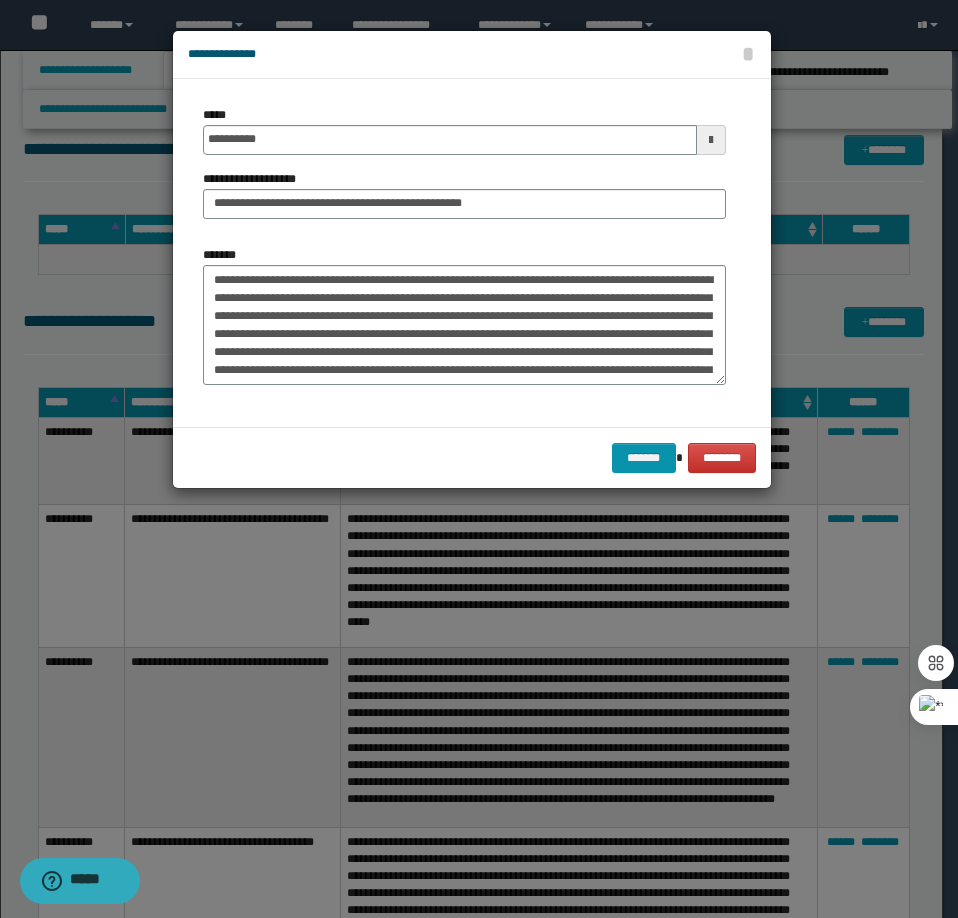 click on "*******
********" at bounding box center (472, 457) 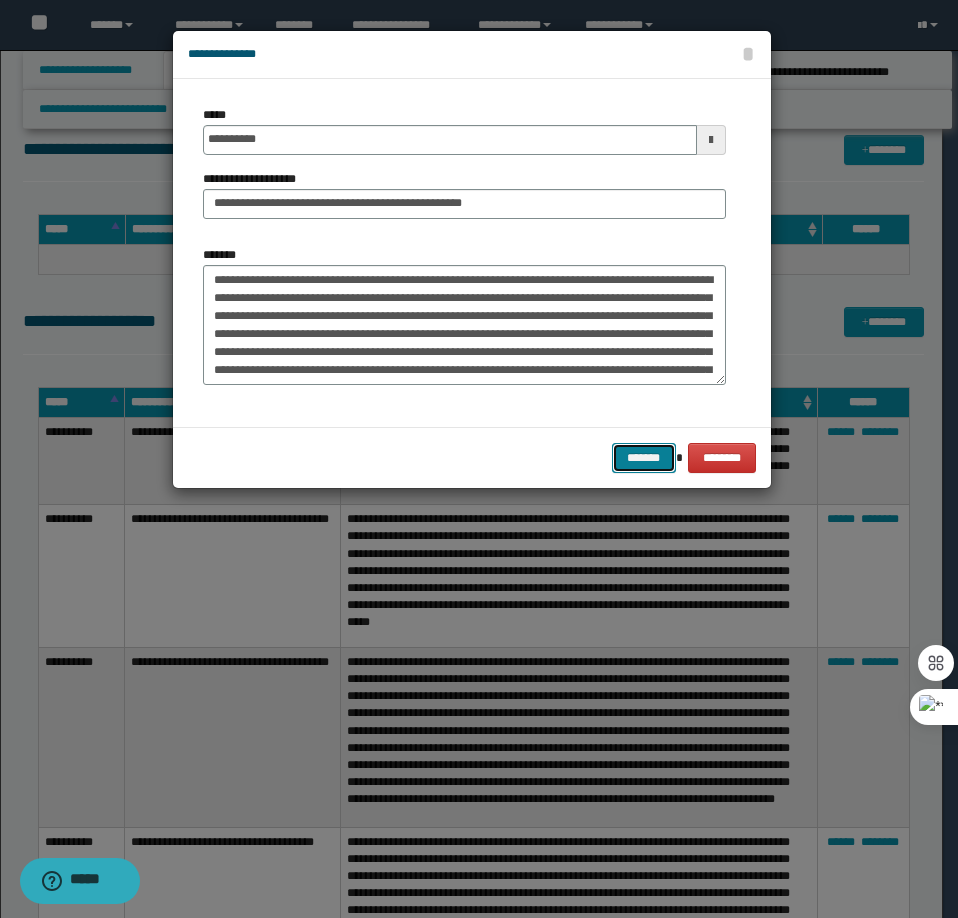 click on "*******" at bounding box center (644, 458) 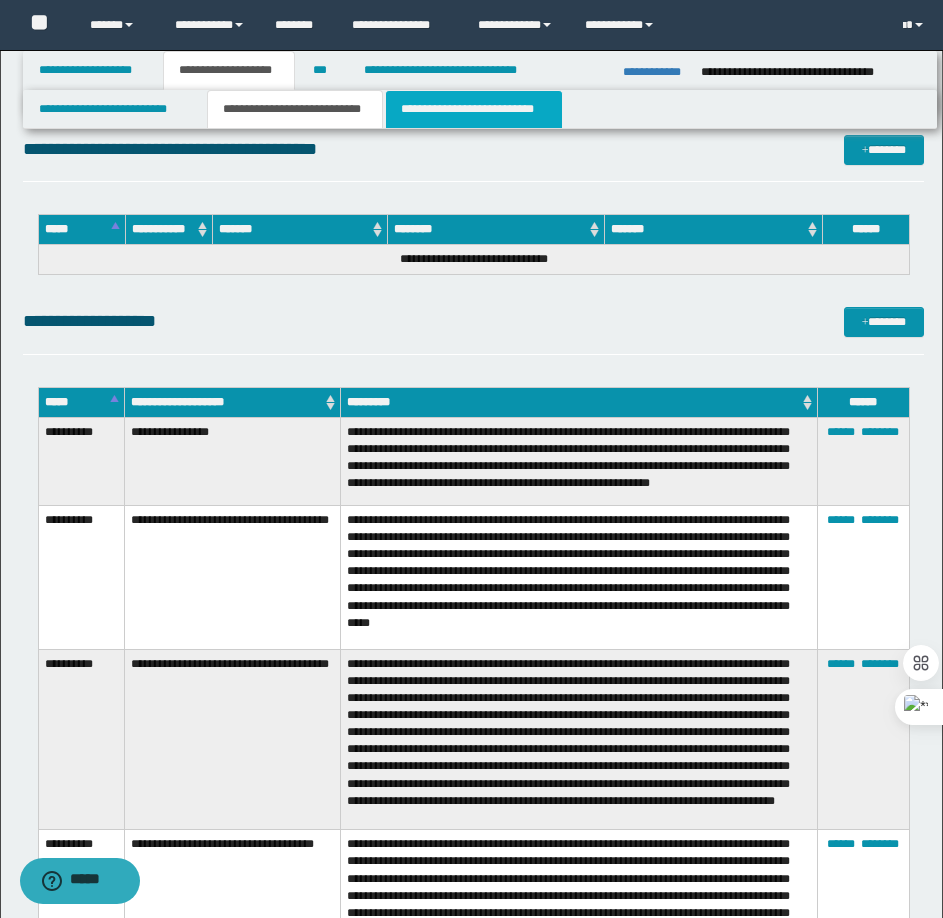 click on "**********" at bounding box center [474, 109] 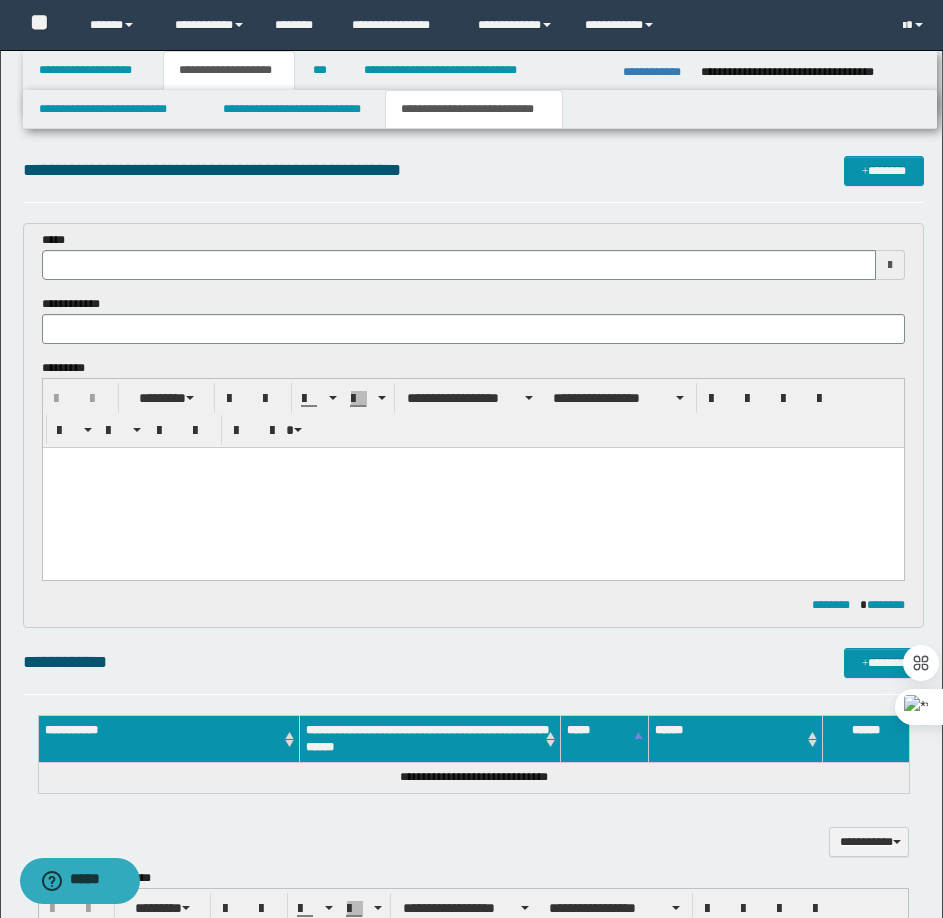 scroll, scrollTop: 0, scrollLeft: 0, axis: both 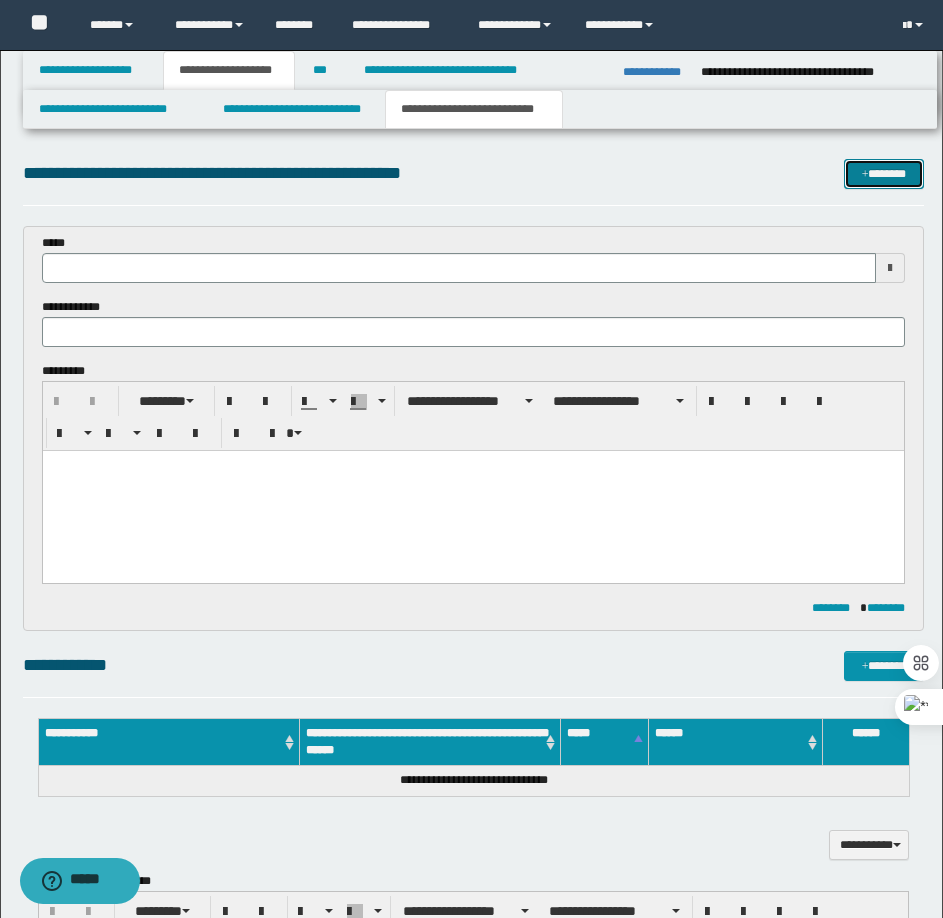 click on "*******" at bounding box center (884, 174) 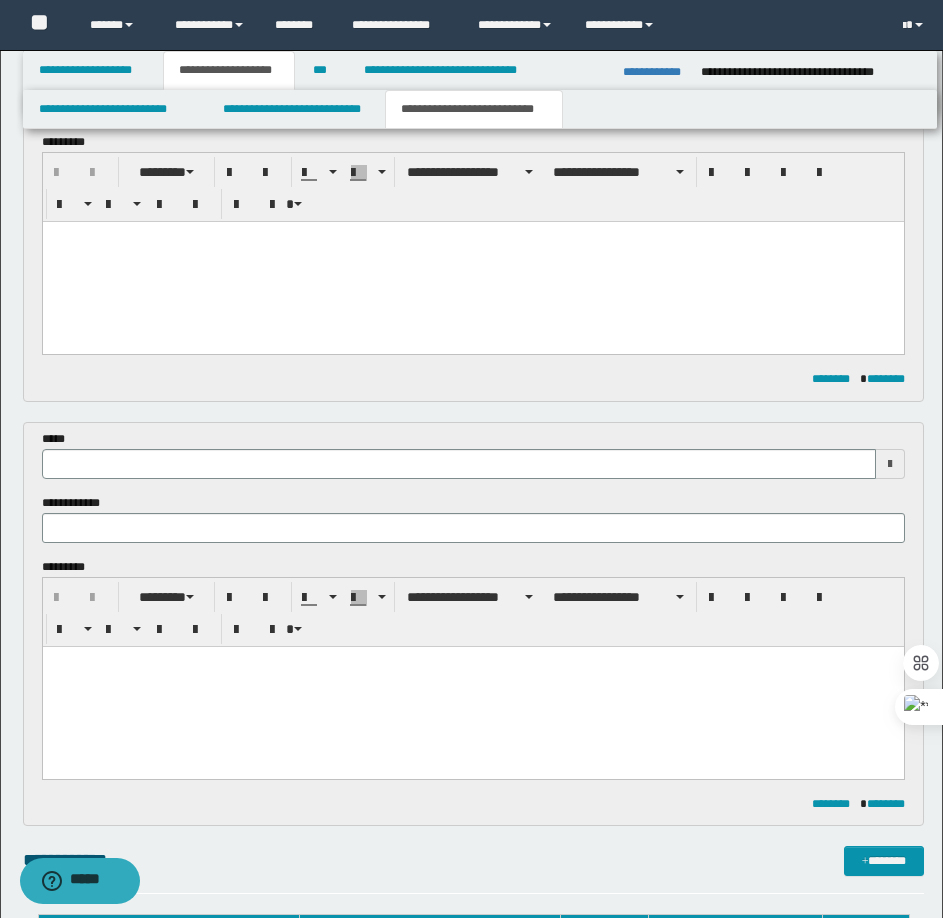 scroll, scrollTop: 0, scrollLeft: 0, axis: both 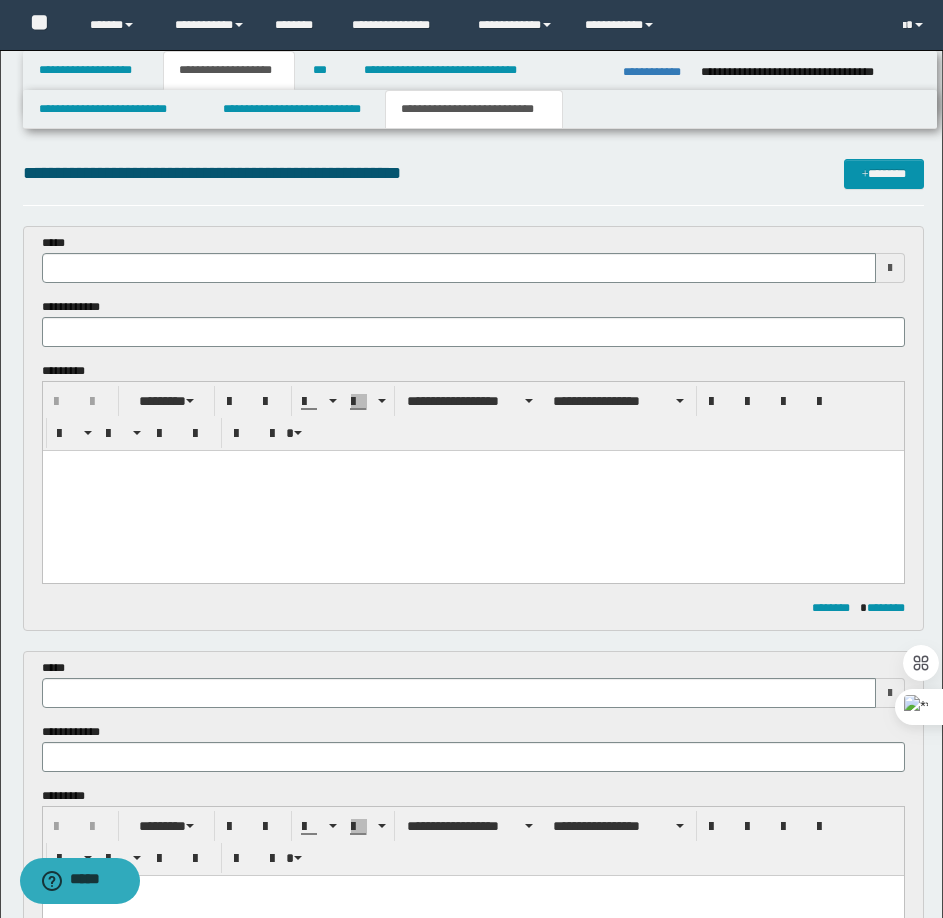 click at bounding box center [472, 491] 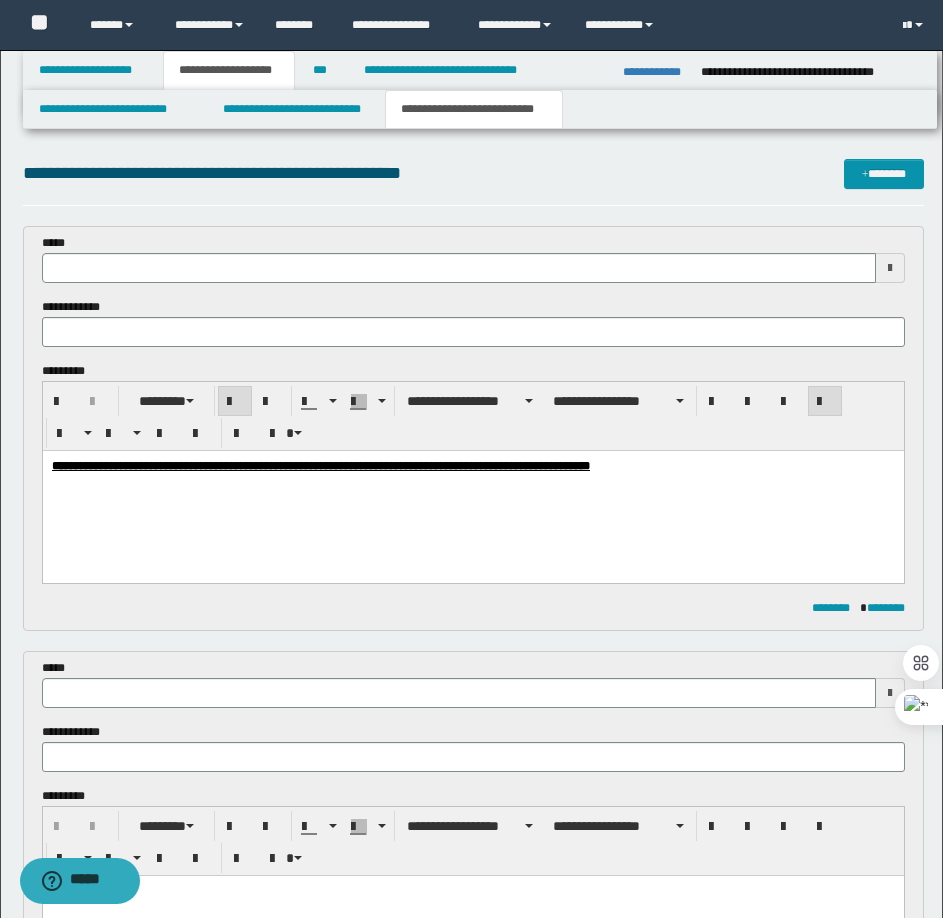 type 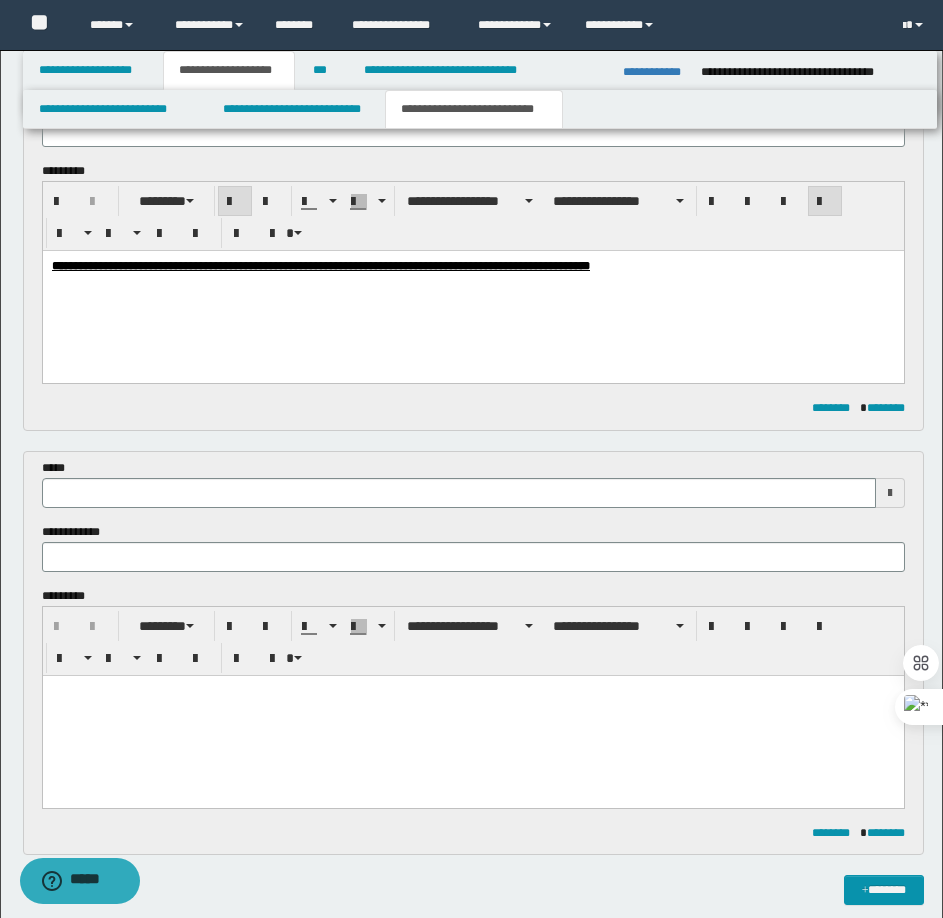click at bounding box center [472, 690] 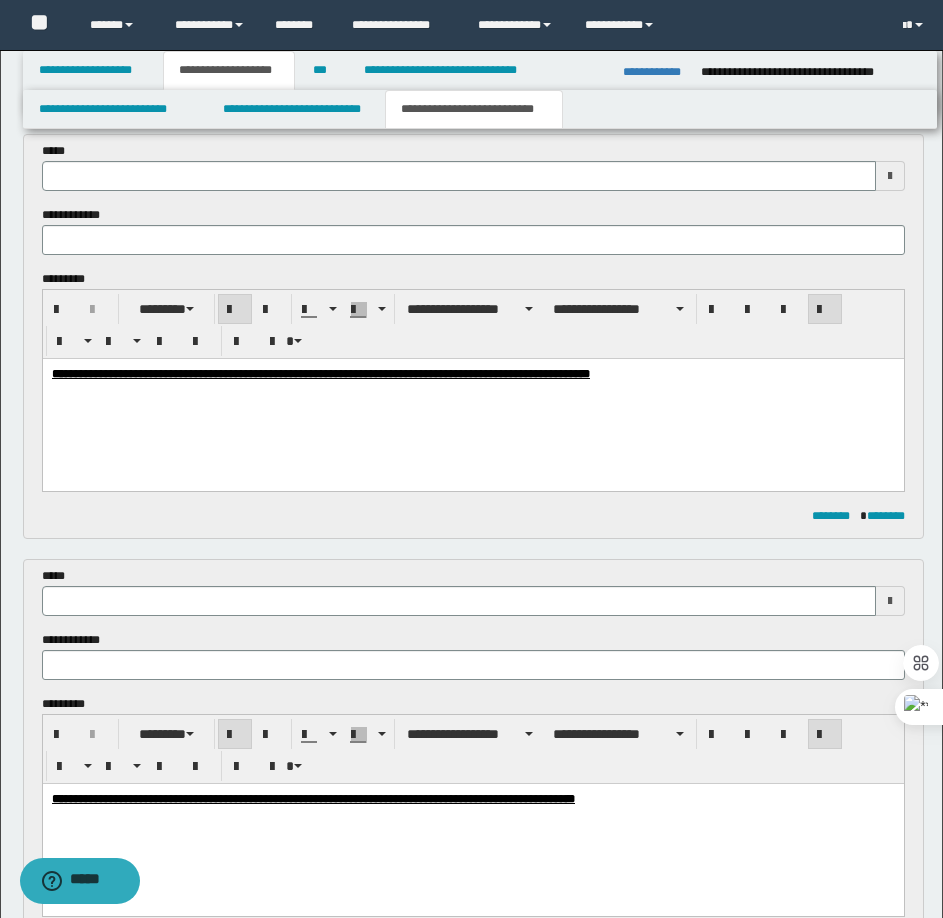 scroll, scrollTop: 0, scrollLeft: 0, axis: both 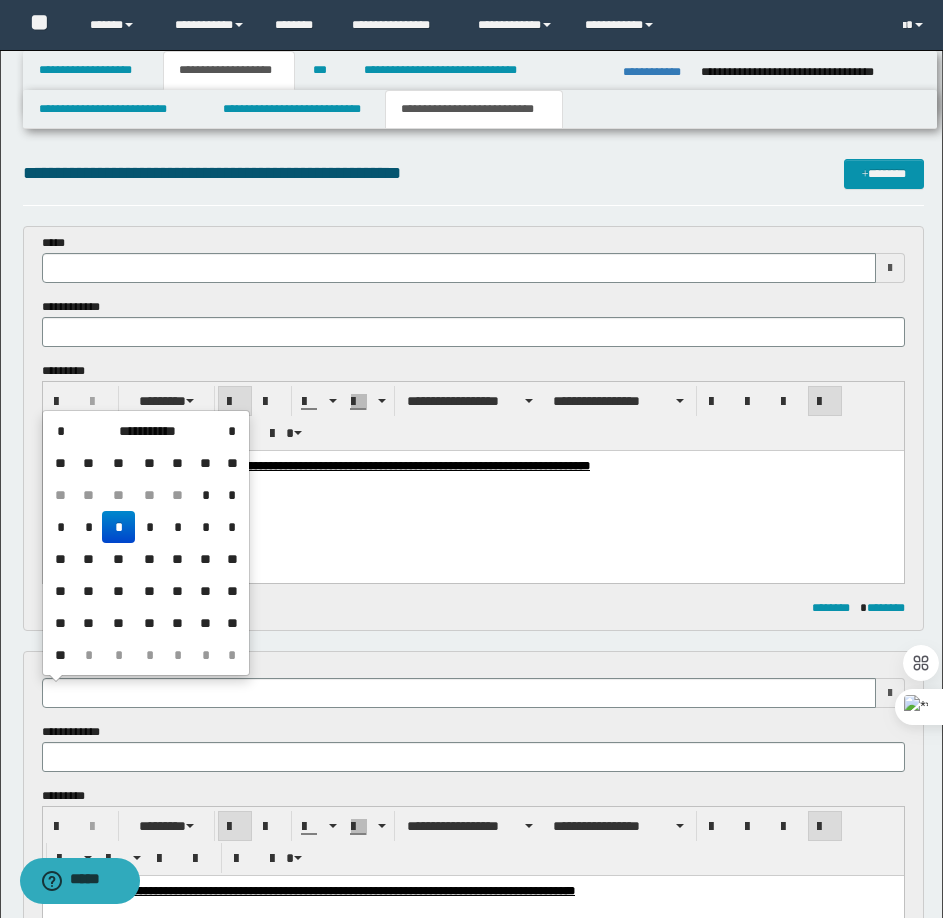 click at bounding box center (459, 693) 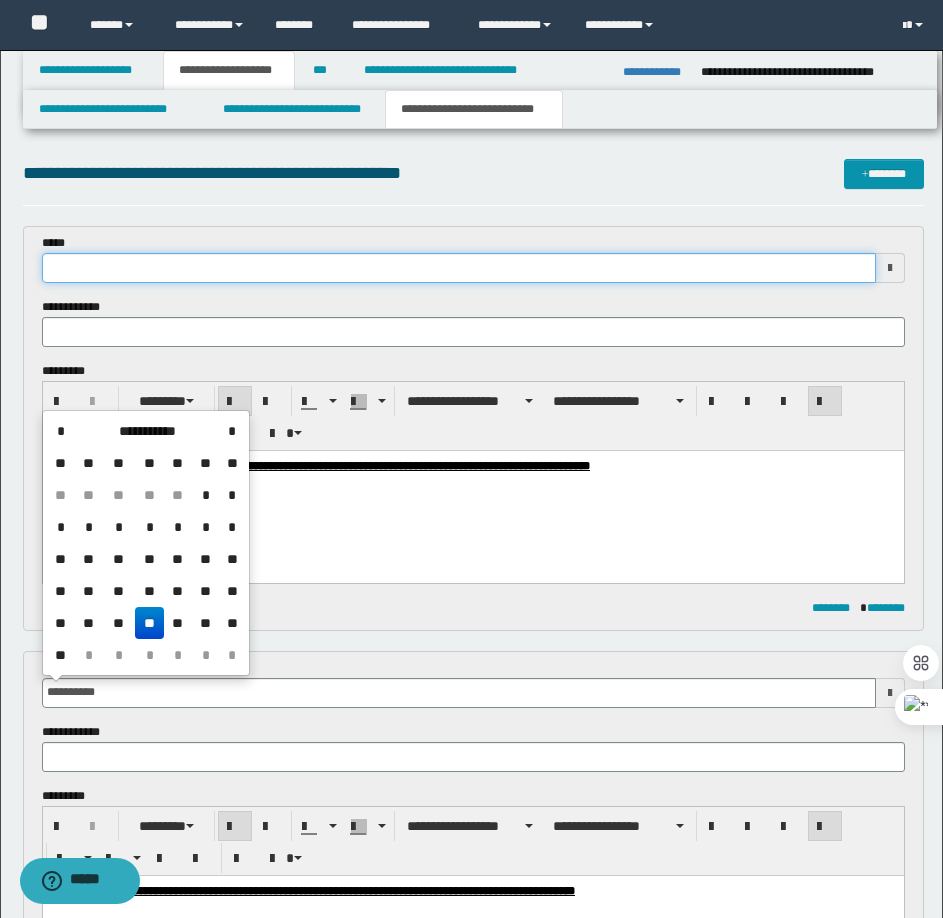 type on "**********" 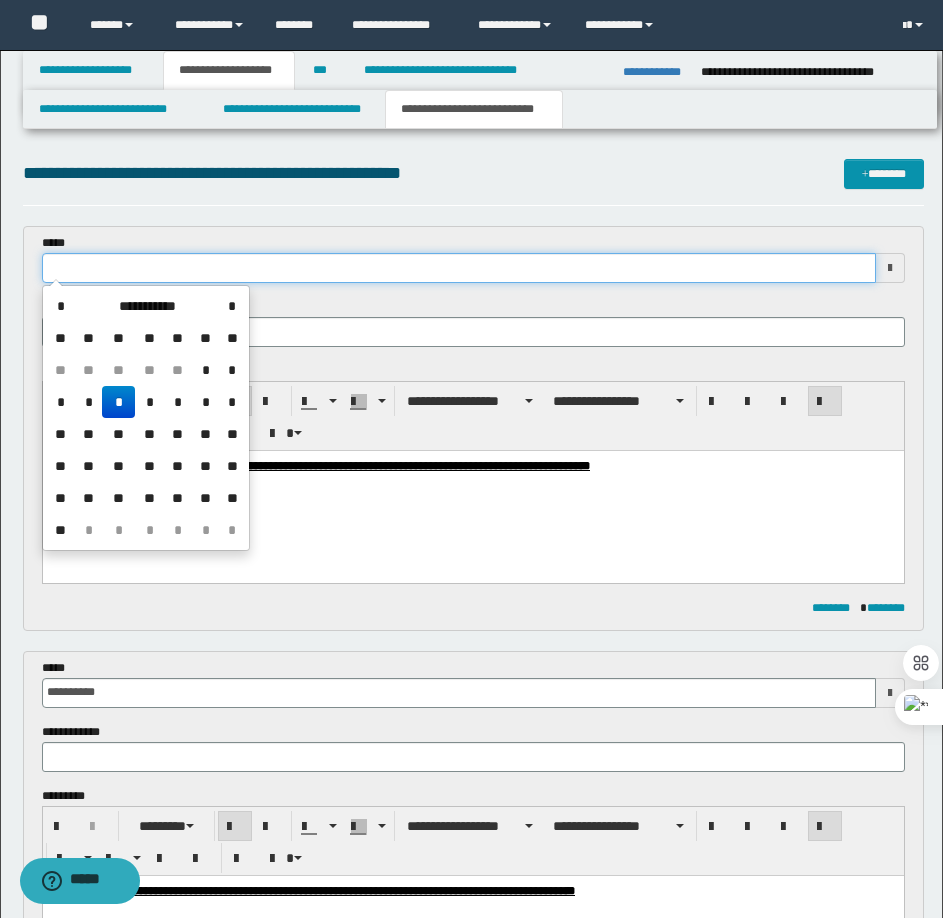 type on "**********" 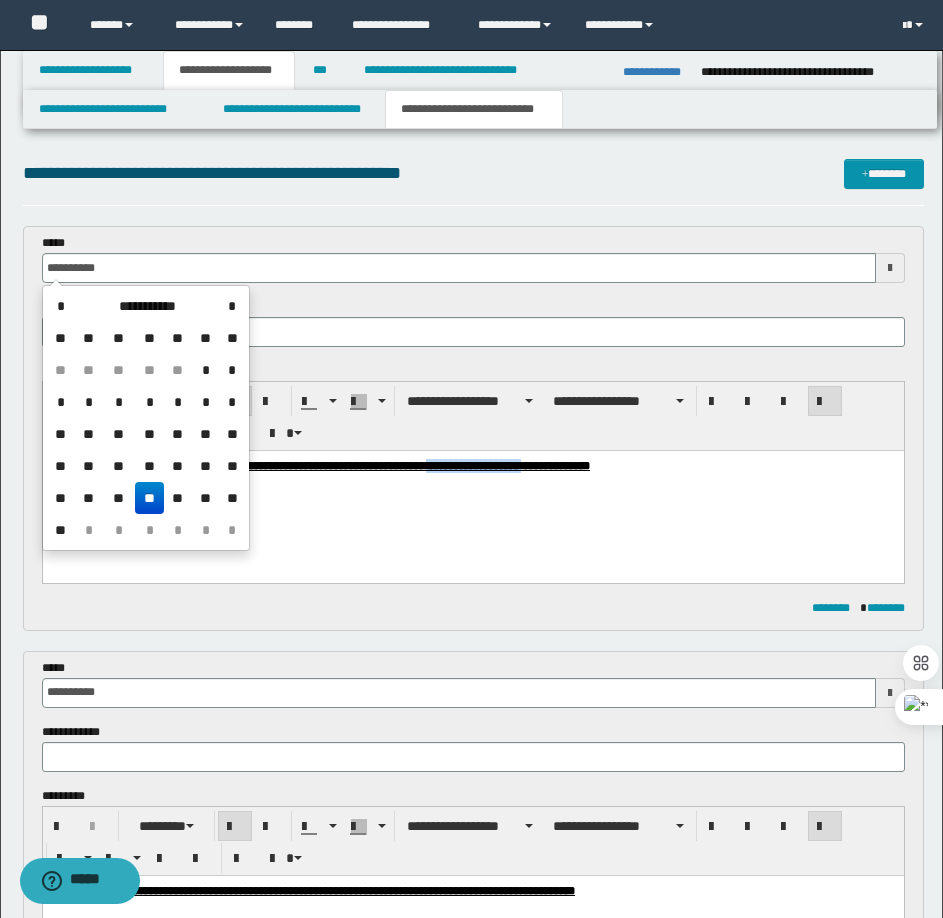 drag, startPoint x: 583, startPoint y: 466, endPoint x: 690, endPoint y: 484, distance: 108.503456 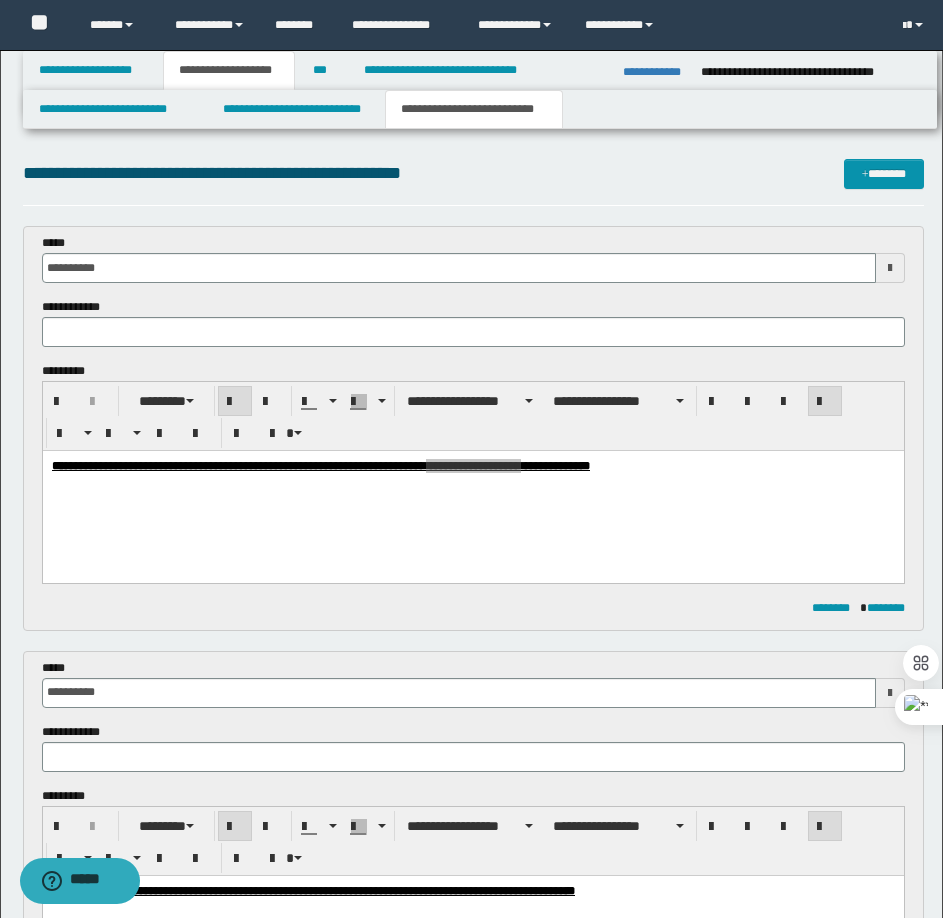 click at bounding box center (473, 332) 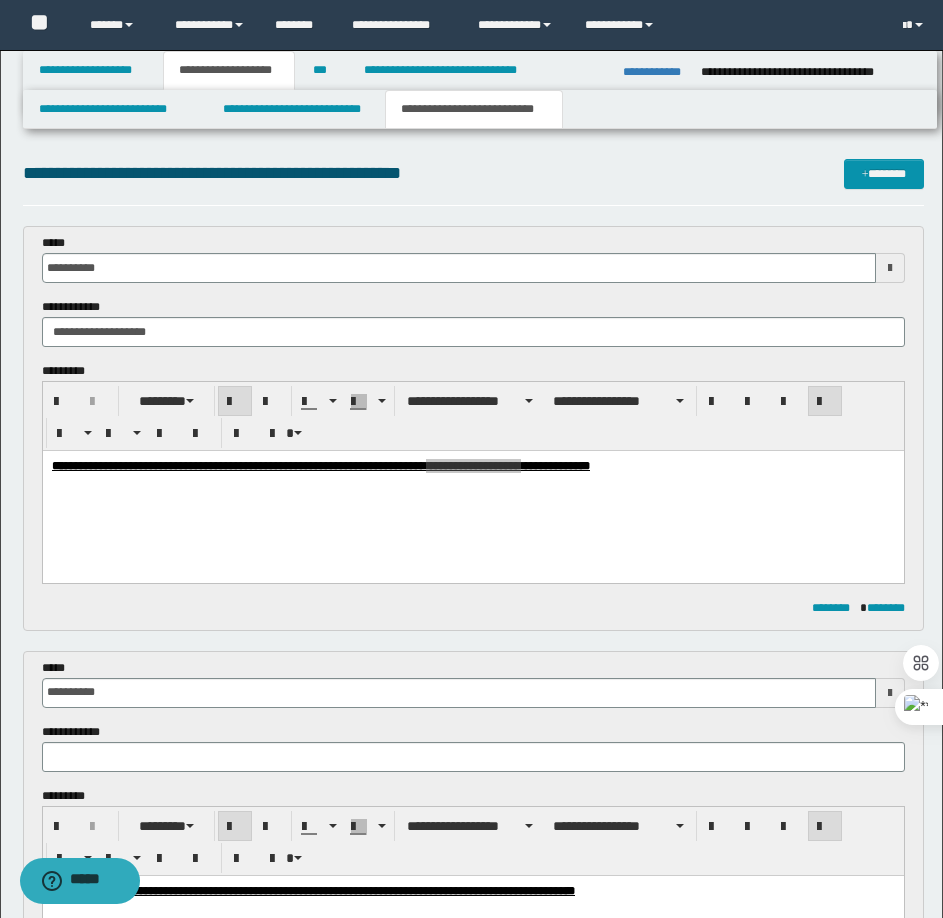 type on "**********" 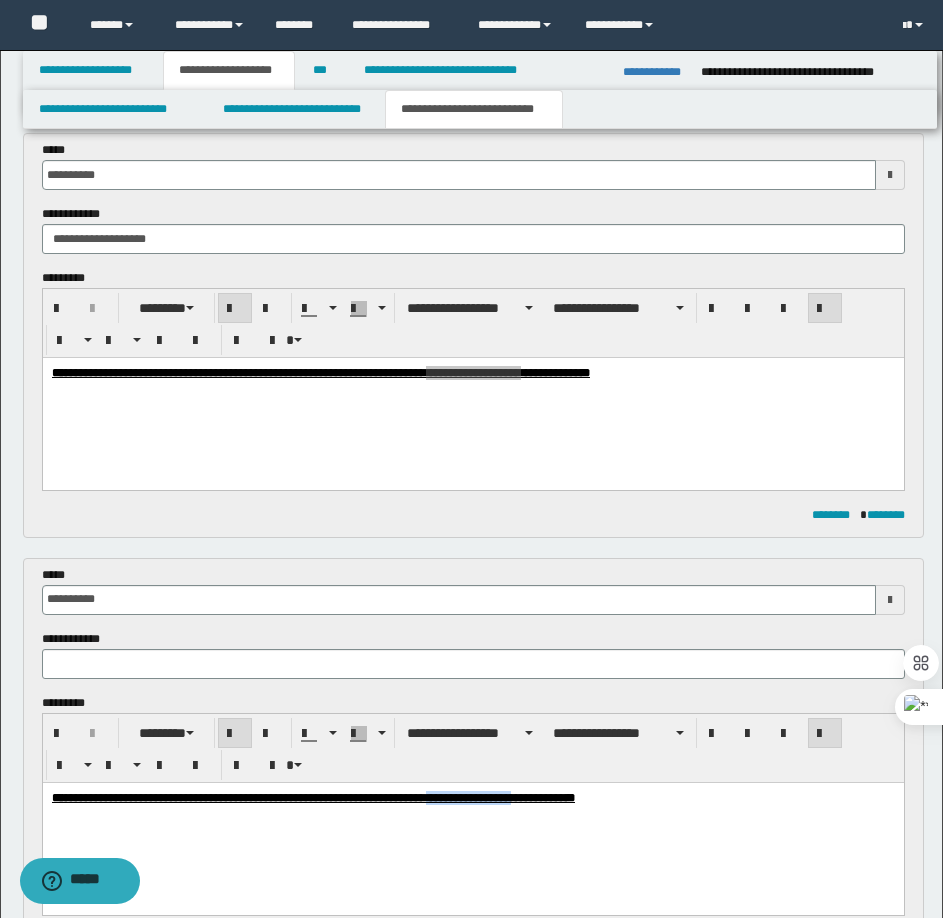 scroll, scrollTop: 164, scrollLeft: 0, axis: vertical 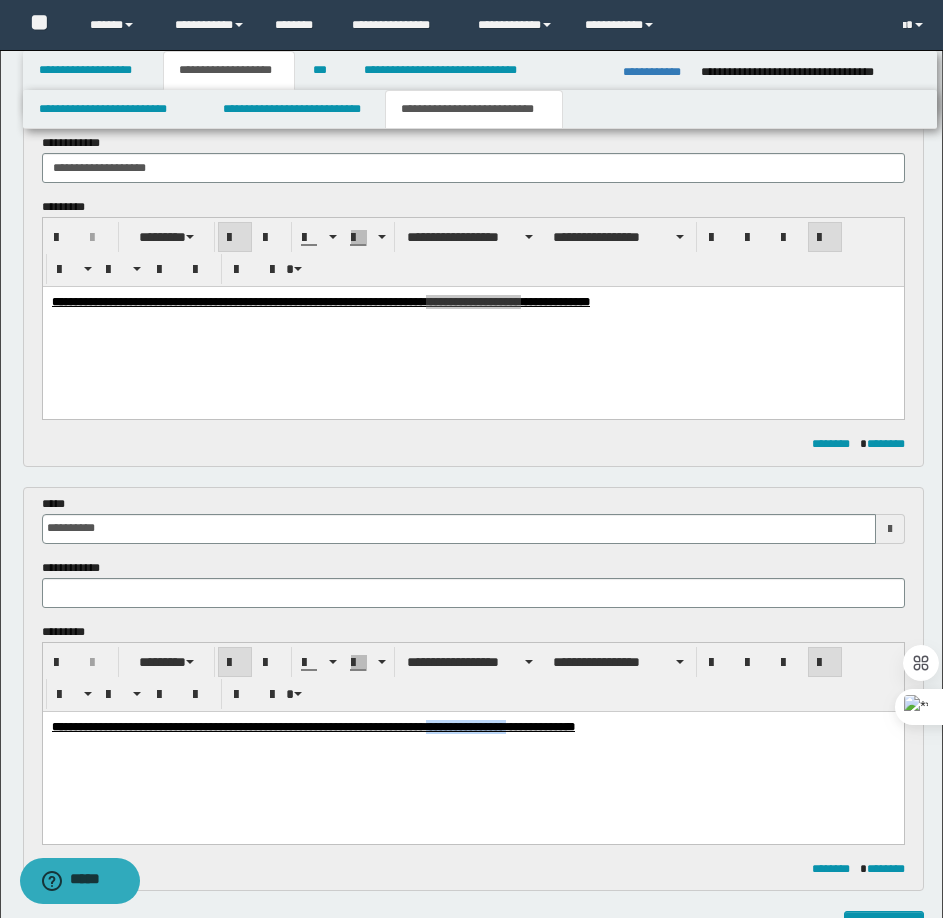 drag, startPoint x: 582, startPoint y: 723, endPoint x: 718, endPoint y: 1569, distance: 856.8617 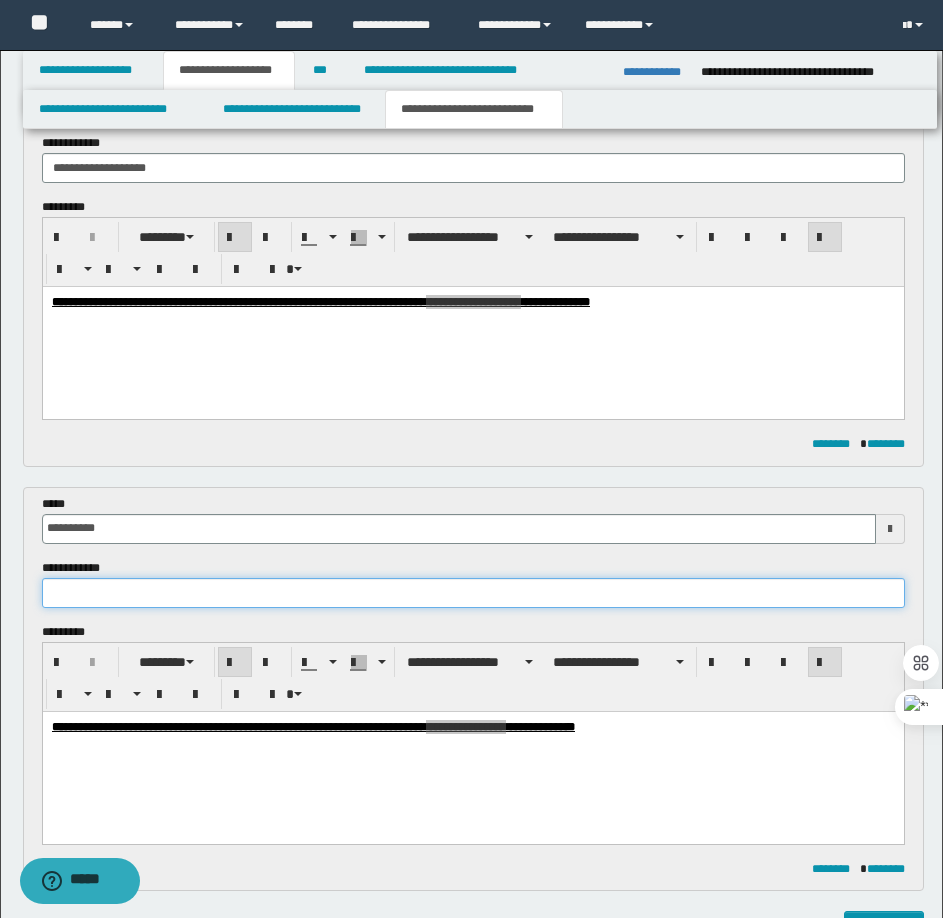 click at bounding box center (473, 593) 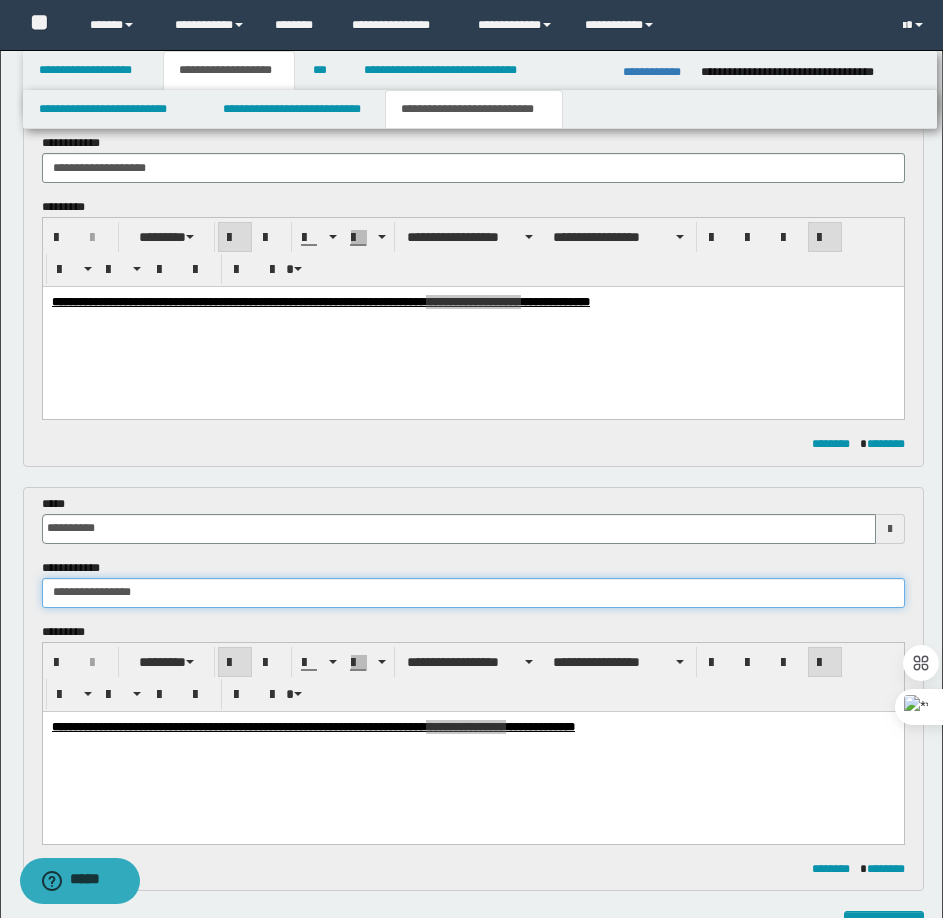 type on "**********" 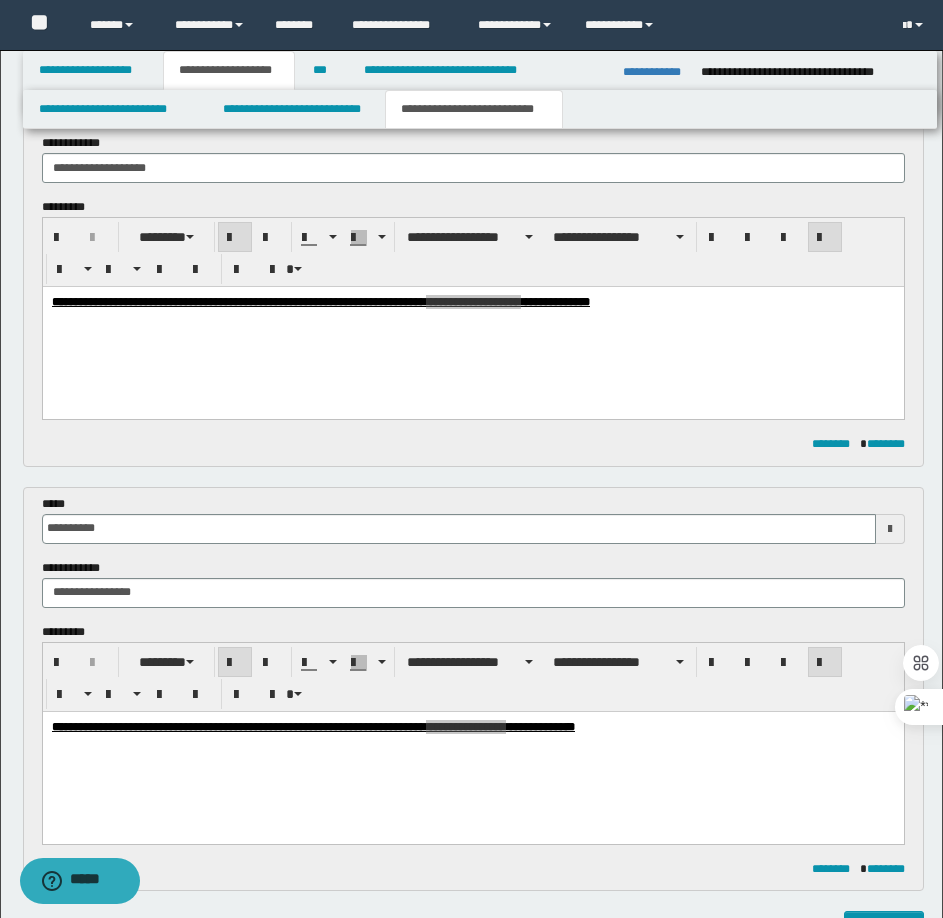 click on "********
********" at bounding box center [473, 444] 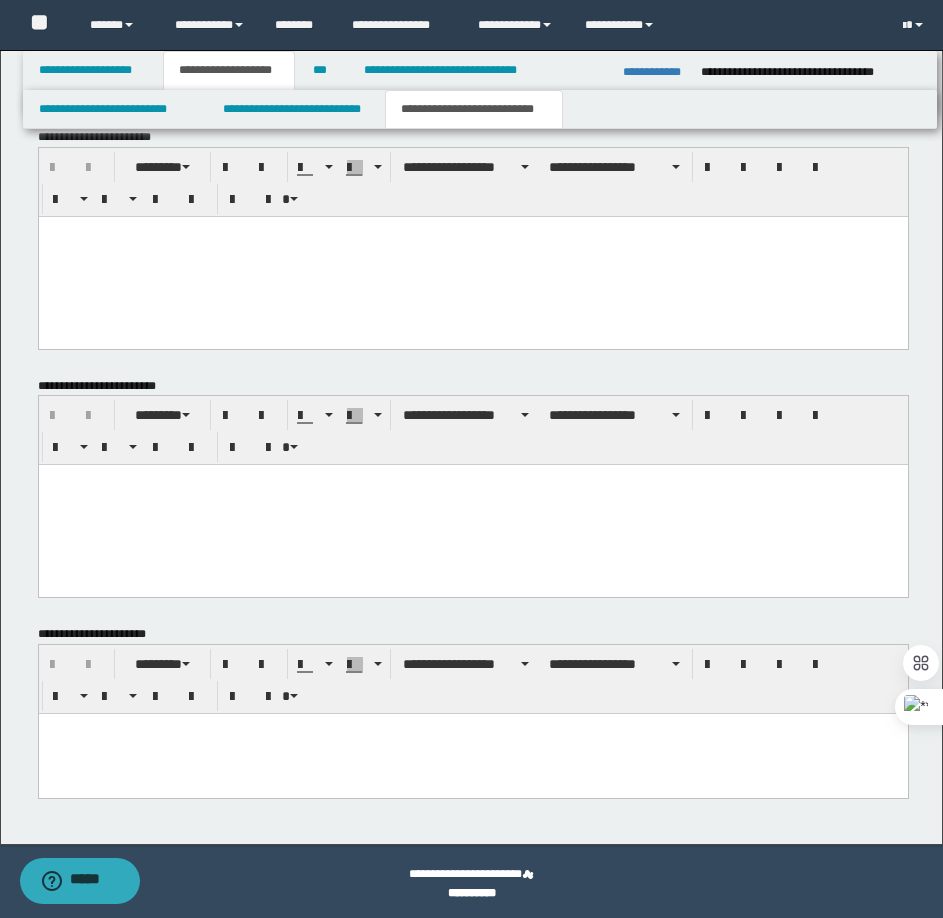 scroll, scrollTop: 1174, scrollLeft: 0, axis: vertical 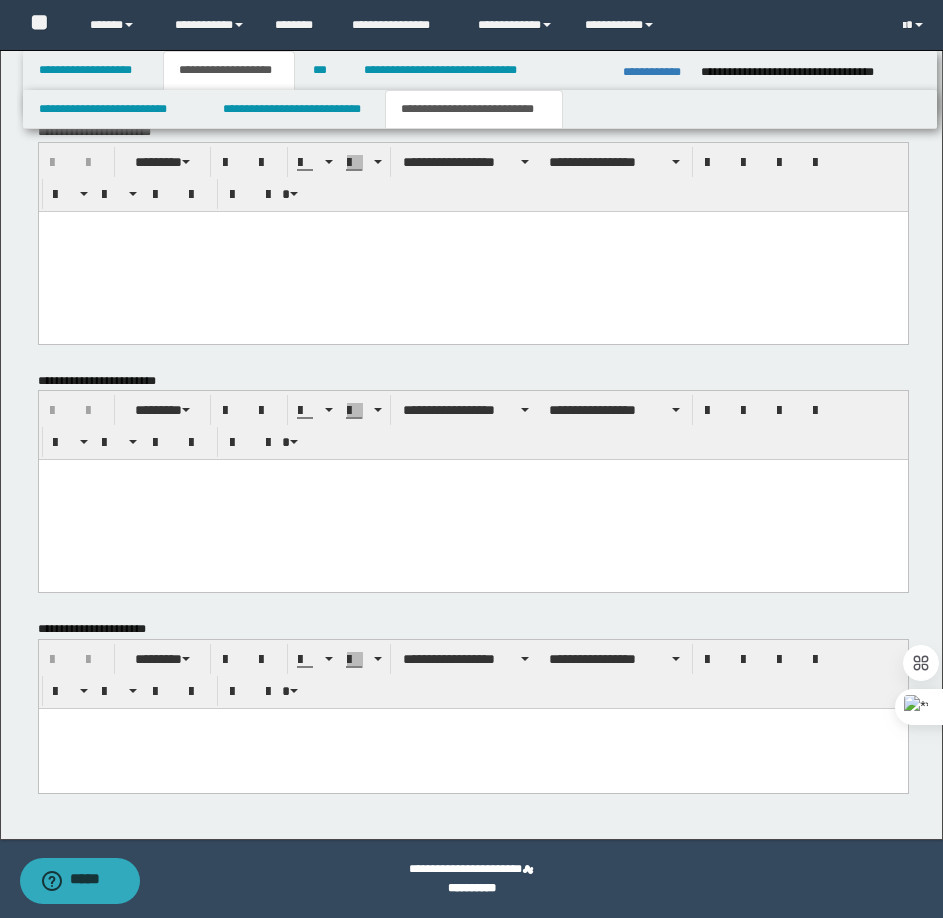 click at bounding box center (472, 749) 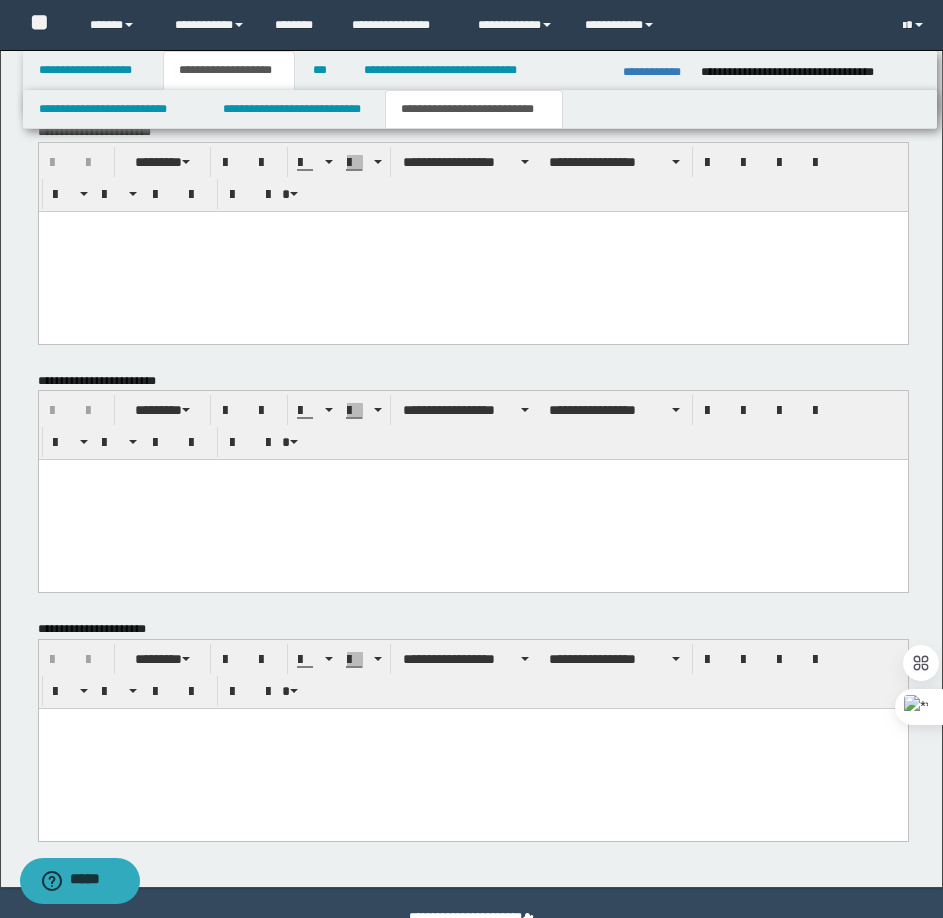 click at bounding box center (472, 749) 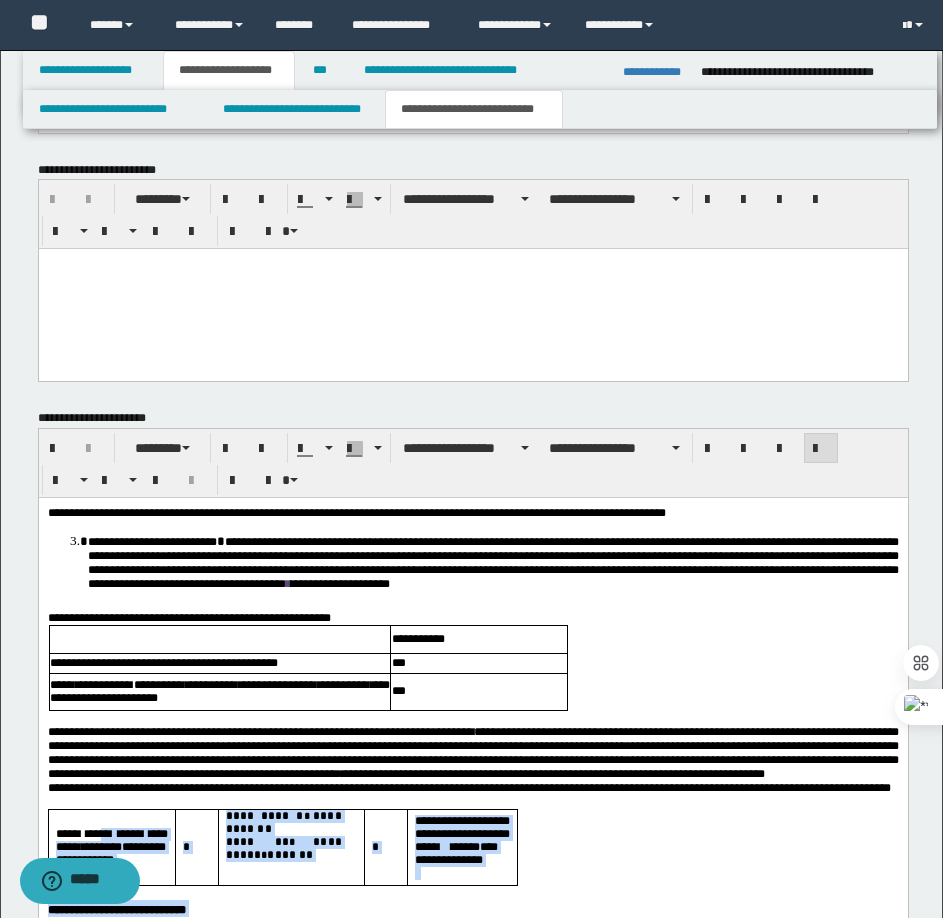 scroll, scrollTop: 1207, scrollLeft: 0, axis: vertical 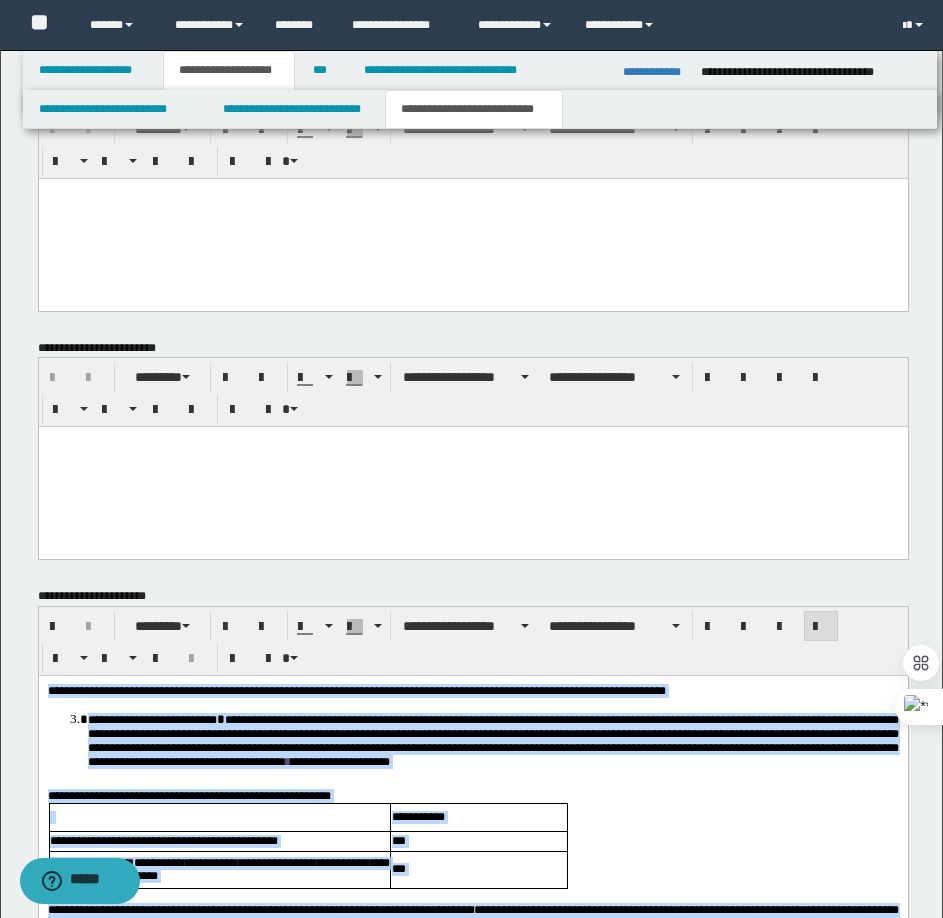 drag, startPoint x: 261, startPoint y: 1296, endPoint x: 47, endPoint y: 691, distance: 641.7328 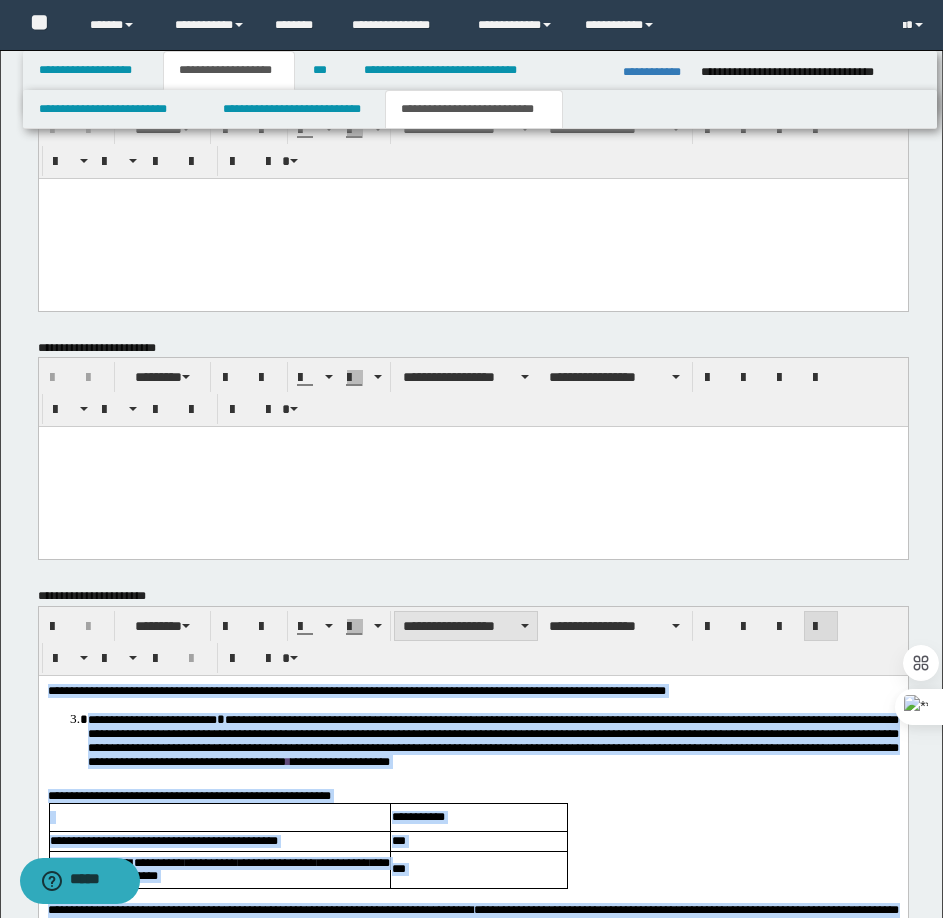 click on "**********" at bounding box center [466, 626] 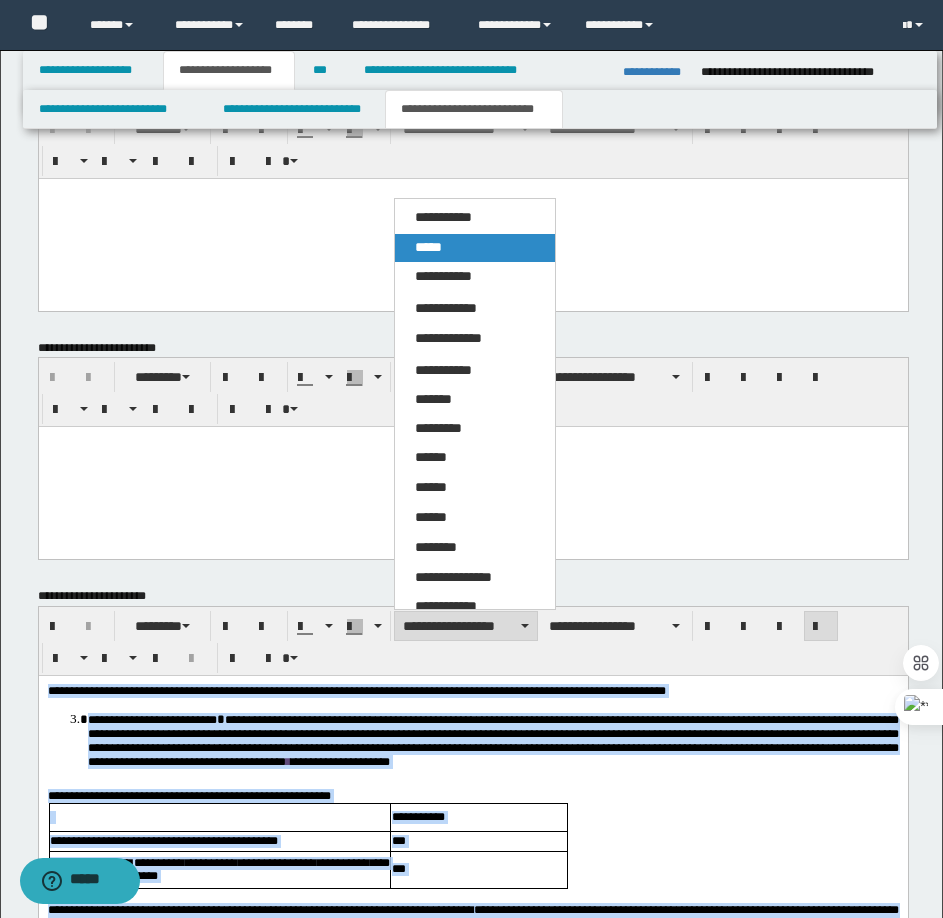 click on "*****" at bounding box center [475, 248] 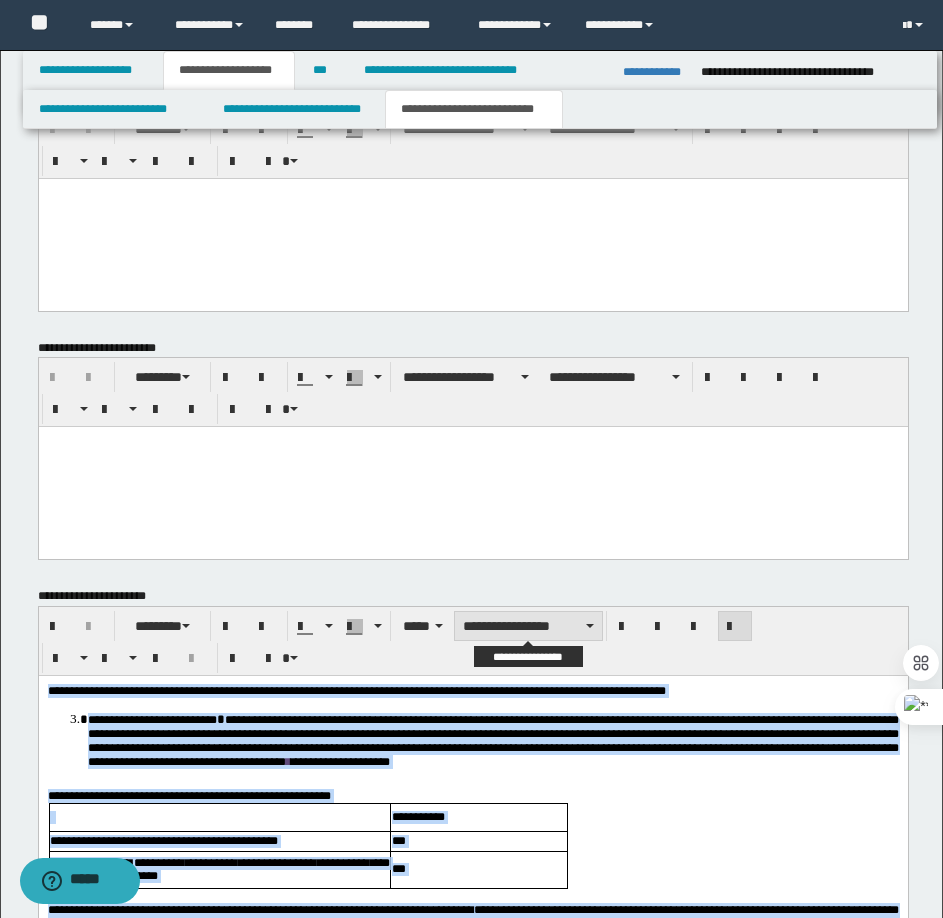 click on "**********" at bounding box center [528, 626] 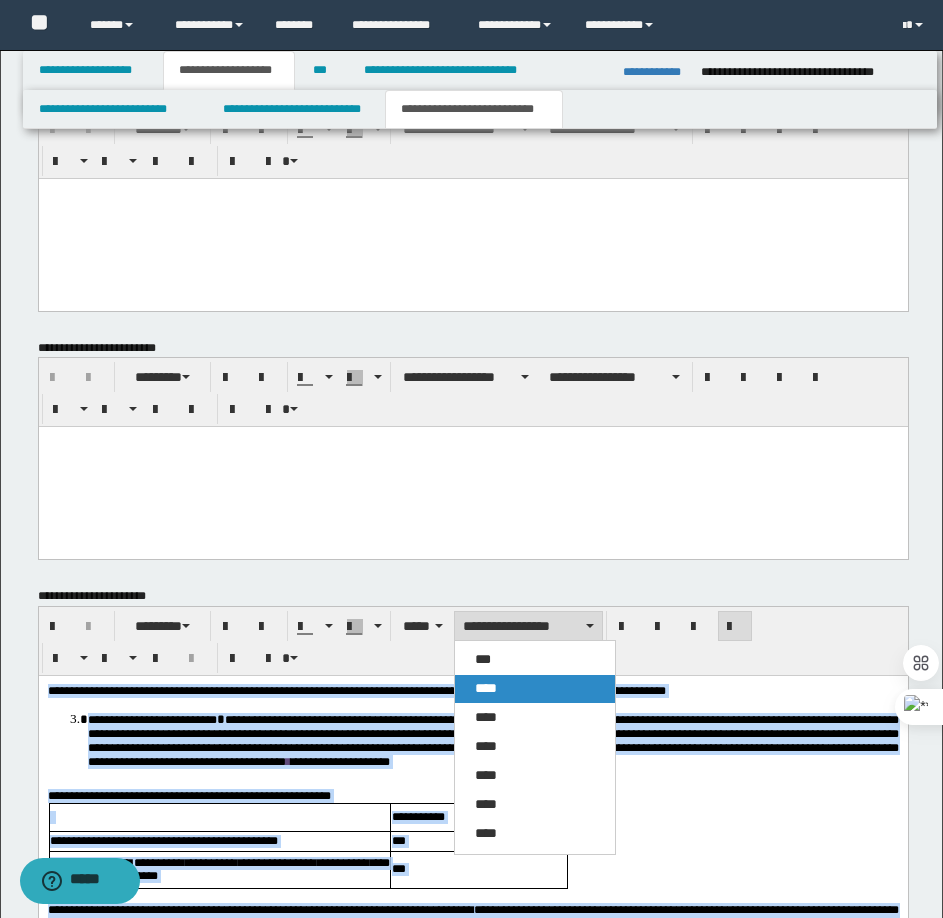 drag, startPoint x: 500, startPoint y: 687, endPoint x: 574, endPoint y: 1, distance: 689.97974 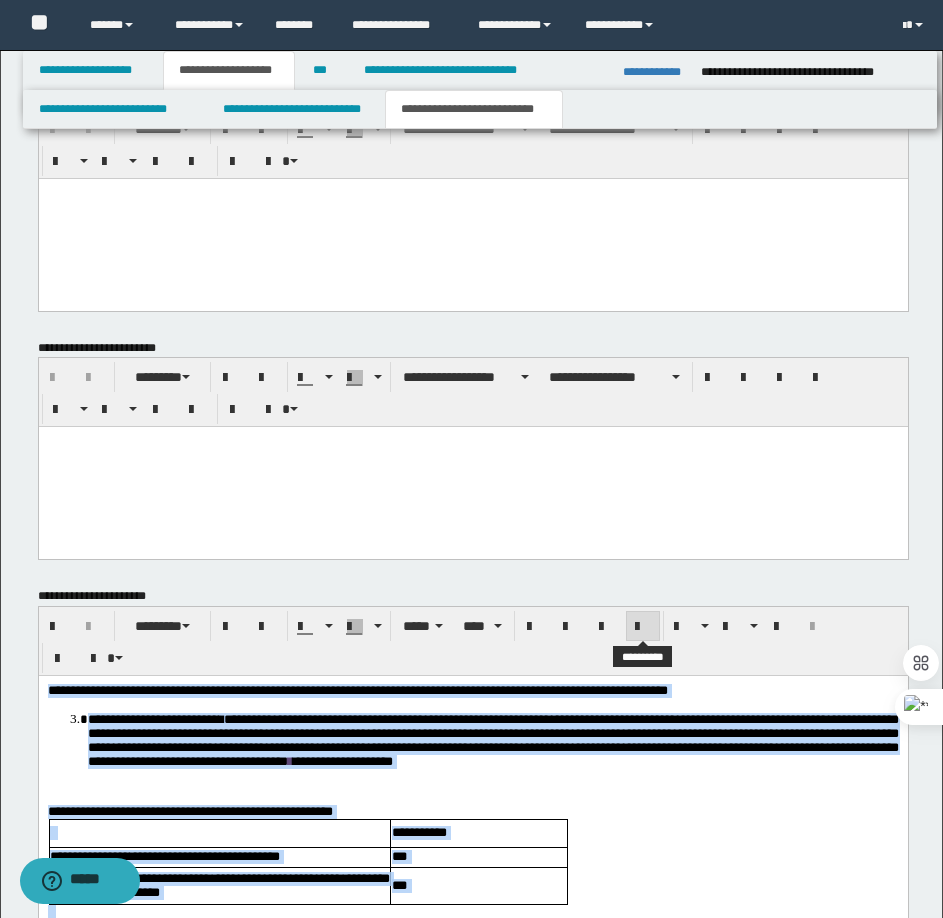 click at bounding box center (643, 627) 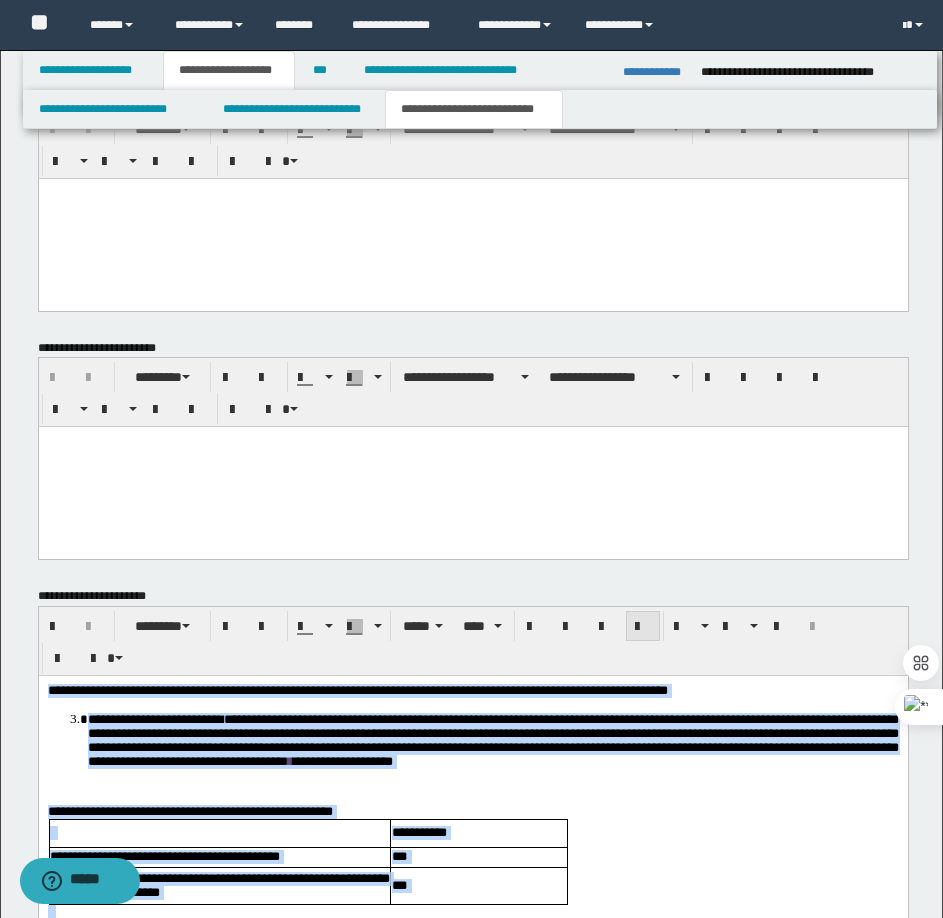 click at bounding box center [643, 627] 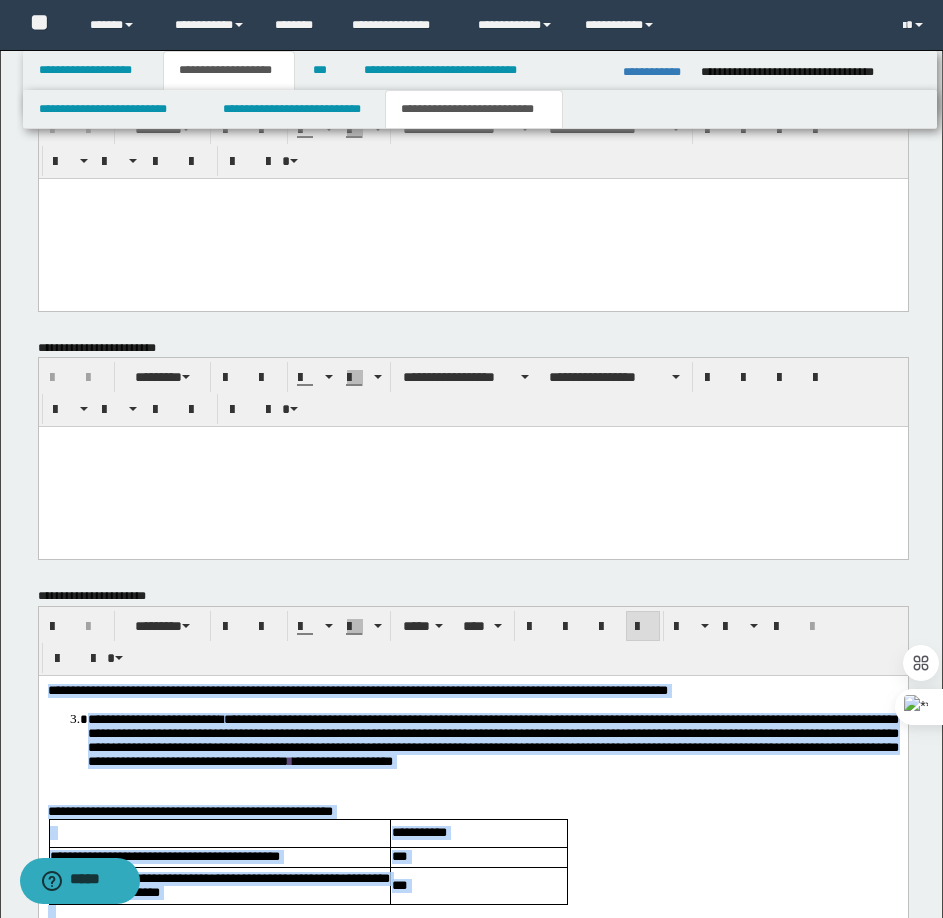 click on "**********" at bounding box center [492, 751] 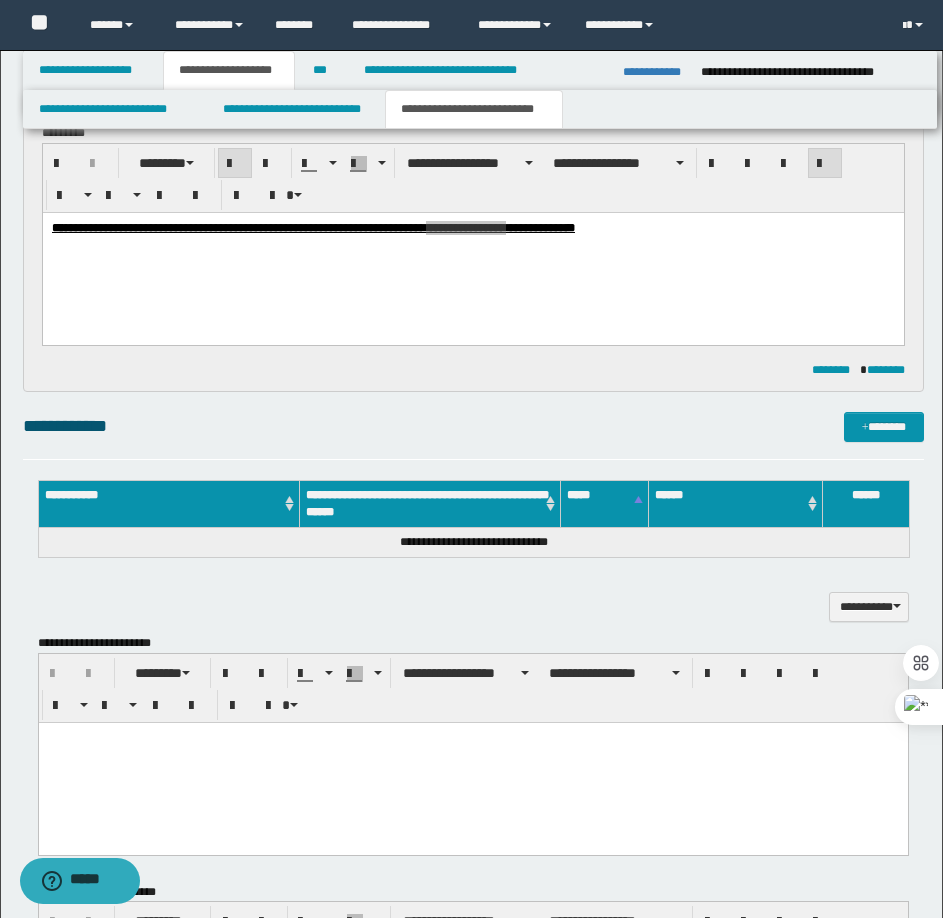 scroll, scrollTop: 807, scrollLeft: 0, axis: vertical 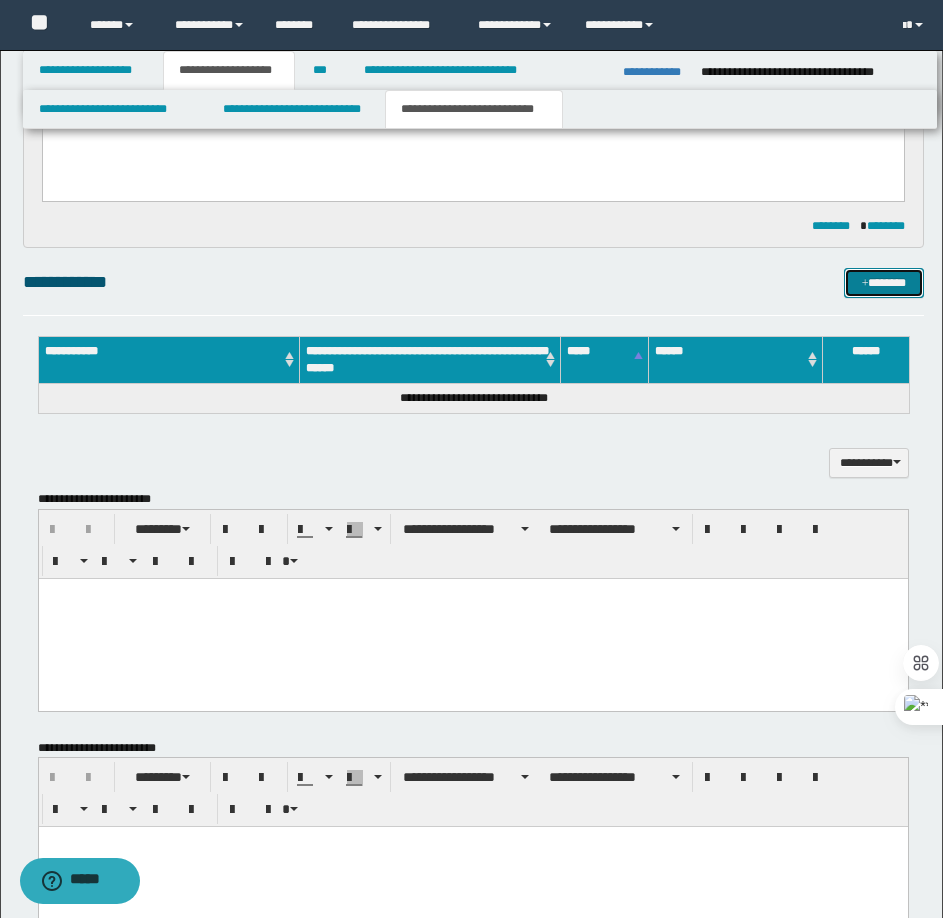 click on "*******" at bounding box center [884, 283] 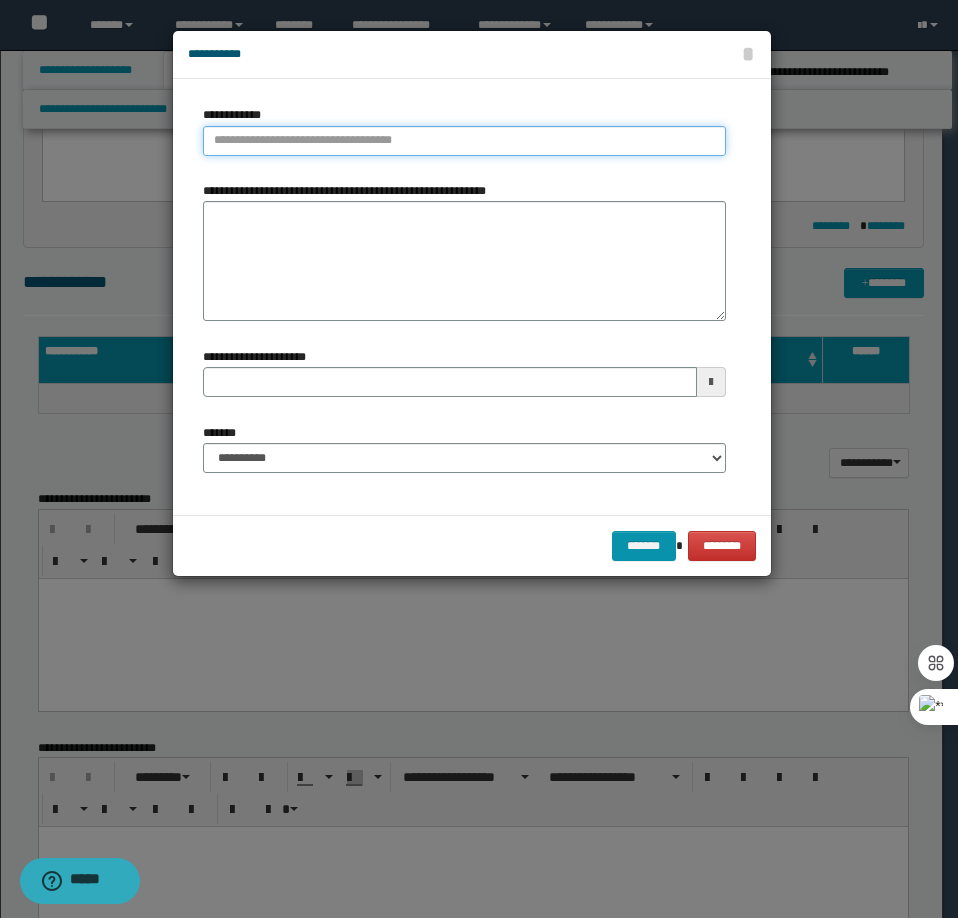 type on "**********" 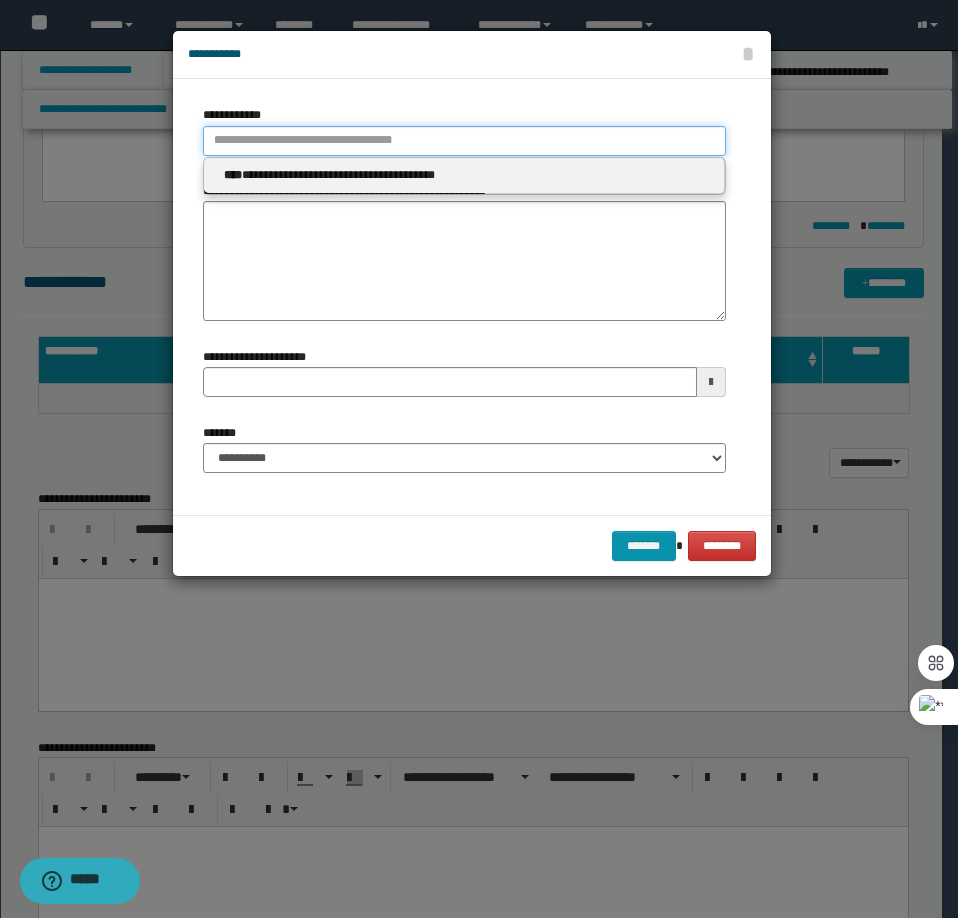 click on "**********" at bounding box center [464, 141] 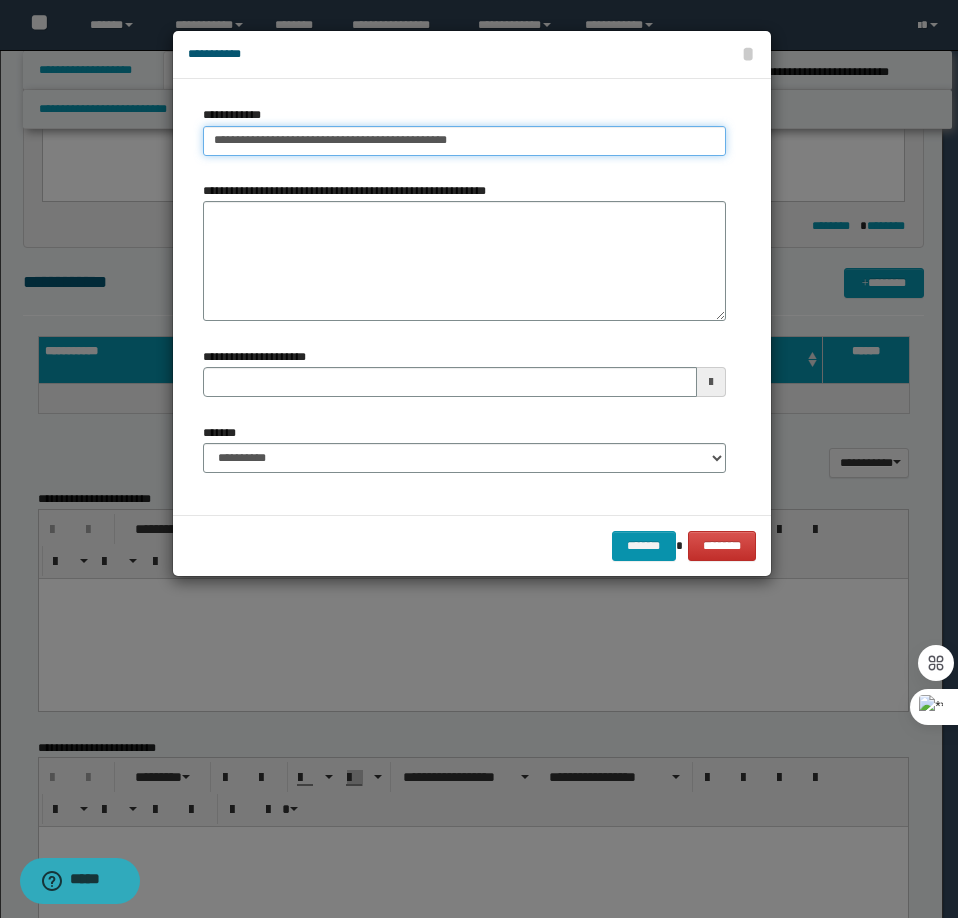 click on "**********" at bounding box center (464, 141) 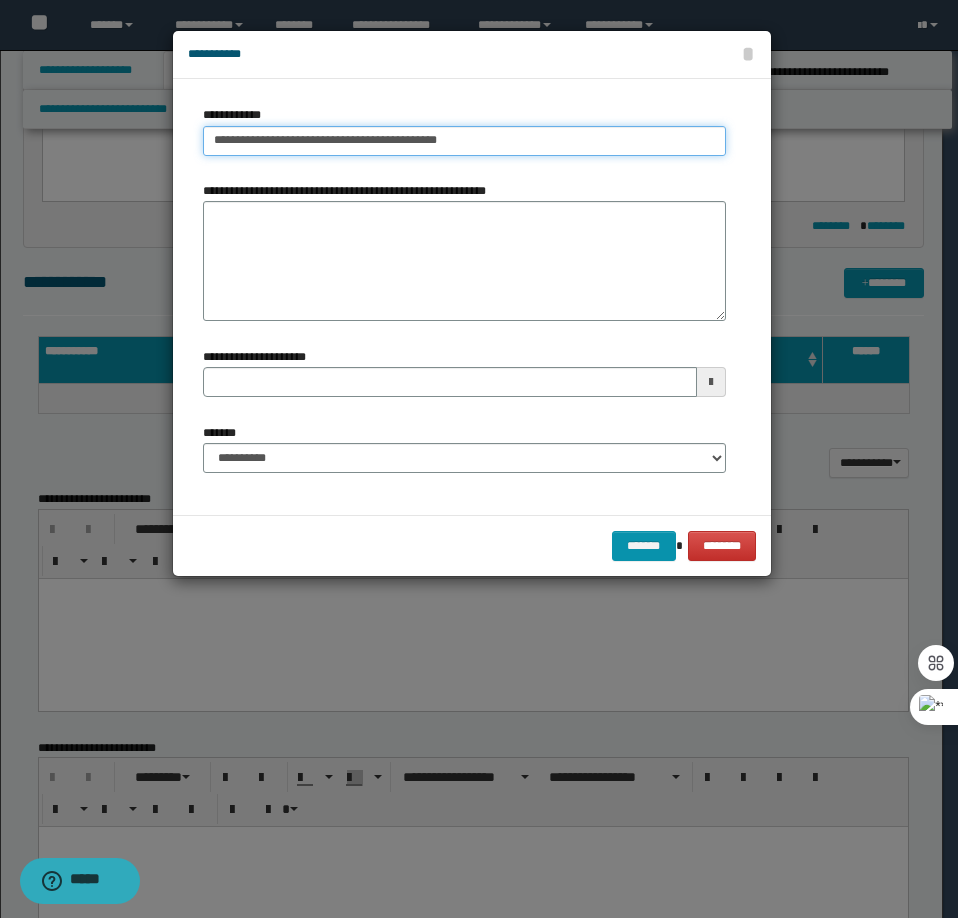 type on "**********" 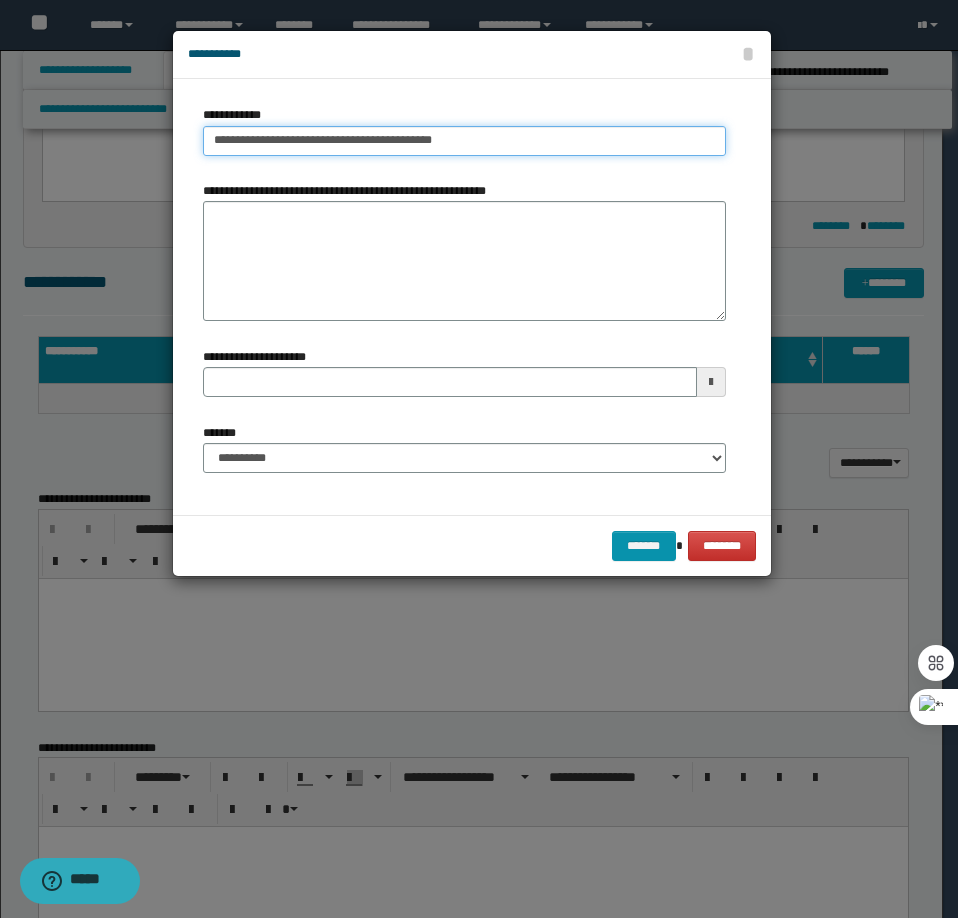 type on "**********" 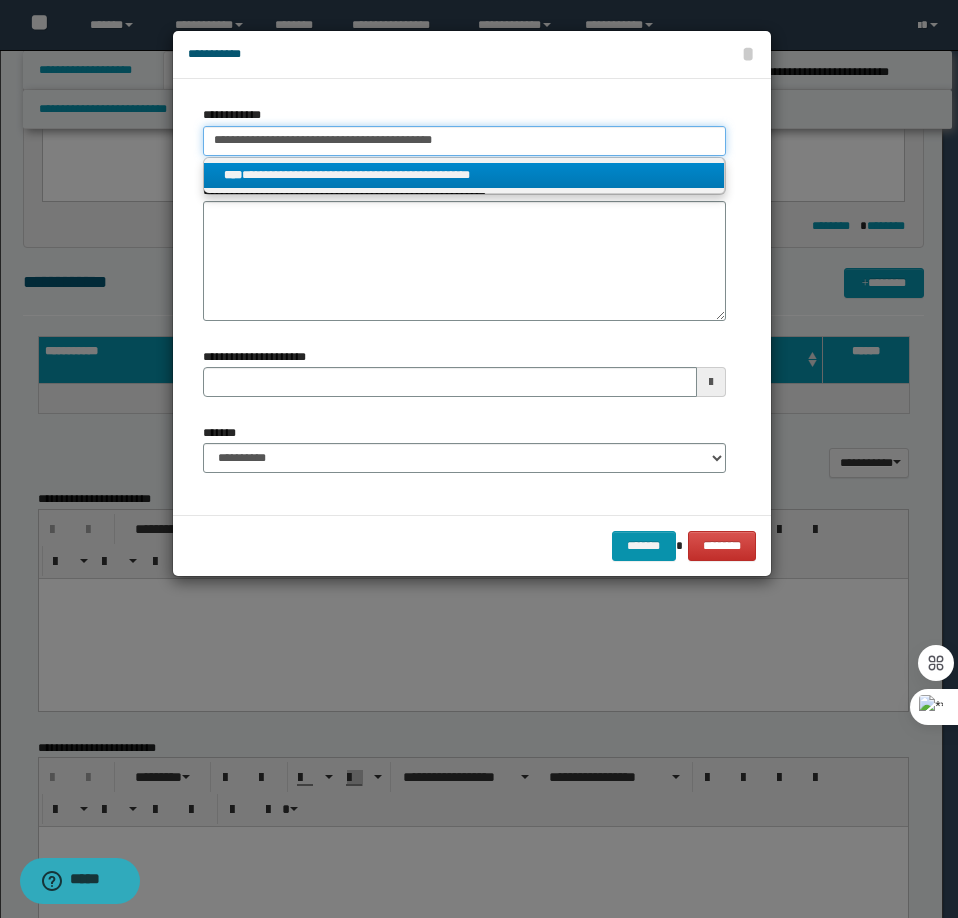 type on "**********" 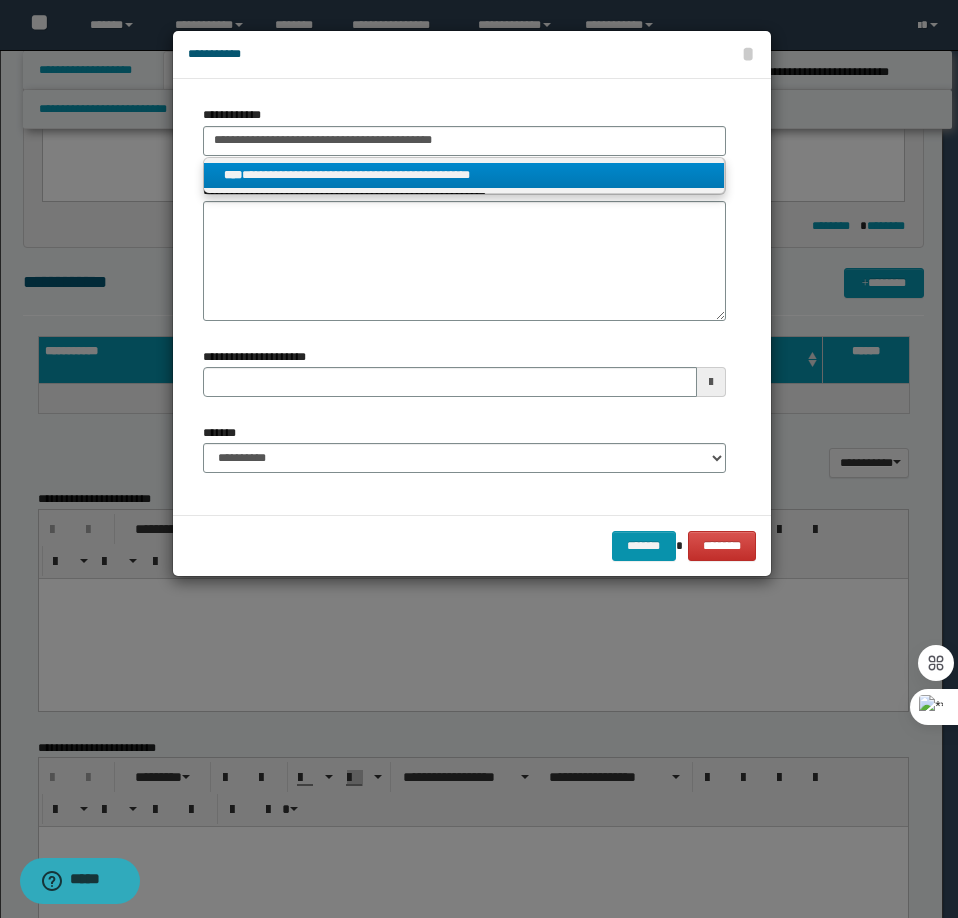 click on "**********" at bounding box center [464, 175] 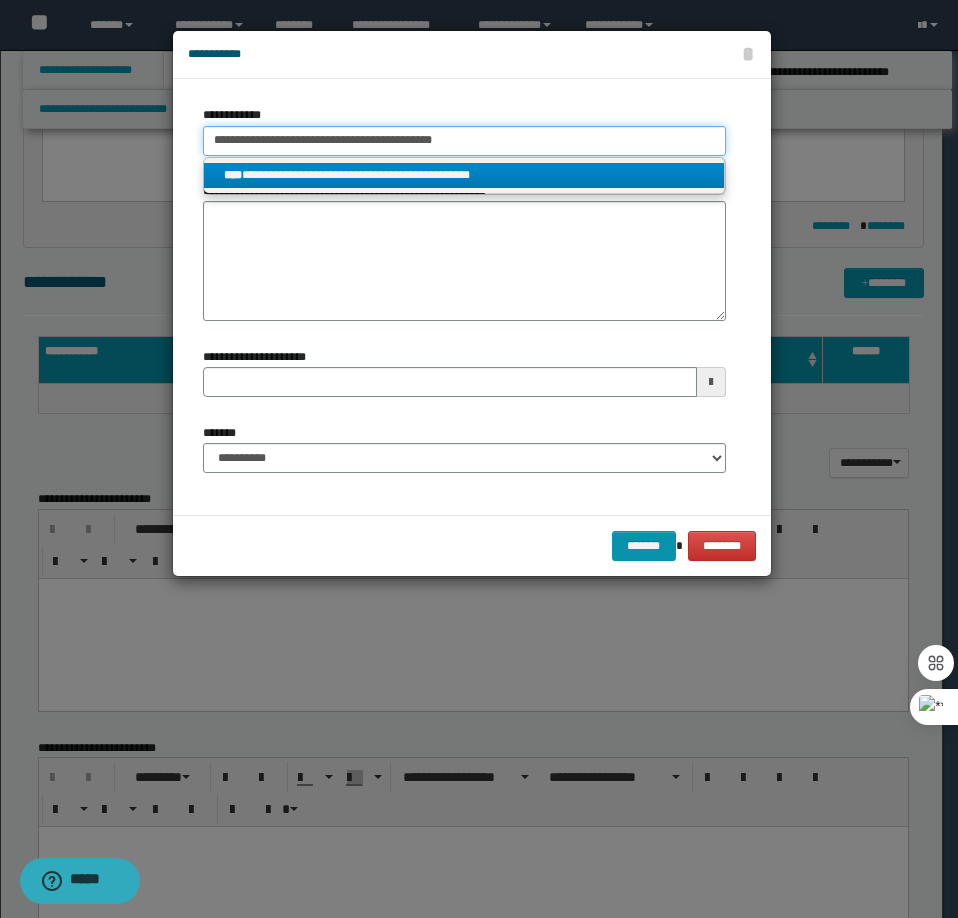 type 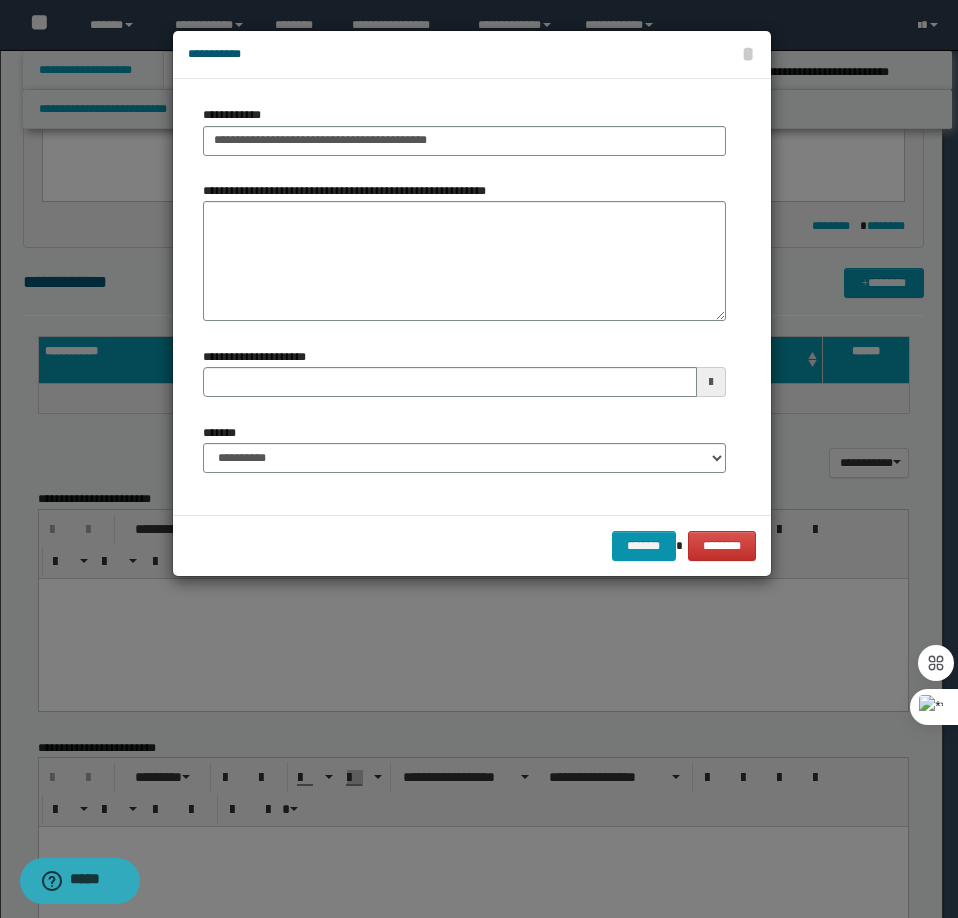type on "**********" 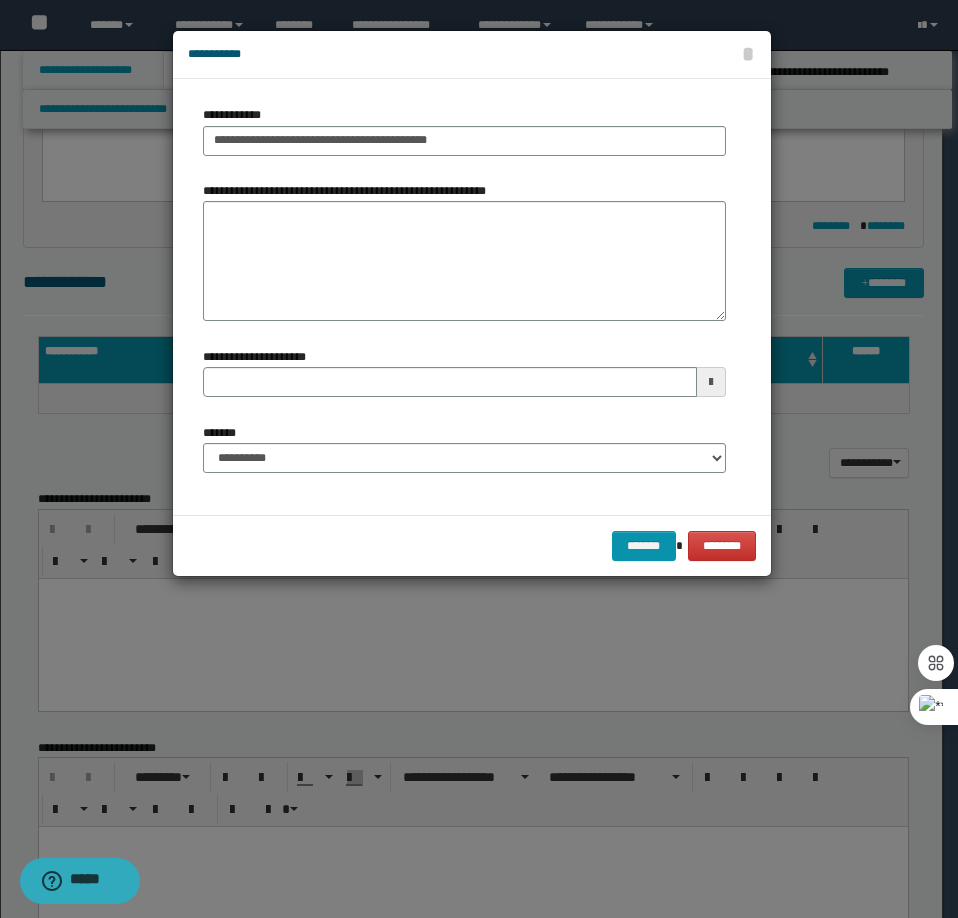 click on "**********" at bounding box center [0, 0] 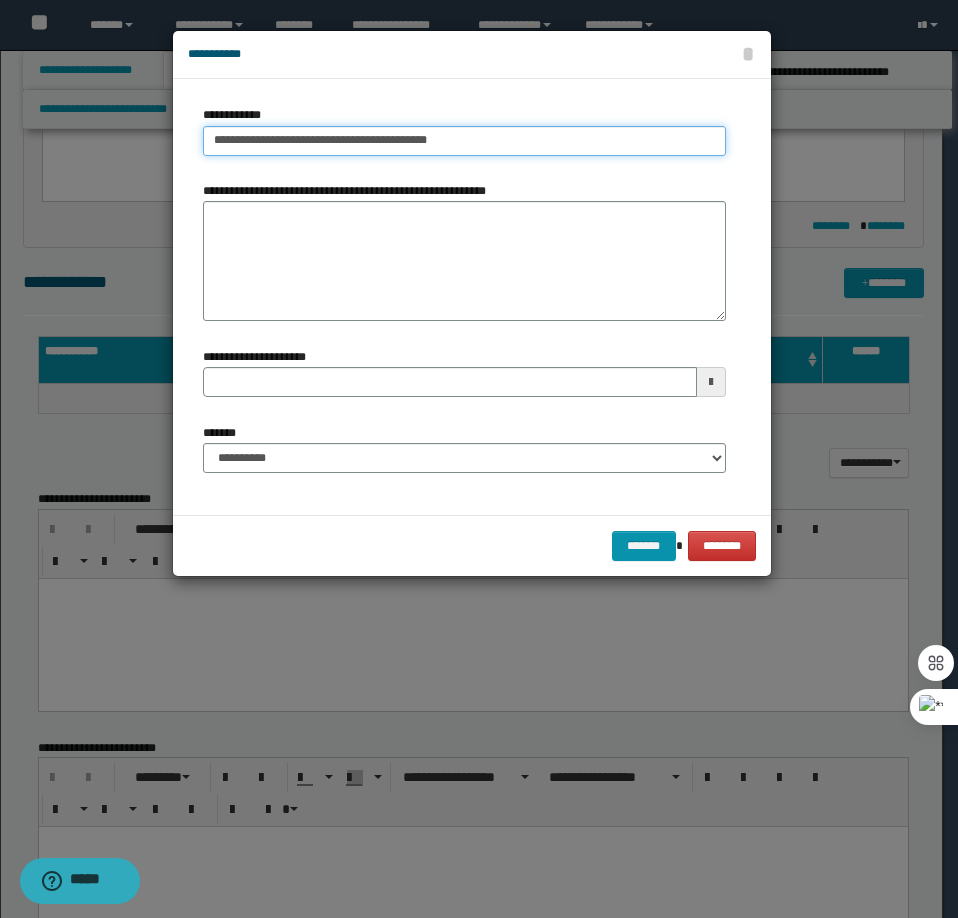 type 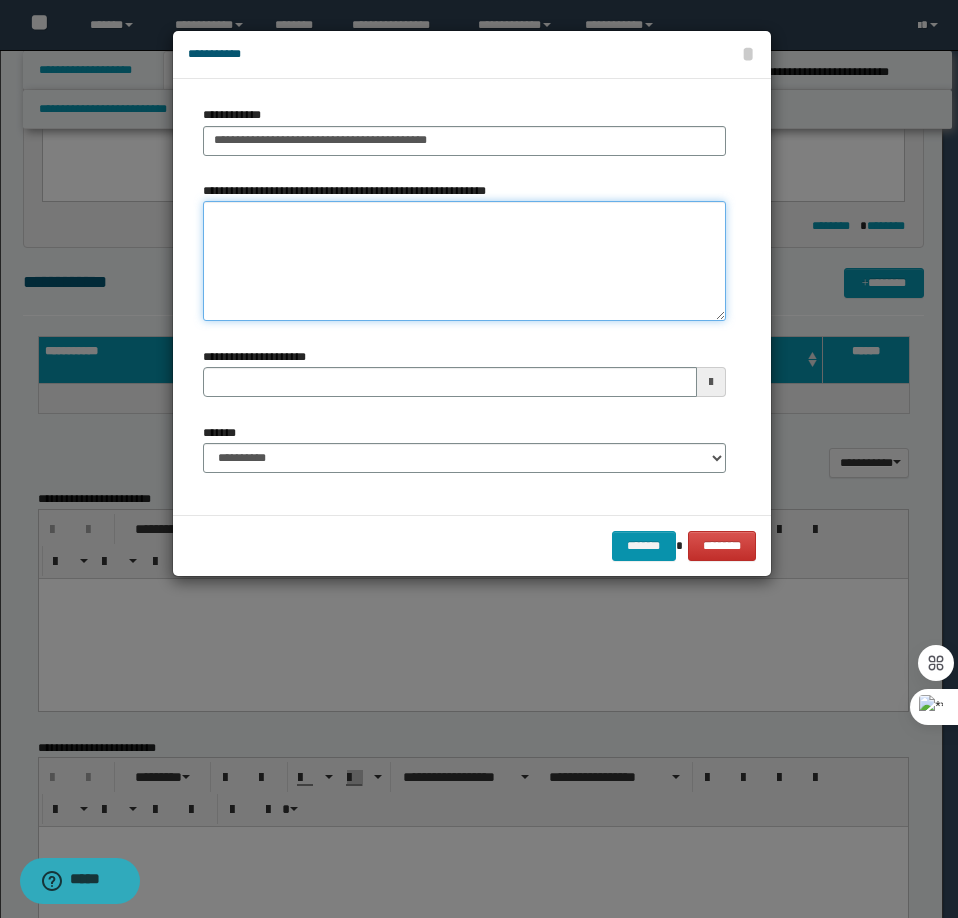 click on "**********" at bounding box center (464, 261) 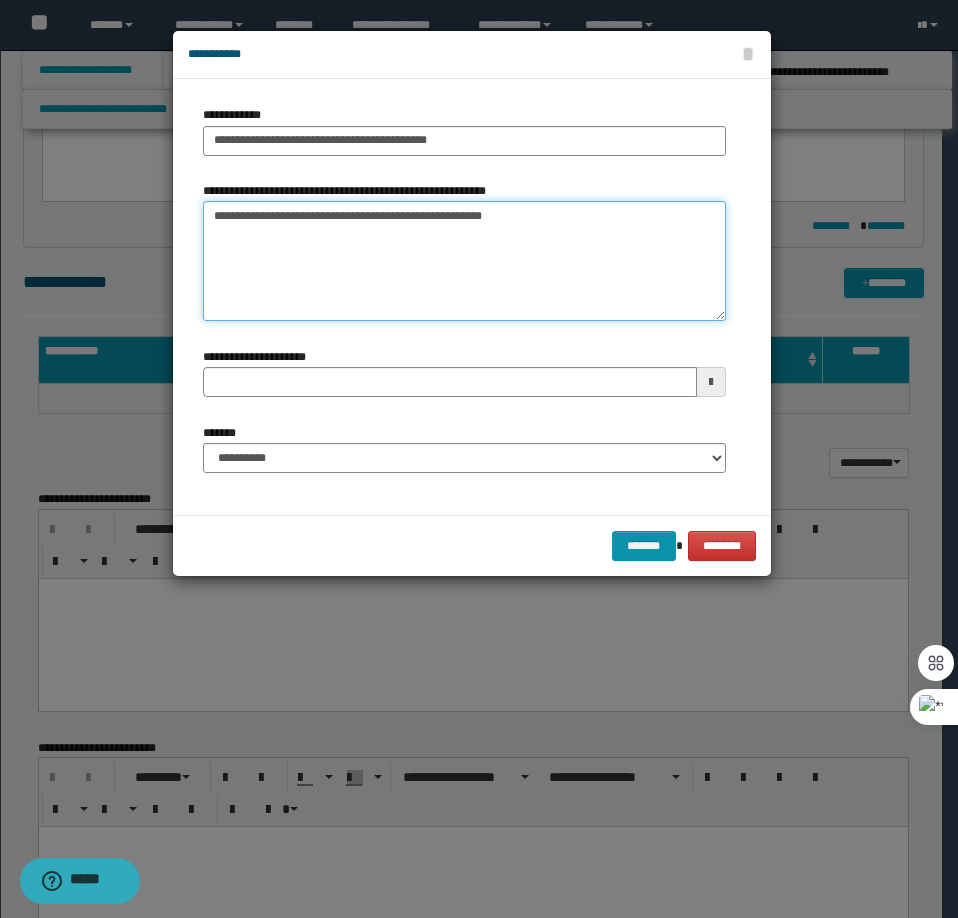 type on "**********" 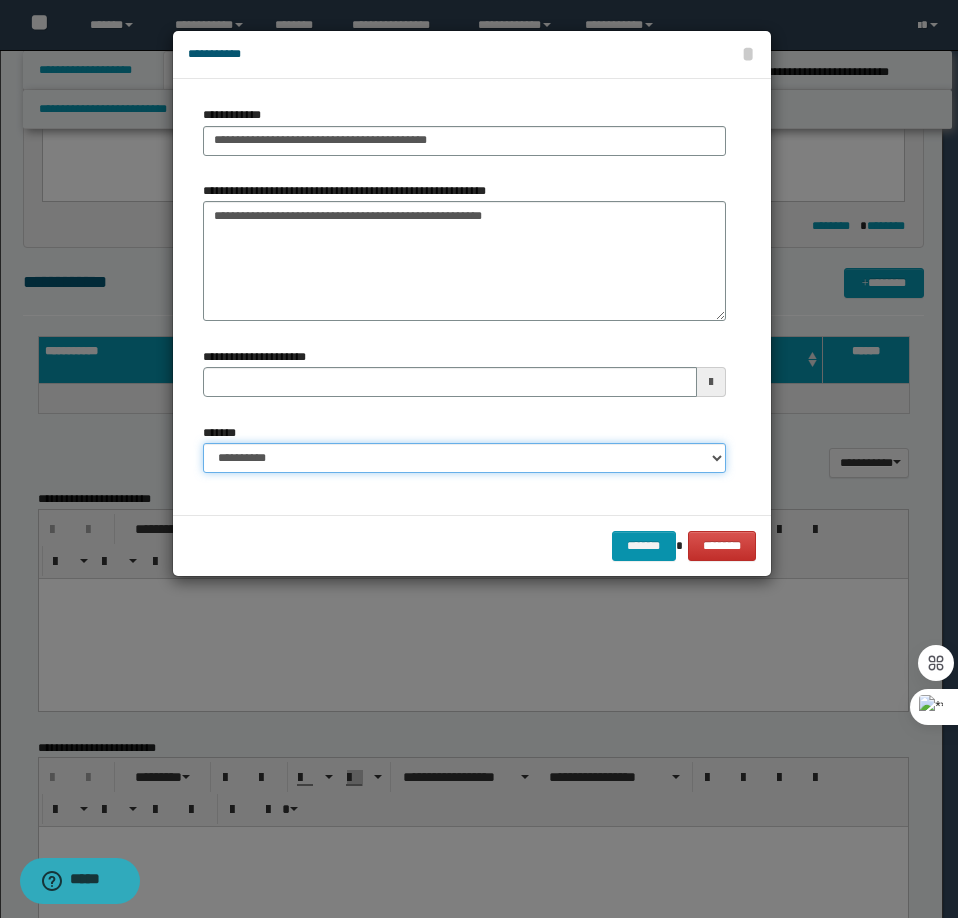click on "**********" at bounding box center (464, 458) 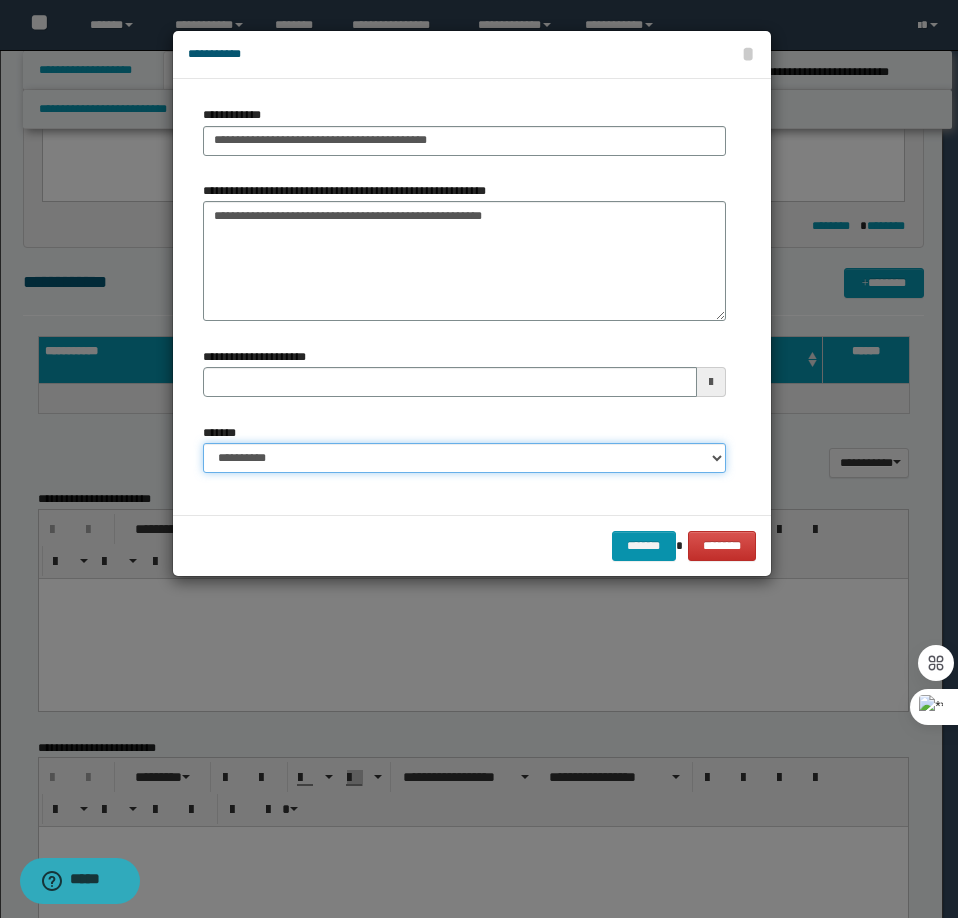 select on "*" 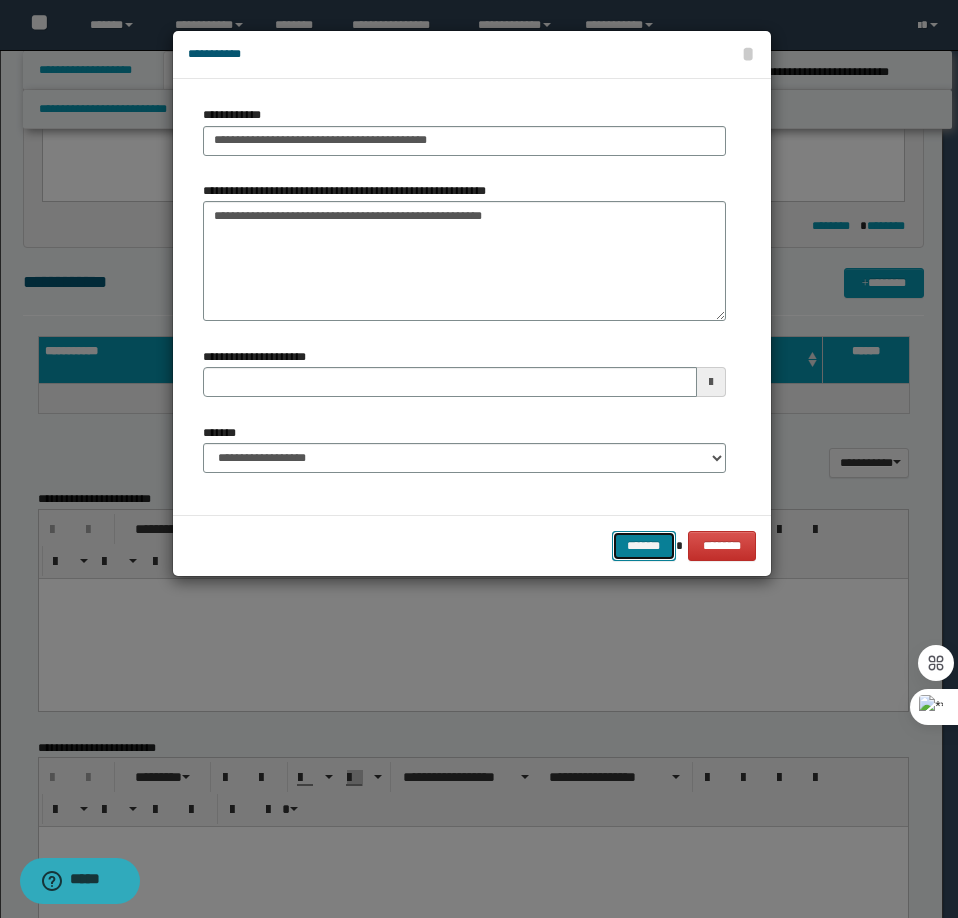 click on "*******" at bounding box center (644, 546) 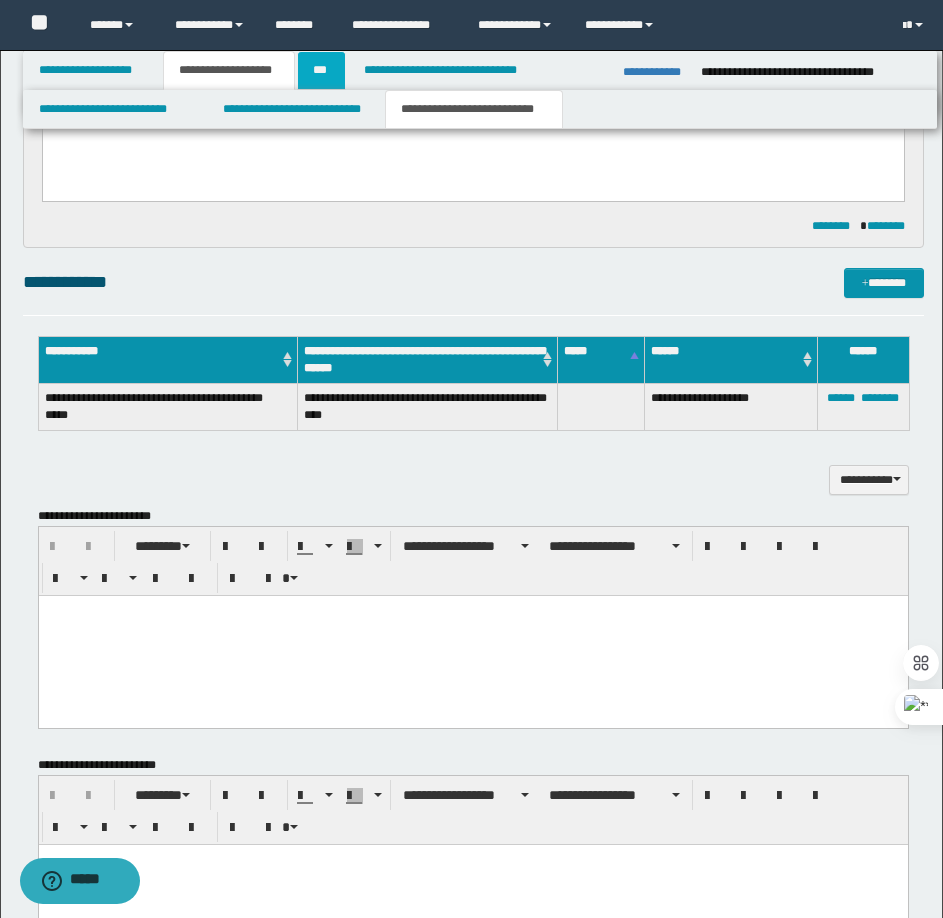 click on "***" at bounding box center [321, 70] 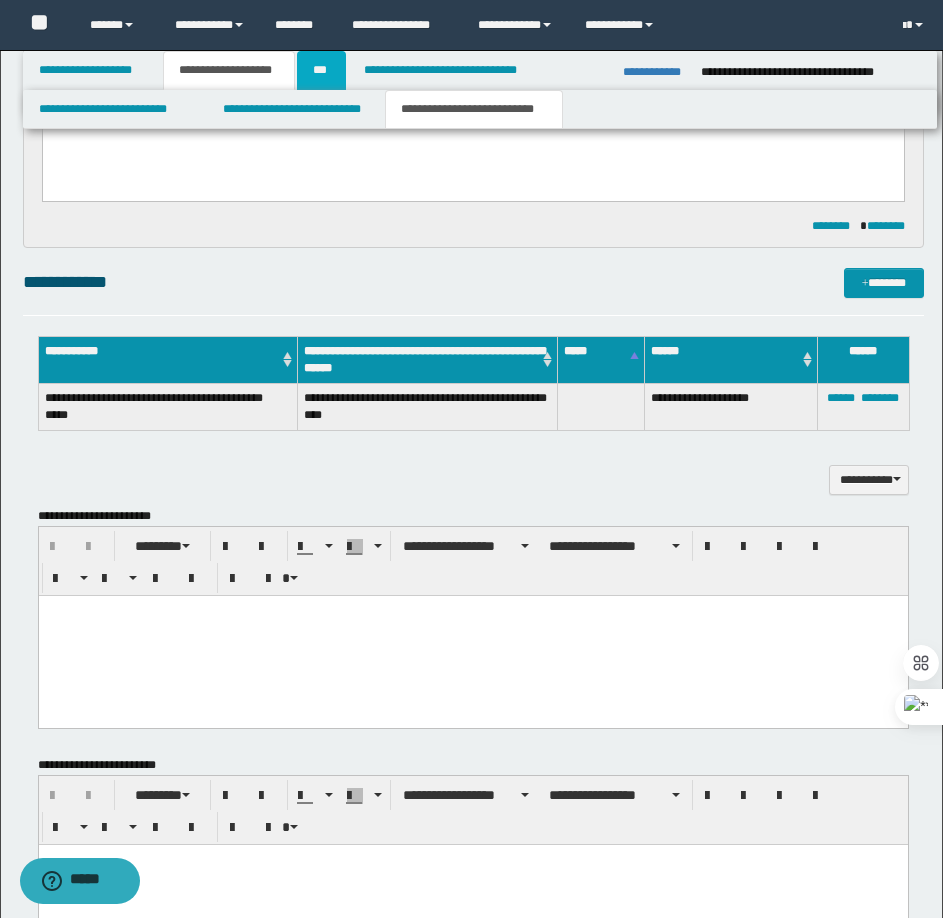 scroll, scrollTop: 0, scrollLeft: 0, axis: both 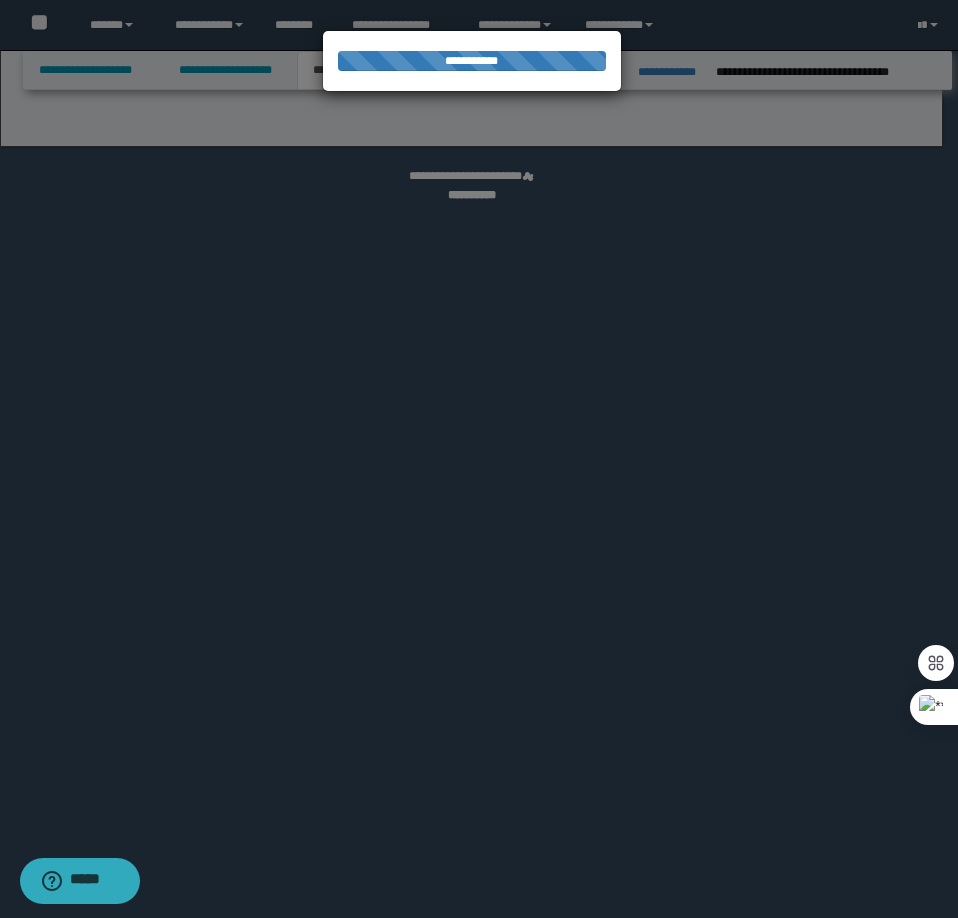 select on "***" 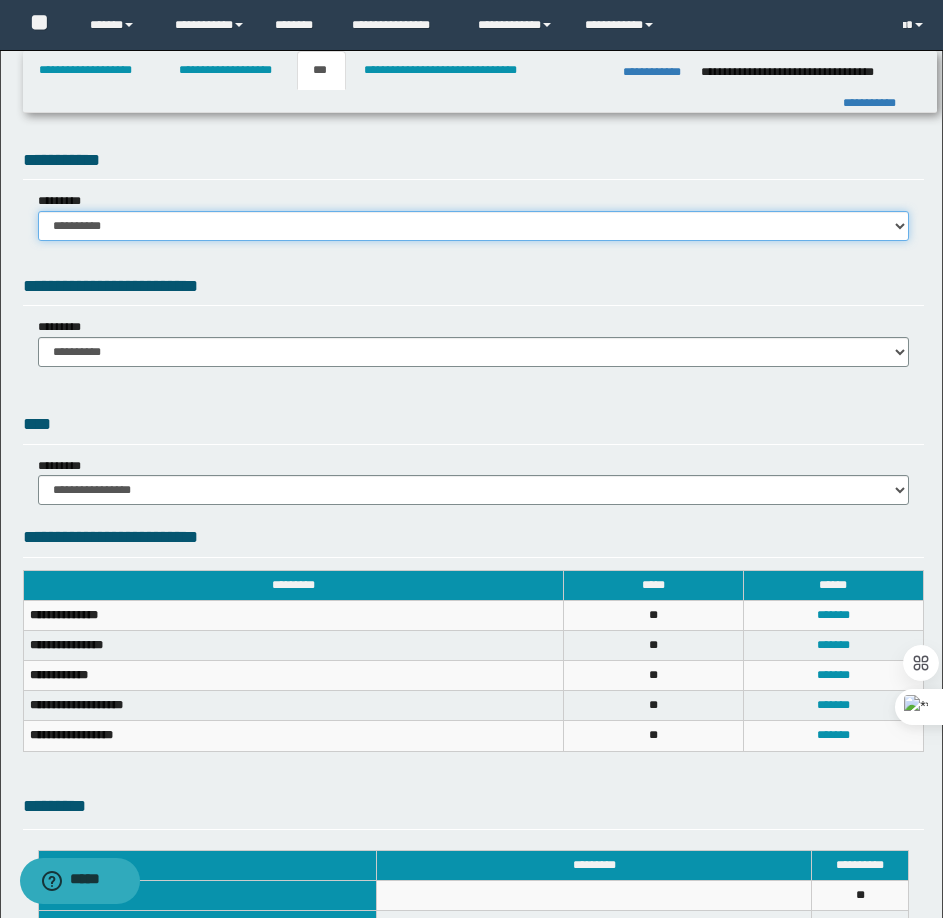 click on "**********" at bounding box center (473, 226) 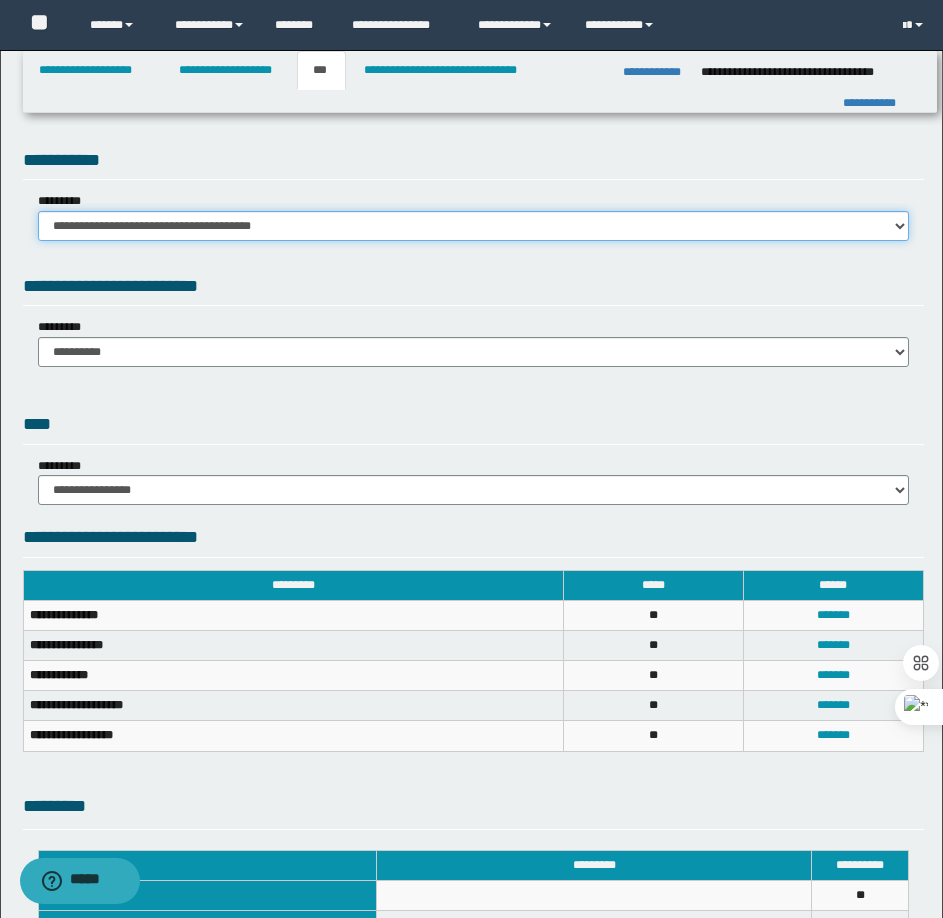 click on "**********" at bounding box center (473, 226) 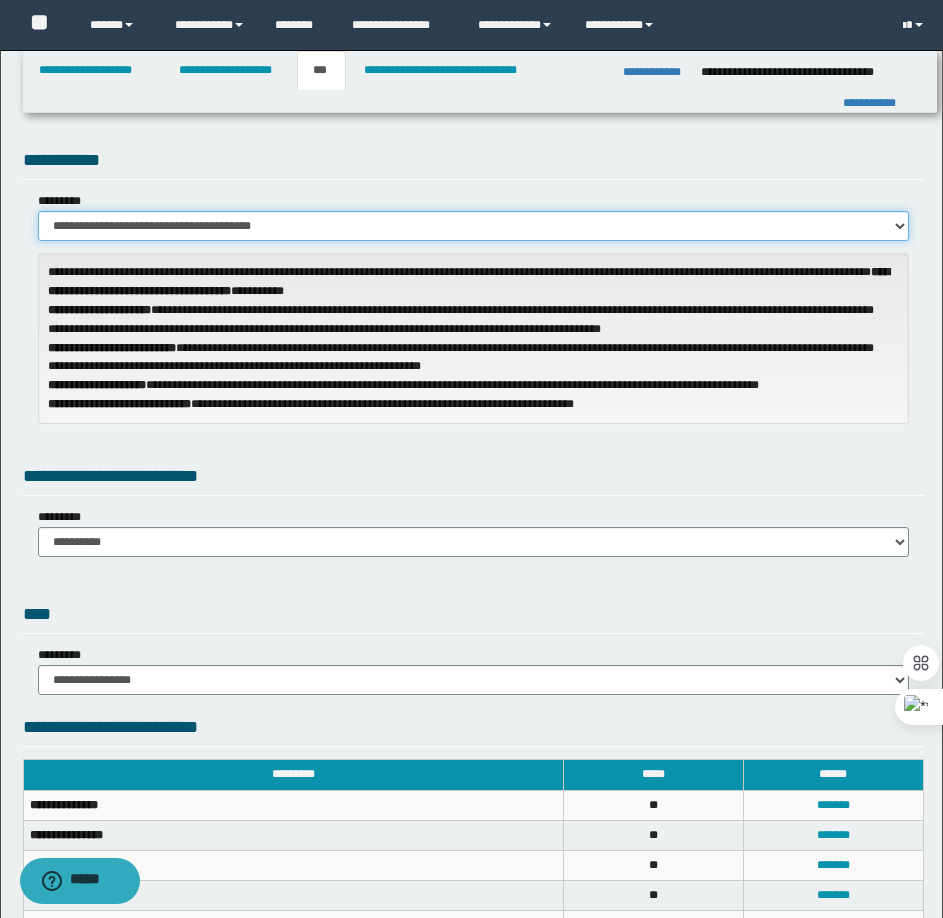 click on "**********" at bounding box center (473, 226) 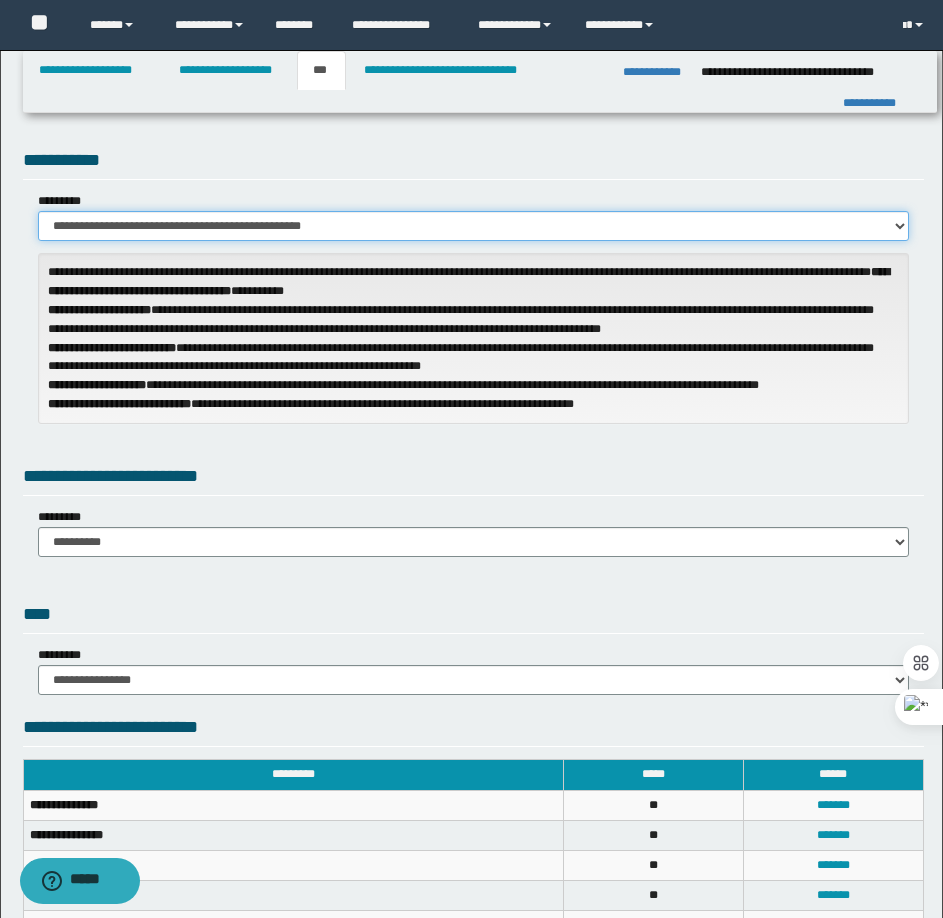 click on "**********" at bounding box center (473, 226) 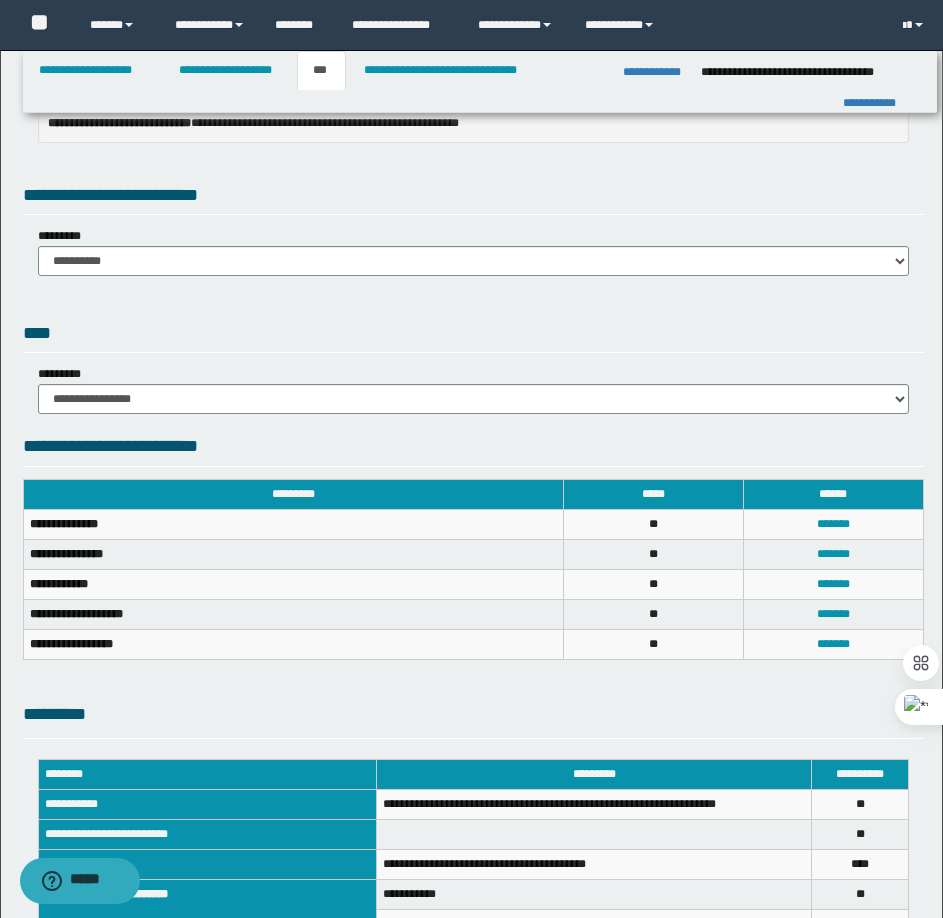 scroll, scrollTop: 0, scrollLeft: 0, axis: both 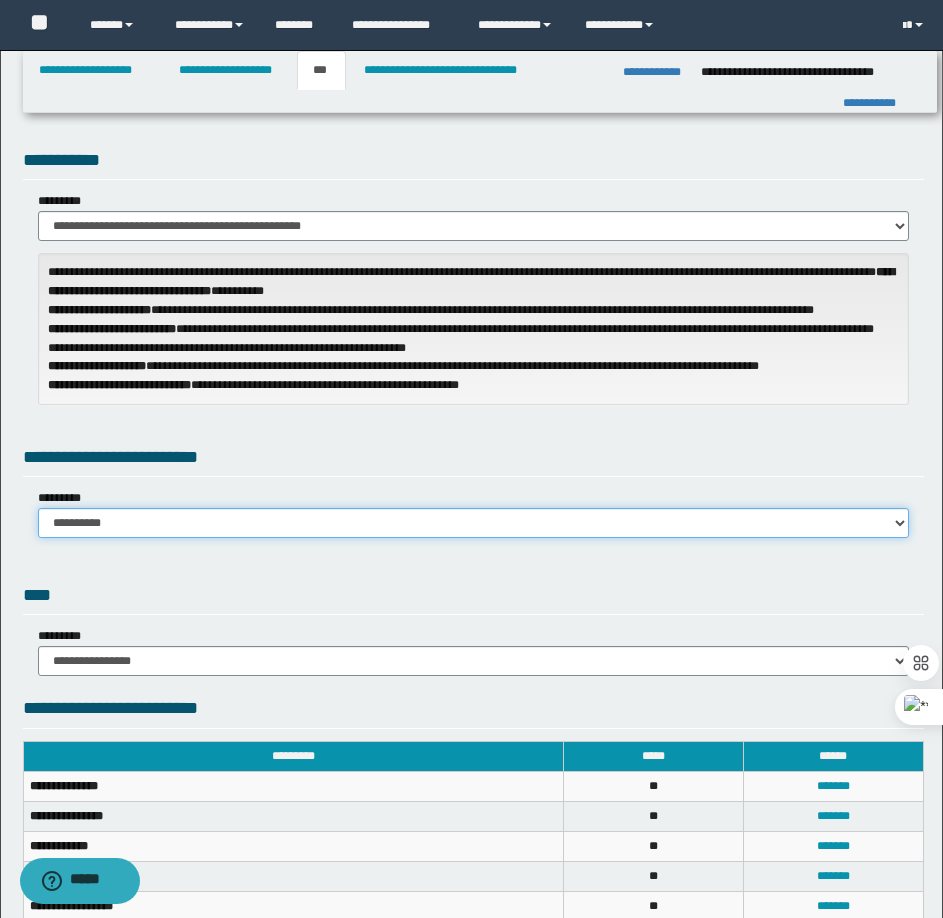 click on "**********" at bounding box center [473, 523] 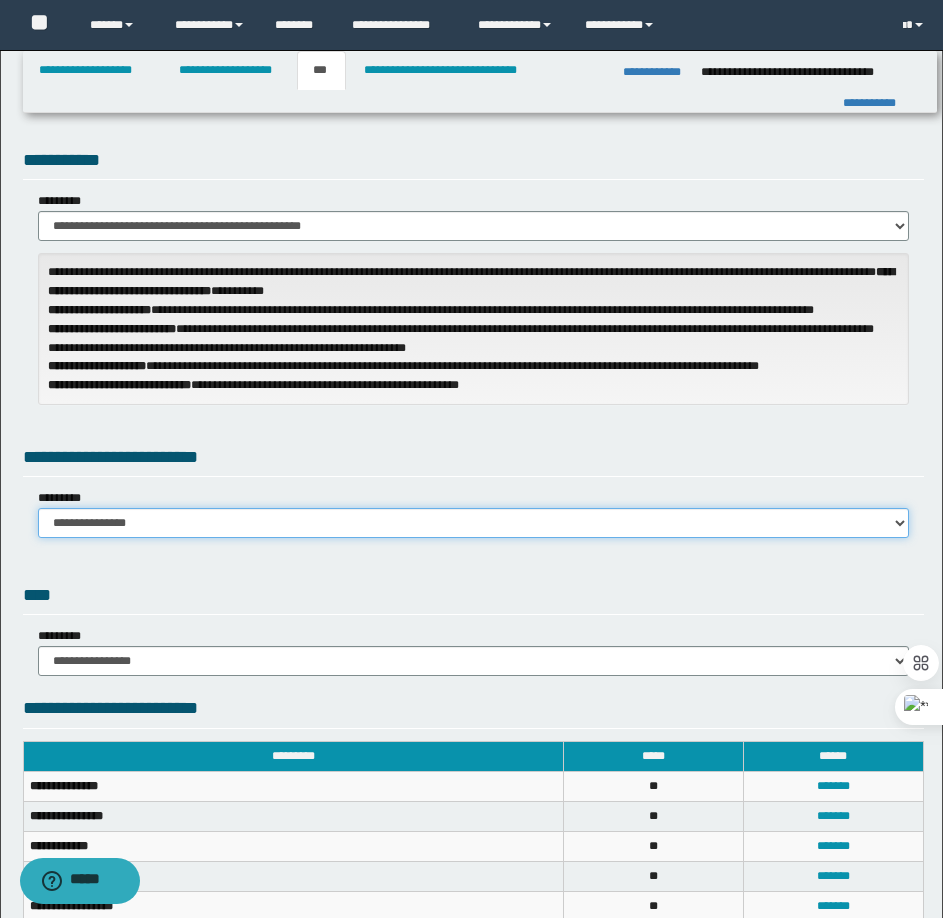 click on "**********" at bounding box center (473, 523) 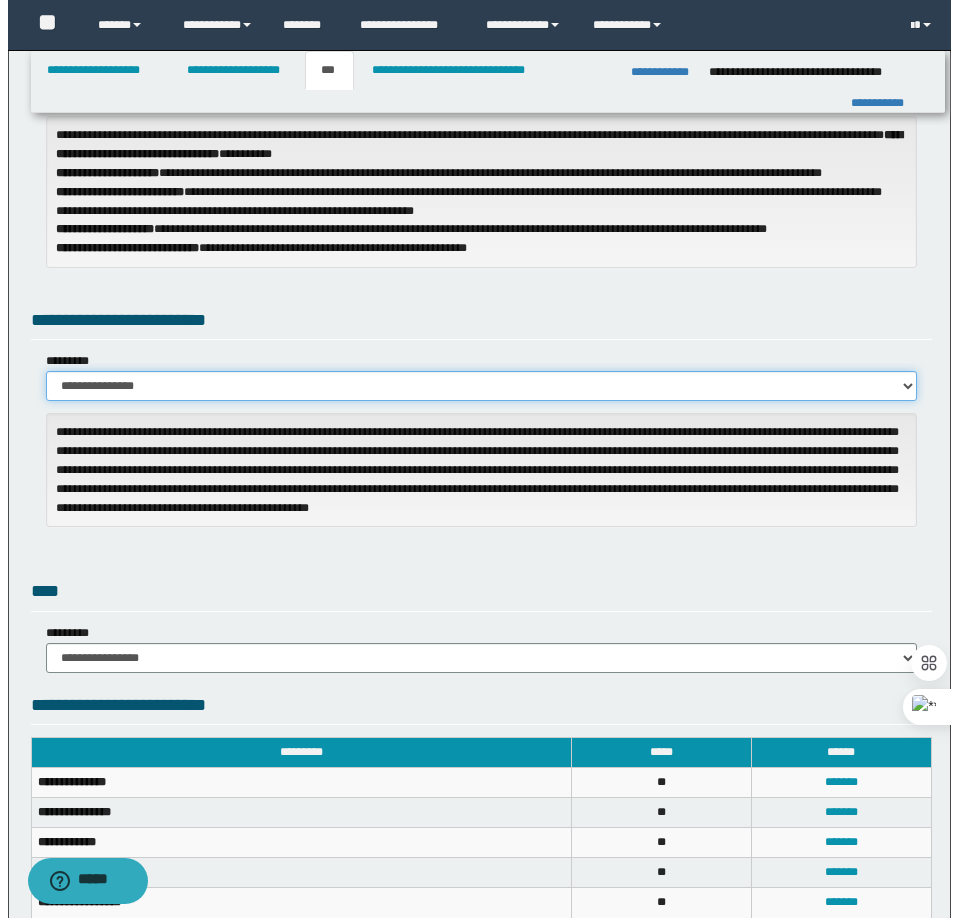 scroll, scrollTop: 600, scrollLeft: 0, axis: vertical 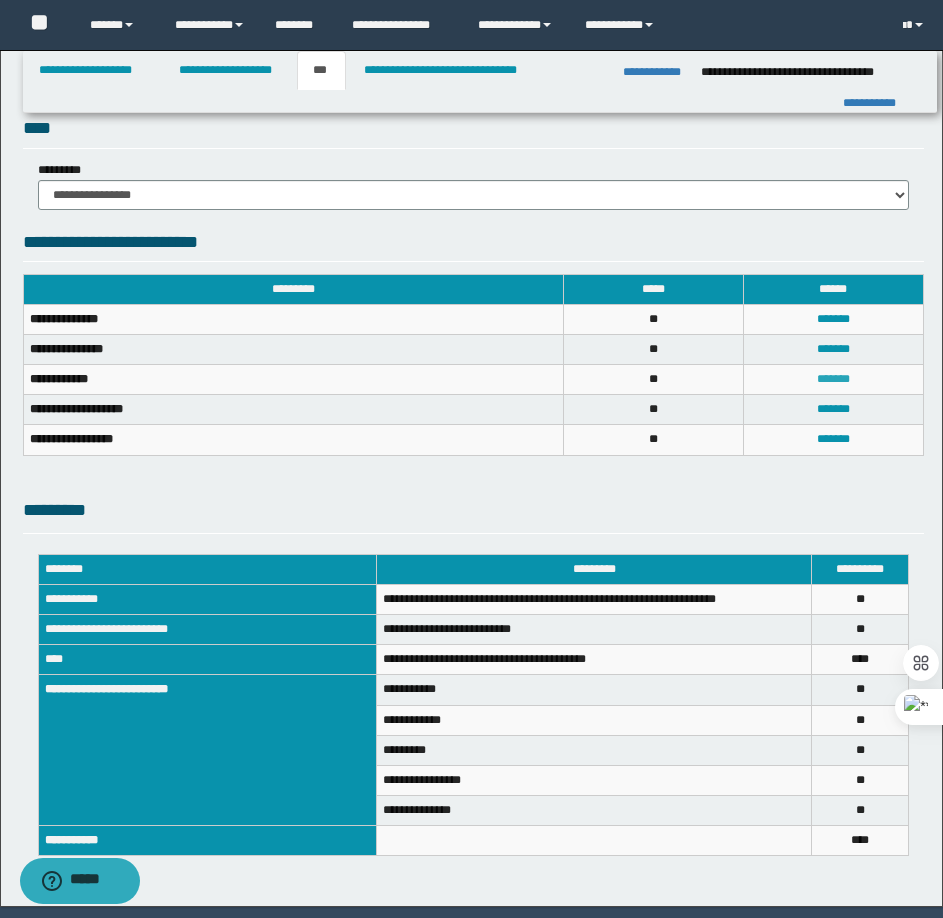 click on "*******" at bounding box center (833, 379) 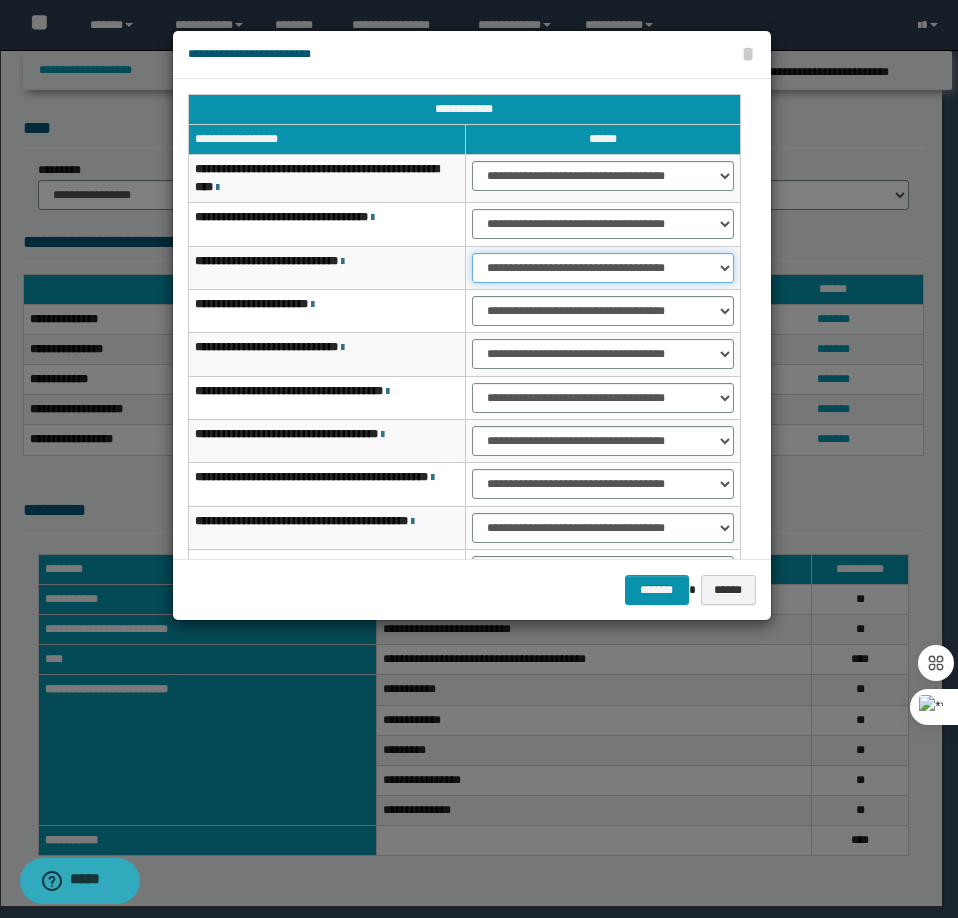 click on "**********" at bounding box center (603, 268) 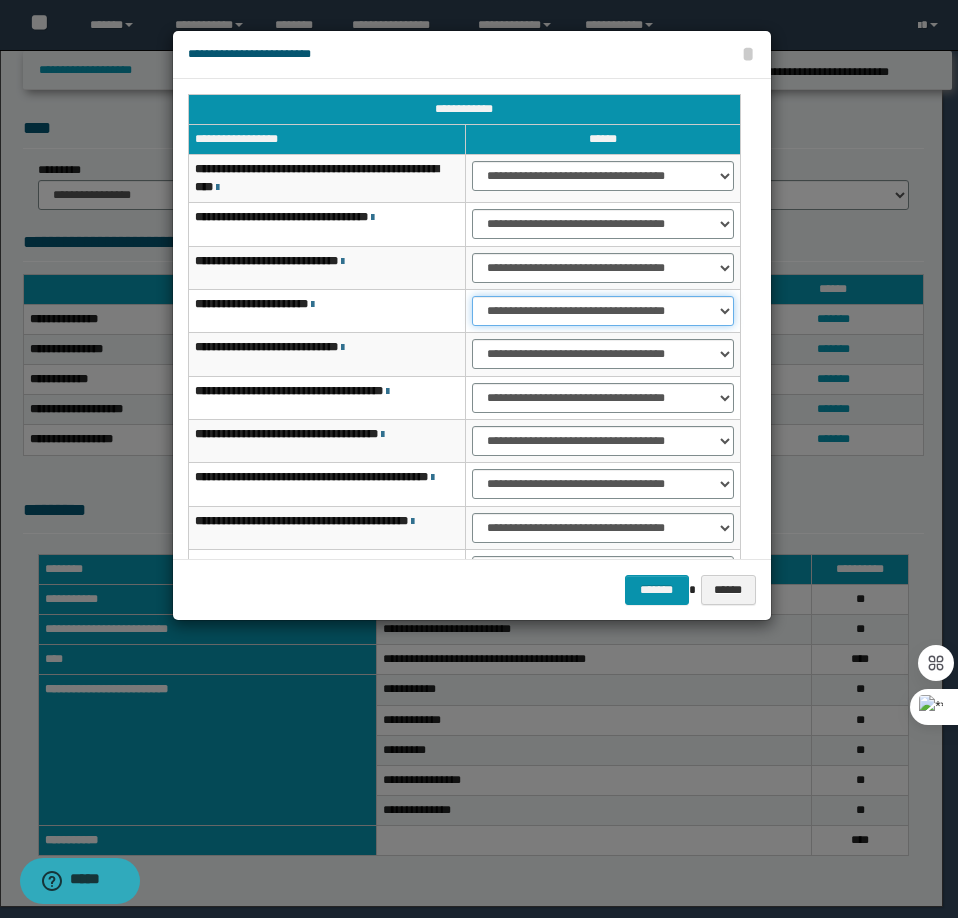 select on "***" 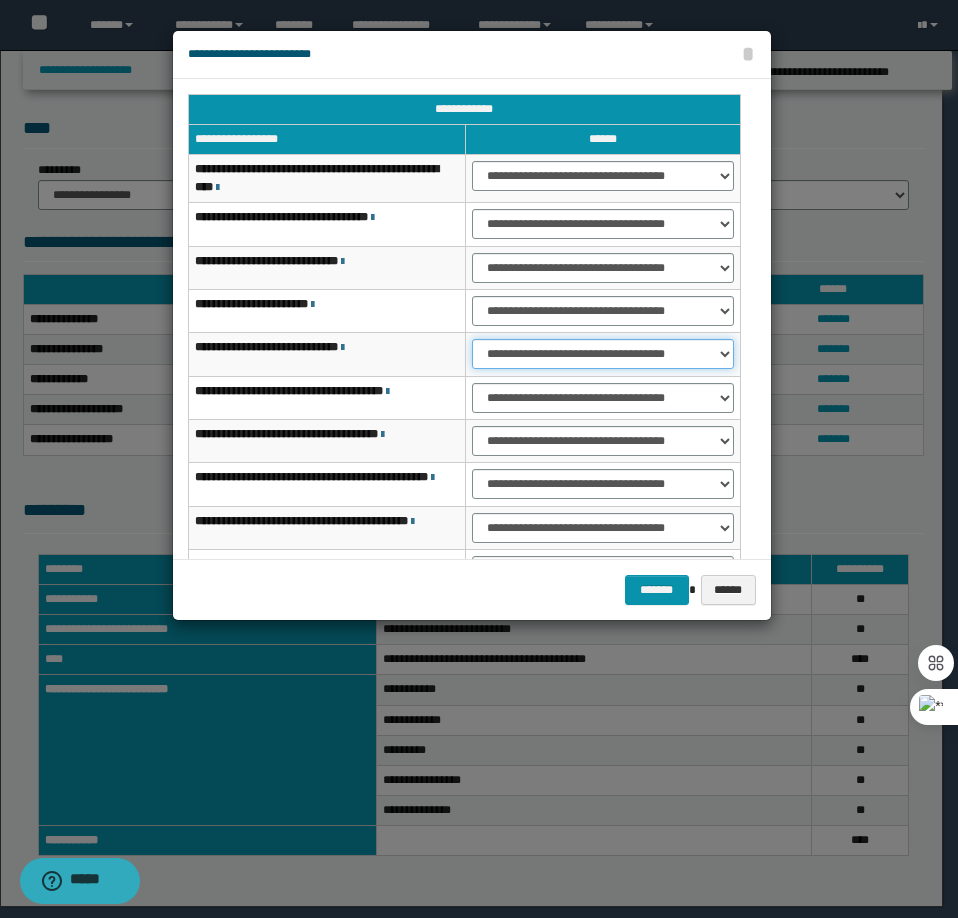 select on "***" 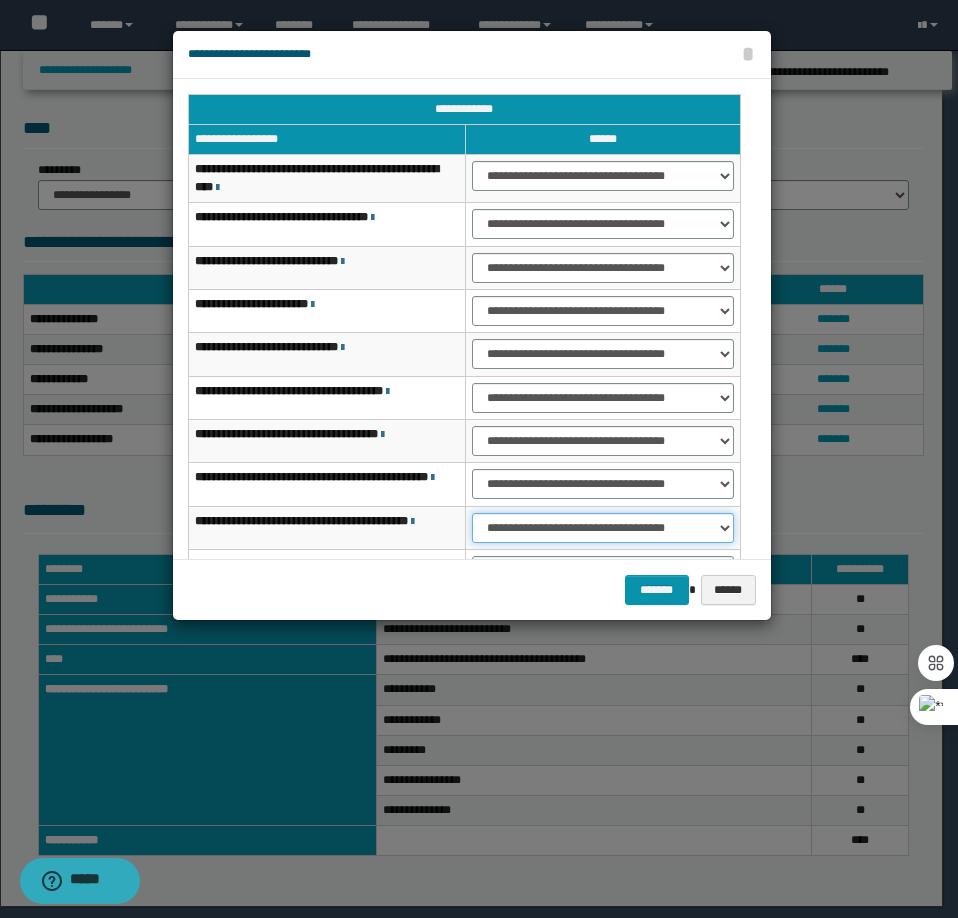 select on "***" 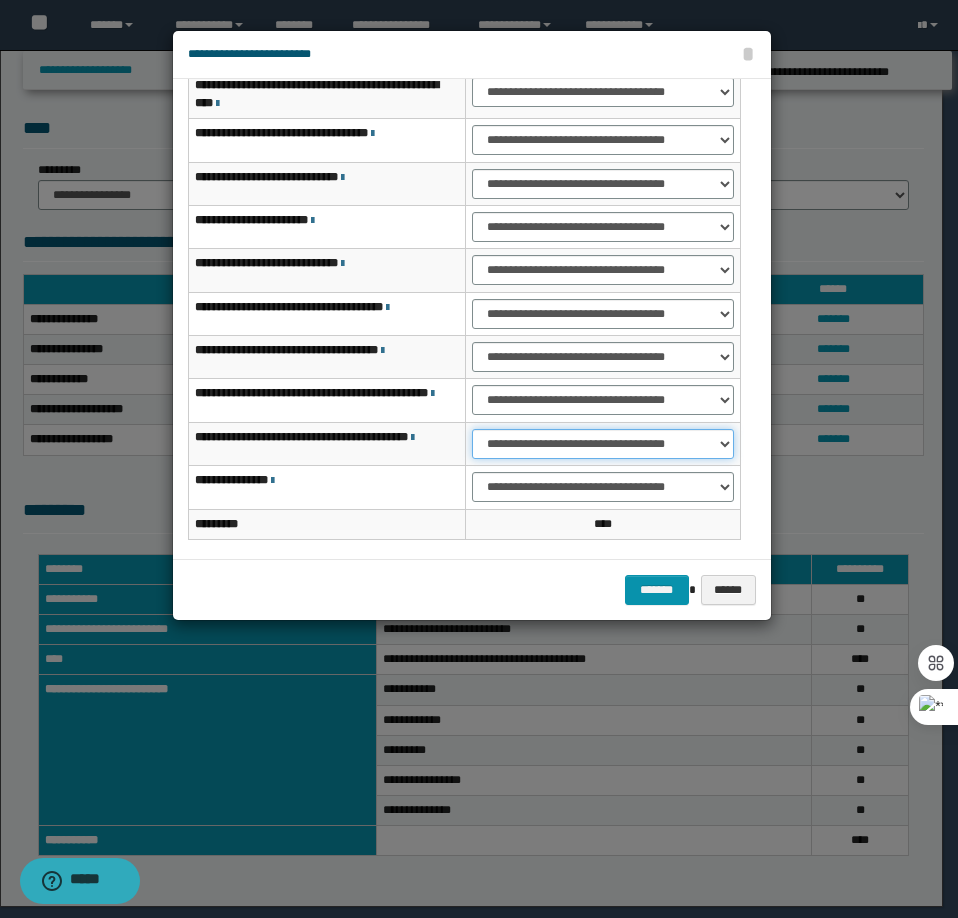 scroll, scrollTop: 160, scrollLeft: 0, axis: vertical 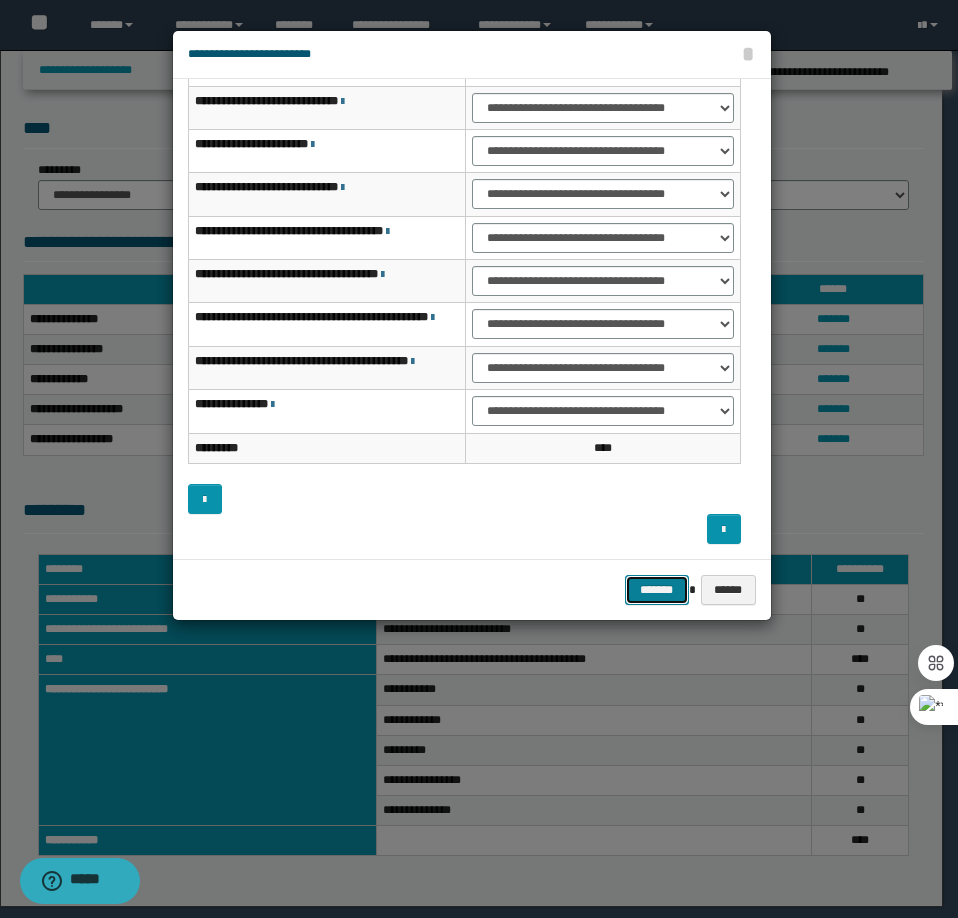 click on "*******" at bounding box center (657, 590) 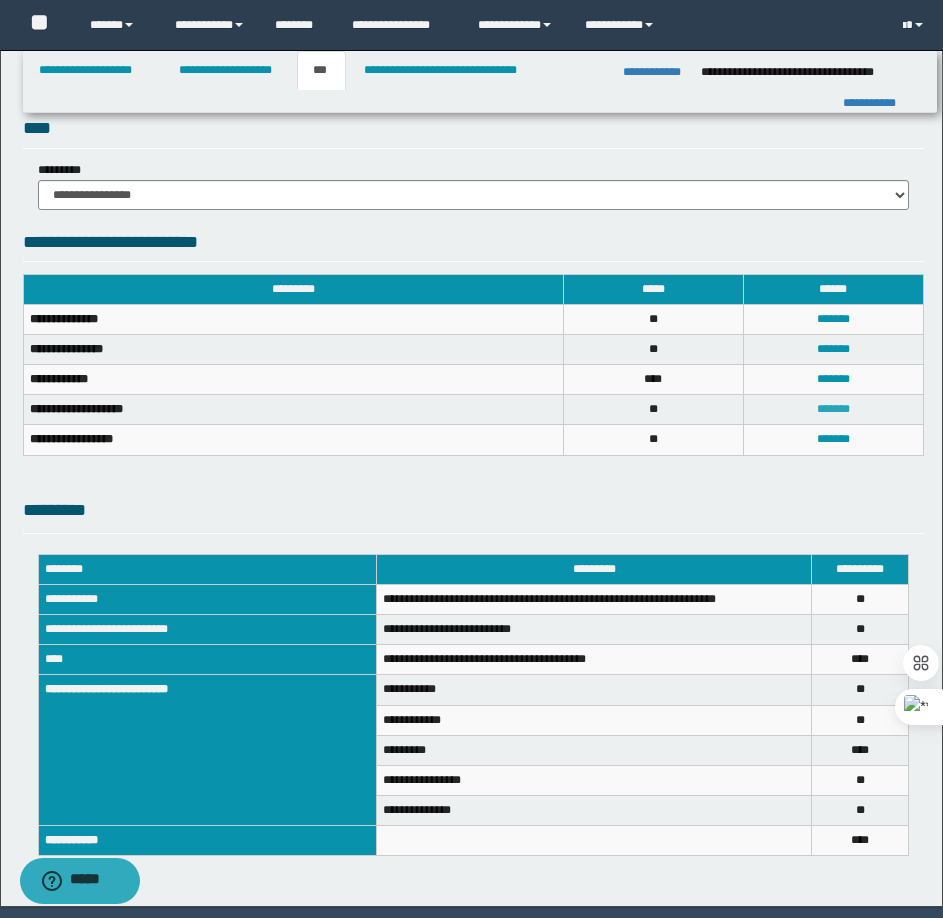 click on "*******" at bounding box center [833, 409] 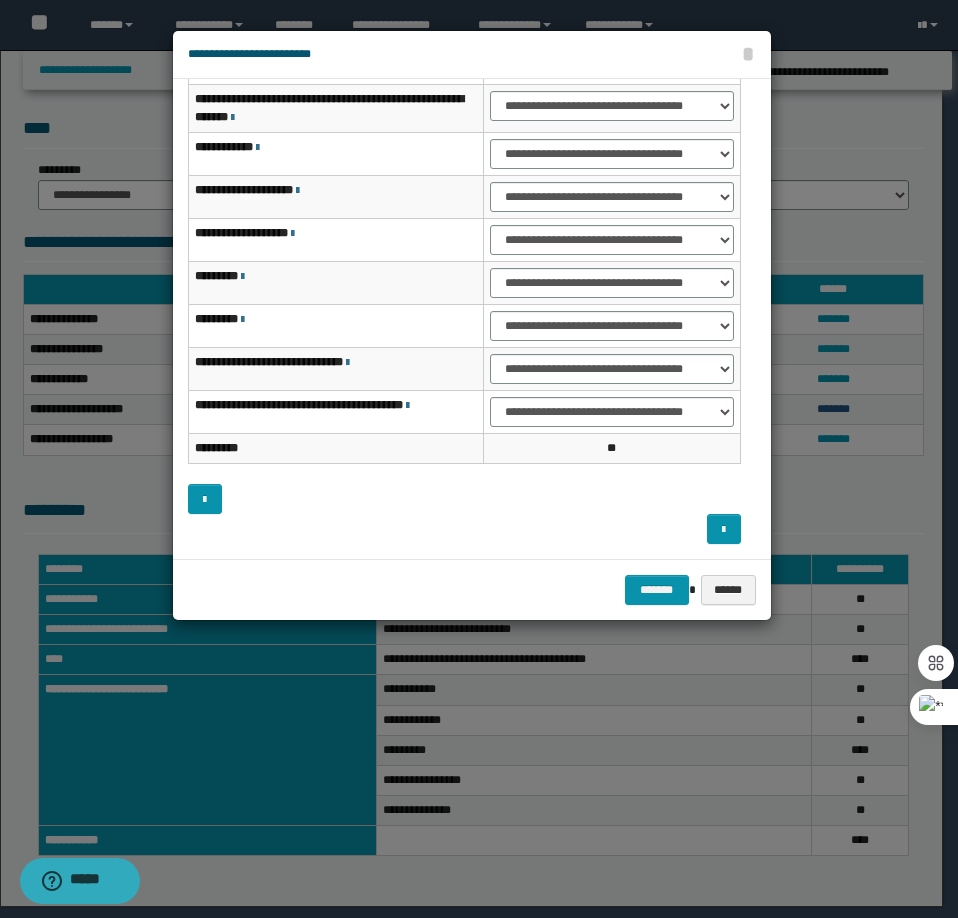 scroll, scrollTop: 156, scrollLeft: 0, axis: vertical 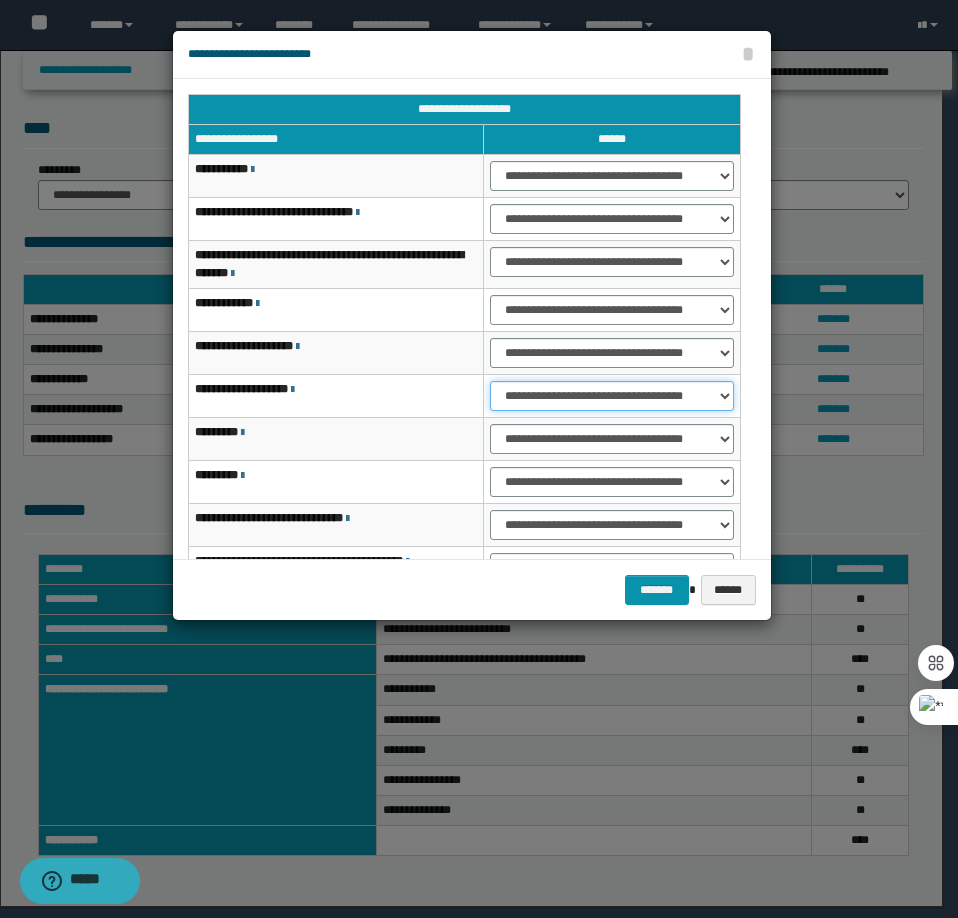 click on "**********" at bounding box center [611, 396] 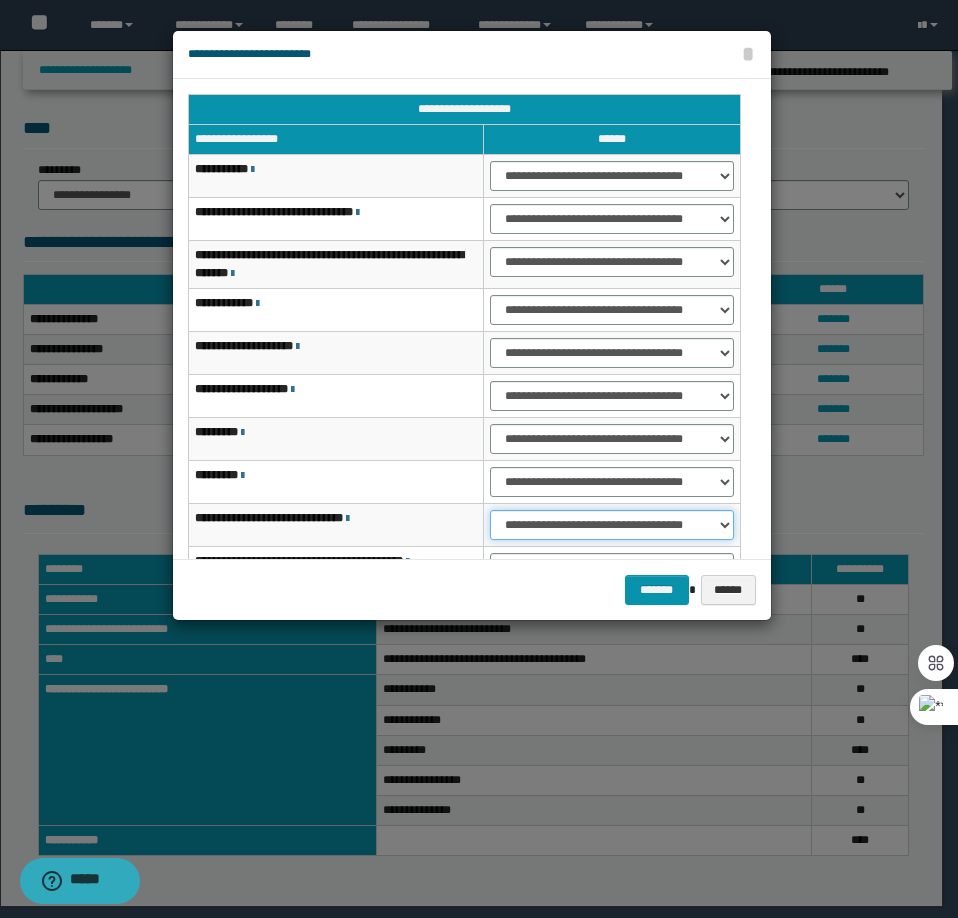 select on "***" 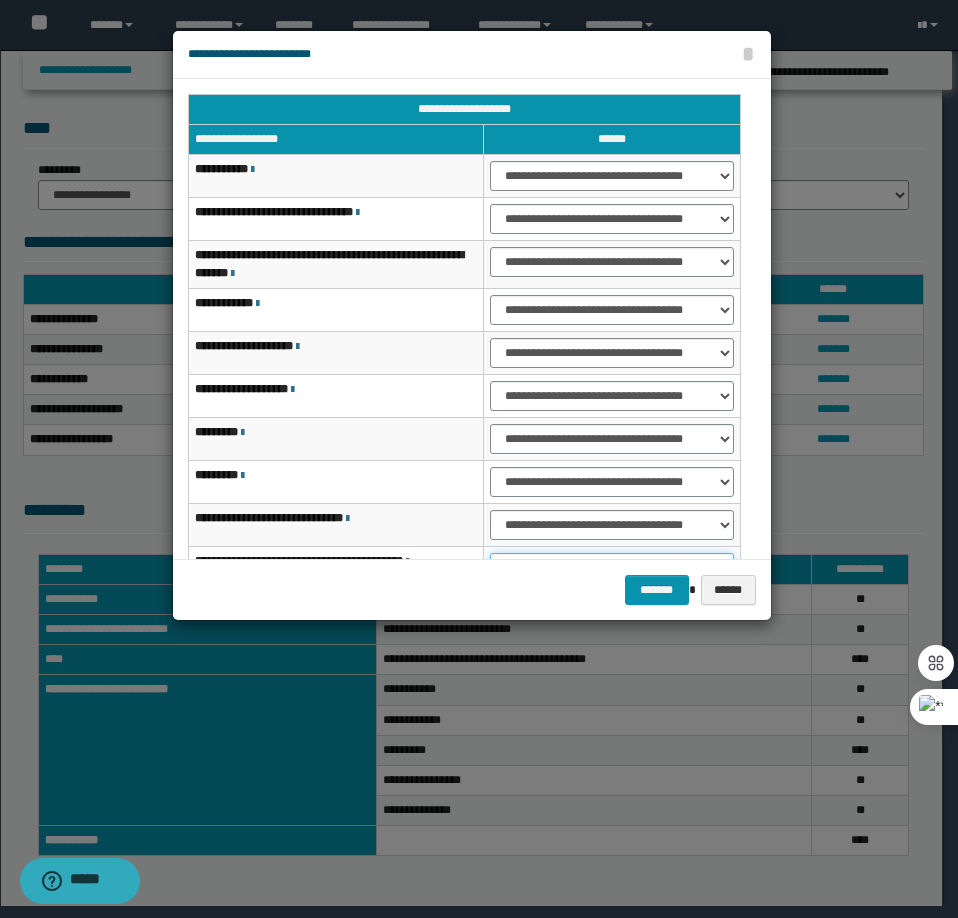 scroll, scrollTop: 24, scrollLeft: 0, axis: vertical 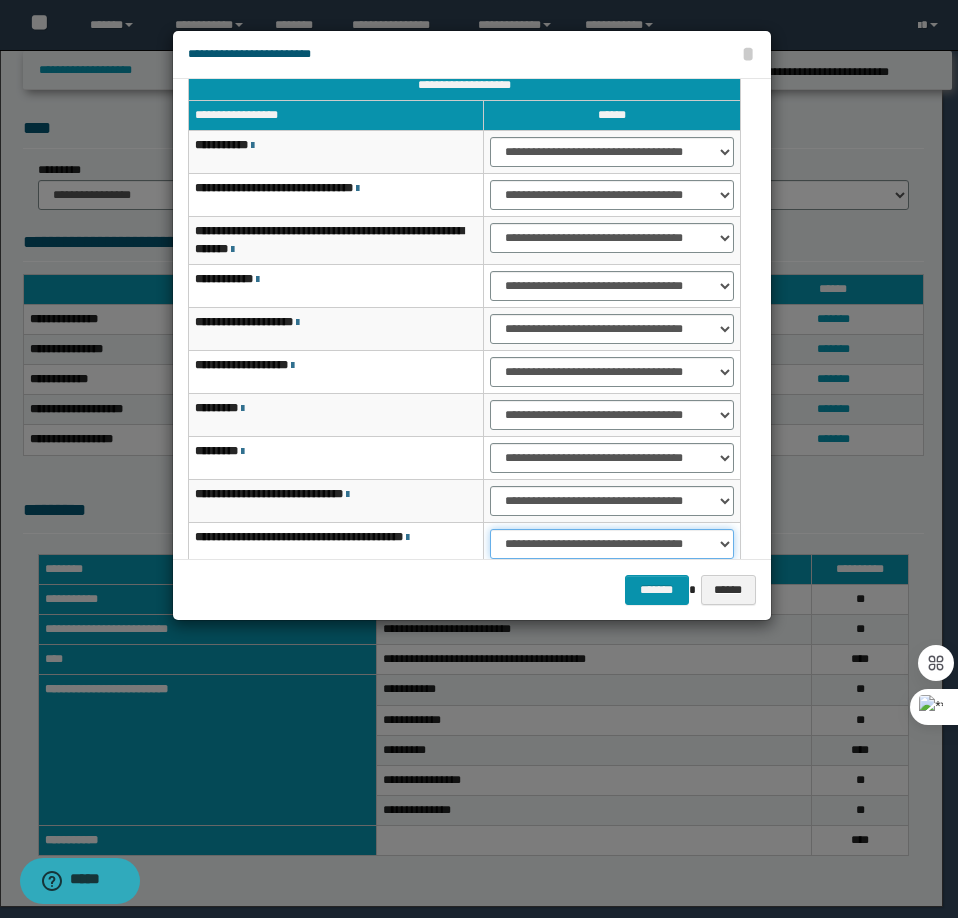 select on "***" 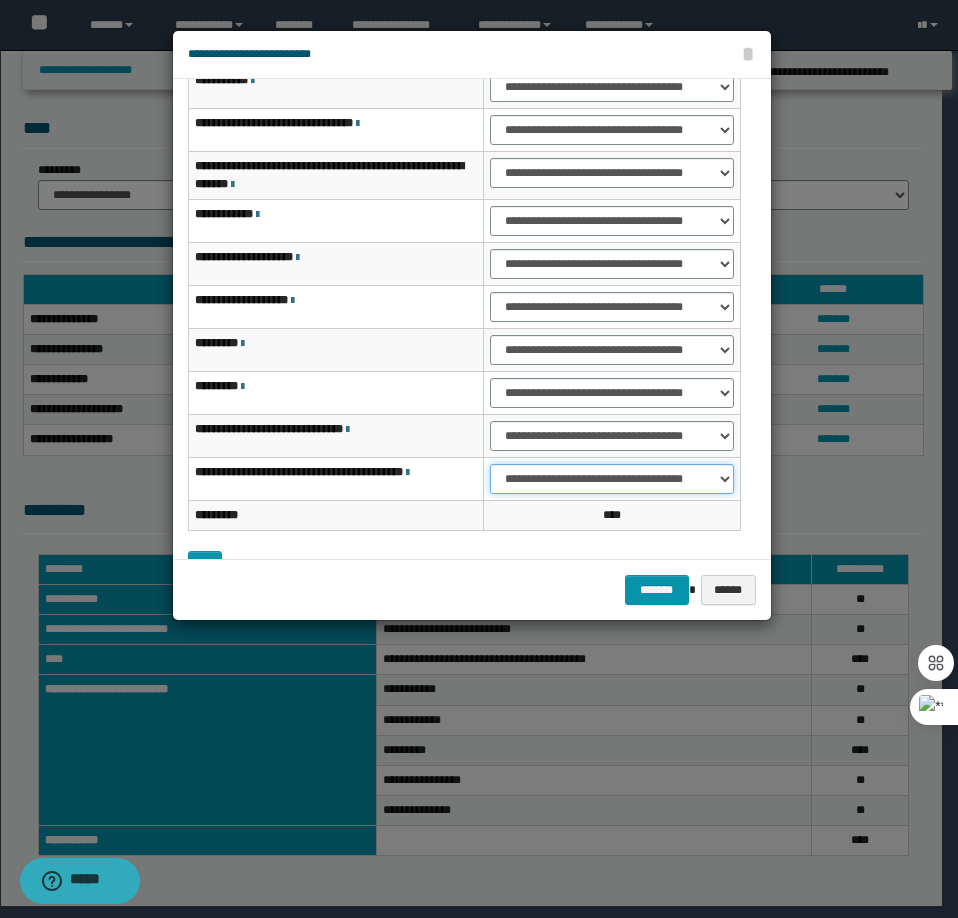 scroll, scrollTop: 156, scrollLeft: 0, axis: vertical 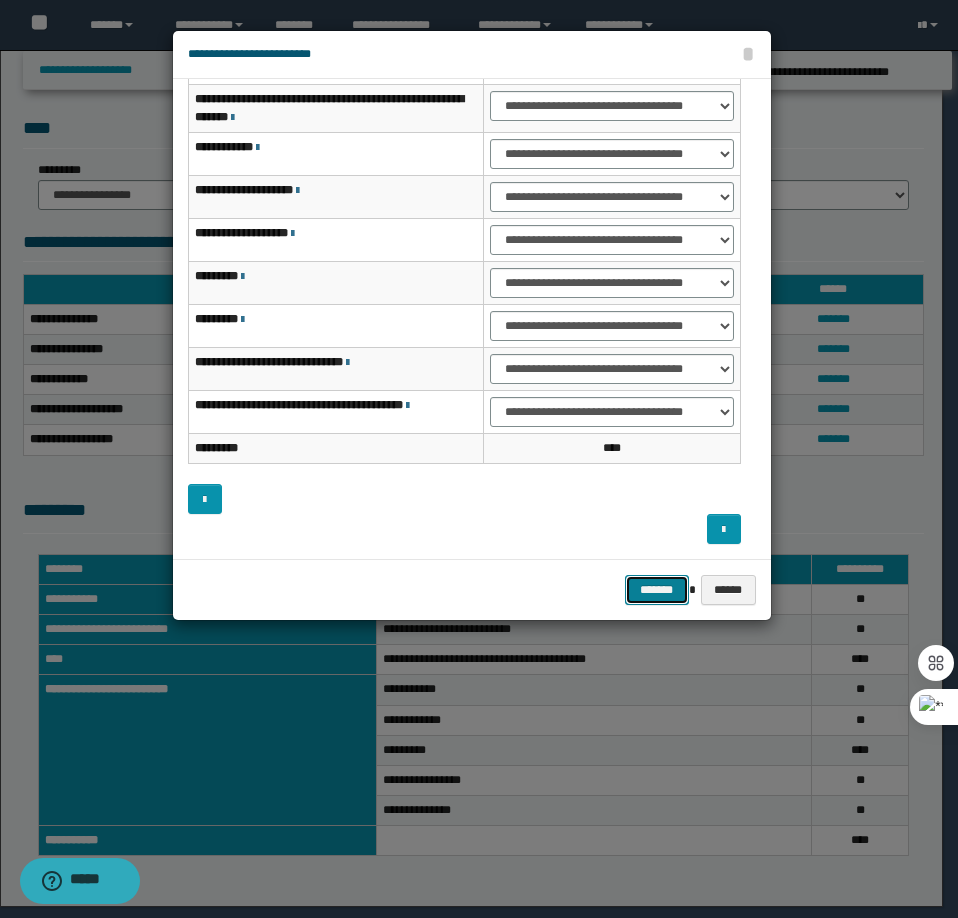 click on "*******" at bounding box center (657, 590) 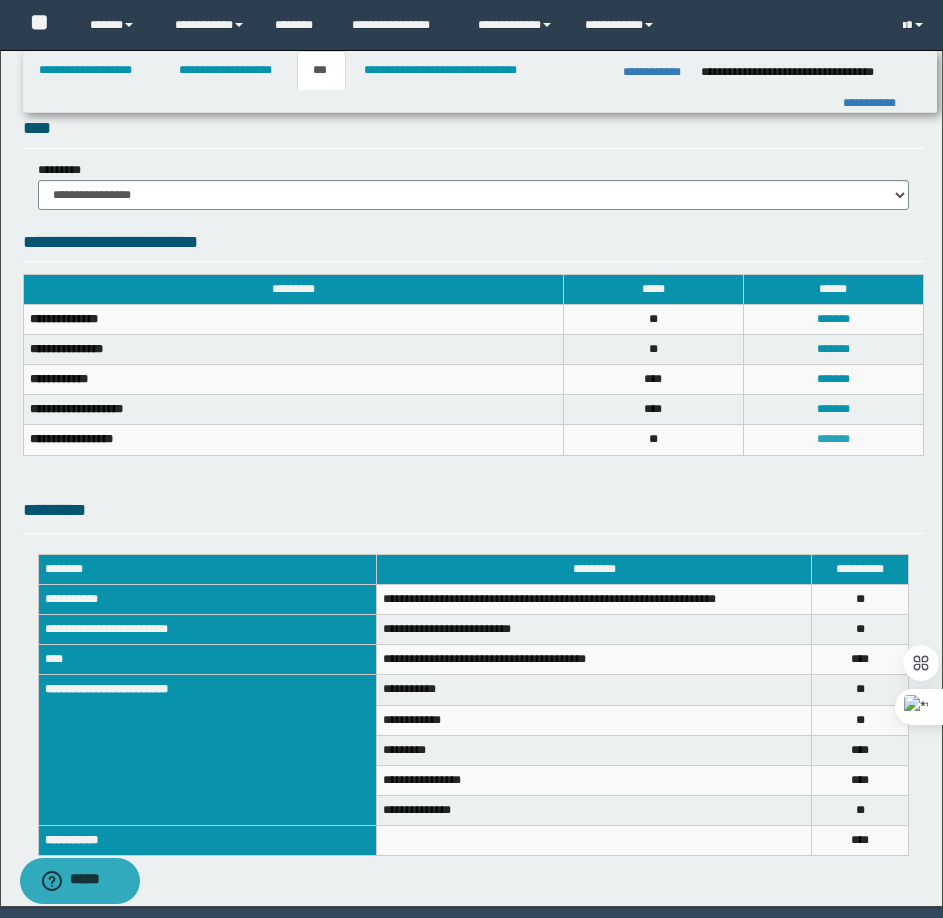click on "*******" at bounding box center [833, 439] 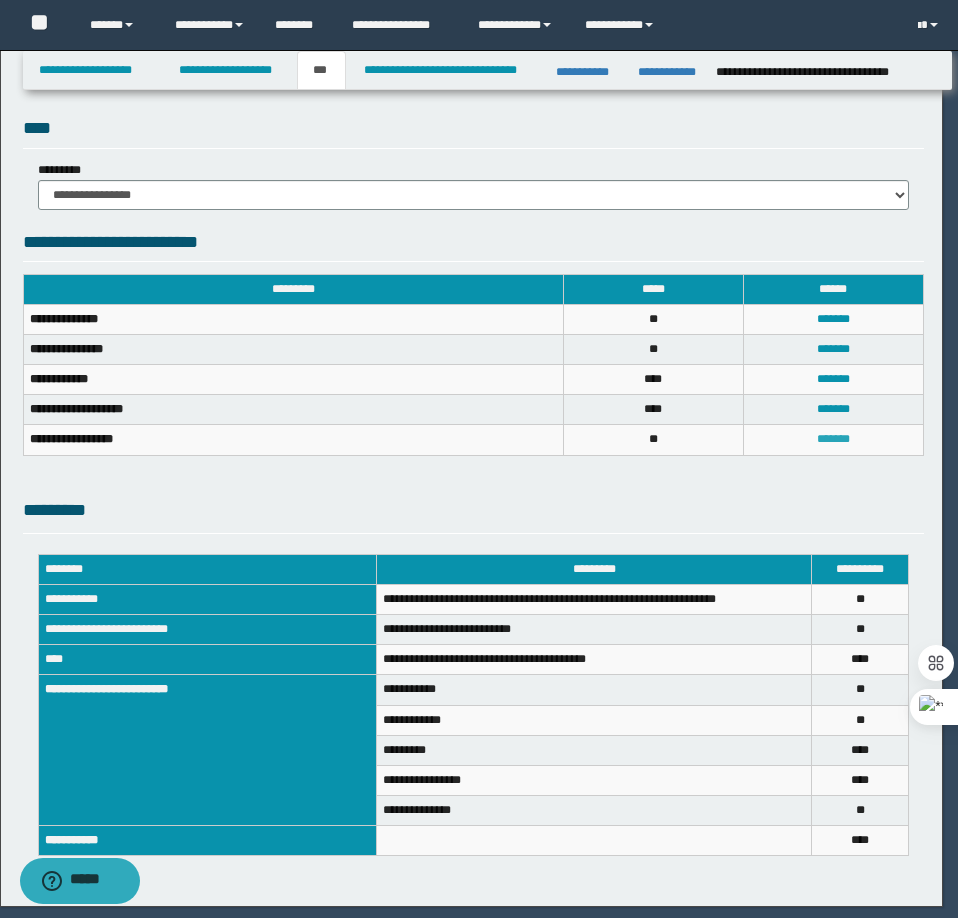 scroll, scrollTop: 127, scrollLeft: 0, axis: vertical 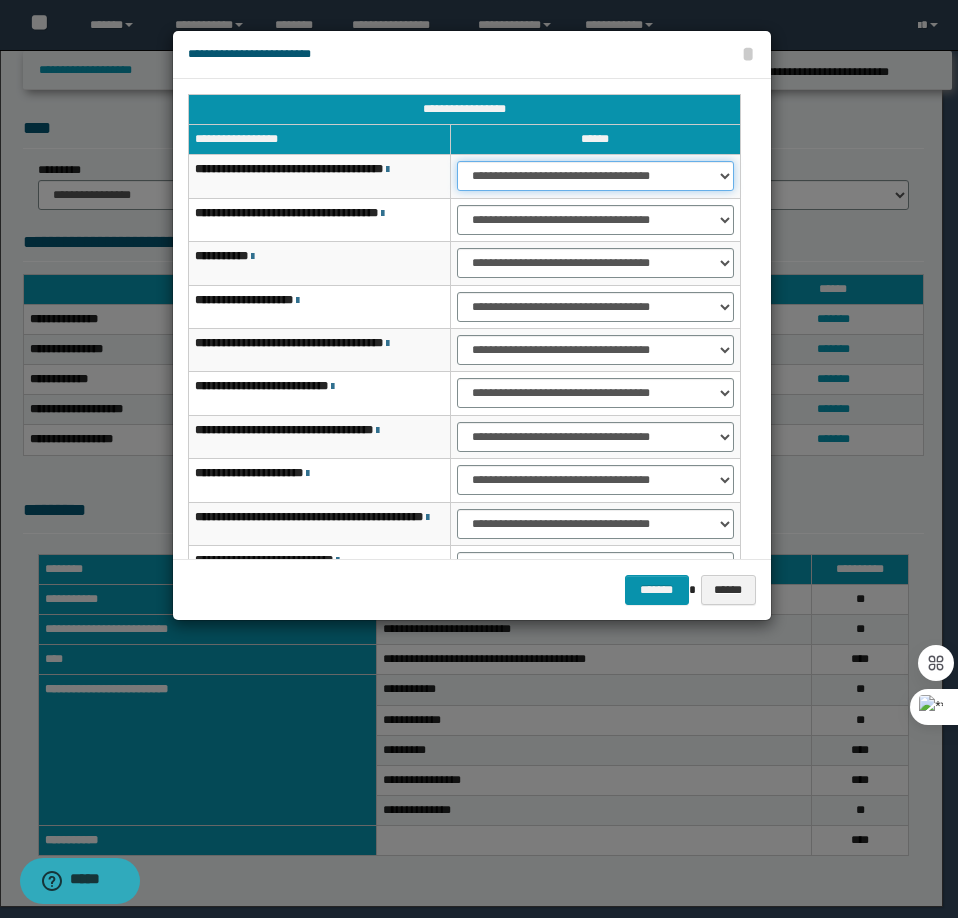 click on "**********" at bounding box center (595, 176) 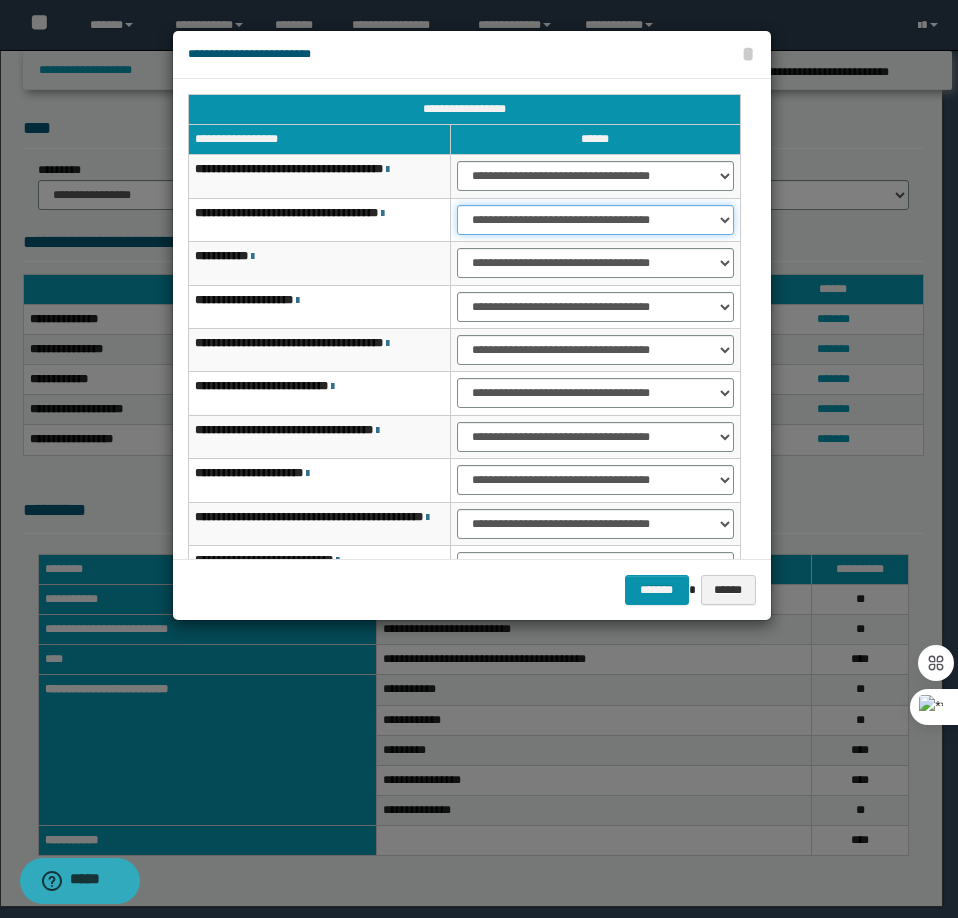 select on "***" 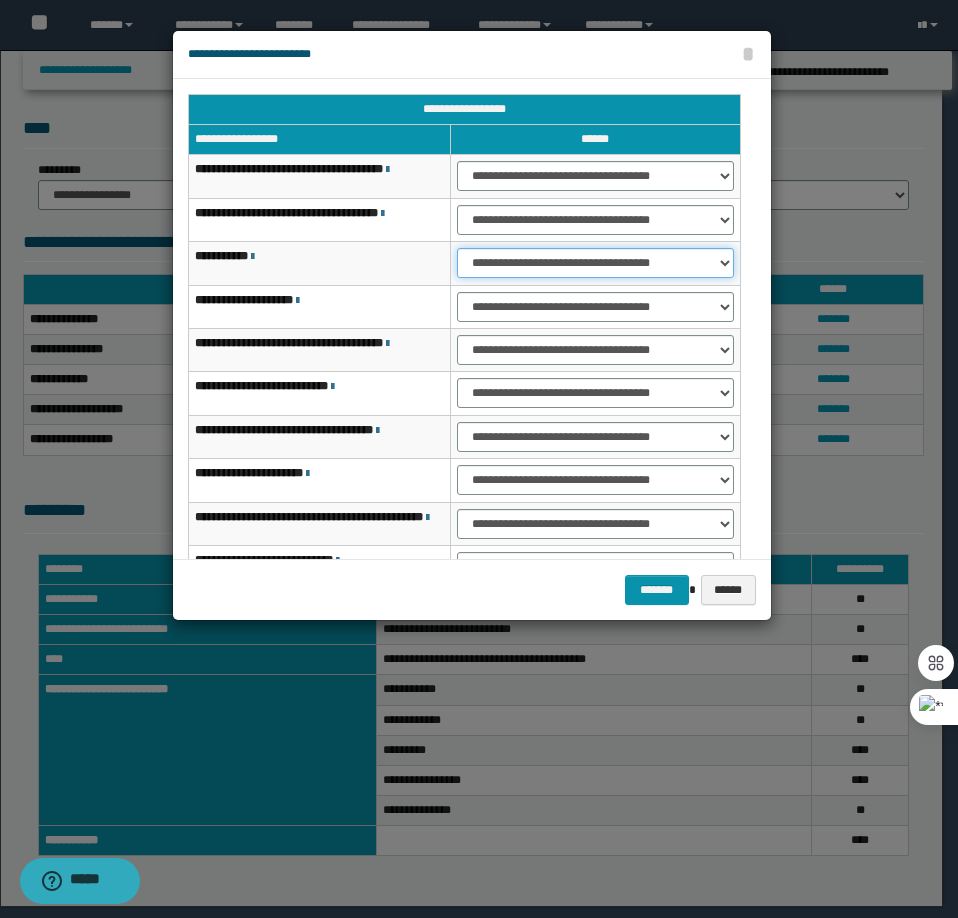 select on "***" 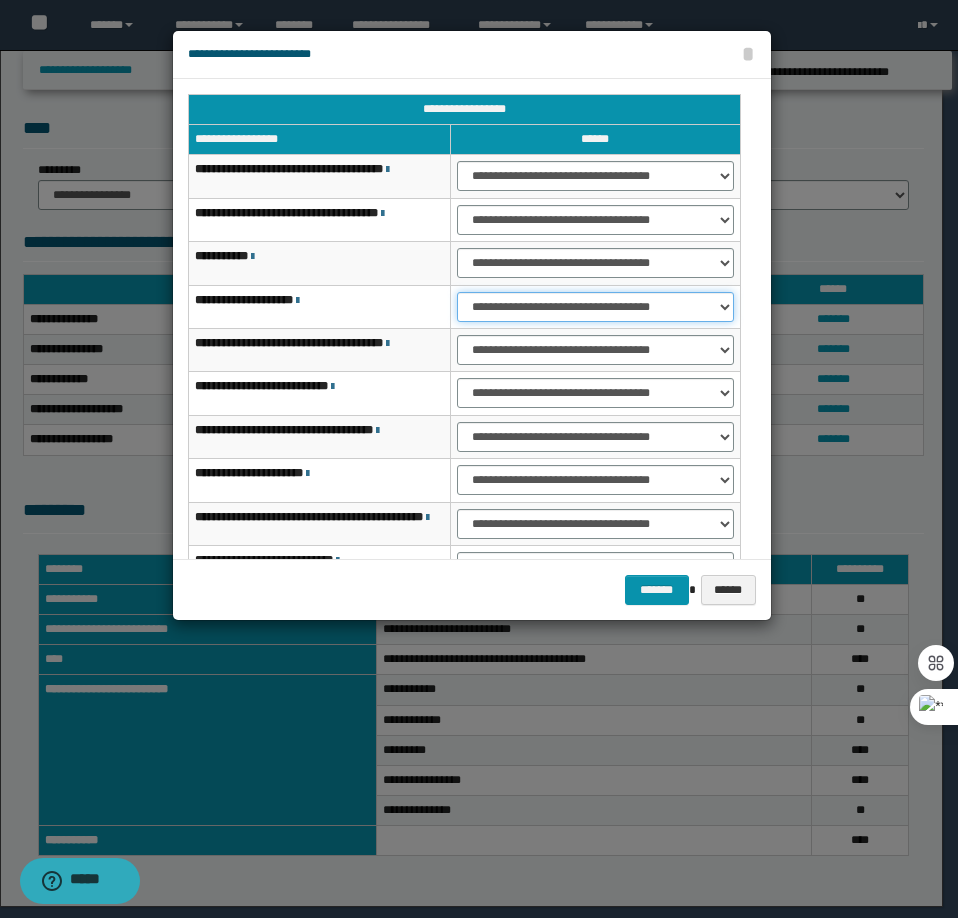 select on "***" 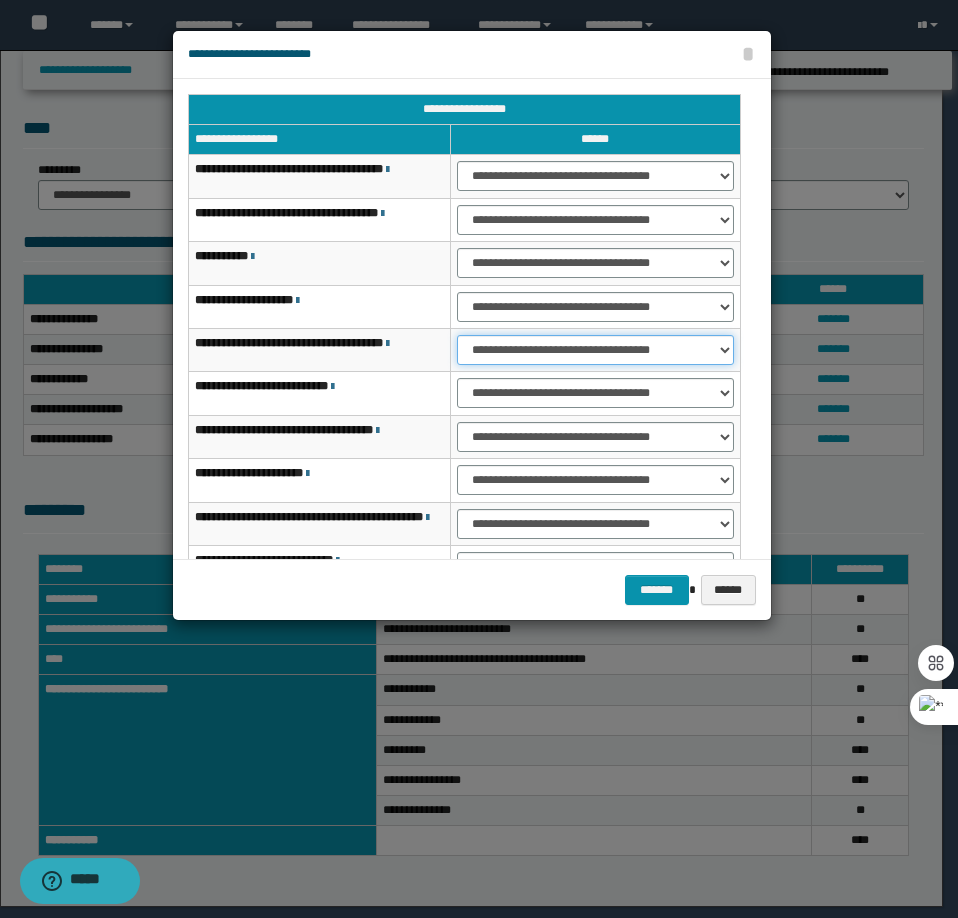 select on "***" 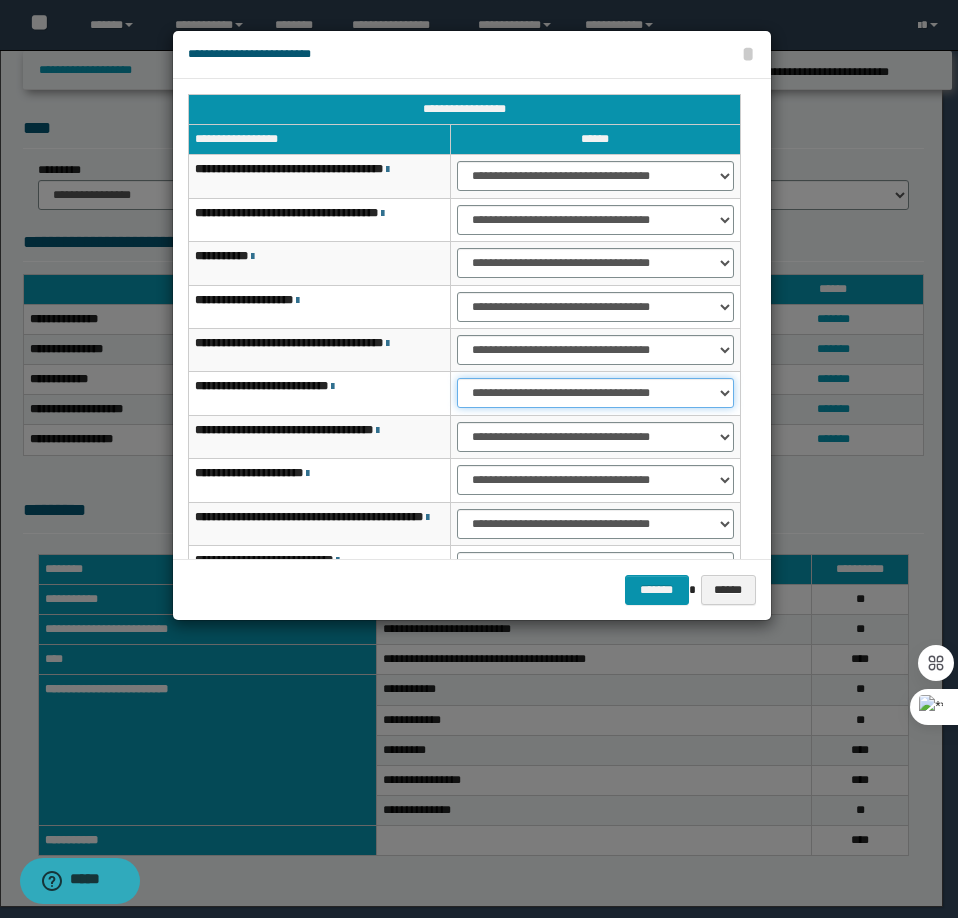 select on "***" 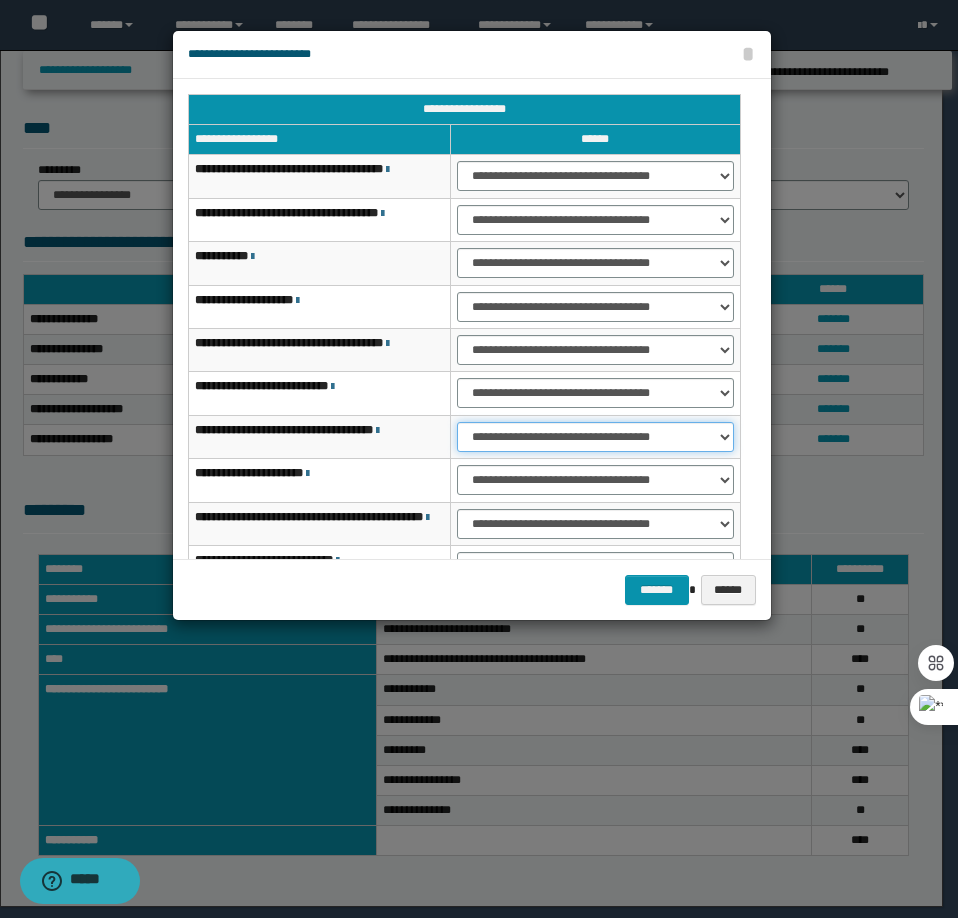select on "***" 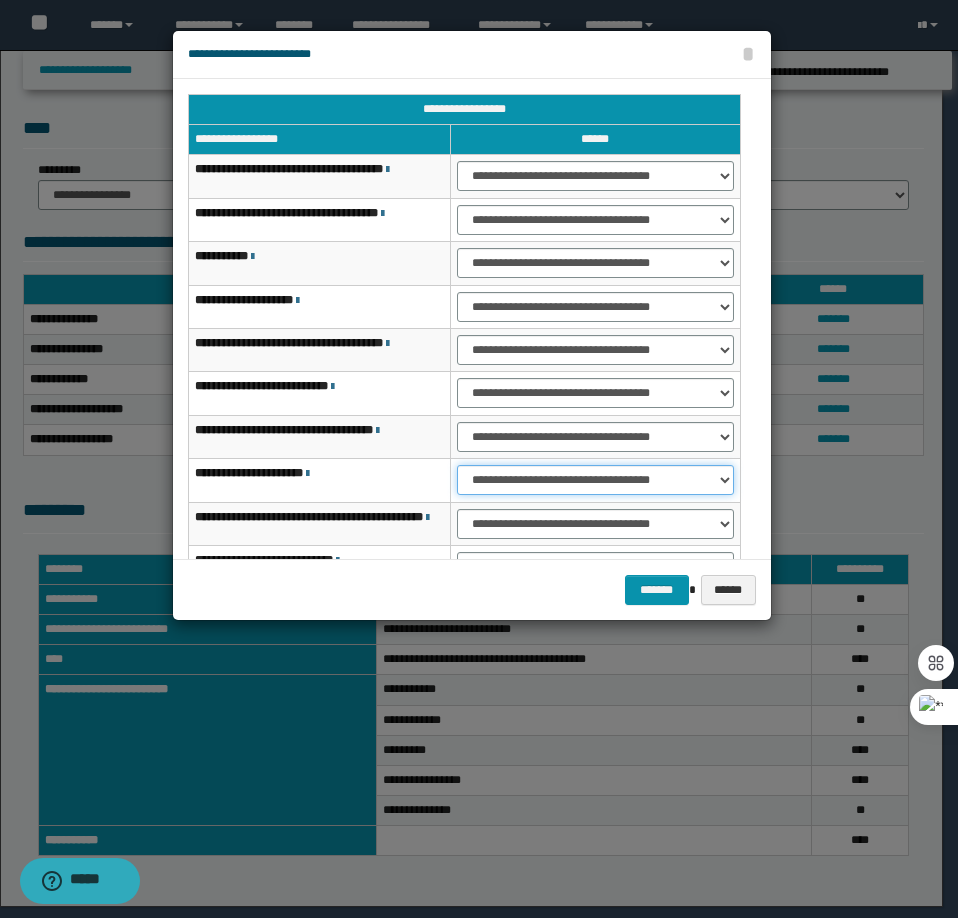 select on "***" 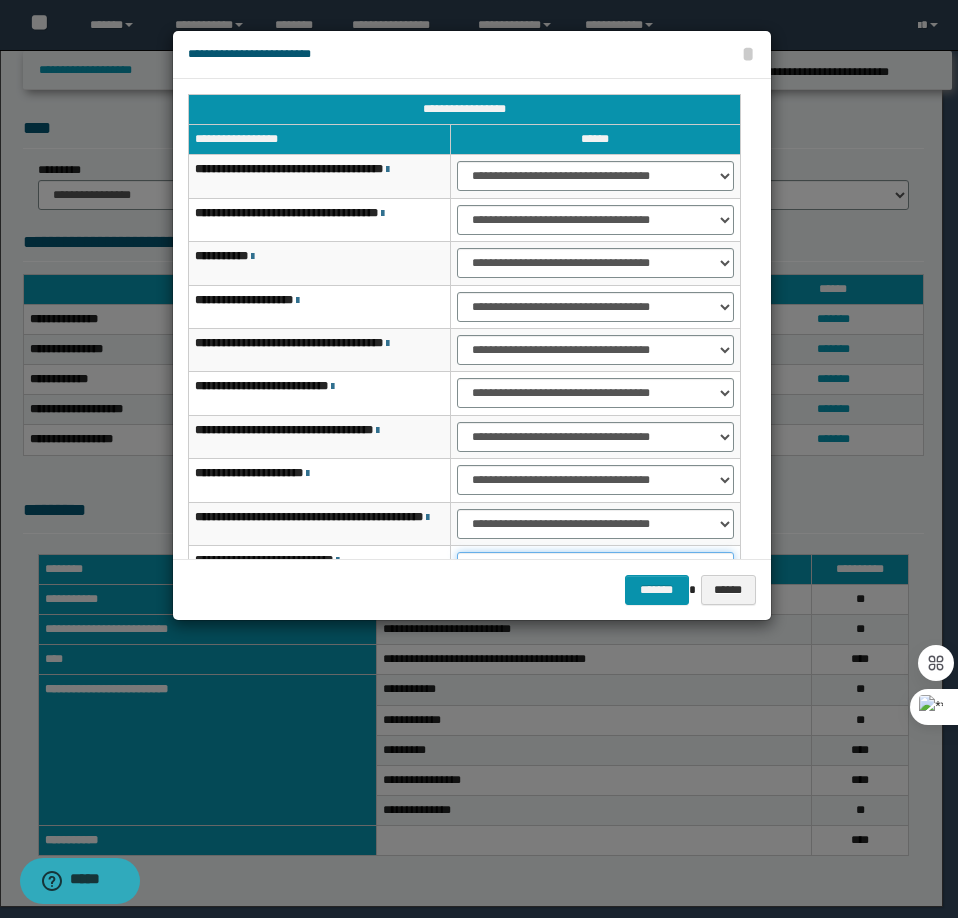 scroll, scrollTop: 24, scrollLeft: 0, axis: vertical 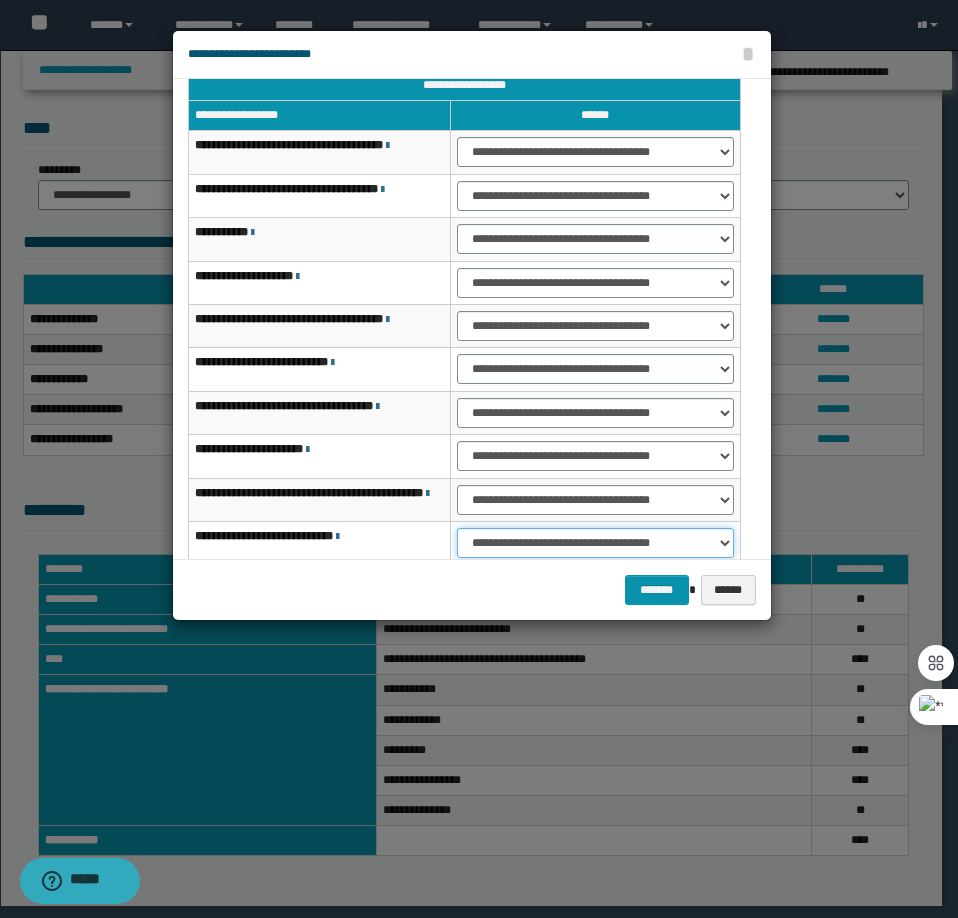 select on "***" 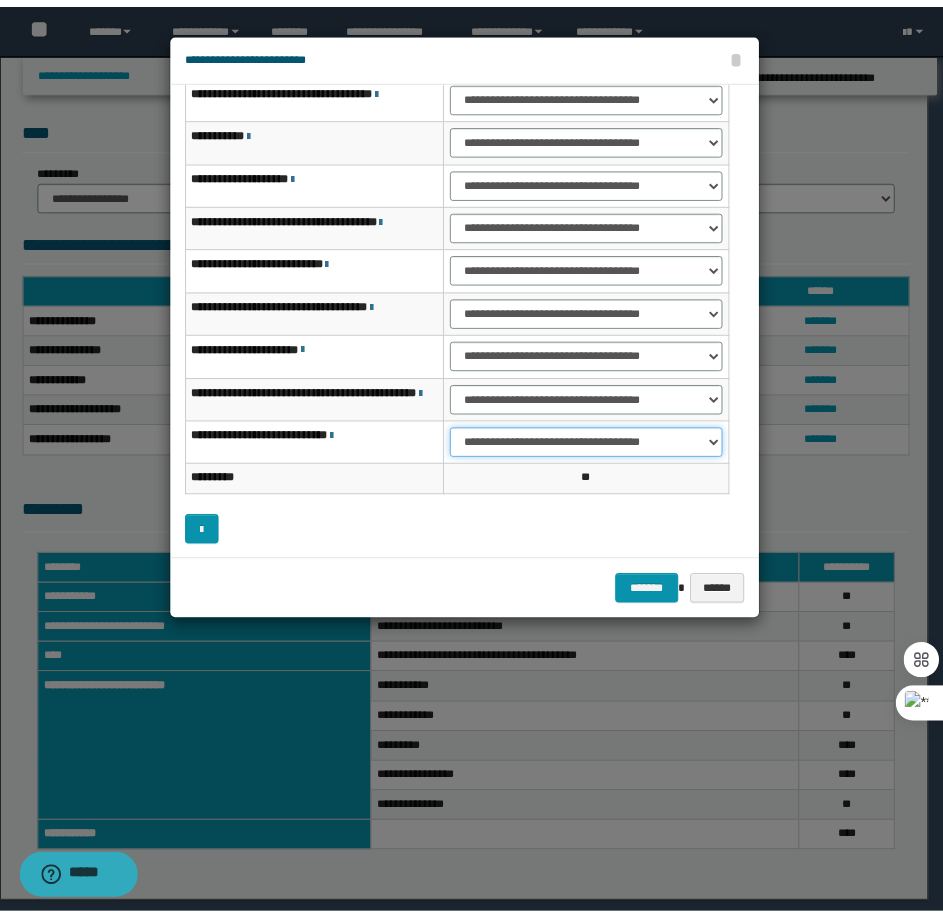 scroll, scrollTop: 127, scrollLeft: 0, axis: vertical 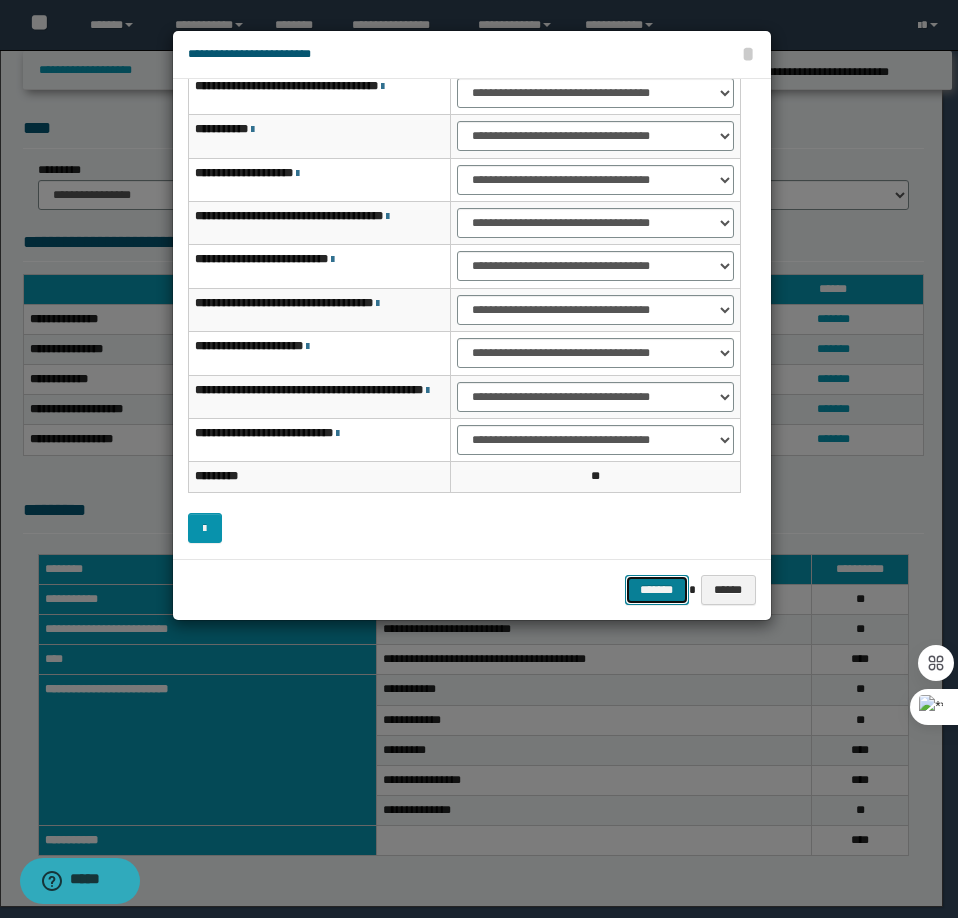 click on "*******" at bounding box center [657, 590] 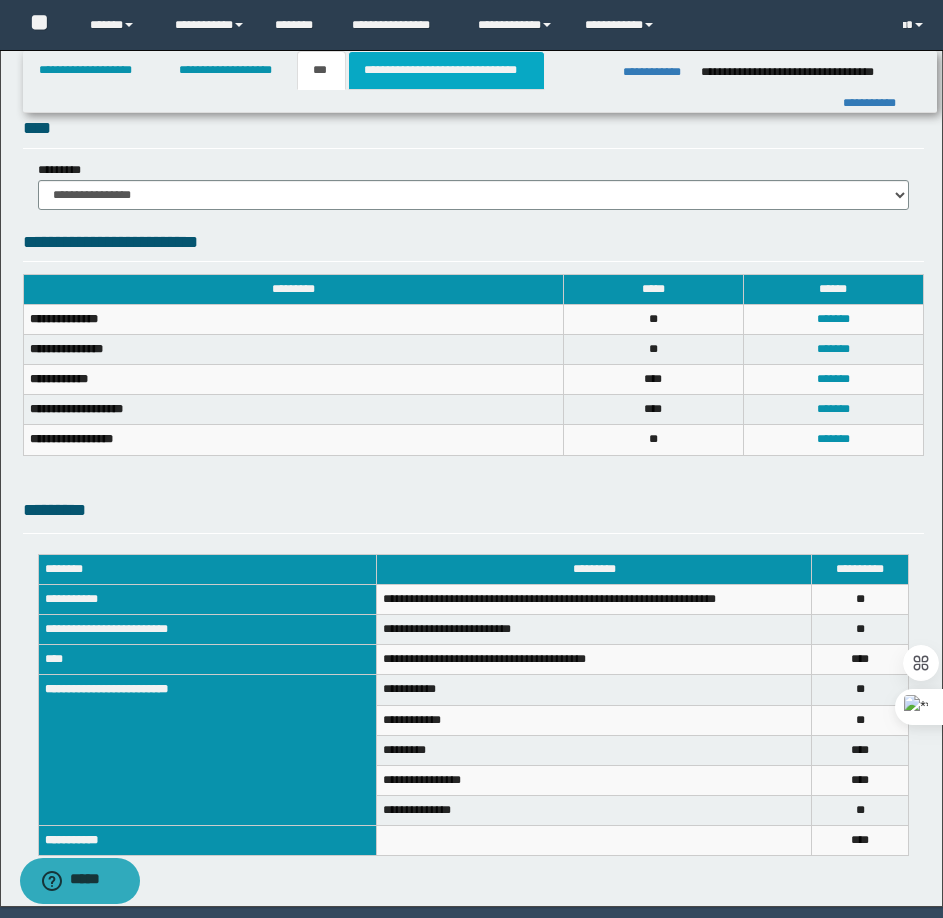 click on "**********" at bounding box center [446, 70] 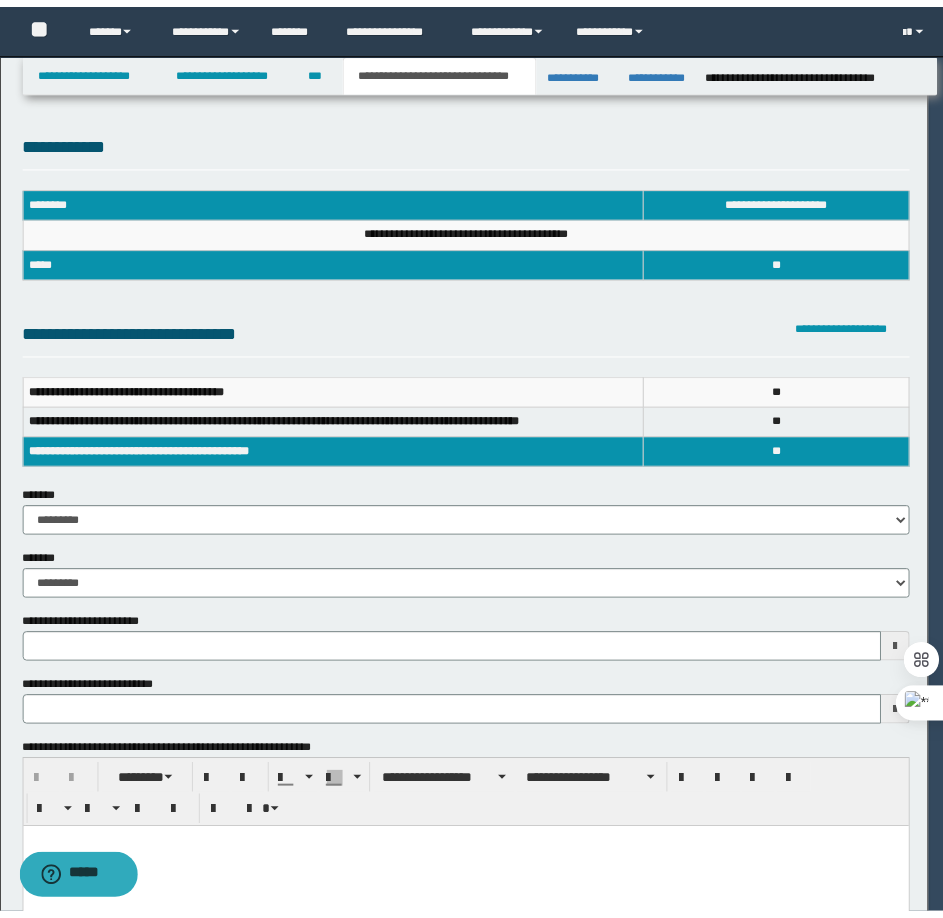 scroll, scrollTop: 0, scrollLeft: 0, axis: both 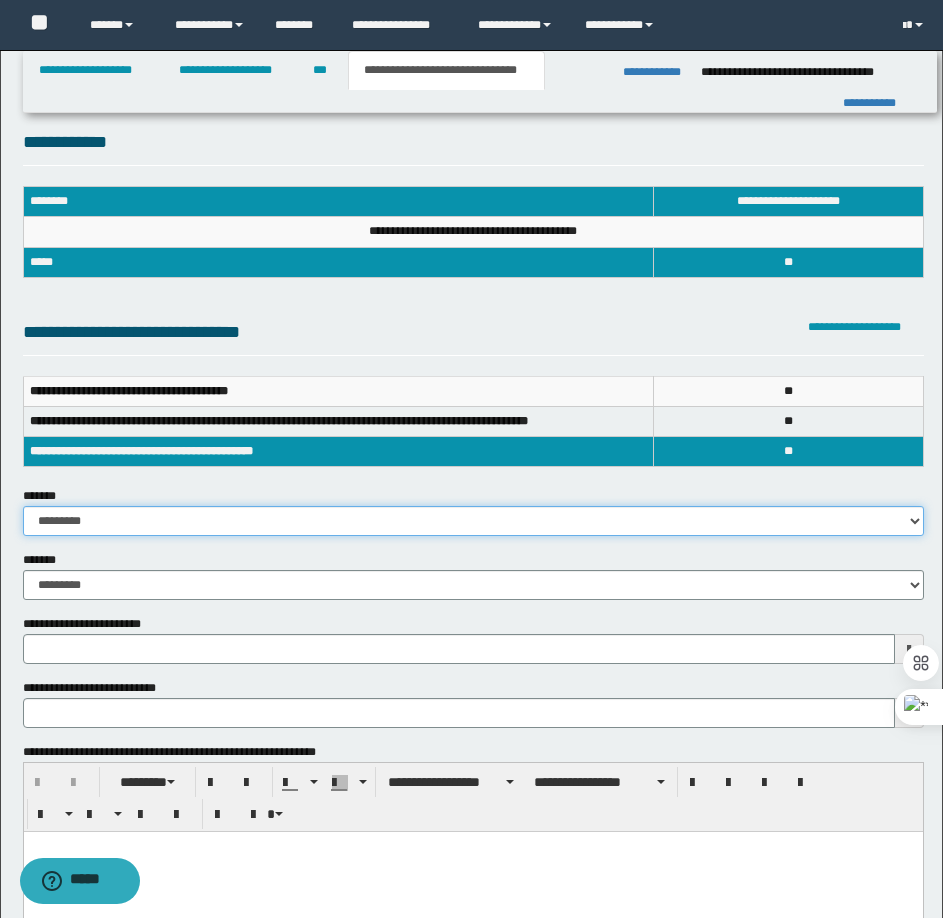 click on "**********" at bounding box center (473, 521) 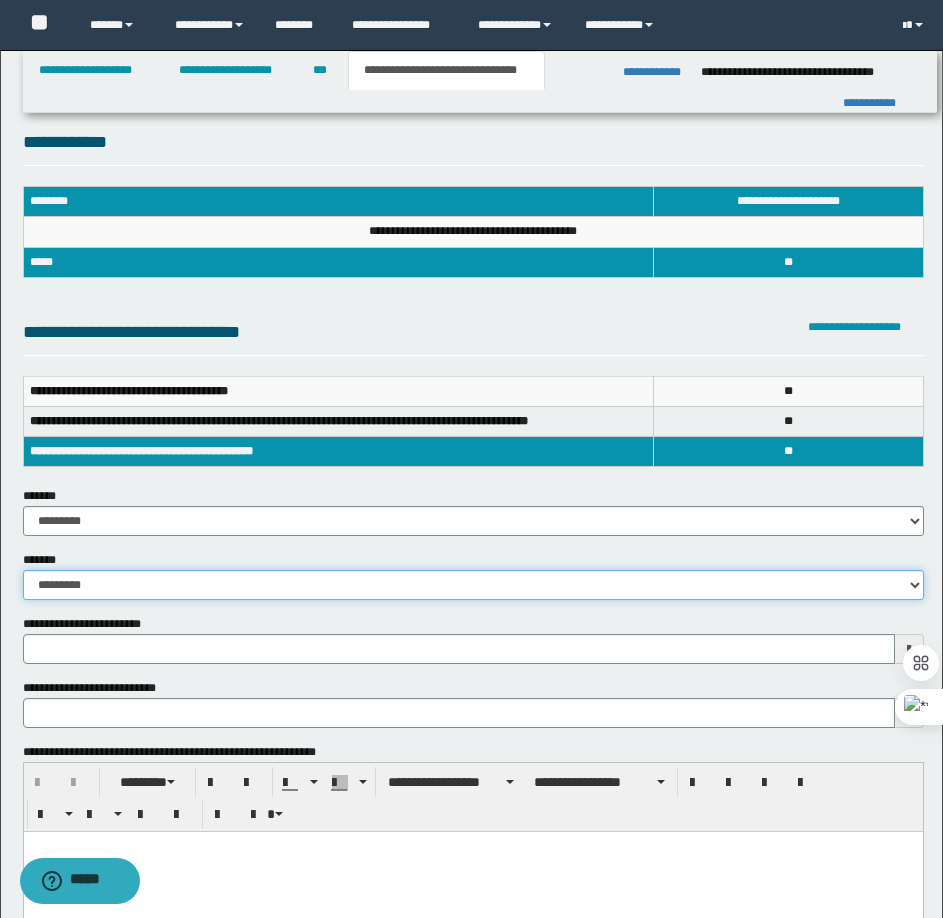 click on "**********" at bounding box center [473, 585] 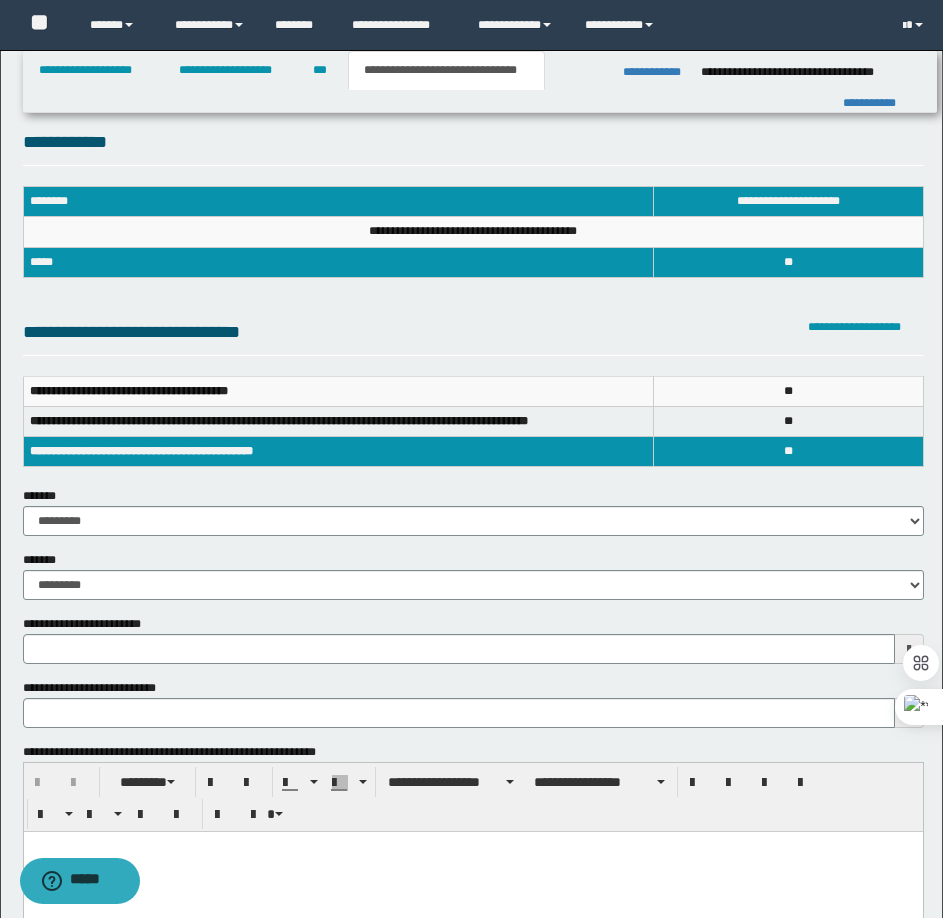 type 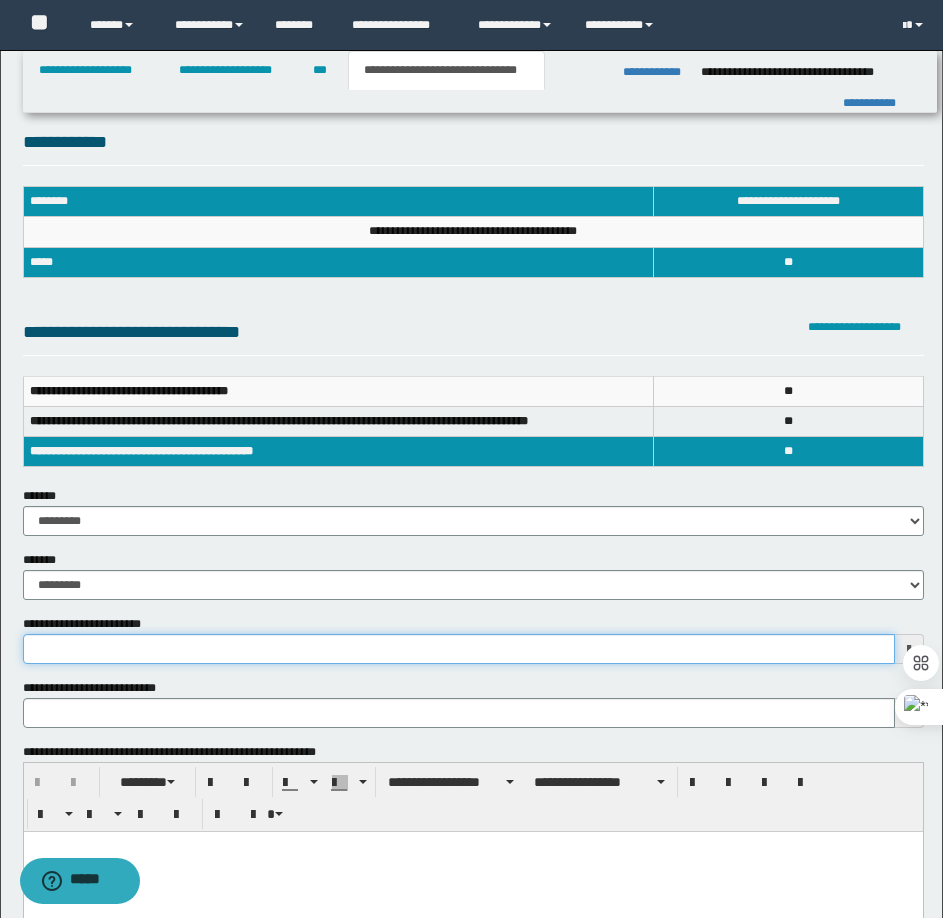 click on "**********" at bounding box center (459, 649) 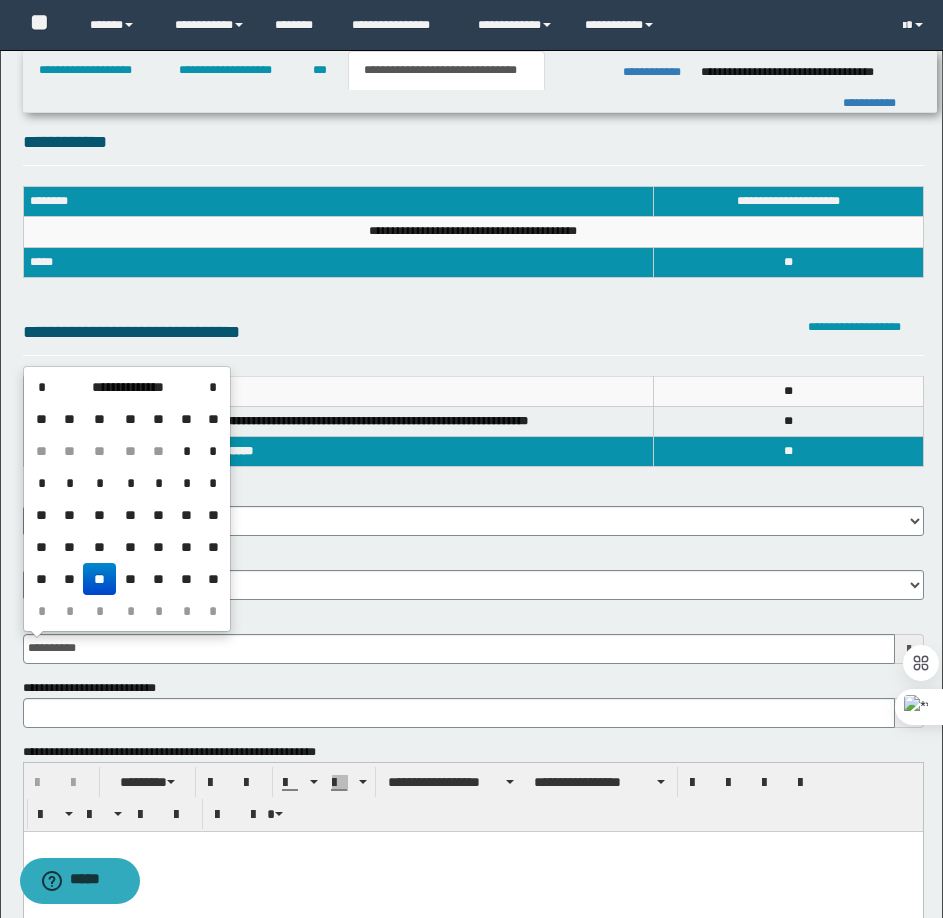 type on "**********" 